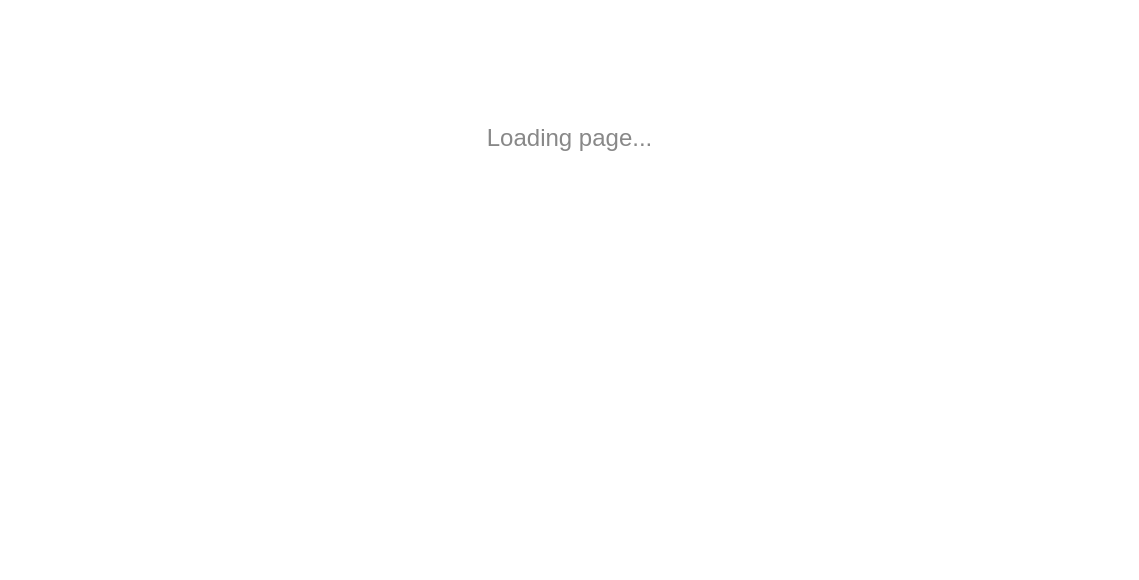 scroll, scrollTop: 0, scrollLeft: 0, axis: both 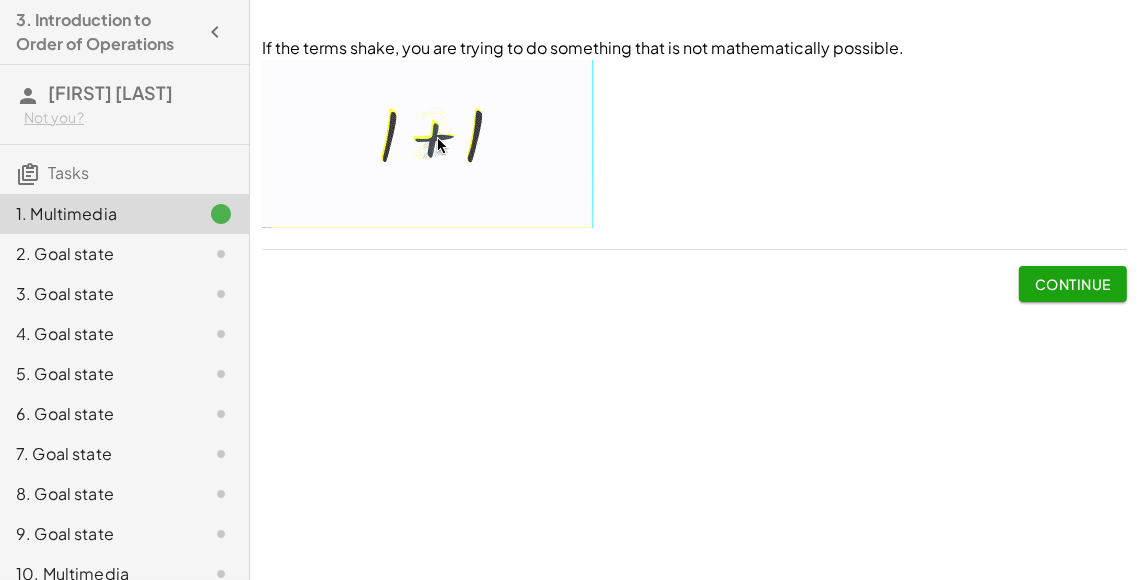 click on "Continue" 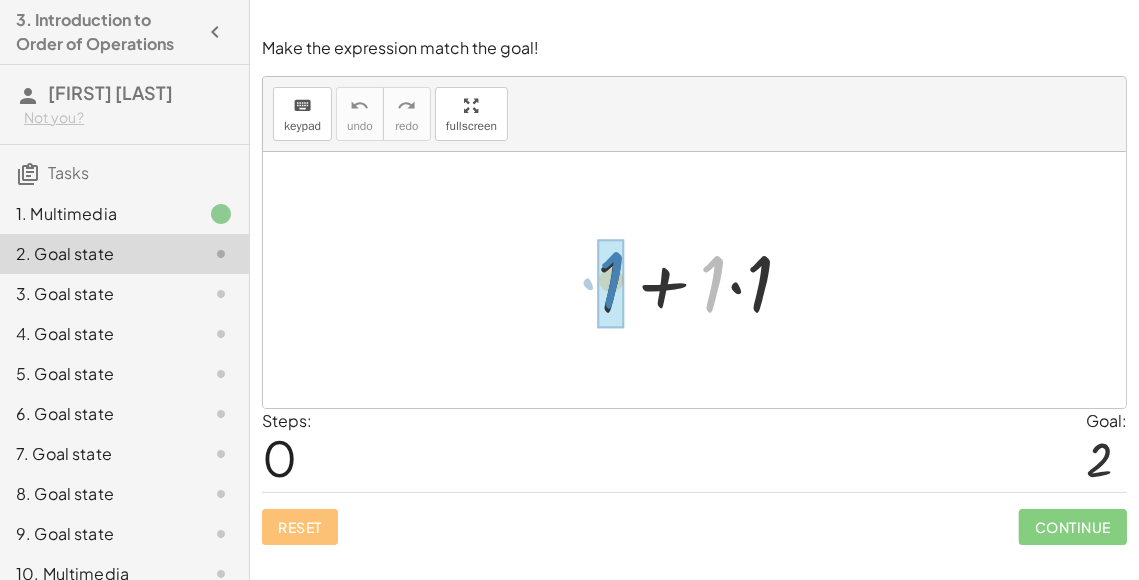 drag, startPoint x: 712, startPoint y: 299, endPoint x: 607, endPoint y: 295, distance: 105.076164 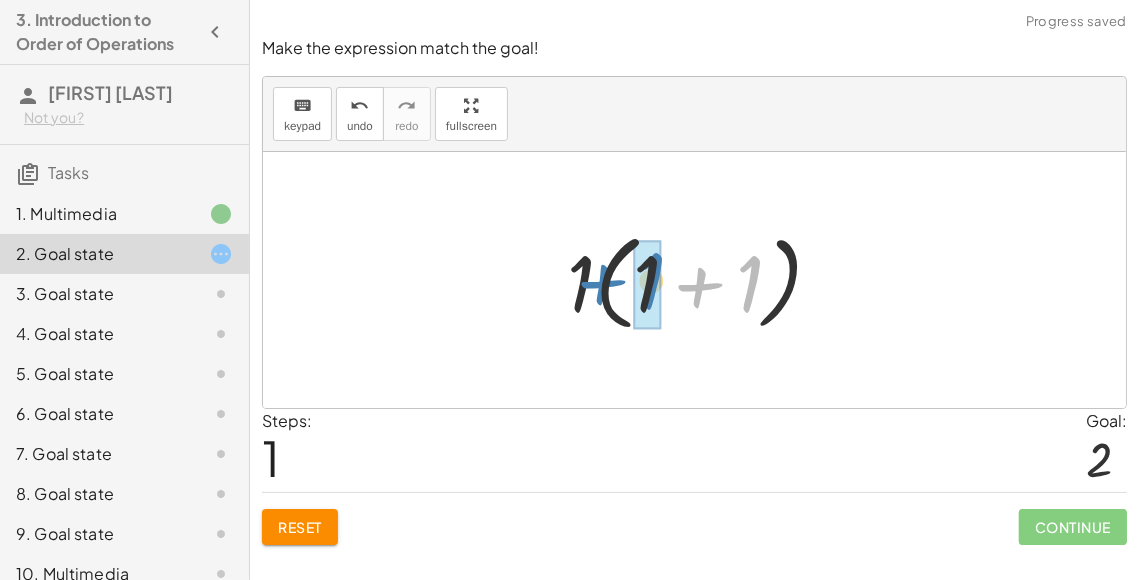 drag, startPoint x: 744, startPoint y: 293, endPoint x: 645, endPoint y: 290, distance: 99.04544 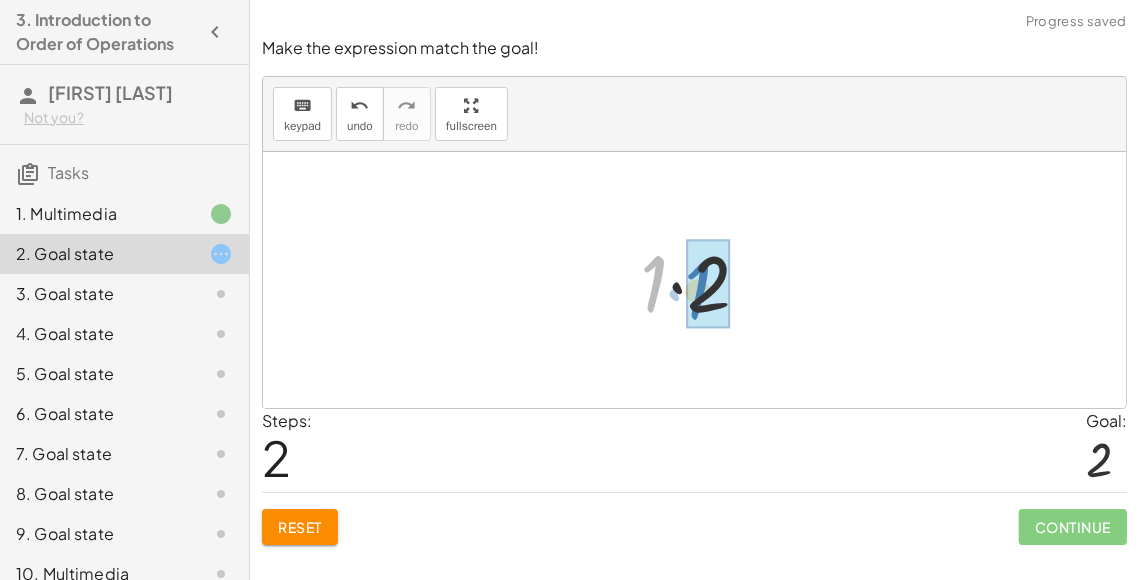 drag, startPoint x: 643, startPoint y: 287, endPoint x: 695, endPoint y: 294, distance: 52.46904 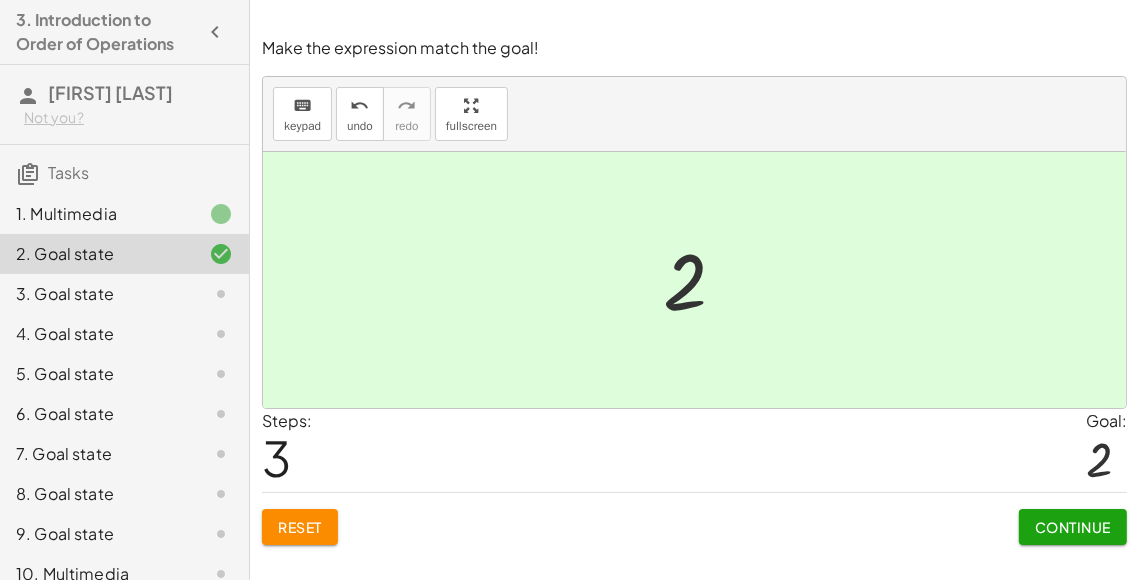 click on "Continue" at bounding box center (1073, 527) 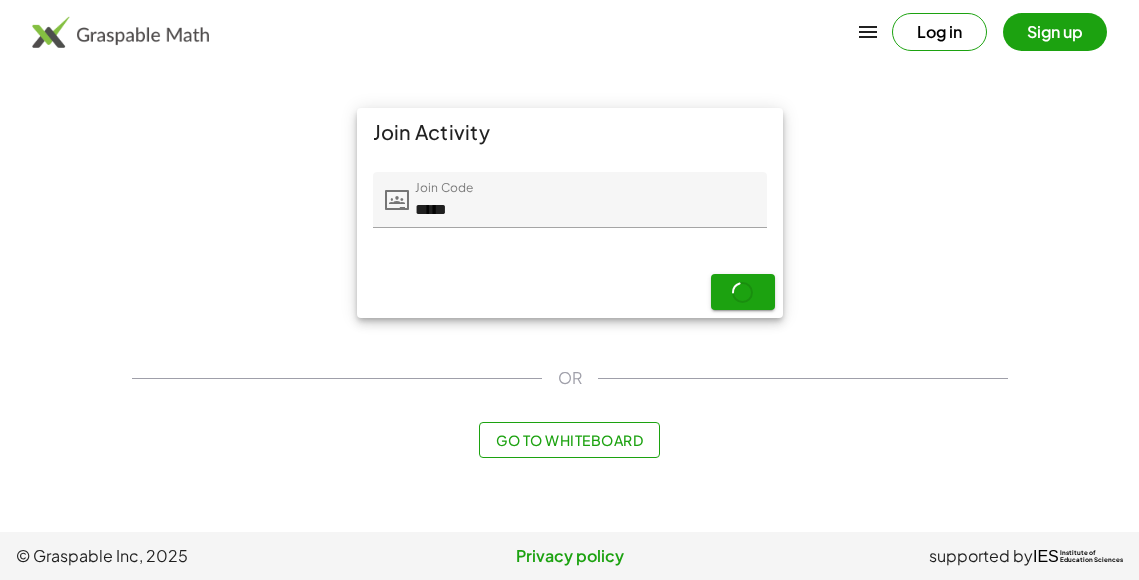 scroll, scrollTop: 0, scrollLeft: 0, axis: both 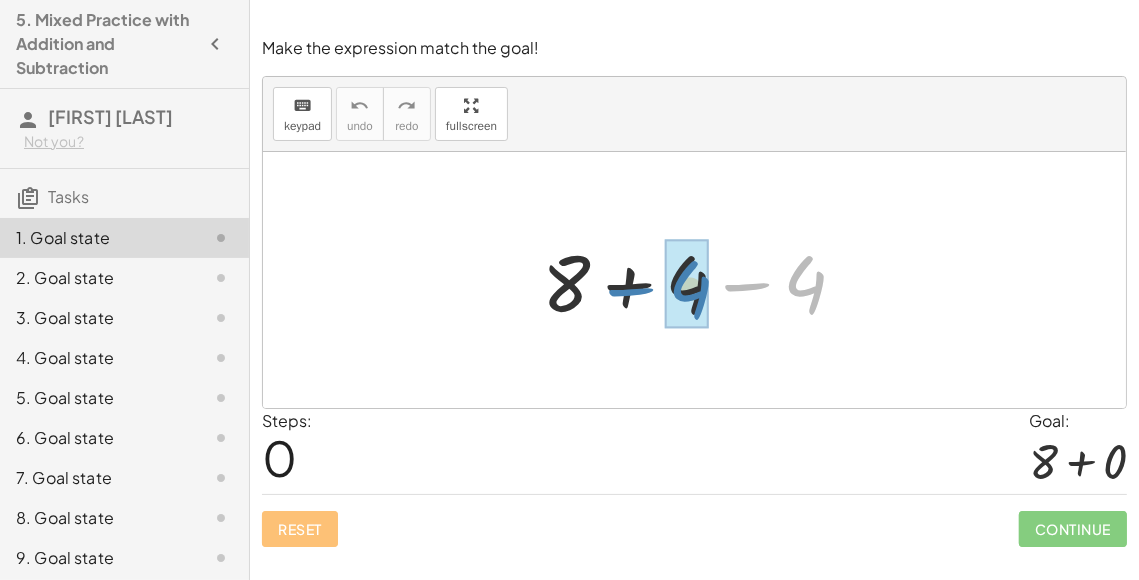drag, startPoint x: 804, startPoint y: 294, endPoint x: 687, endPoint y: 299, distance: 117.10679 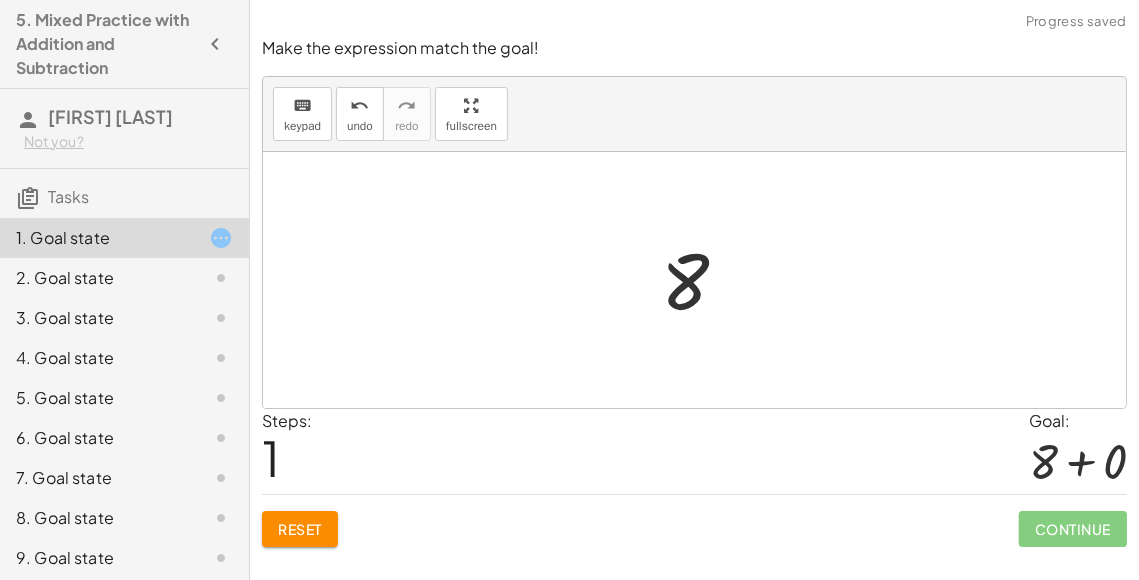 click at bounding box center (702, 280) 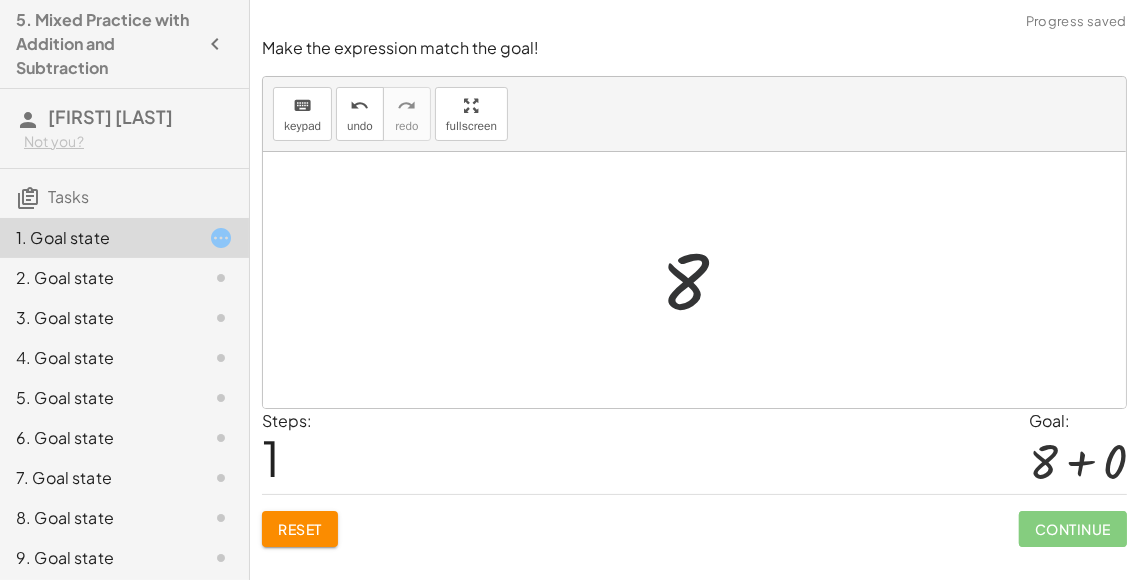 click at bounding box center [702, 280] 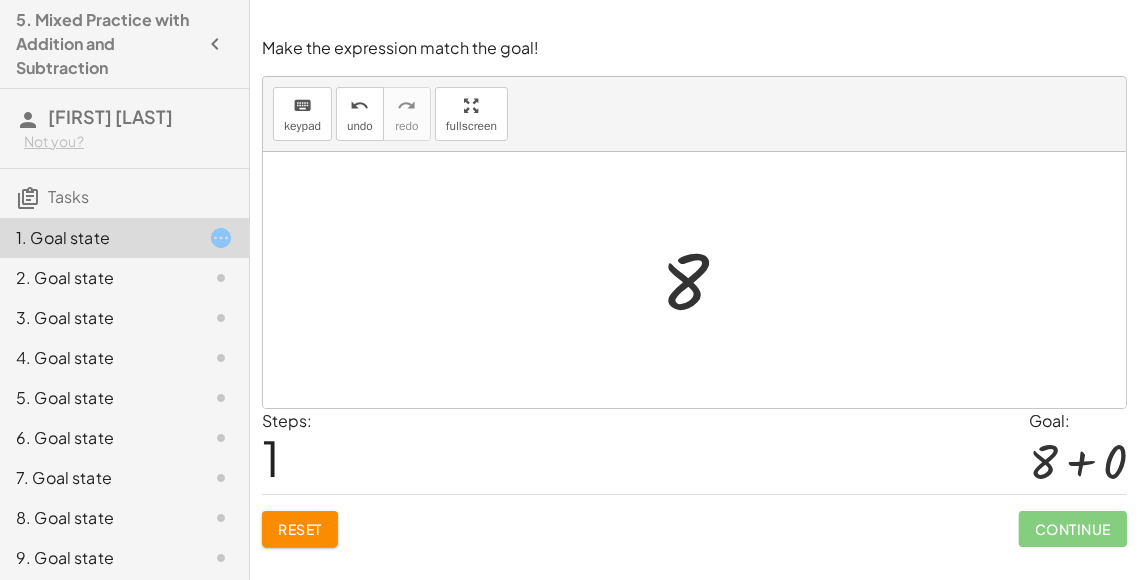 click on "Reset" 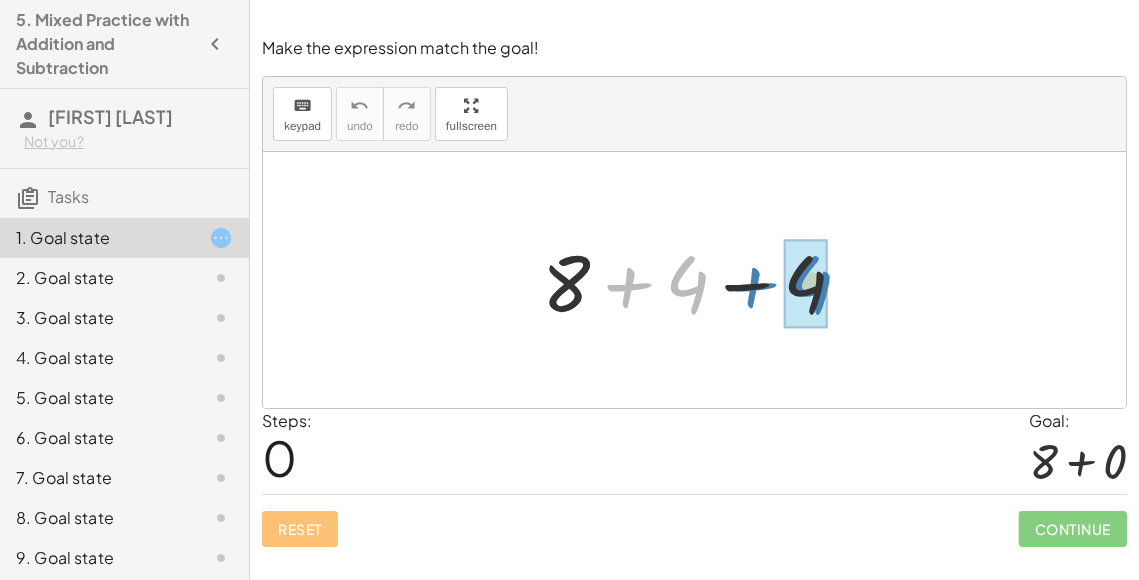 drag, startPoint x: 675, startPoint y: 288, endPoint x: 800, endPoint y: 287, distance: 125.004 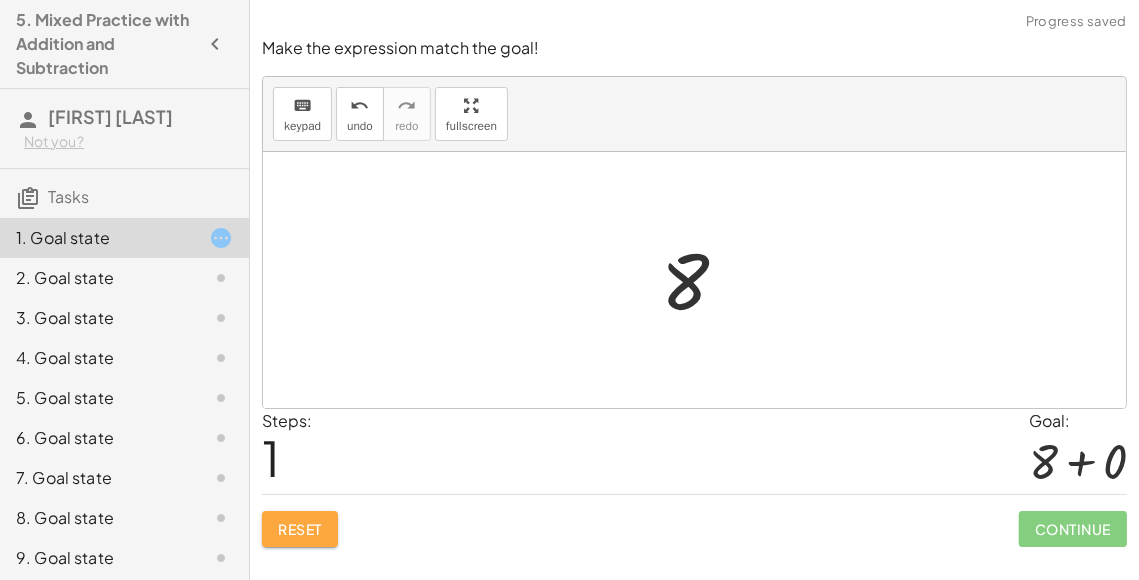 click on "Reset" at bounding box center [300, 529] 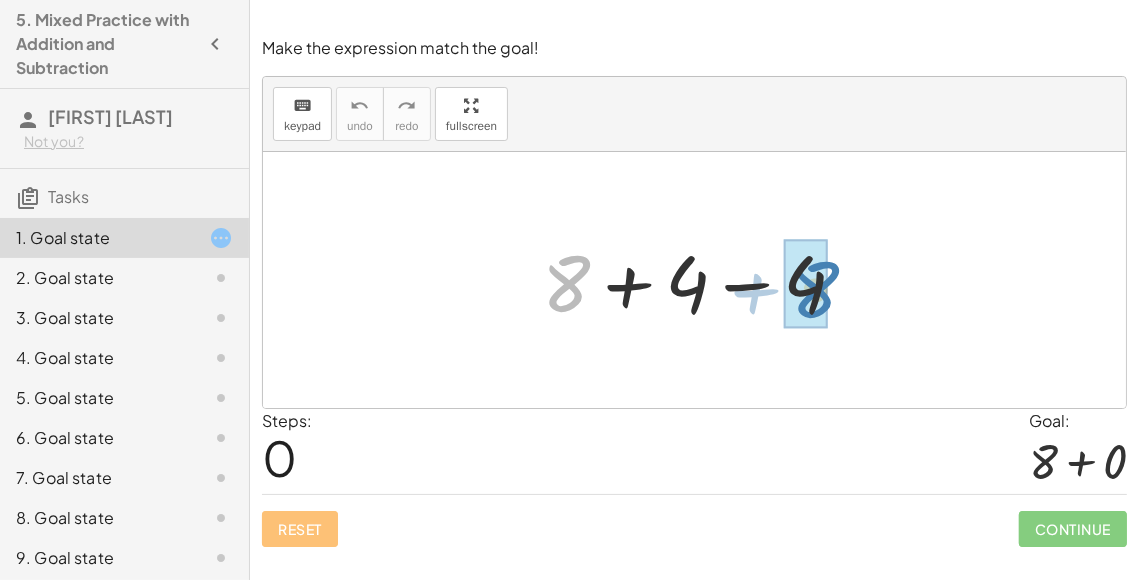 drag, startPoint x: 570, startPoint y: 281, endPoint x: 818, endPoint y: 284, distance: 248.01814 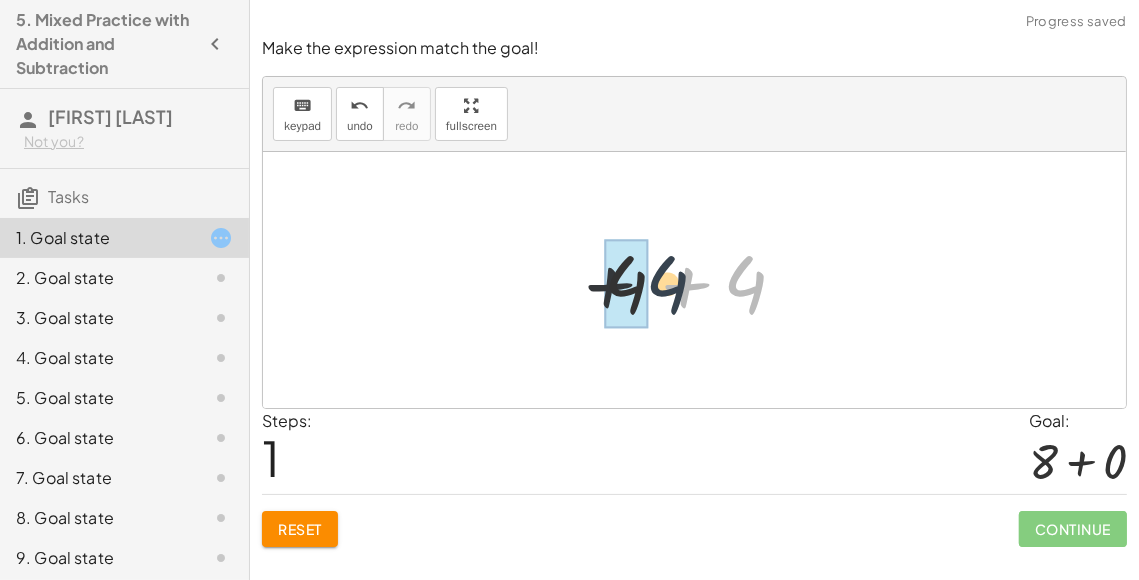 drag, startPoint x: 746, startPoint y: 286, endPoint x: 640, endPoint y: 285, distance: 106.004715 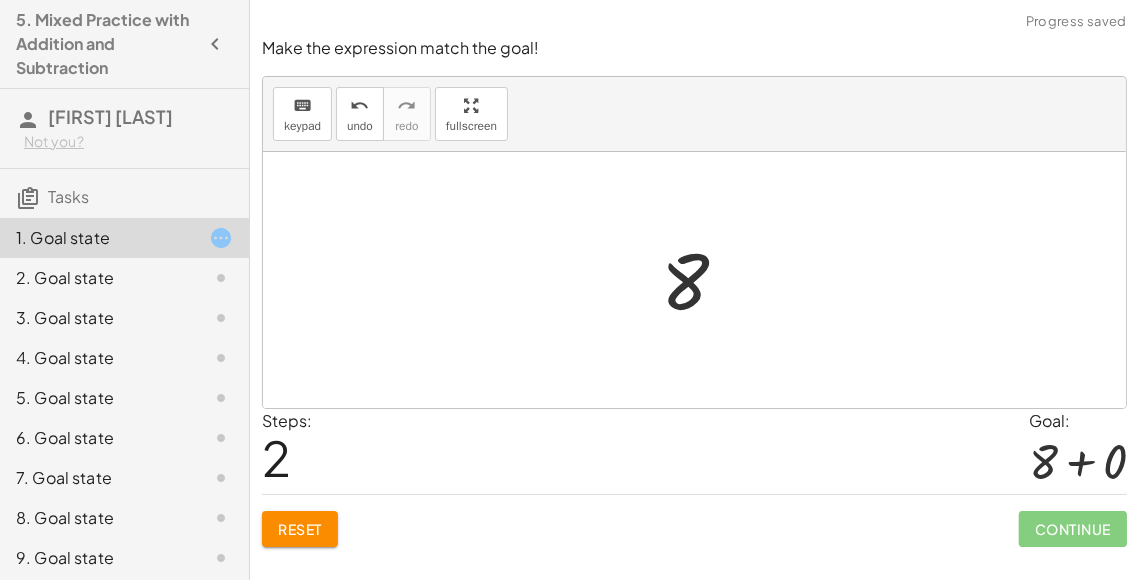 click at bounding box center [702, 280] 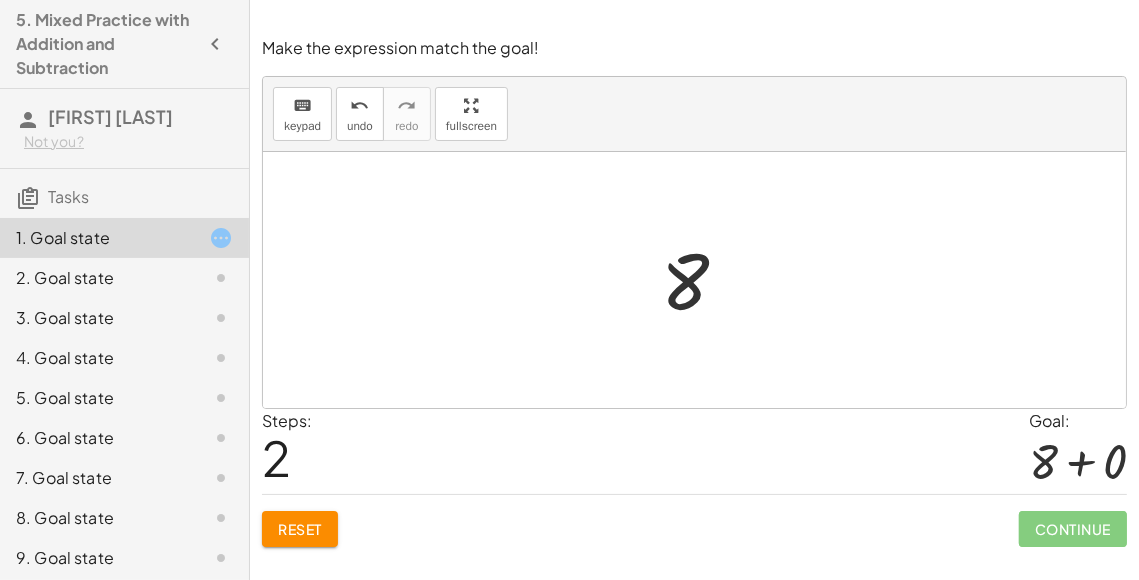 click on "Reset" 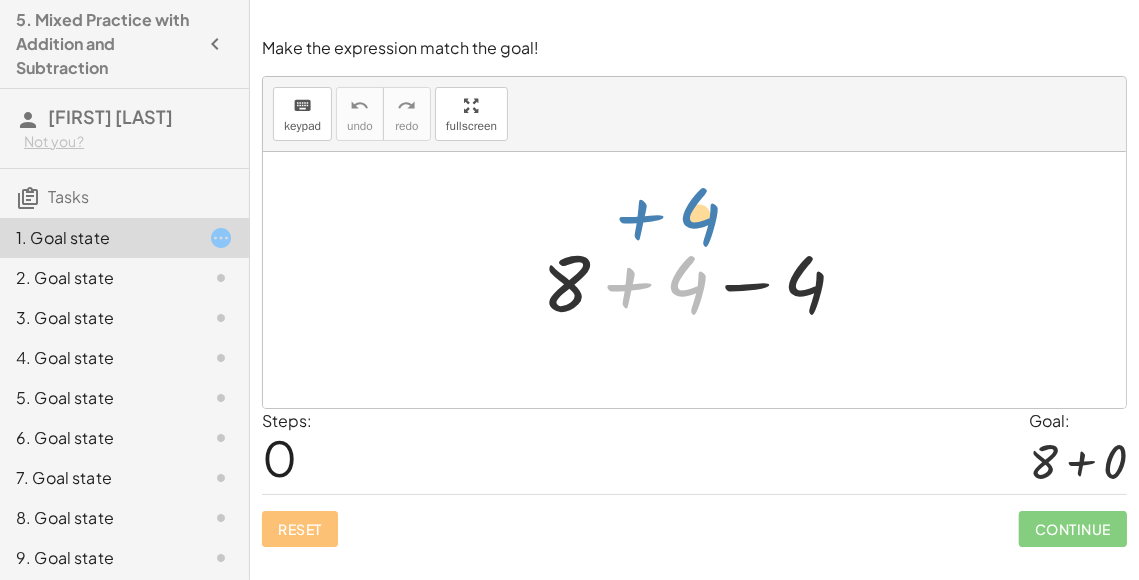drag, startPoint x: 625, startPoint y: 280, endPoint x: 637, endPoint y: 212, distance: 69.050705 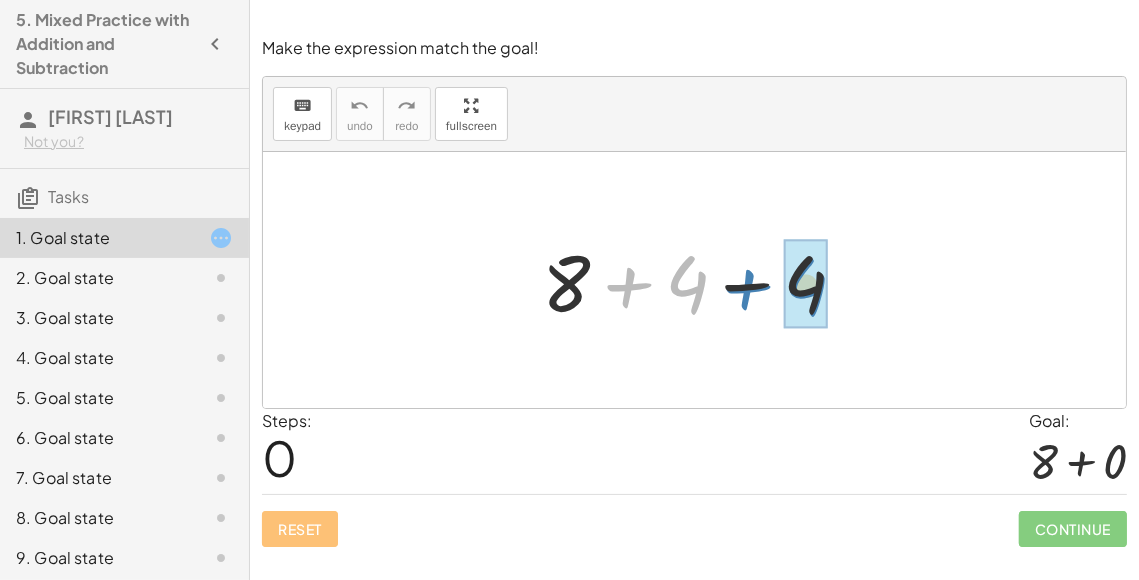 drag, startPoint x: 642, startPoint y: 291, endPoint x: 761, endPoint y: 293, distance: 119.01681 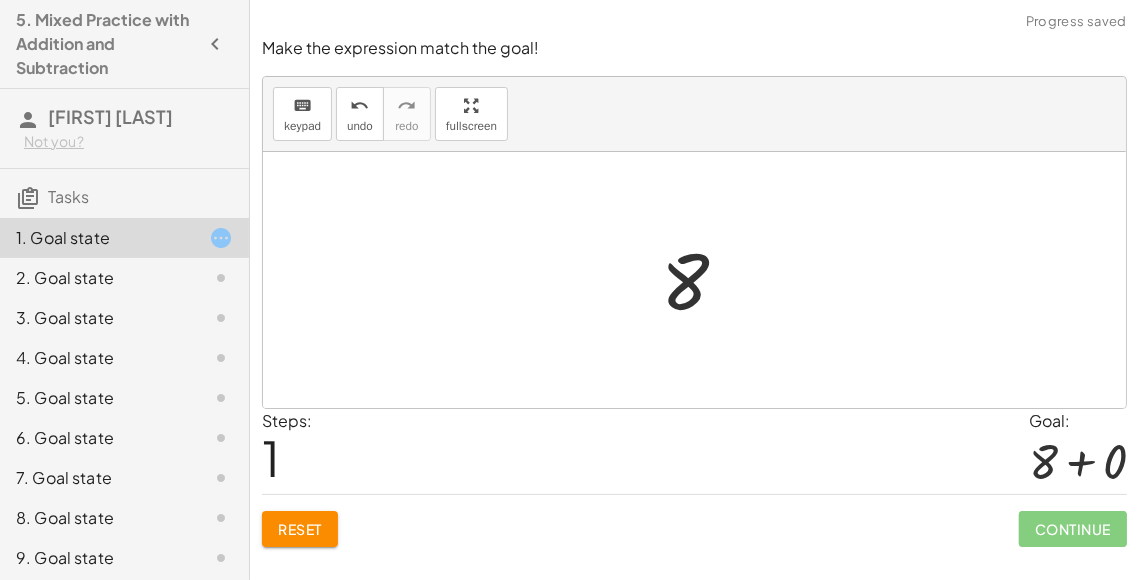 click on "Steps:  1 Goal: + 8 + 0" at bounding box center [694, 452] 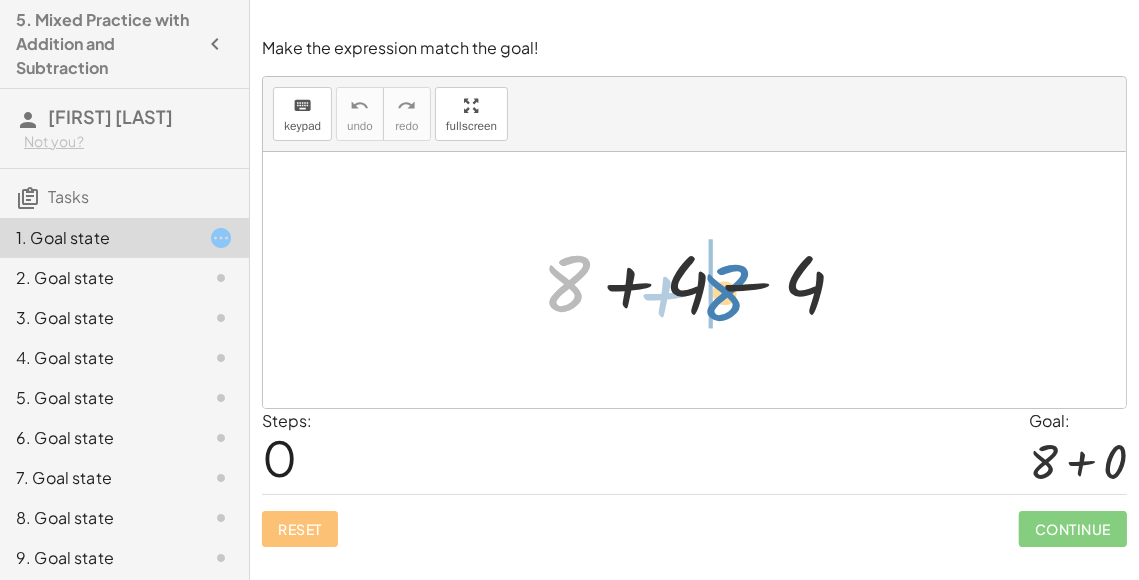 drag, startPoint x: 564, startPoint y: 256, endPoint x: 728, endPoint y: 263, distance: 164.14932 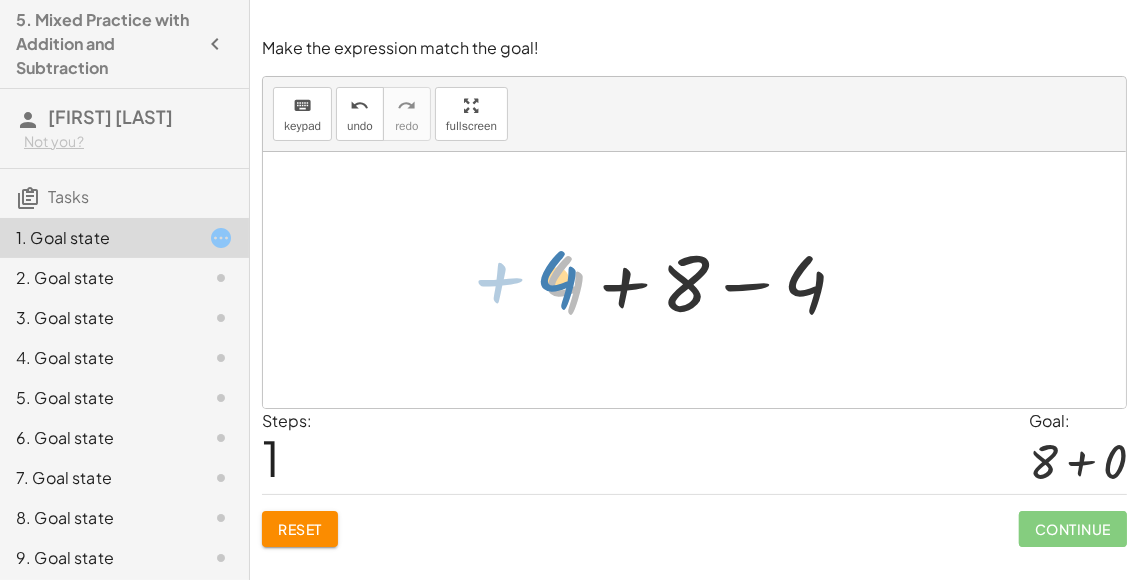drag, startPoint x: 562, startPoint y: 279, endPoint x: 551, endPoint y: 274, distance: 12.083046 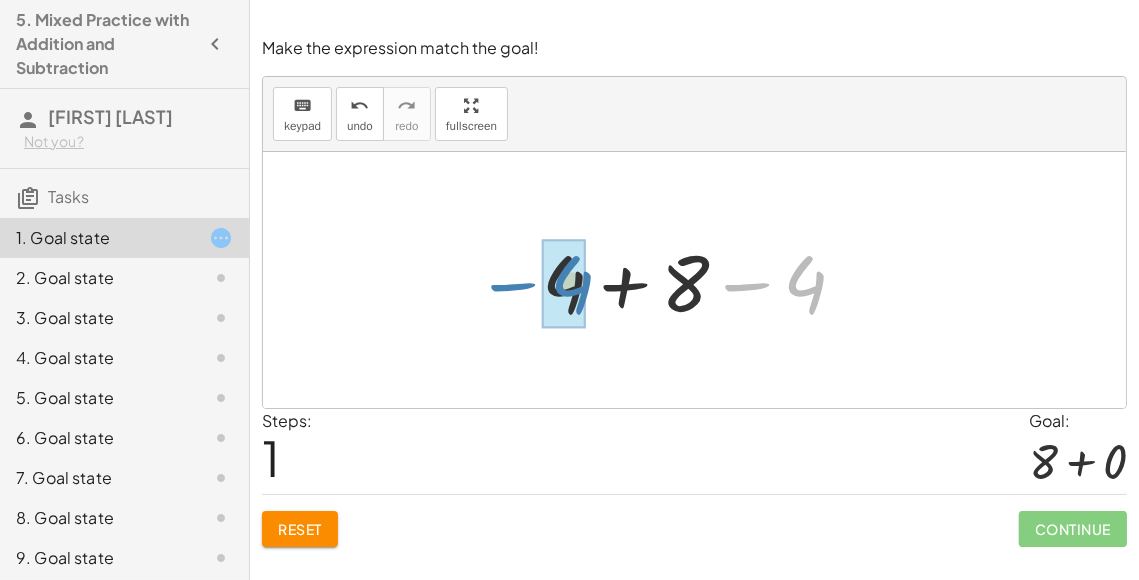 drag, startPoint x: 757, startPoint y: 282, endPoint x: 523, endPoint y: 282, distance: 234 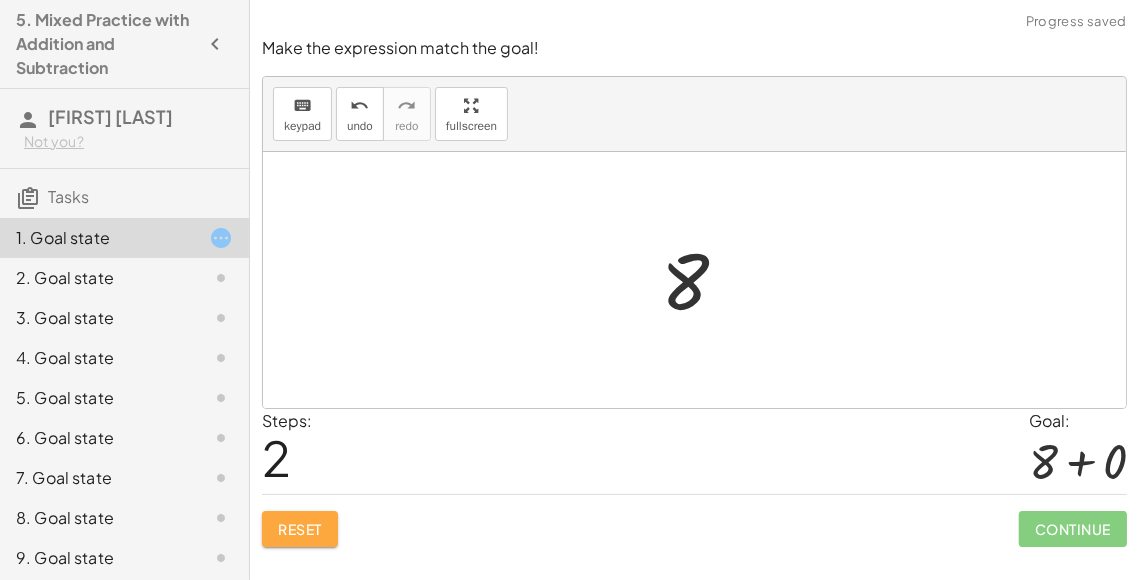 click on "Reset" 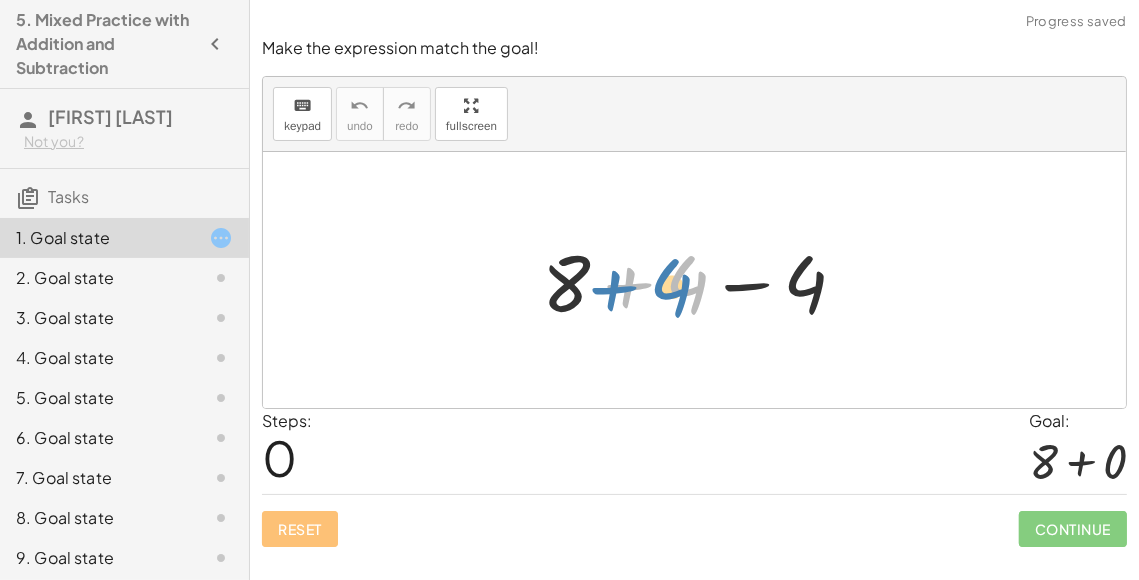 drag, startPoint x: 683, startPoint y: 301, endPoint x: 666, endPoint y: 304, distance: 17.262676 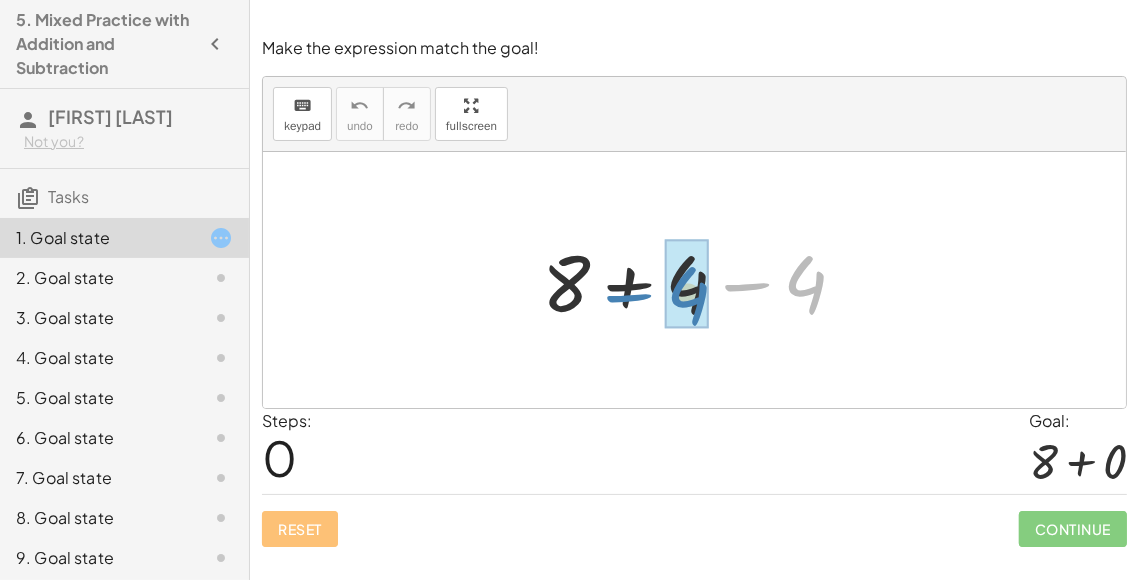 drag, startPoint x: 798, startPoint y: 286, endPoint x: 681, endPoint y: 297, distance: 117.51595 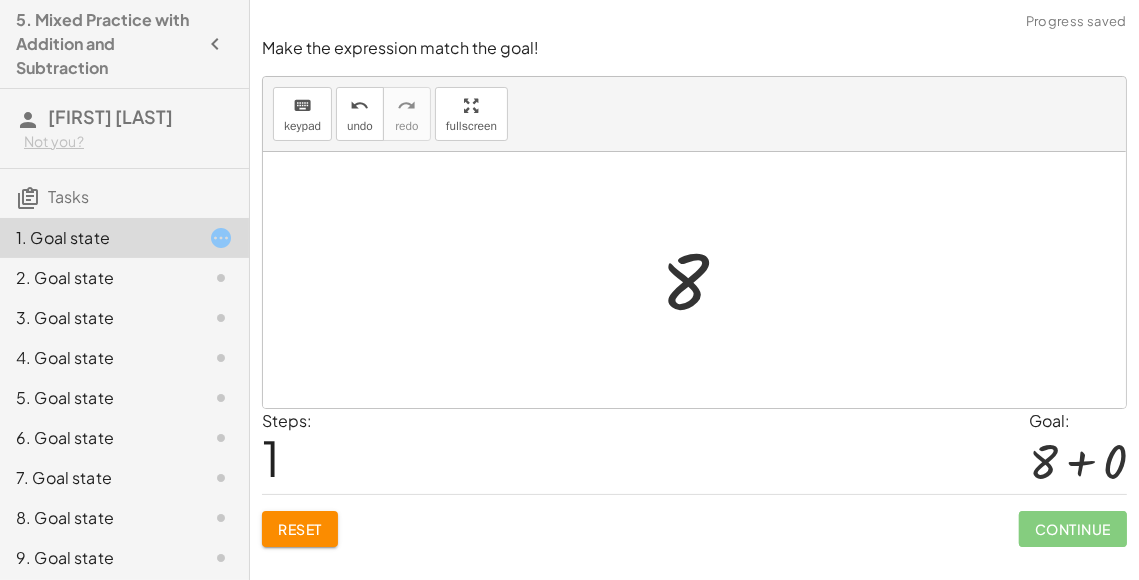 click on "Reset" 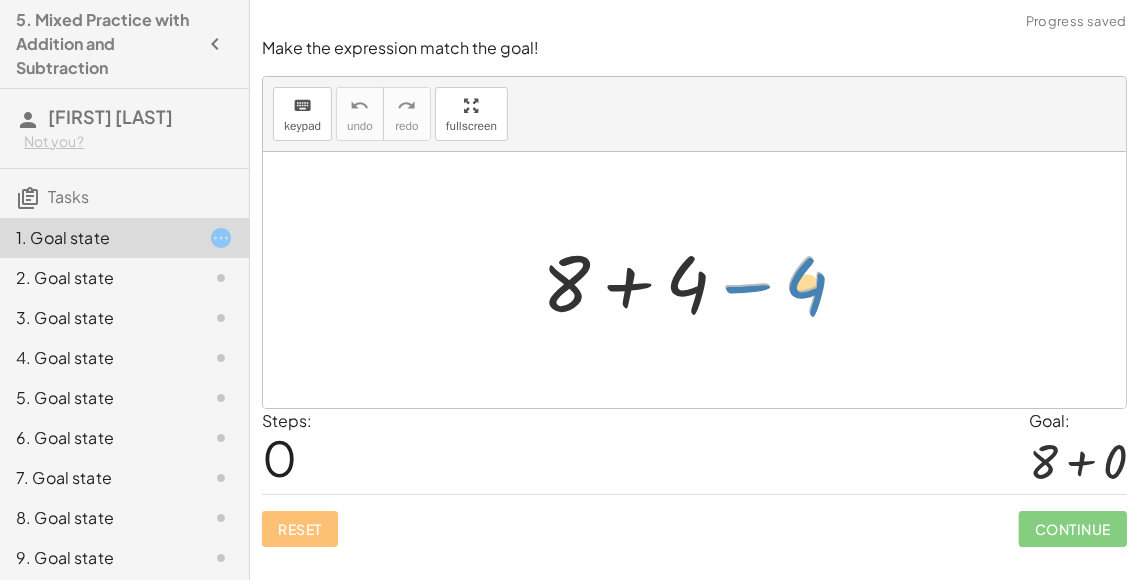 click at bounding box center [702, 280] 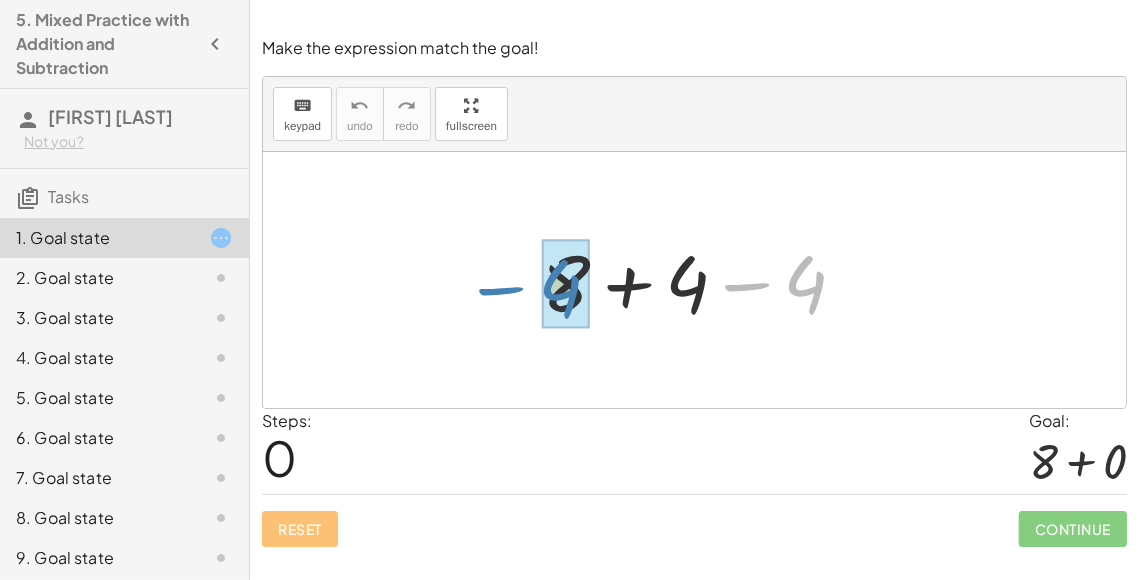 drag, startPoint x: 812, startPoint y: 289, endPoint x: 572, endPoint y: 293, distance: 240.03333 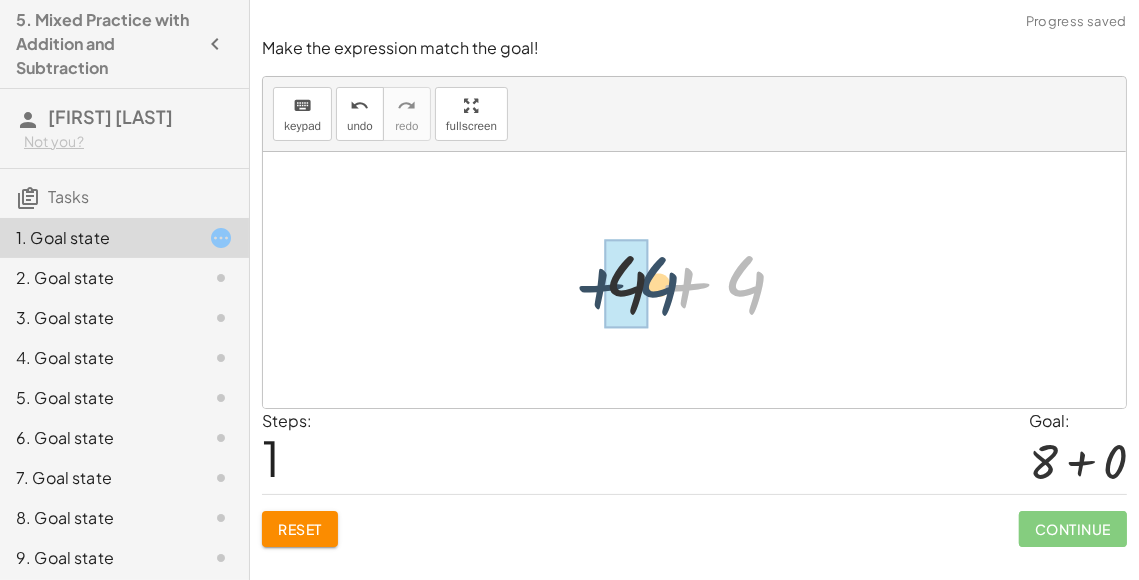 drag, startPoint x: 748, startPoint y: 278, endPoint x: 655, endPoint y: 279, distance: 93.00538 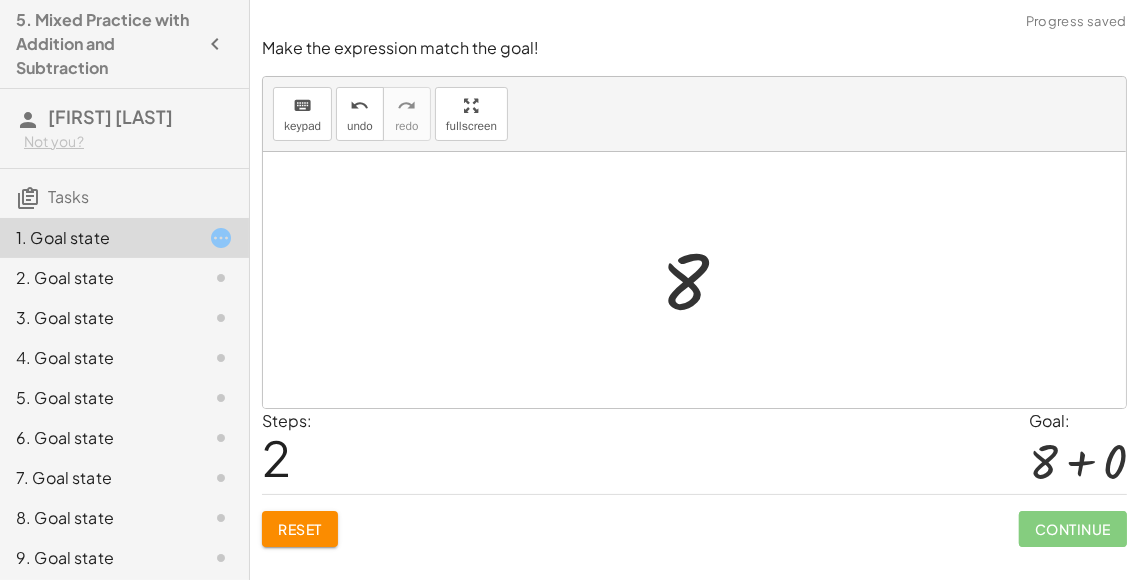 click on "Reset" 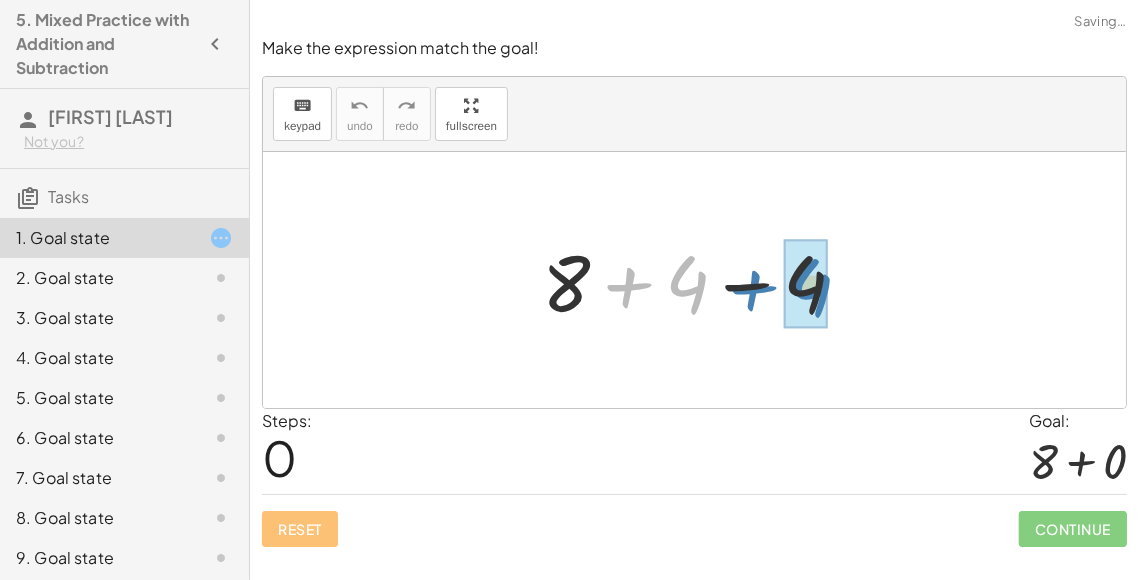 drag, startPoint x: 618, startPoint y: 285, endPoint x: 742, endPoint y: 288, distance: 124.036285 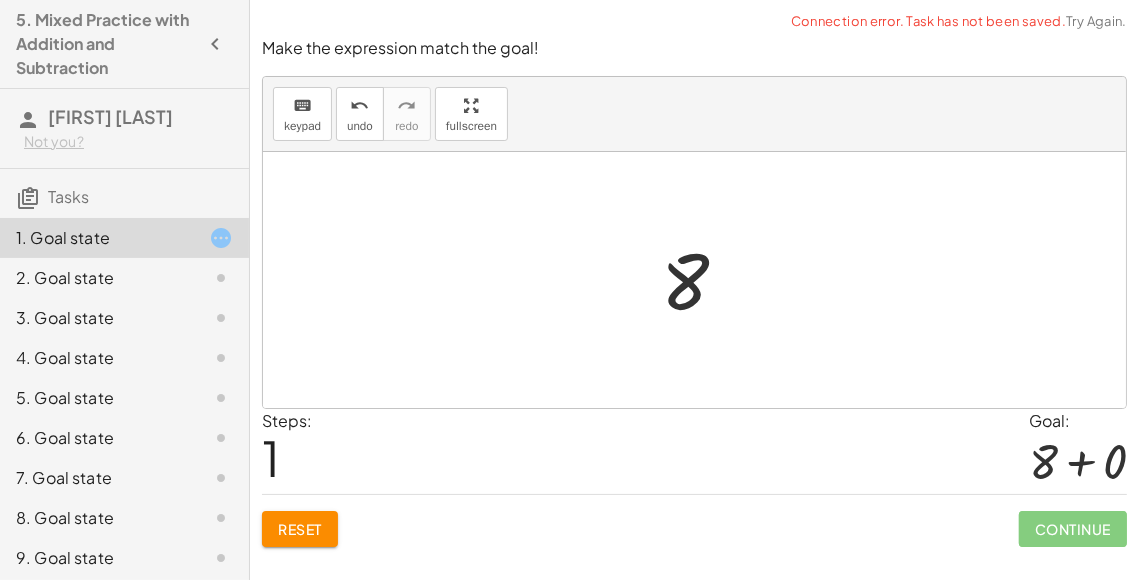 click on "Reset" 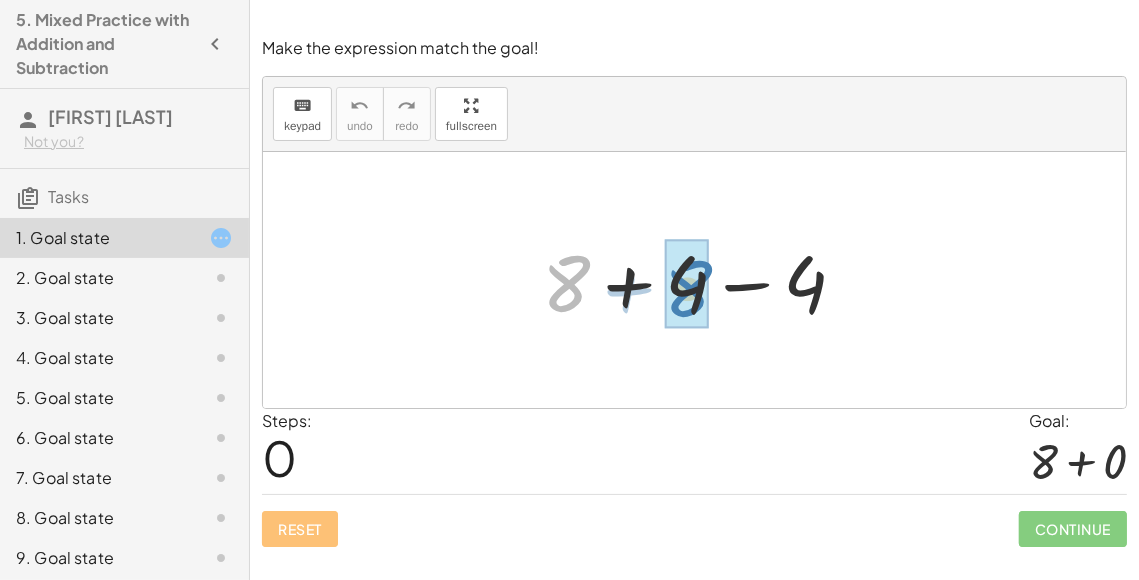 drag, startPoint x: 566, startPoint y: 268, endPoint x: 688, endPoint y: 273, distance: 122.10242 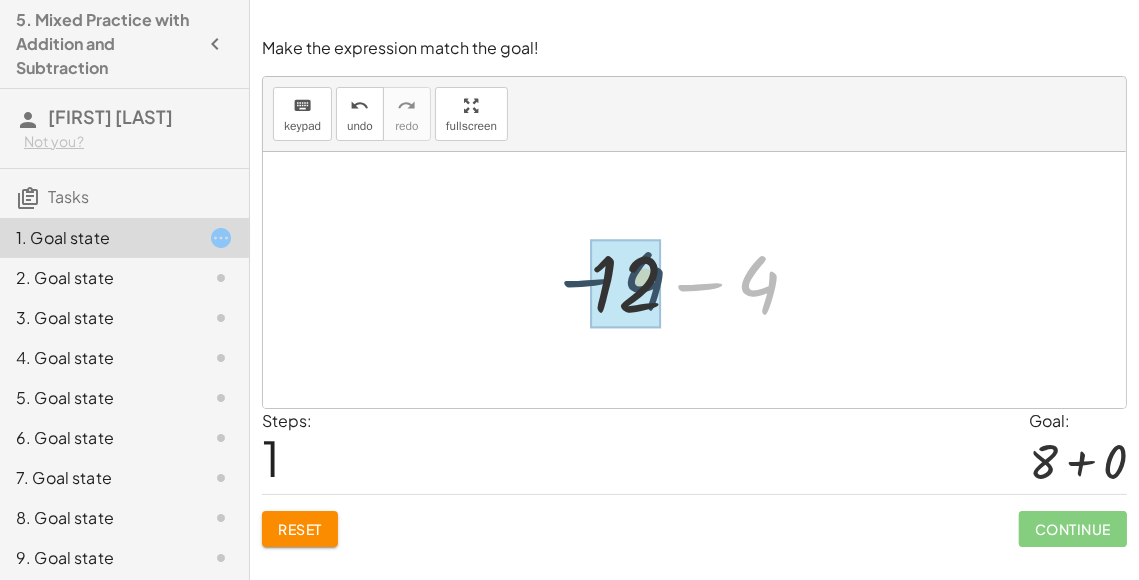 drag, startPoint x: 746, startPoint y: 277, endPoint x: 628, endPoint y: 273, distance: 118.06778 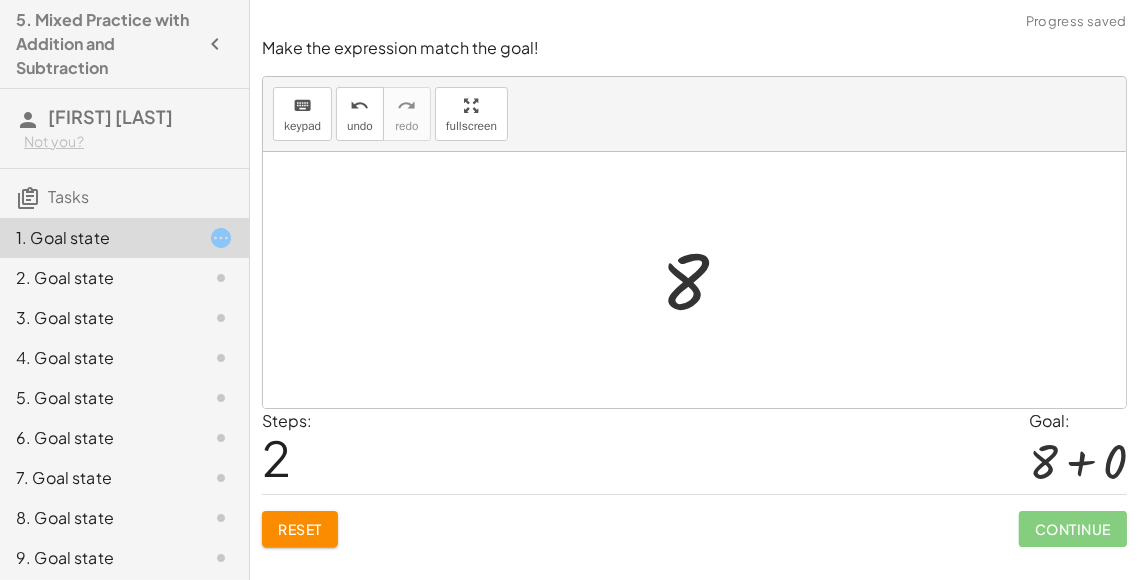 click on "Reset" 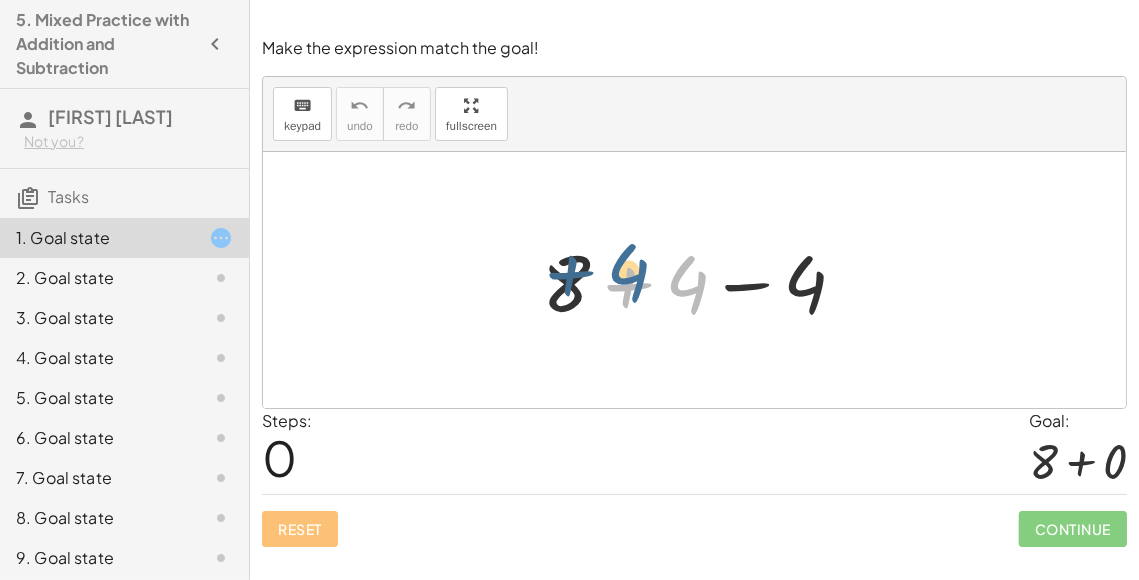 click at bounding box center [702, 280] 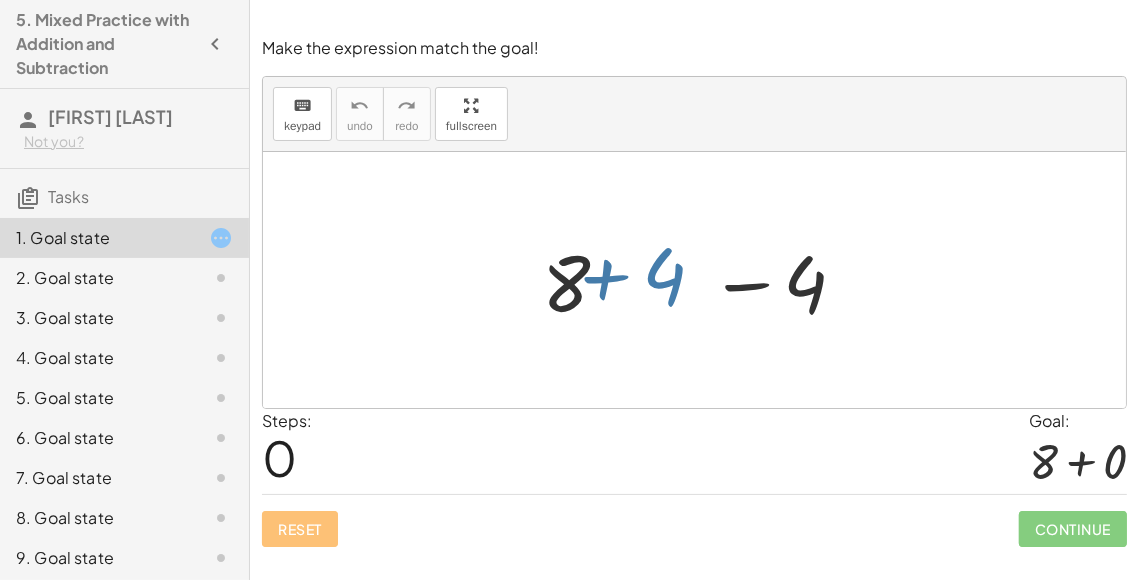 click at bounding box center [702, 280] 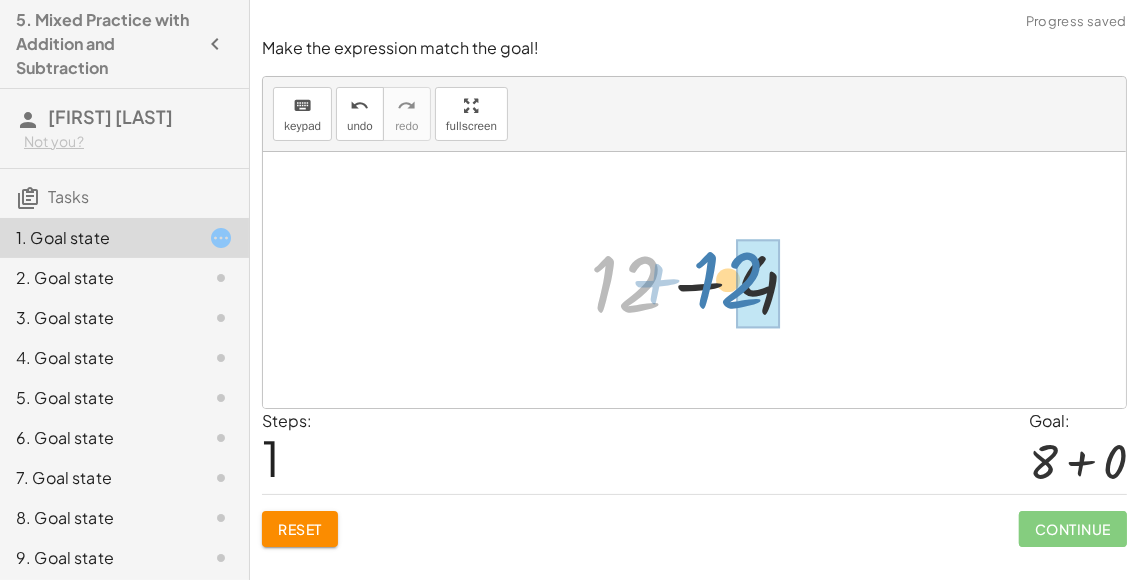 drag, startPoint x: 596, startPoint y: 286, endPoint x: 705, endPoint y: 281, distance: 109.11462 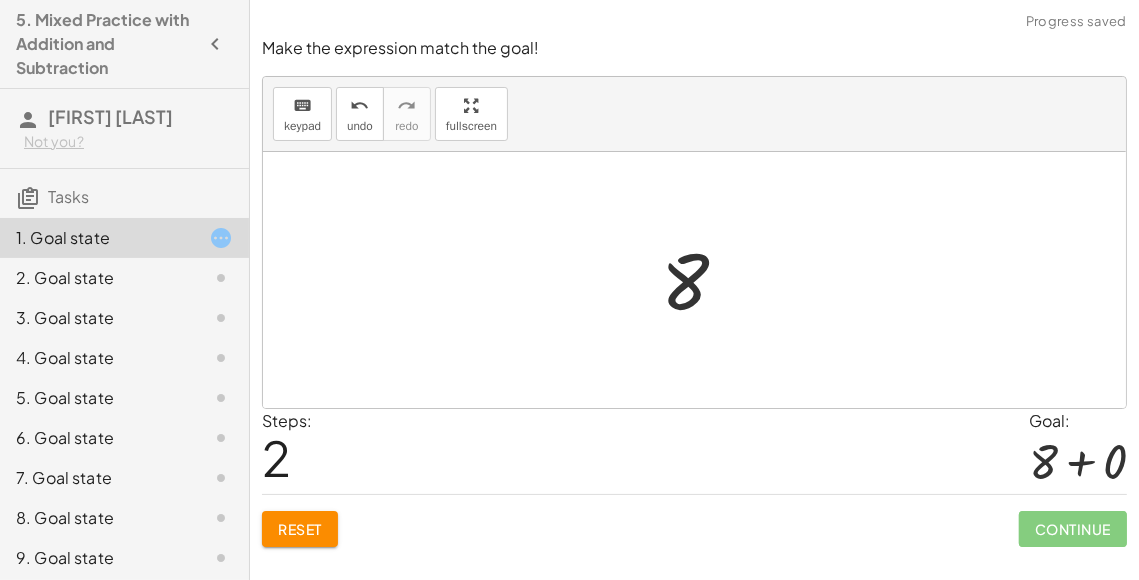 click on "Reset" 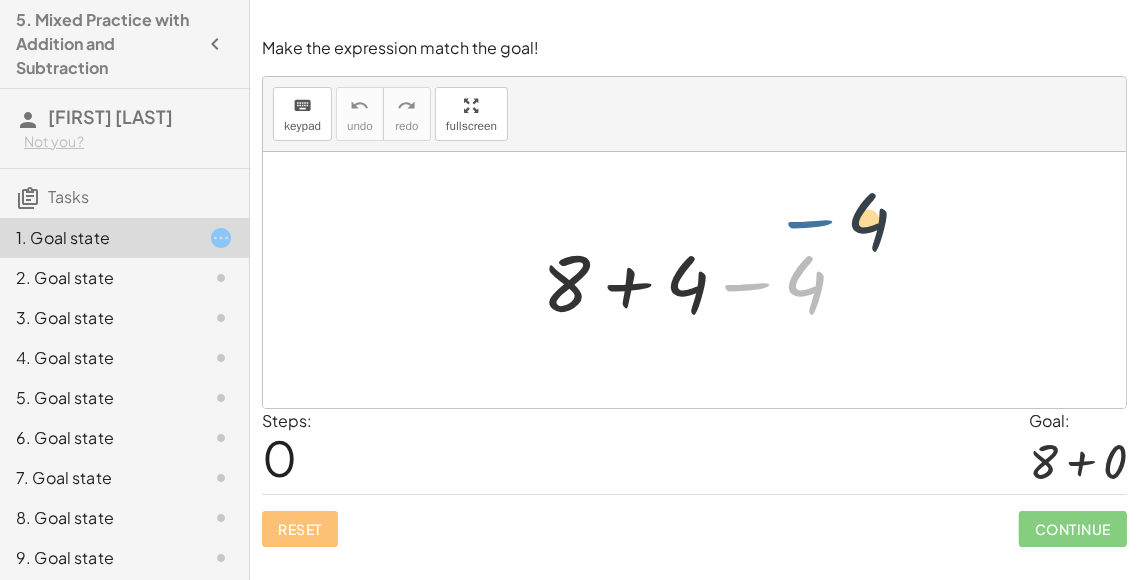 drag, startPoint x: 735, startPoint y: 289, endPoint x: 800, endPoint y: 230, distance: 87.78383 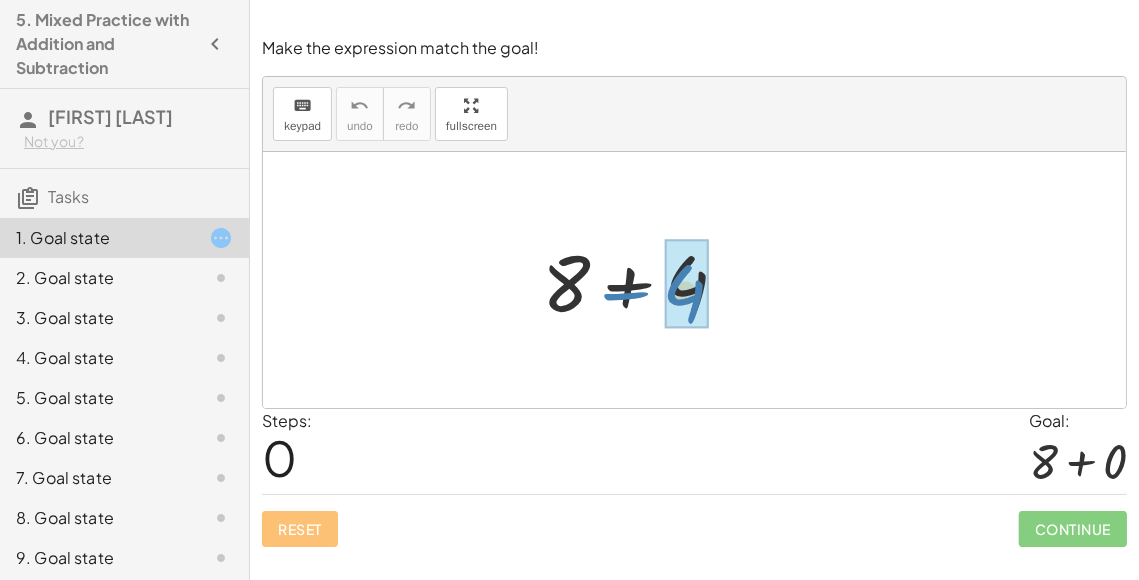 drag, startPoint x: 800, startPoint y: 230, endPoint x: 678, endPoint y: 239, distance: 122.33152 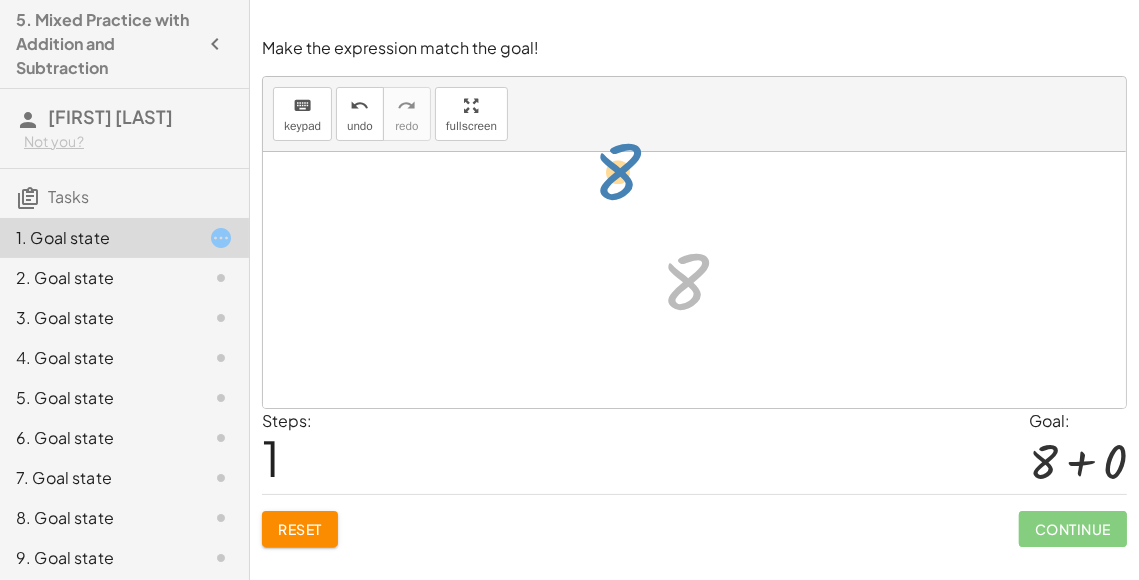 drag, startPoint x: 691, startPoint y: 269, endPoint x: 625, endPoint y: 161, distance: 126.57014 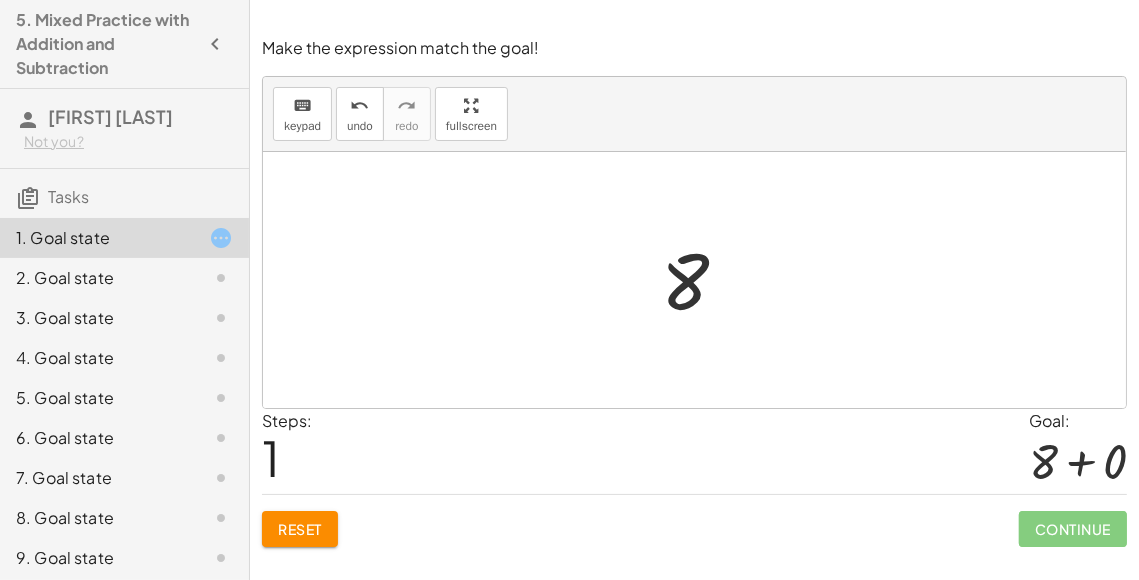 click on "Reset" 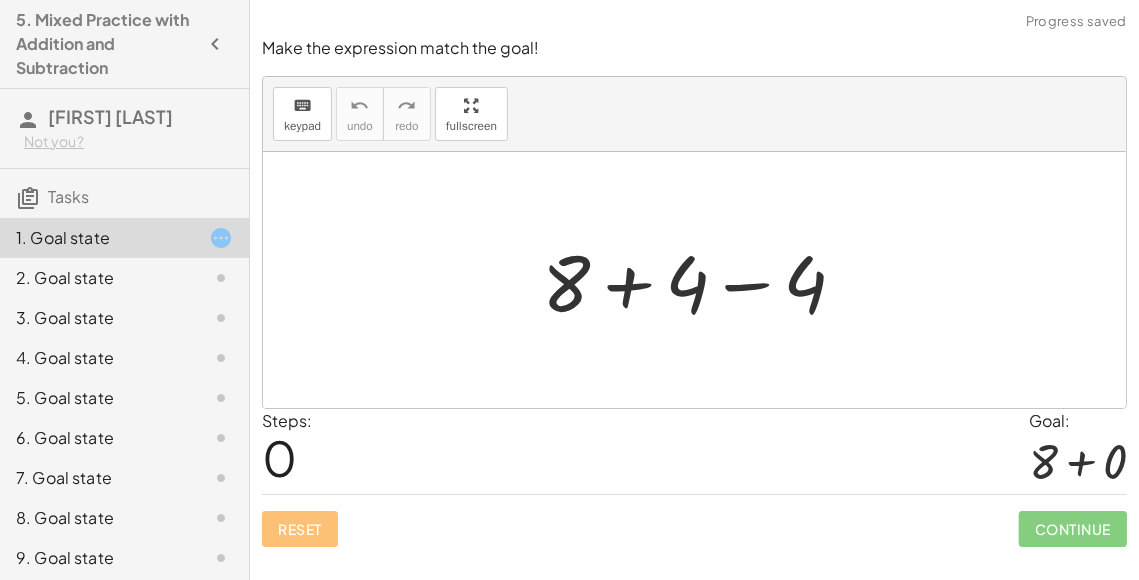 click at bounding box center [702, 280] 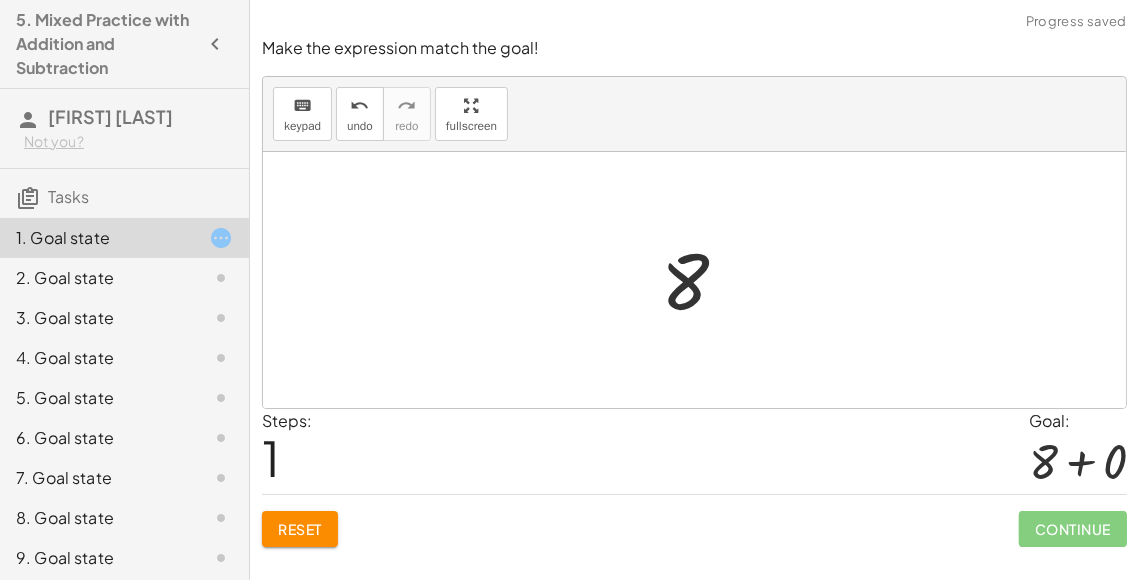 click on "Make the expression match the goal! keyboard keypad undo undo redo redo fullscreen + 8 + 4 − 4 + 8 + 0 8 × Steps:  1 Goal: + 8 + 0 Reset   Continue" 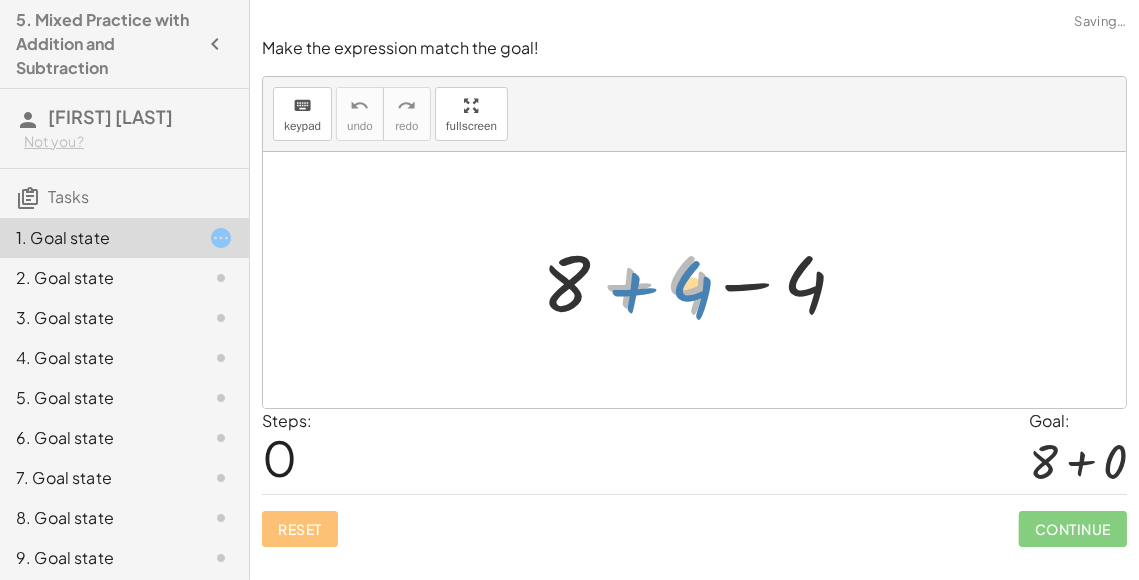 click at bounding box center [702, 280] 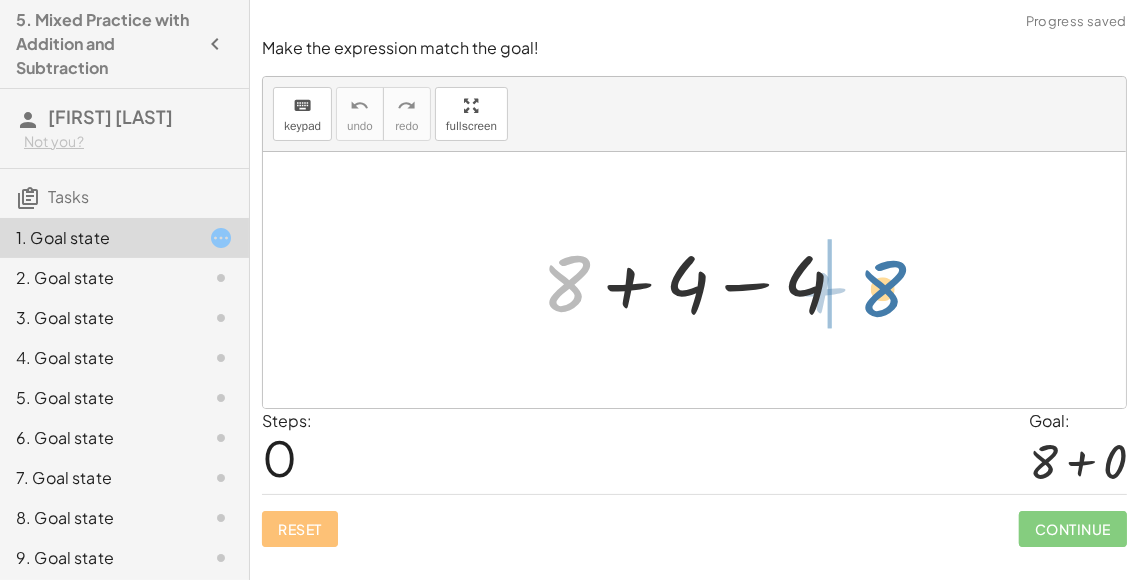 drag, startPoint x: 555, startPoint y: 285, endPoint x: 869, endPoint y: 292, distance: 314.078 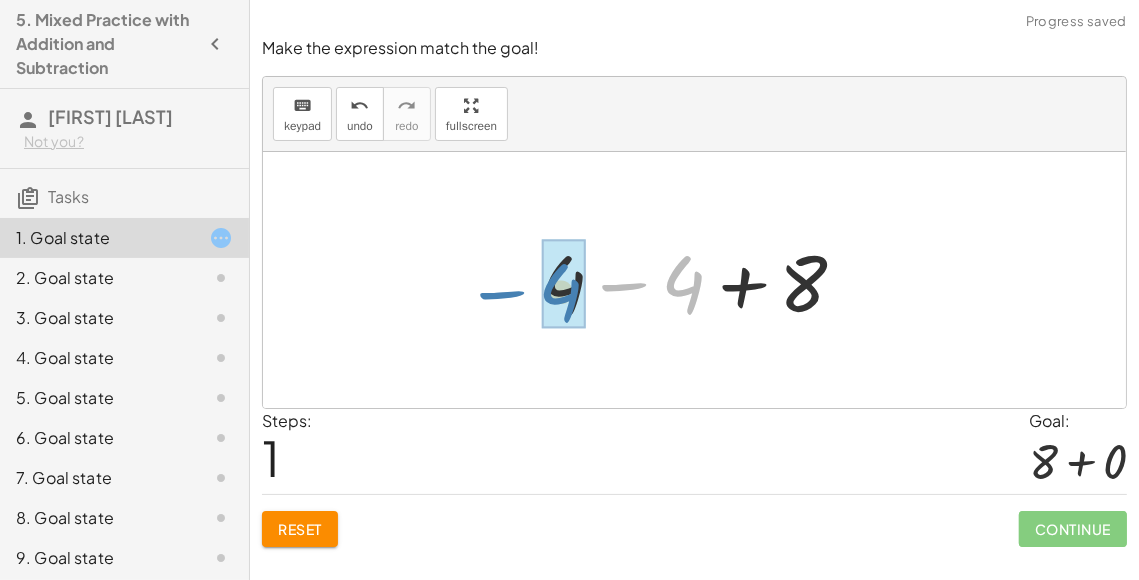 drag, startPoint x: 687, startPoint y: 282, endPoint x: 559, endPoint y: 287, distance: 128.09763 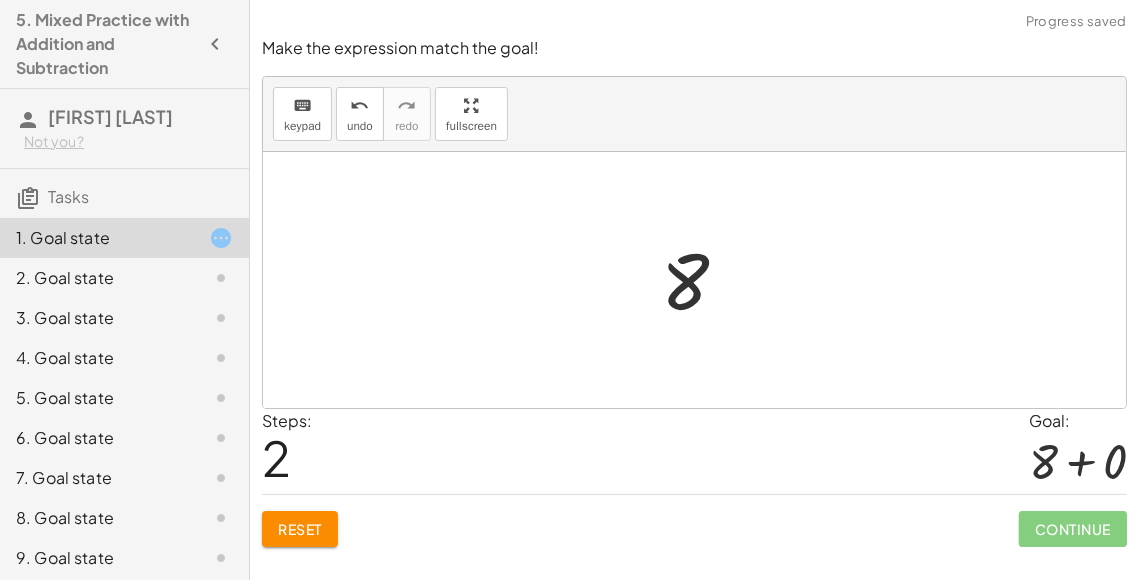 click on "Reset" at bounding box center [300, 529] 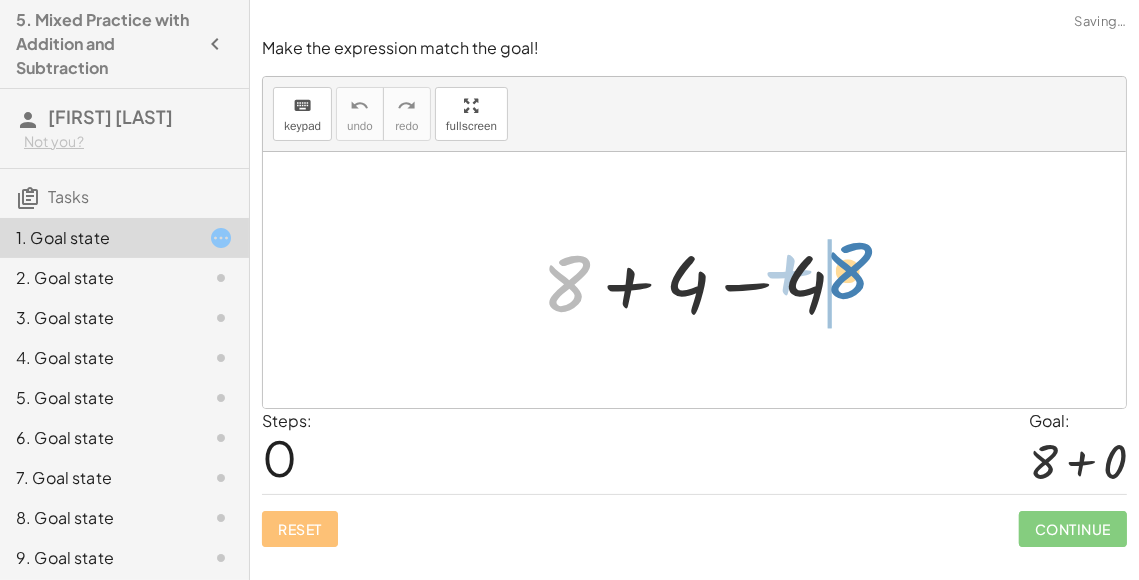 drag, startPoint x: 567, startPoint y: 292, endPoint x: 851, endPoint y: 279, distance: 284.2974 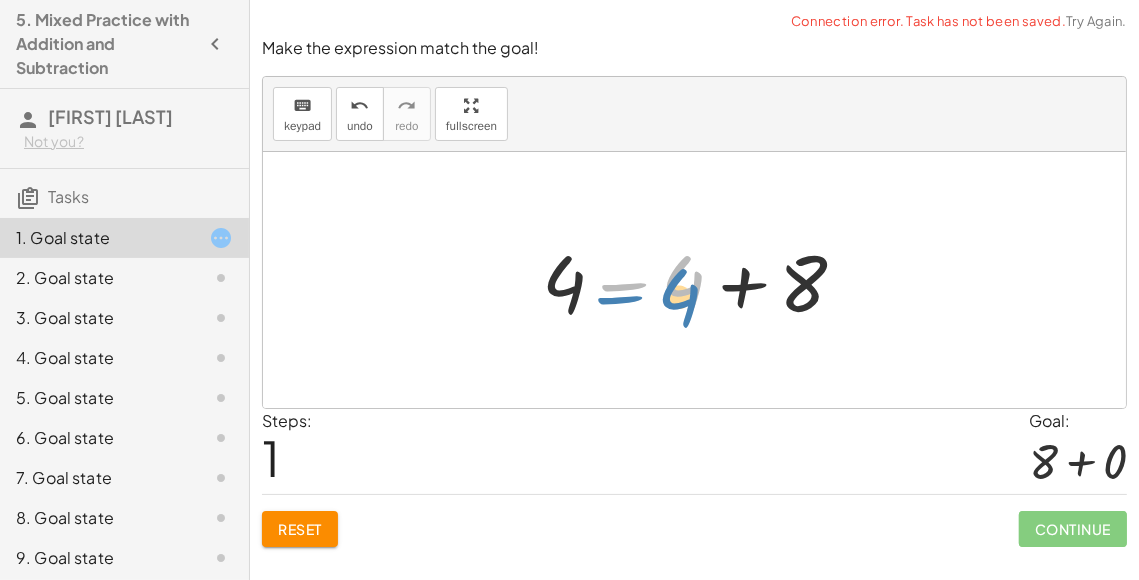 drag, startPoint x: 683, startPoint y: 277, endPoint x: 684, endPoint y: 288, distance: 11.045361 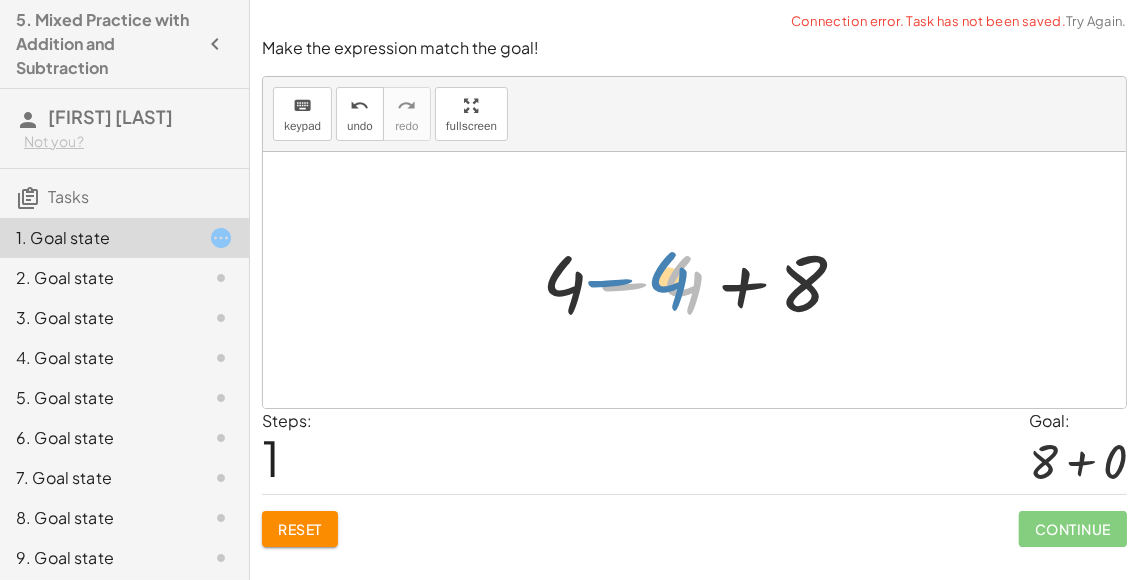 click at bounding box center [702, 280] 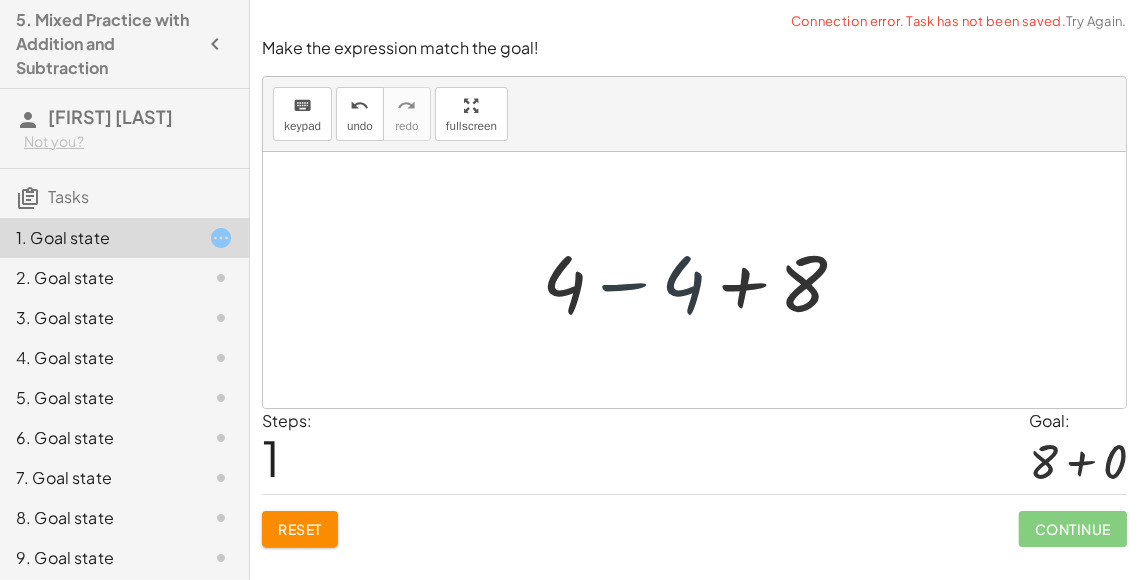 click at bounding box center (702, 280) 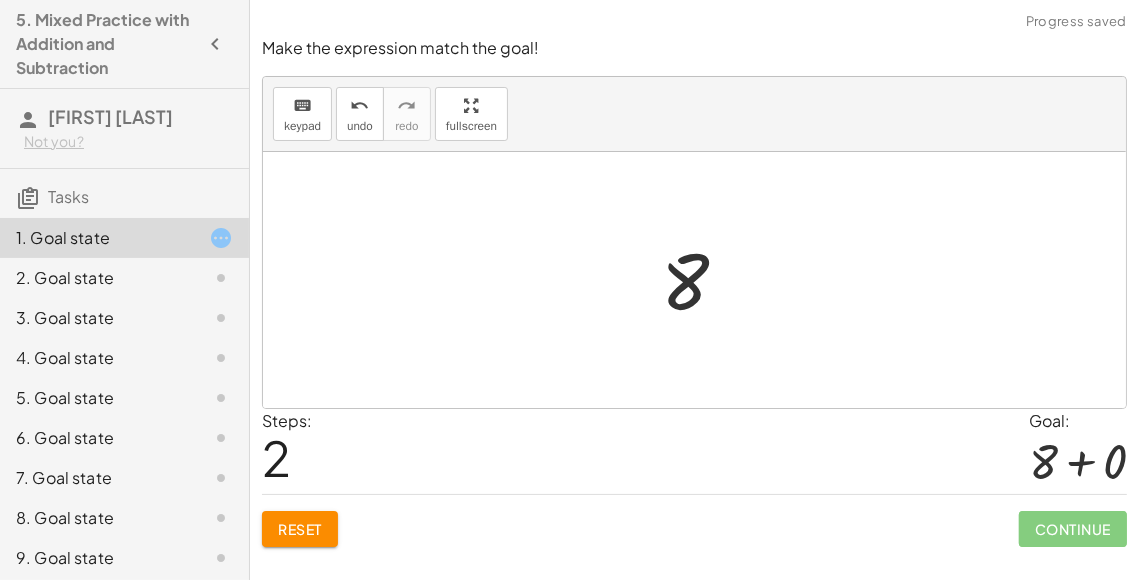 click on "Reset" at bounding box center (300, 529) 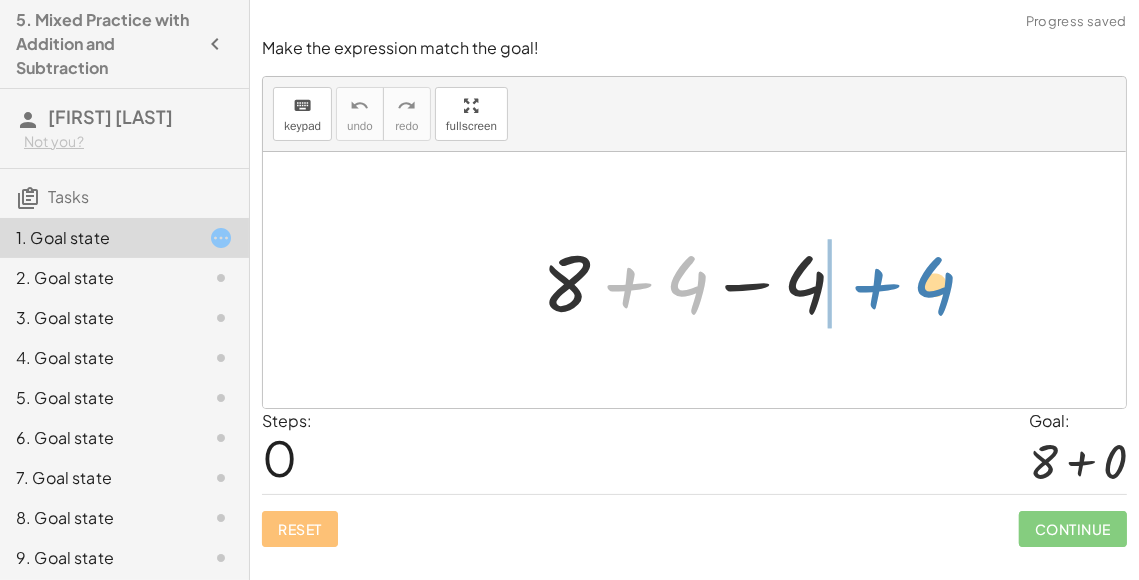 drag, startPoint x: 625, startPoint y: 286, endPoint x: 869, endPoint y: 289, distance: 244.01845 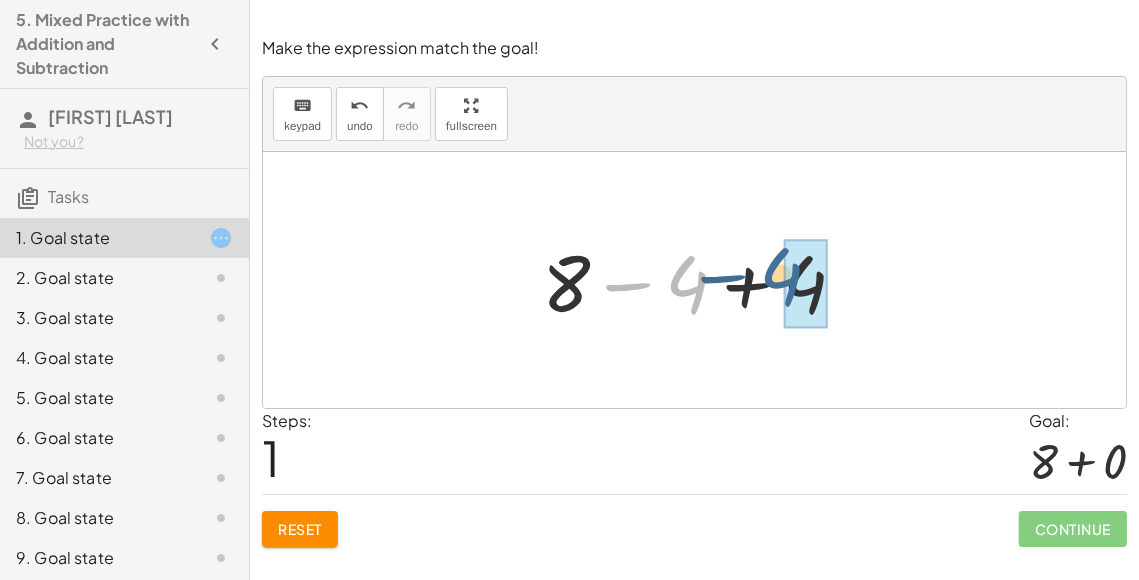 drag, startPoint x: 695, startPoint y: 285, endPoint x: 821, endPoint y: 289, distance: 126.06348 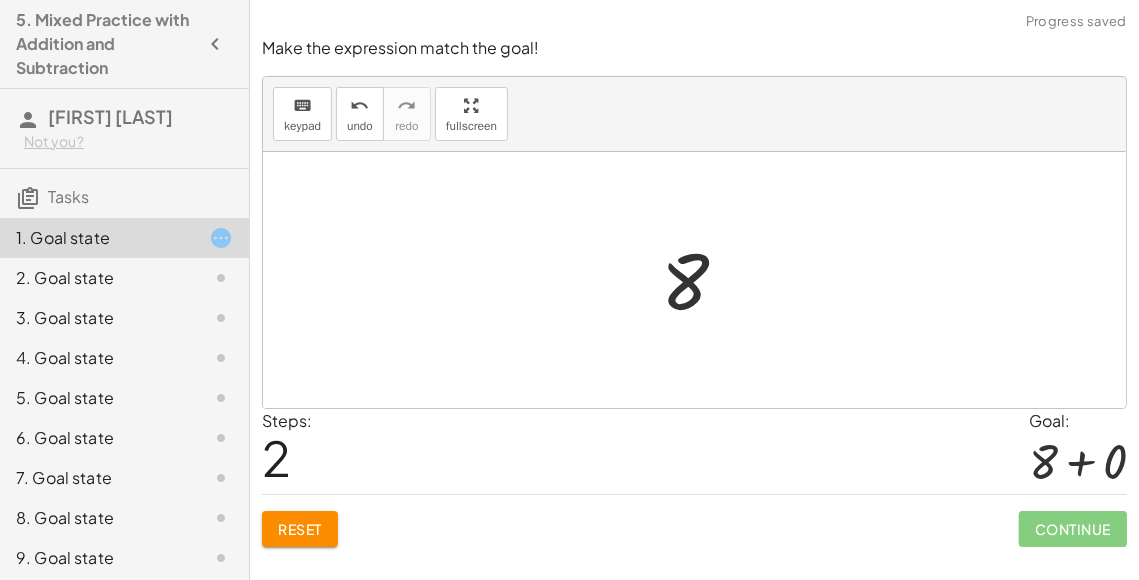 click on "Reset" 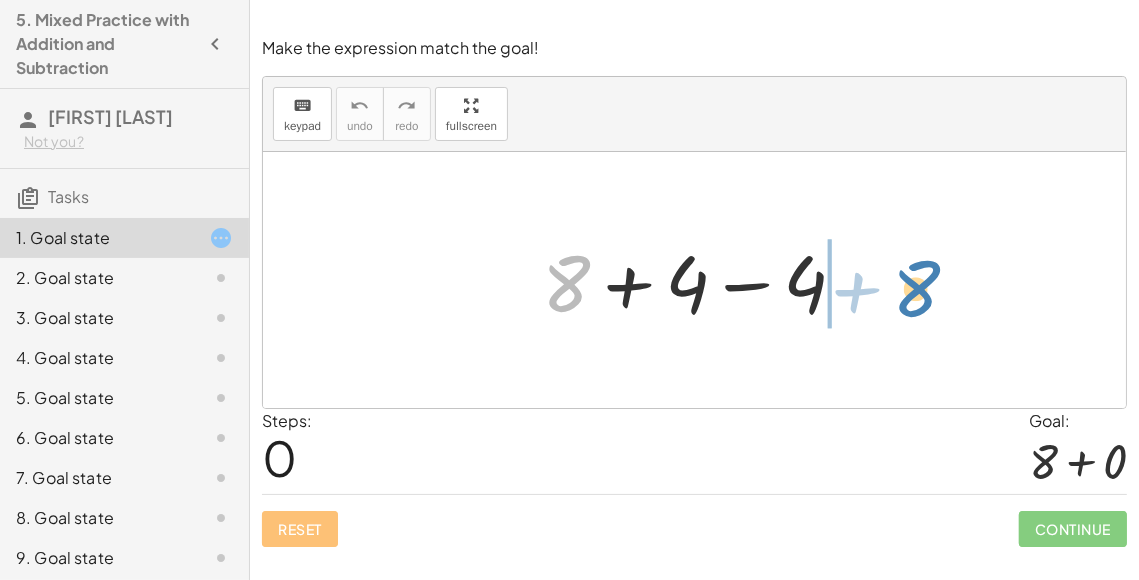 drag, startPoint x: 568, startPoint y: 261, endPoint x: 905, endPoint y: 259, distance: 337.00592 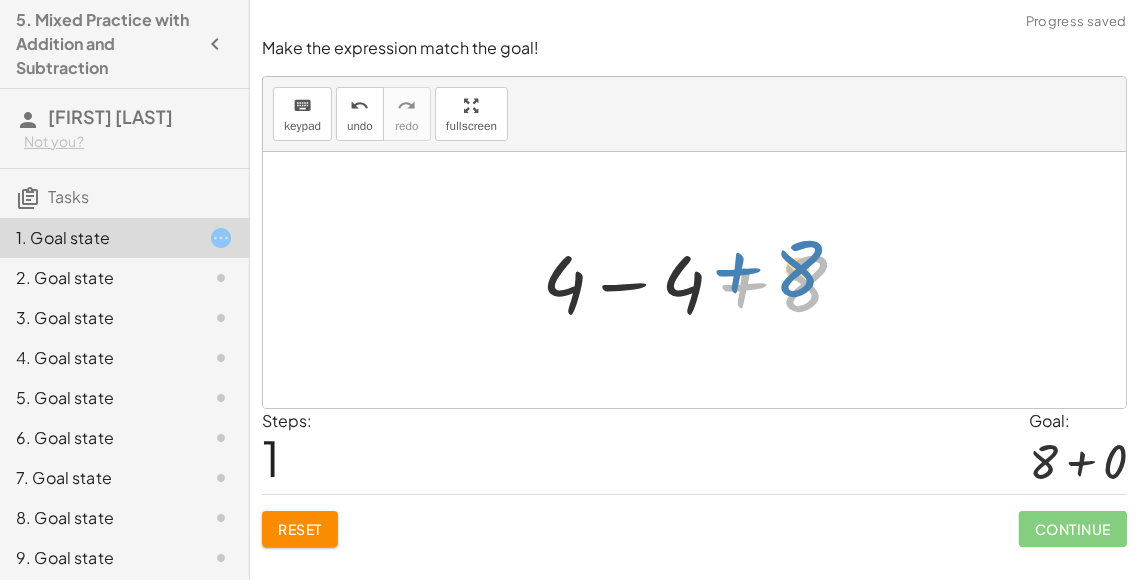 drag, startPoint x: 733, startPoint y: 294, endPoint x: 728, endPoint y: 281, distance: 13.928389 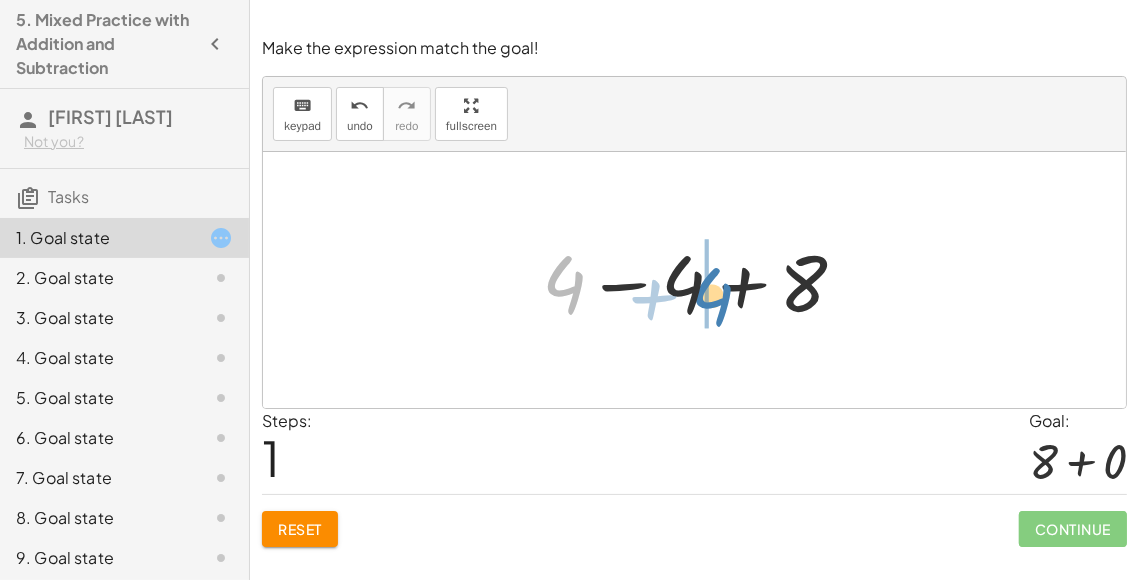 drag, startPoint x: 573, startPoint y: 284, endPoint x: 719, endPoint y: 296, distance: 146.49232 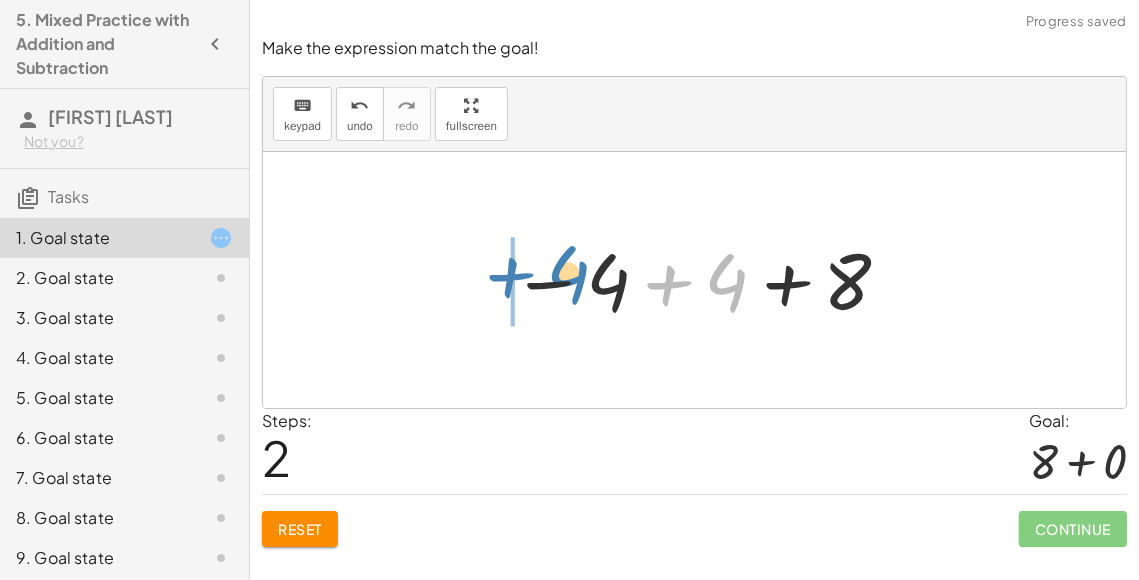 drag, startPoint x: 659, startPoint y: 285, endPoint x: 499, endPoint y: 277, distance: 160.19987 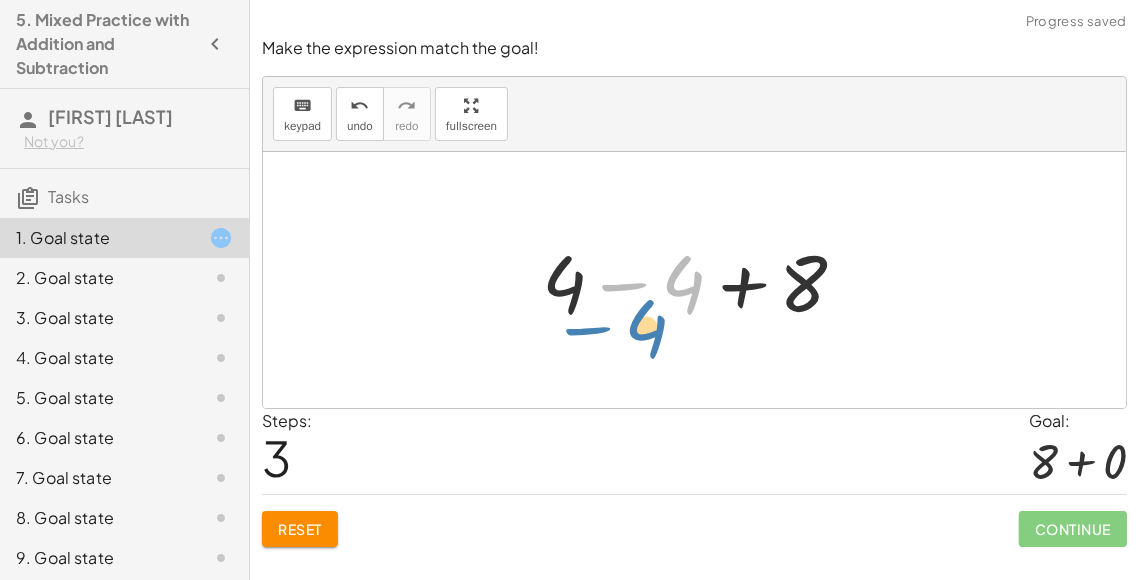 drag, startPoint x: 633, startPoint y: 282, endPoint x: 637, endPoint y: 298, distance: 16.492422 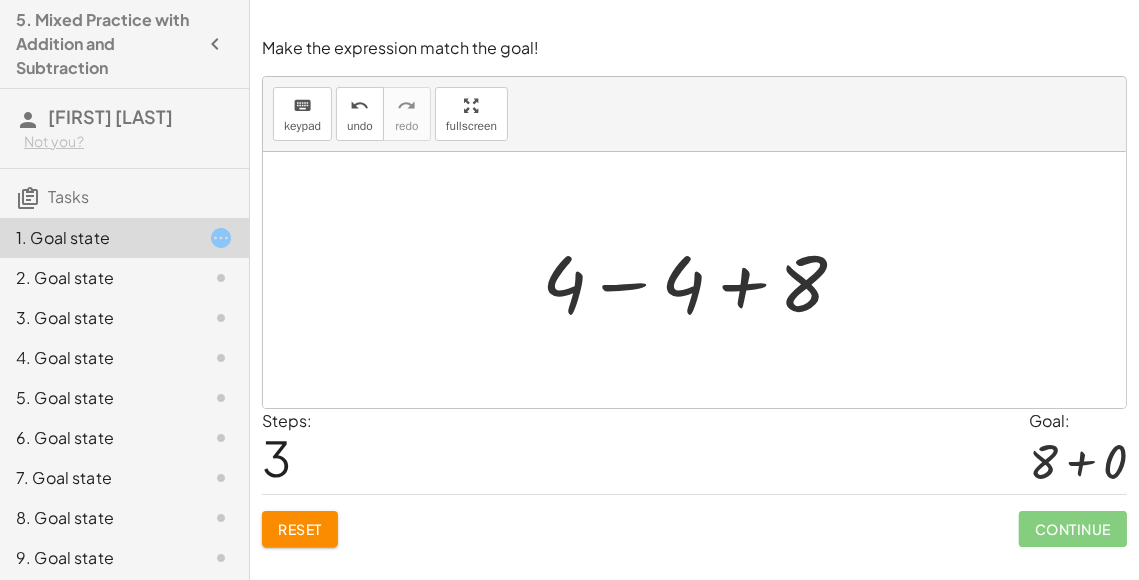 click on "Reset" at bounding box center (300, 529) 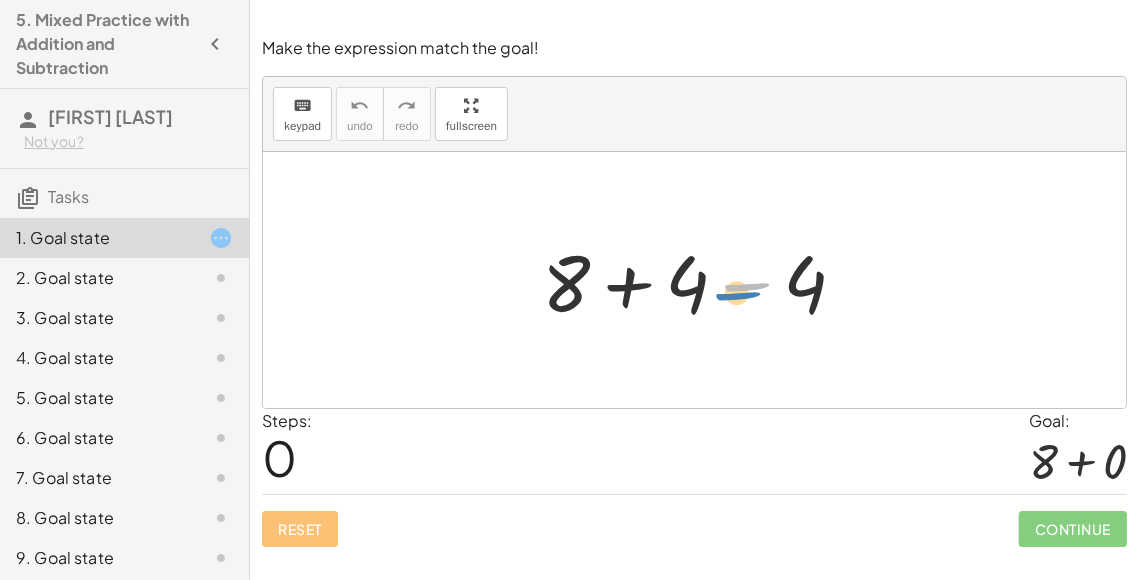 click at bounding box center (702, 280) 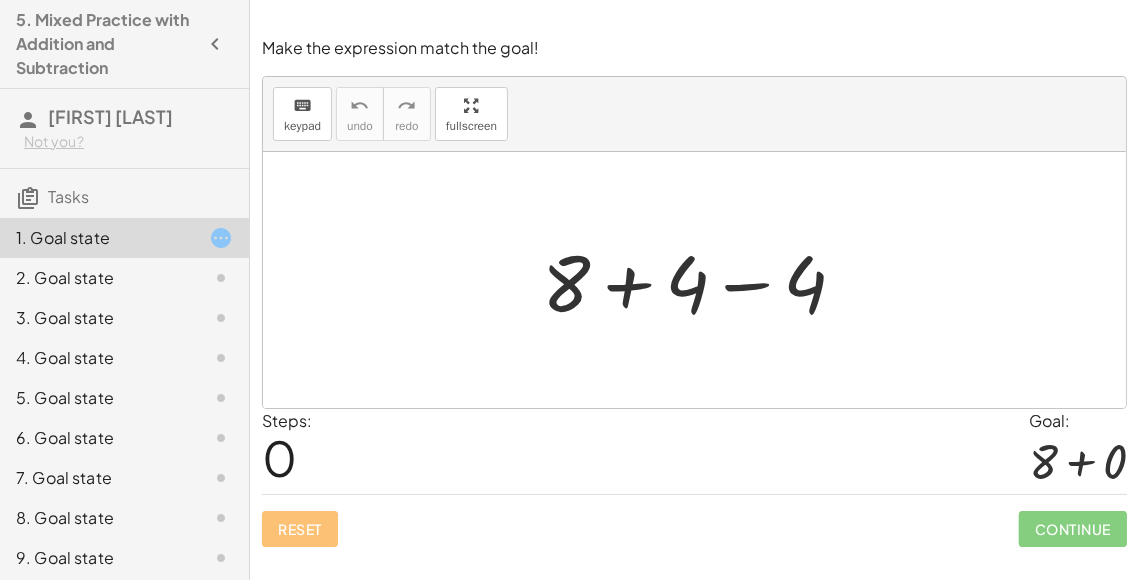 click at bounding box center (702, 280) 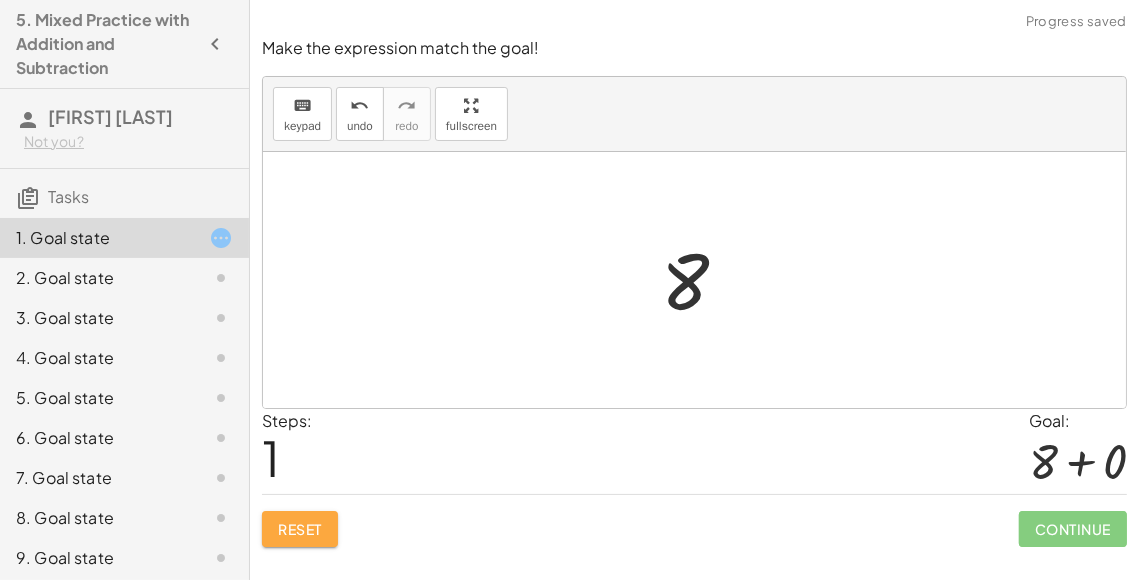 click on "Reset" at bounding box center (300, 529) 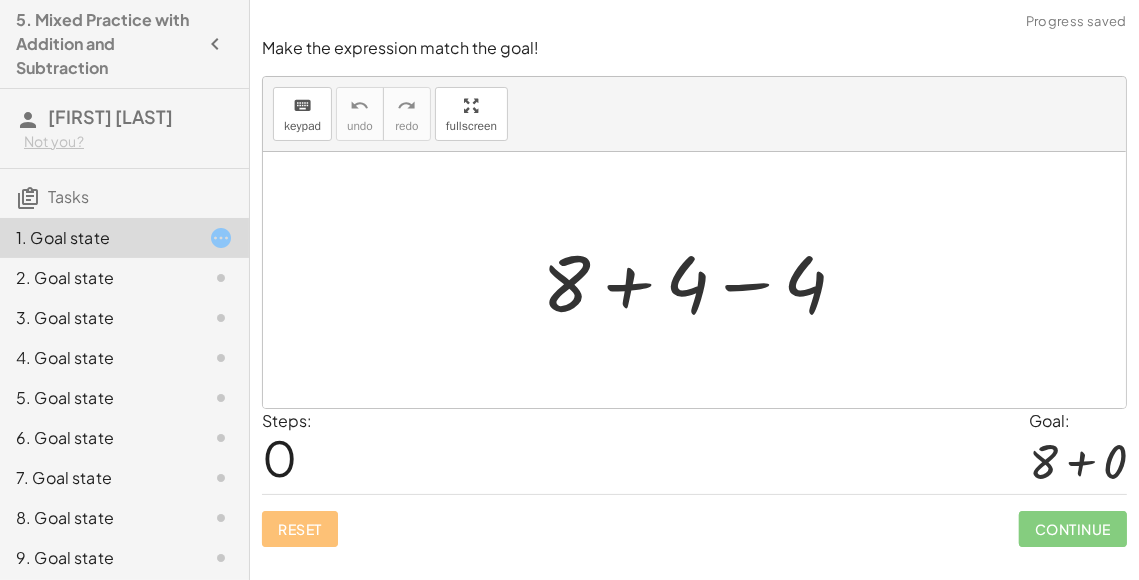 click at bounding box center (702, 280) 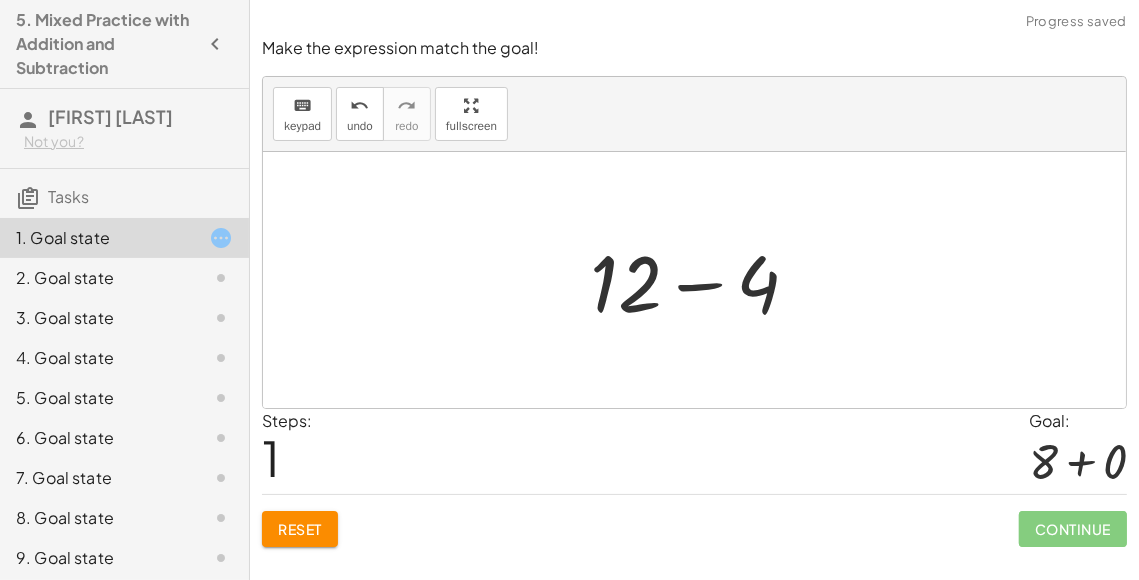 click at bounding box center (702, 280) 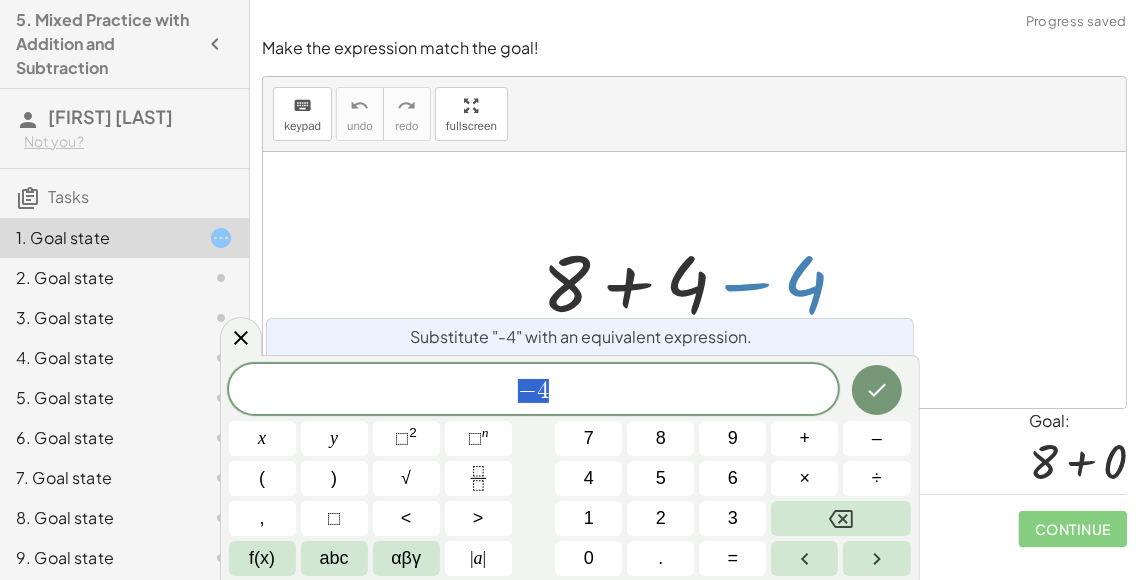 drag, startPoint x: 771, startPoint y: 284, endPoint x: 876, endPoint y: 288, distance: 105.076164 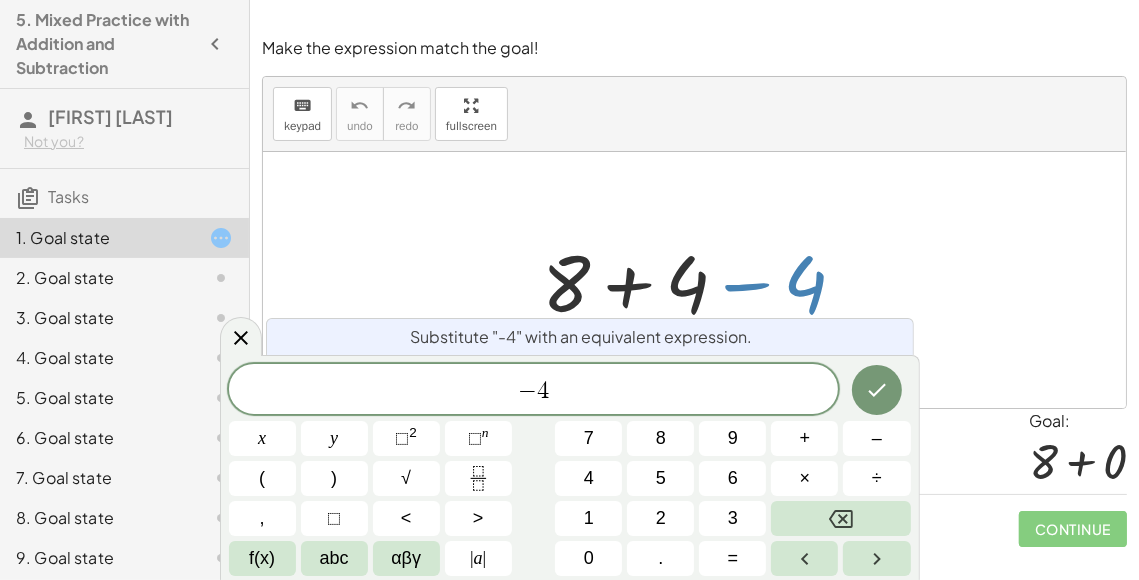 click on "− 4" 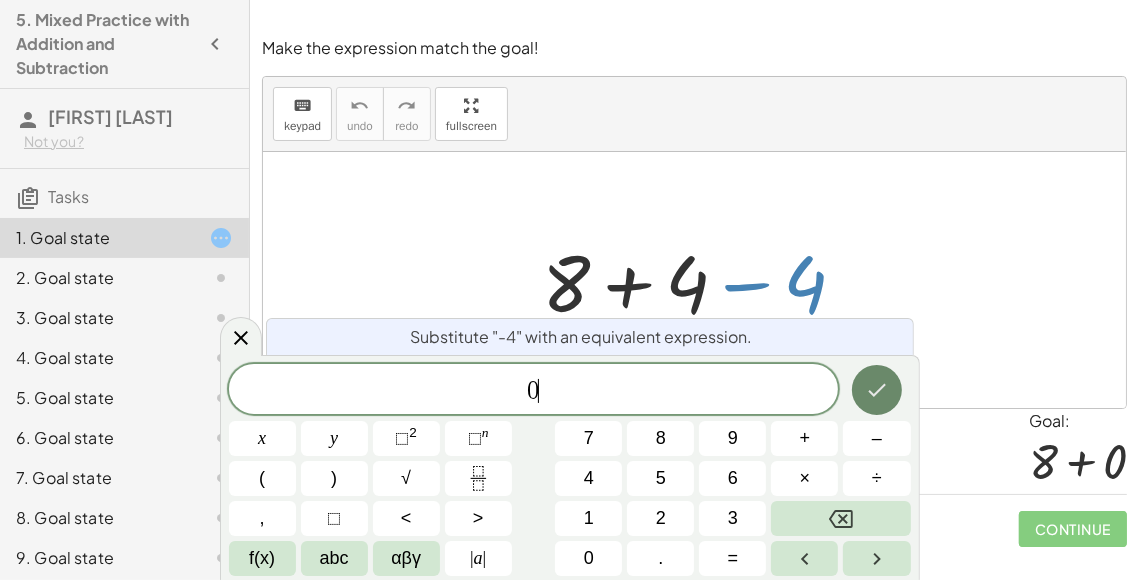 click 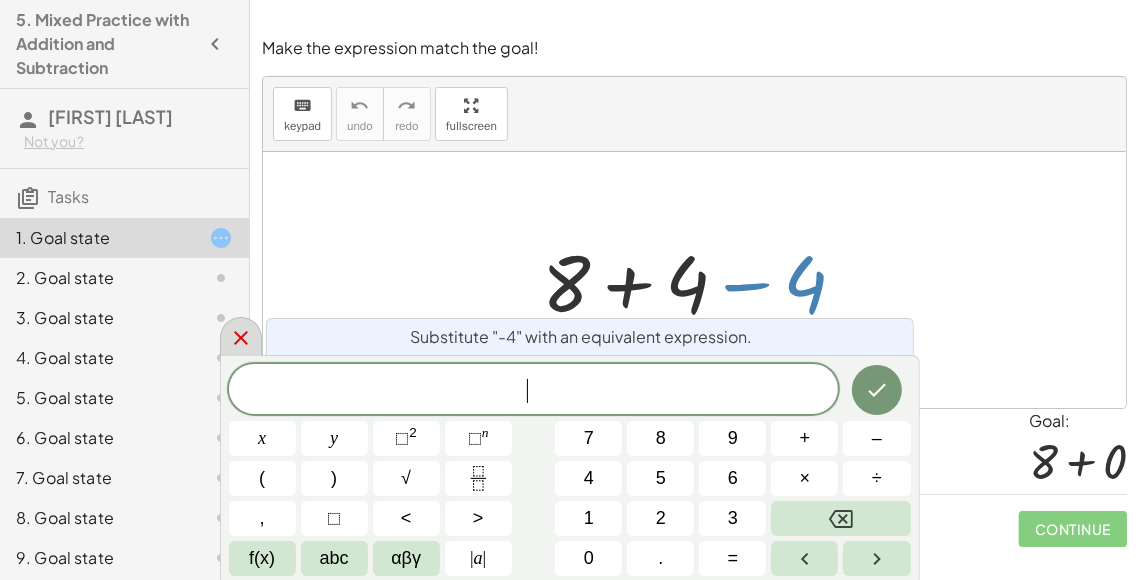 click 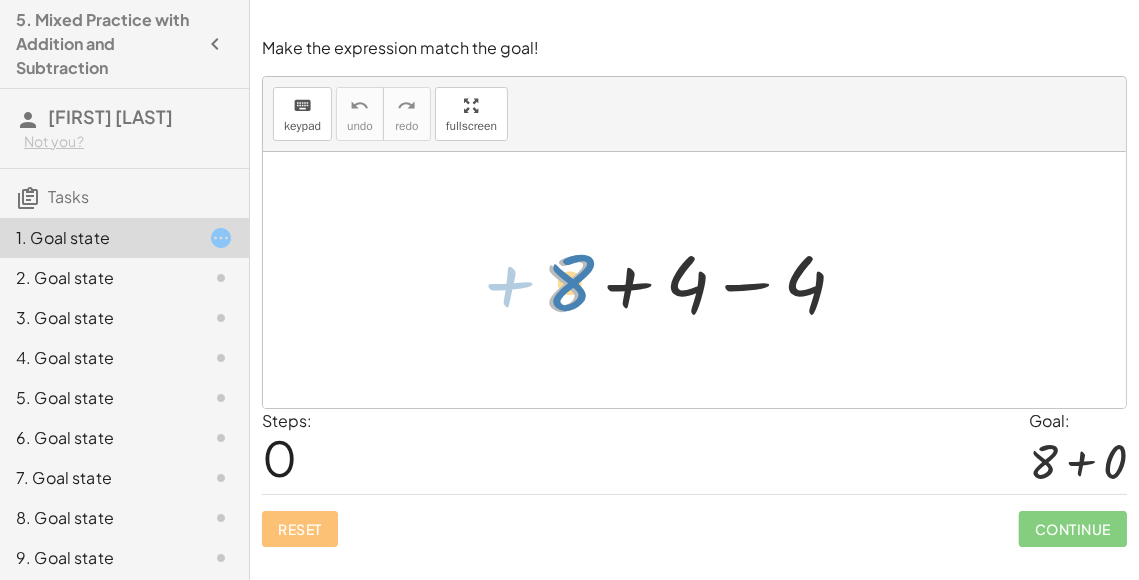 click at bounding box center [702, 280] 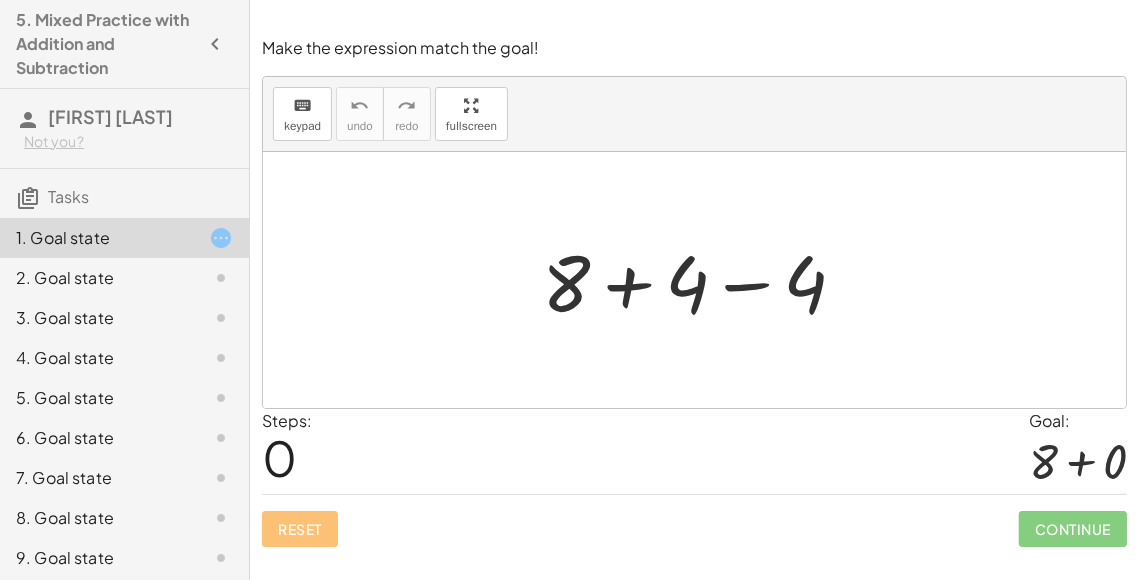 click at bounding box center (702, 280) 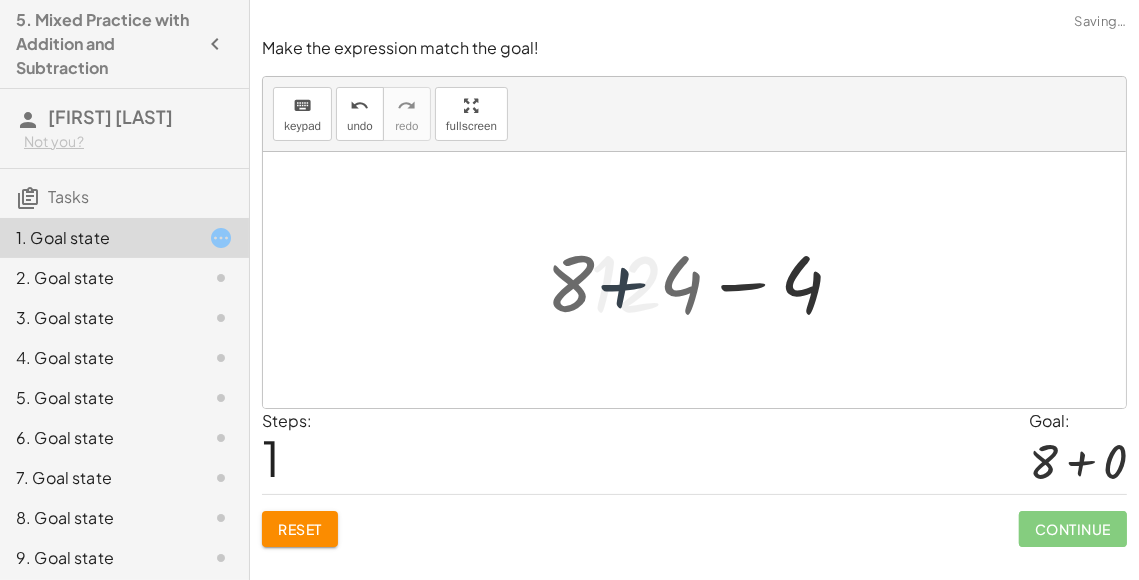 click at bounding box center [702, 280] 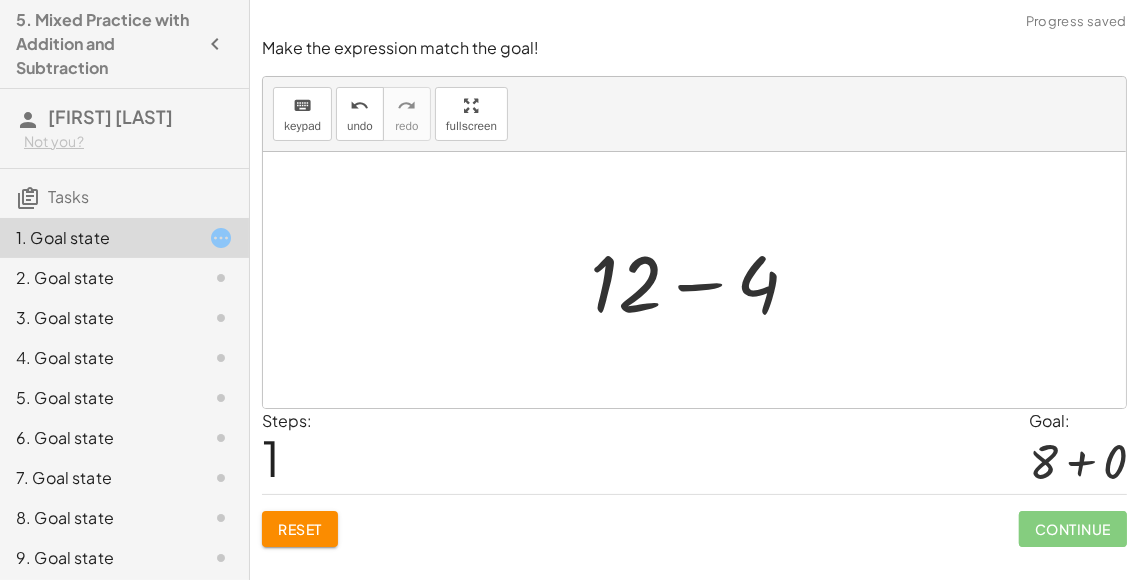 click on "Reset" at bounding box center (300, 529) 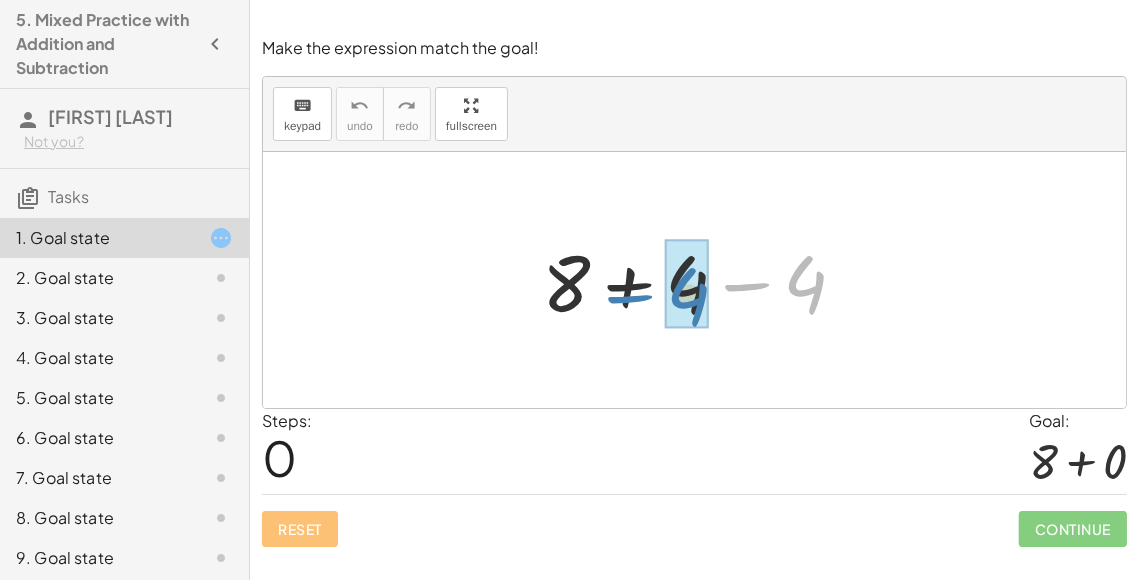 drag, startPoint x: 814, startPoint y: 292, endPoint x: 697, endPoint y: 304, distance: 117.61378 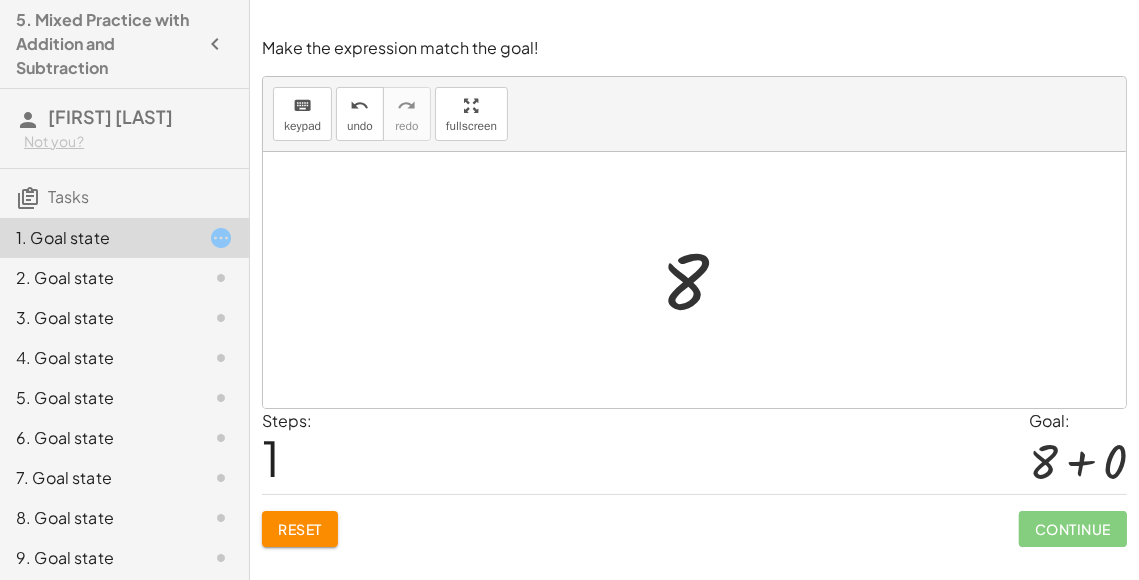 click 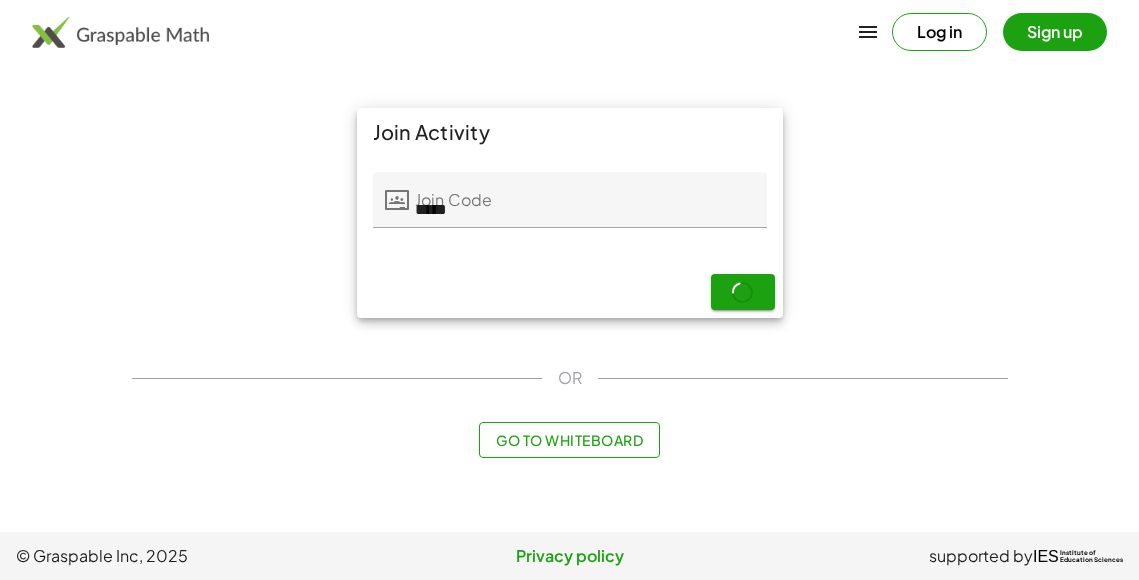 scroll, scrollTop: 0, scrollLeft: 0, axis: both 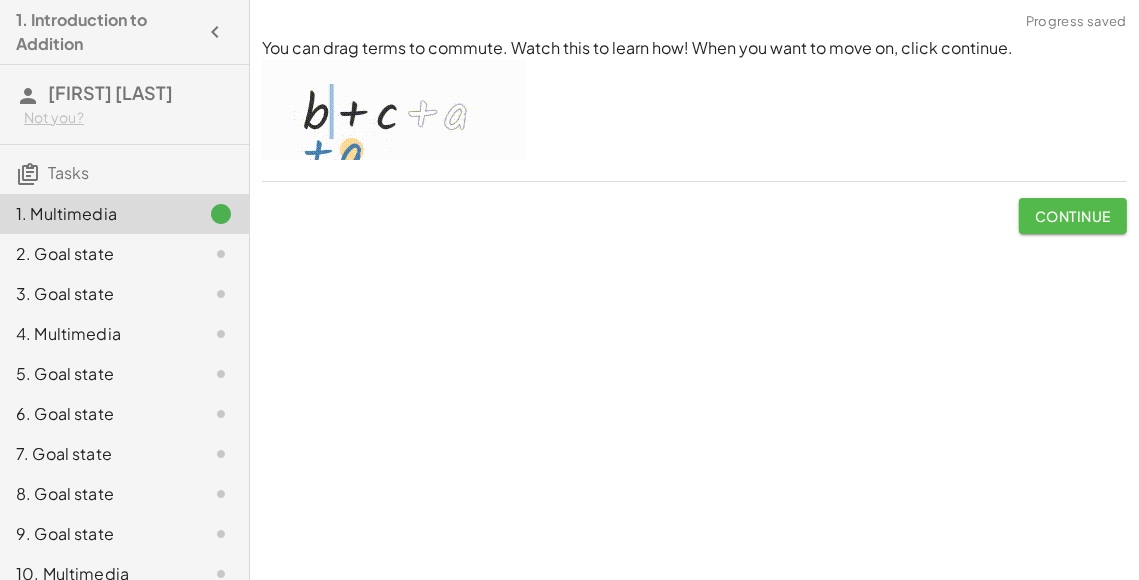 click on "Continue" 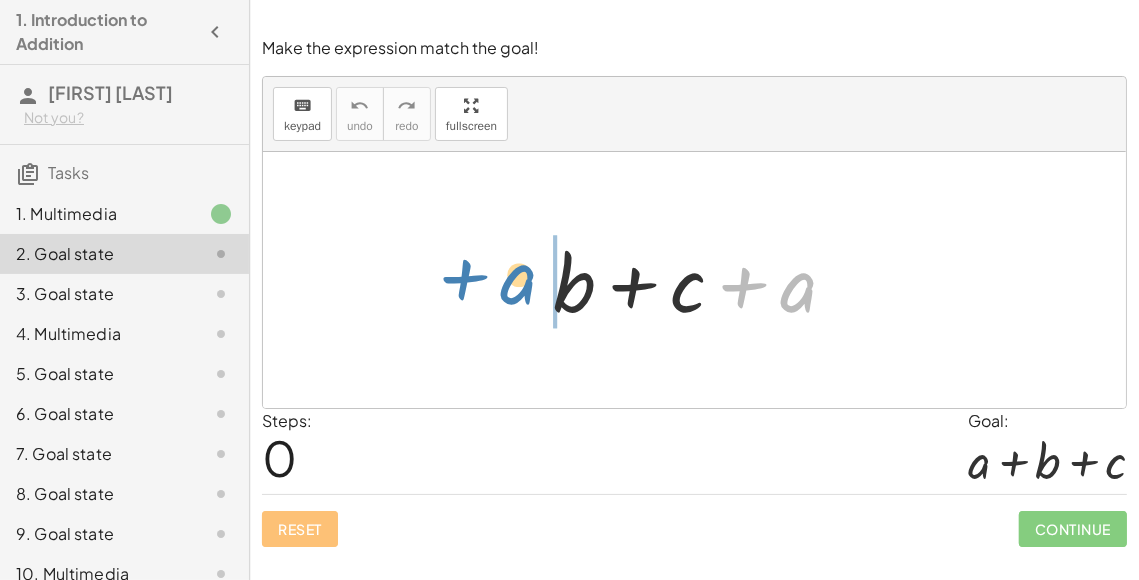 drag, startPoint x: 801, startPoint y: 299, endPoint x: 531, endPoint y: 294, distance: 270.0463 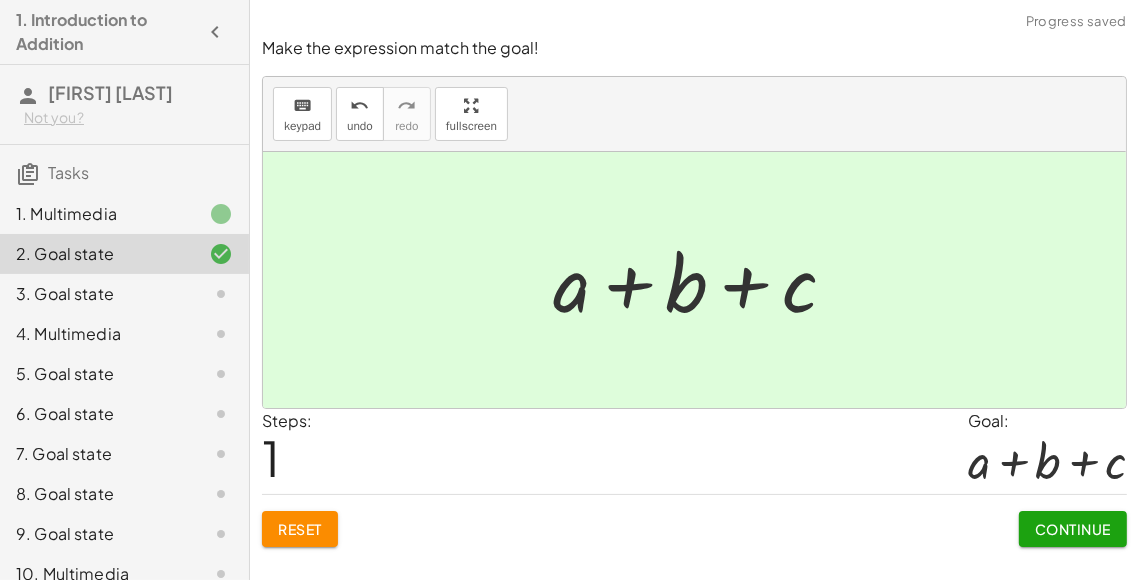 click on "Continue" 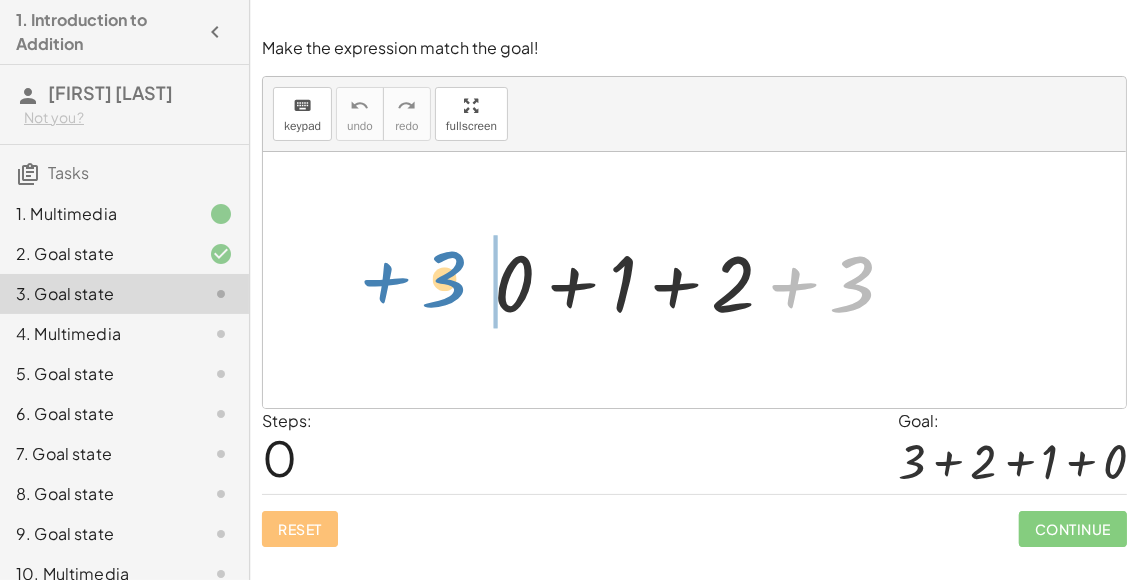 drag, startPoint x: 845, startPoint y: 306, endPoint x: 444, endPoint y: 304, distance: 401.00497 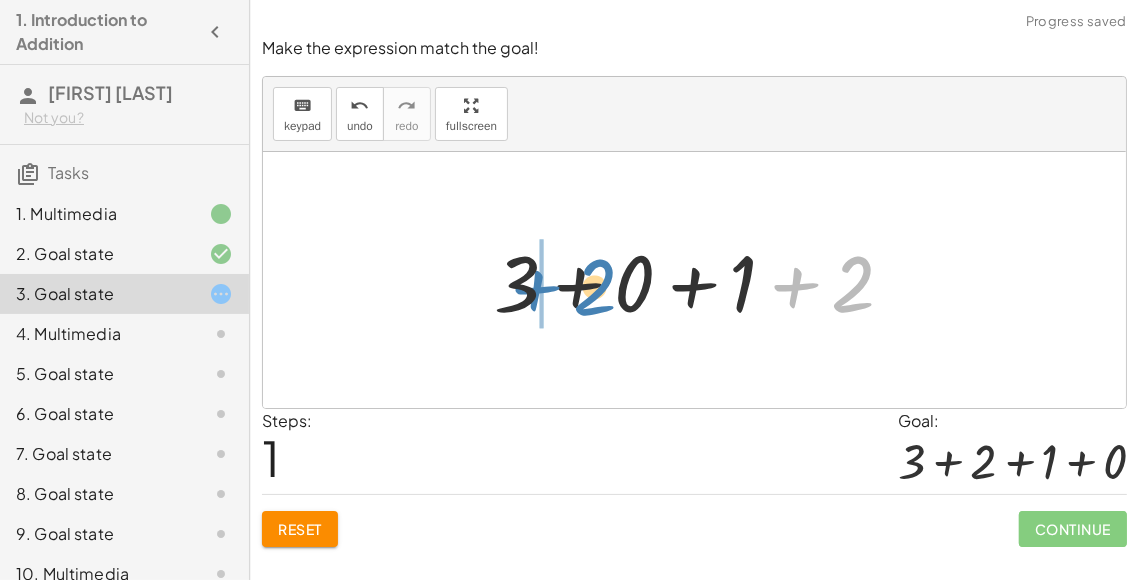 drag, startPoint x: 860, startPoint y: 286, endPoint x: 602, endPoint y: 289, distance: 258.01746 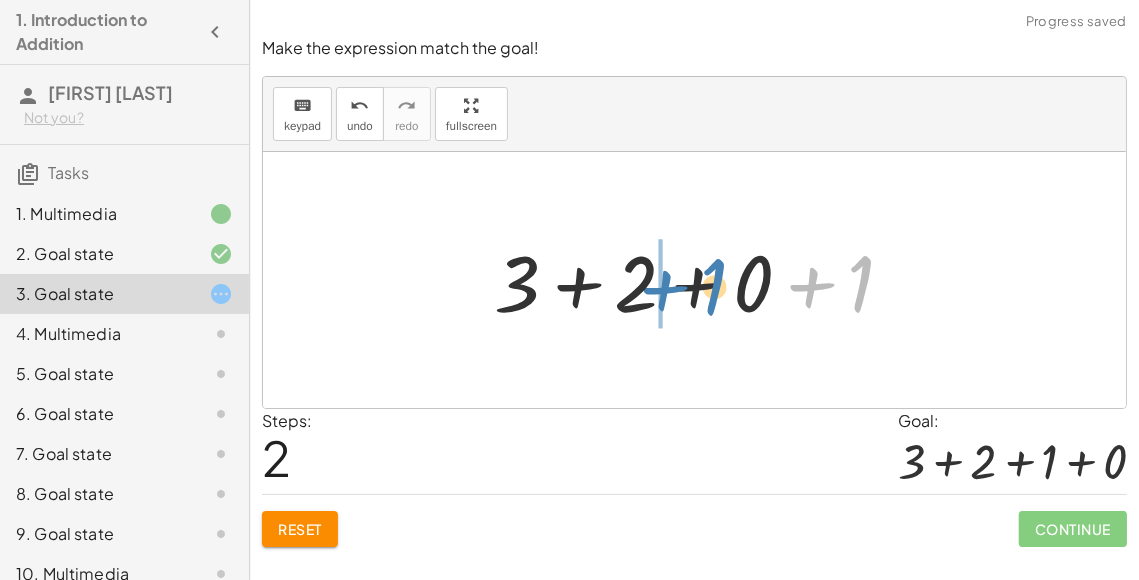 drag, startPoint x: 870, startPoint y: 291, endPoint x: 722, endPoint y: 294, distance: 148.0304 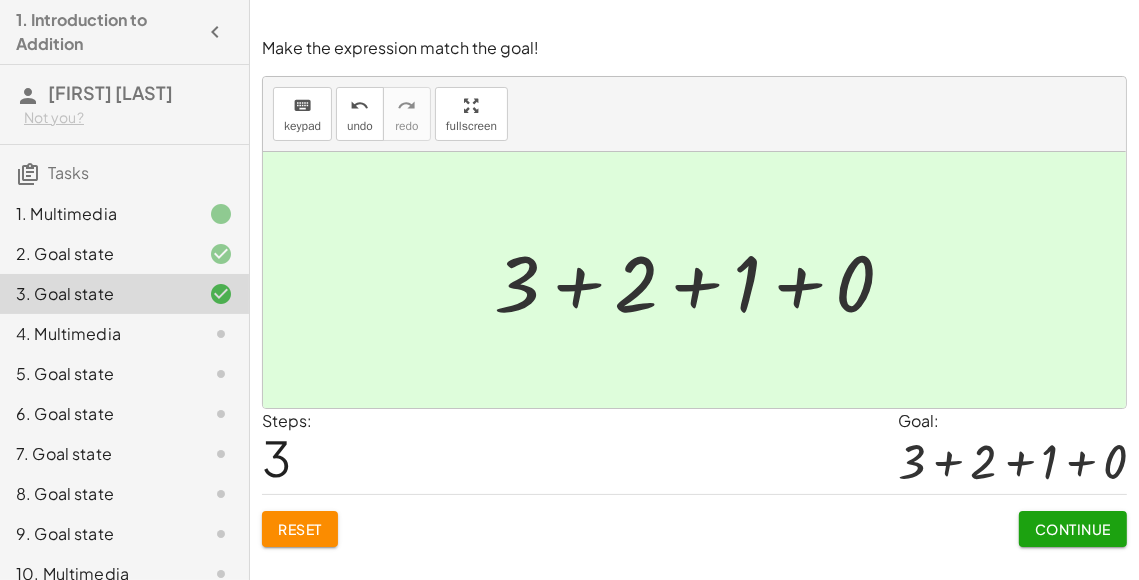 click on "Continue" 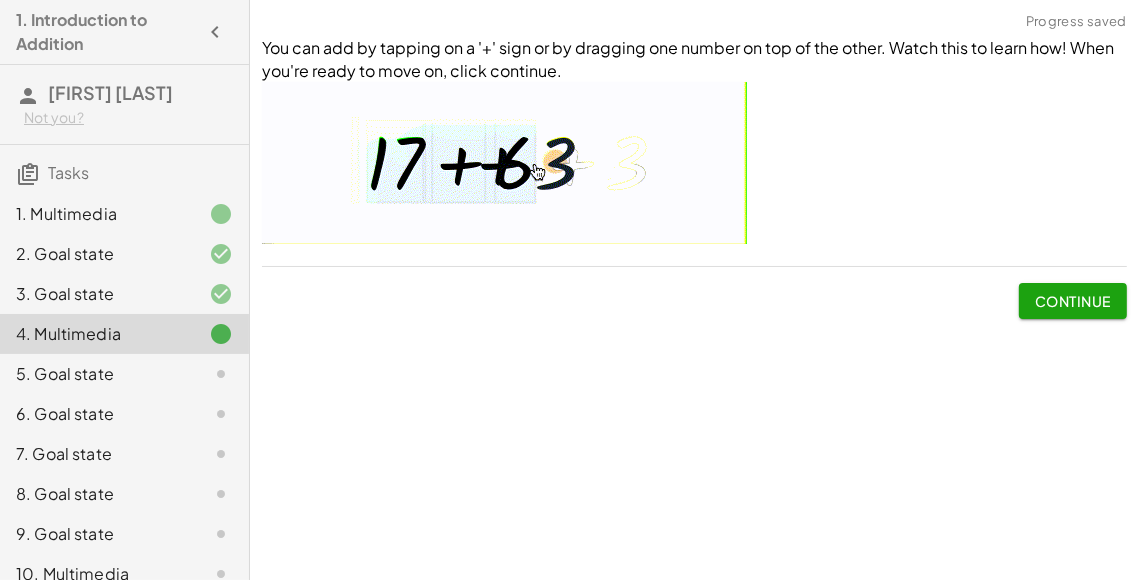 click on "Continue" 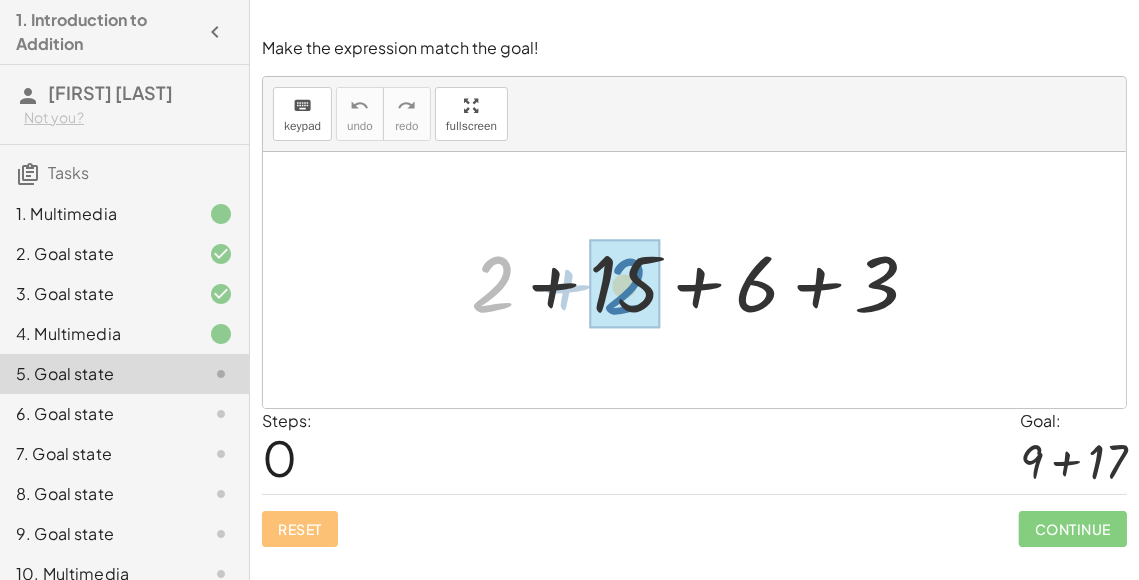 drag, startPoint x: 492, startPoint y: 284, endPoint x: 624, endPoint y: 286, distance: 132.01515 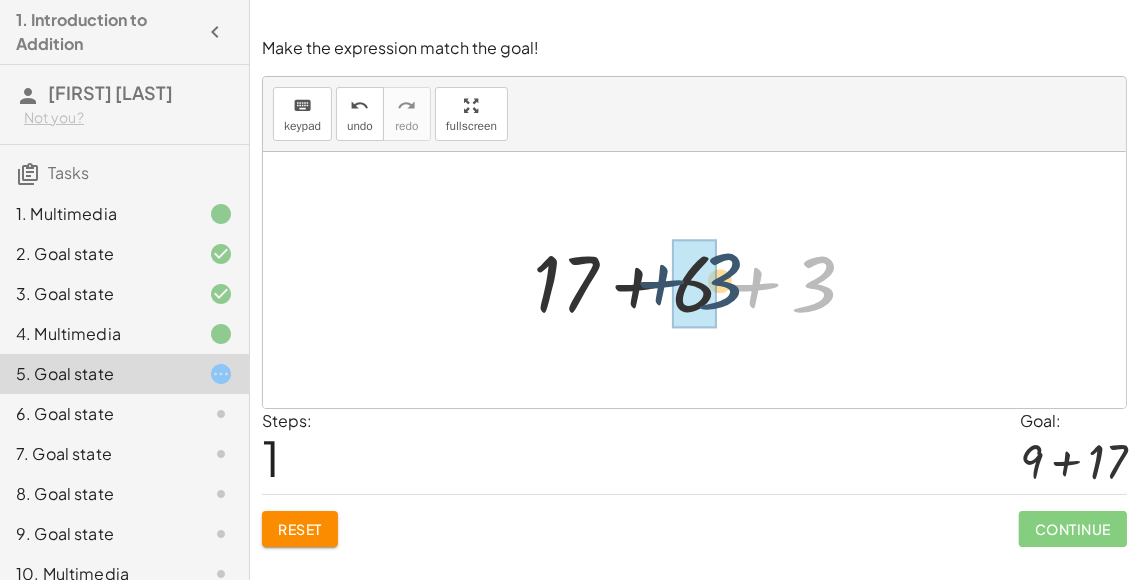 drag, startPoint x: 809, startPoint y: 287, endPoint x: 710, endPoint y: 284, distance: 99.04544 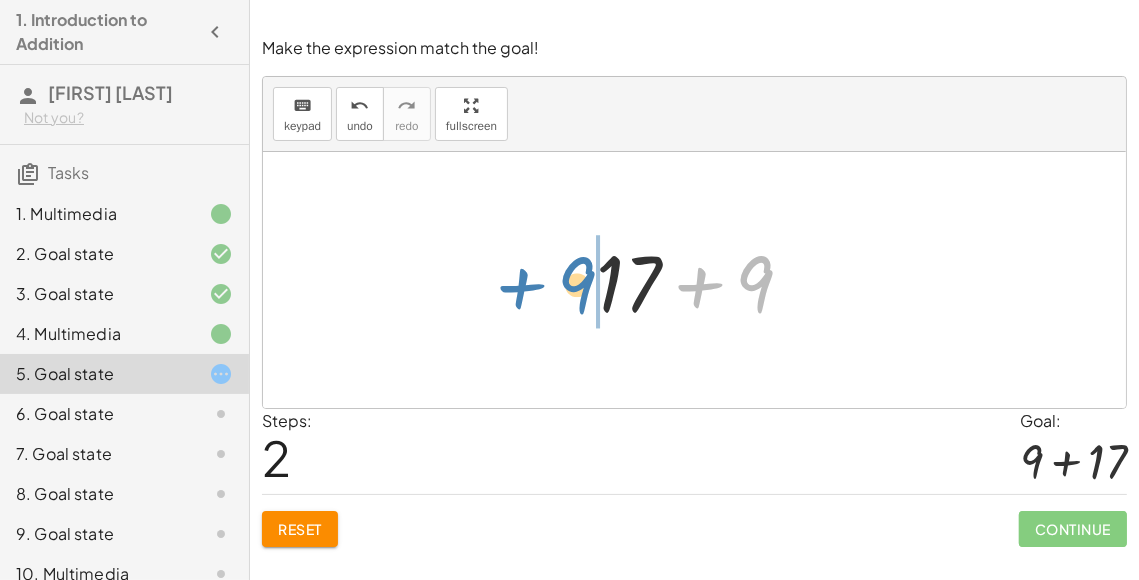drag, startPoint x: 760, startPoint y: 284, endPoint x: 579, endPoint y: 285, distance: 181.00276 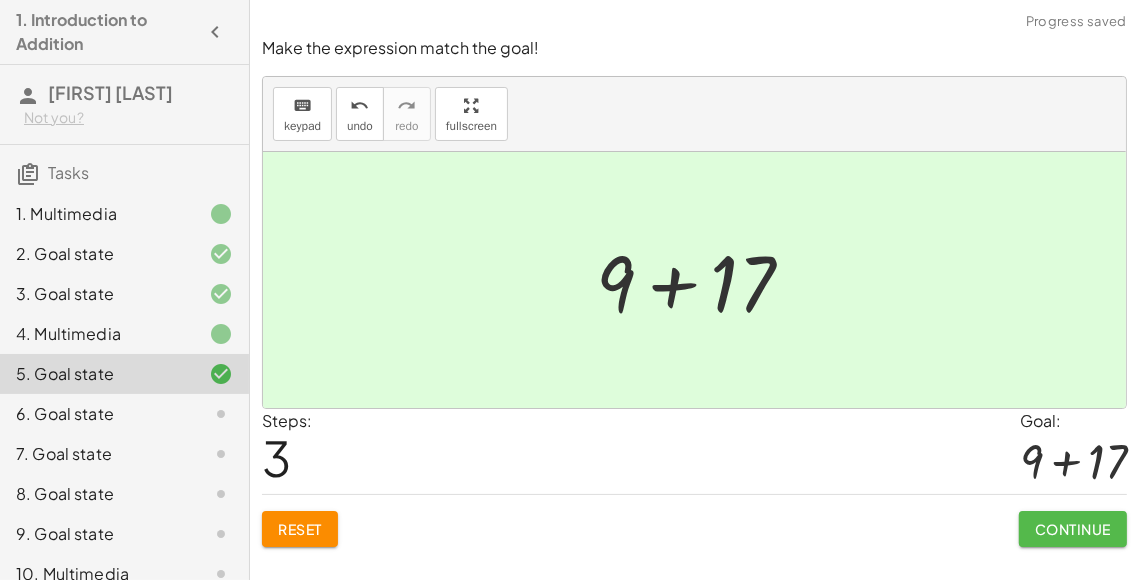 click on "Continue" 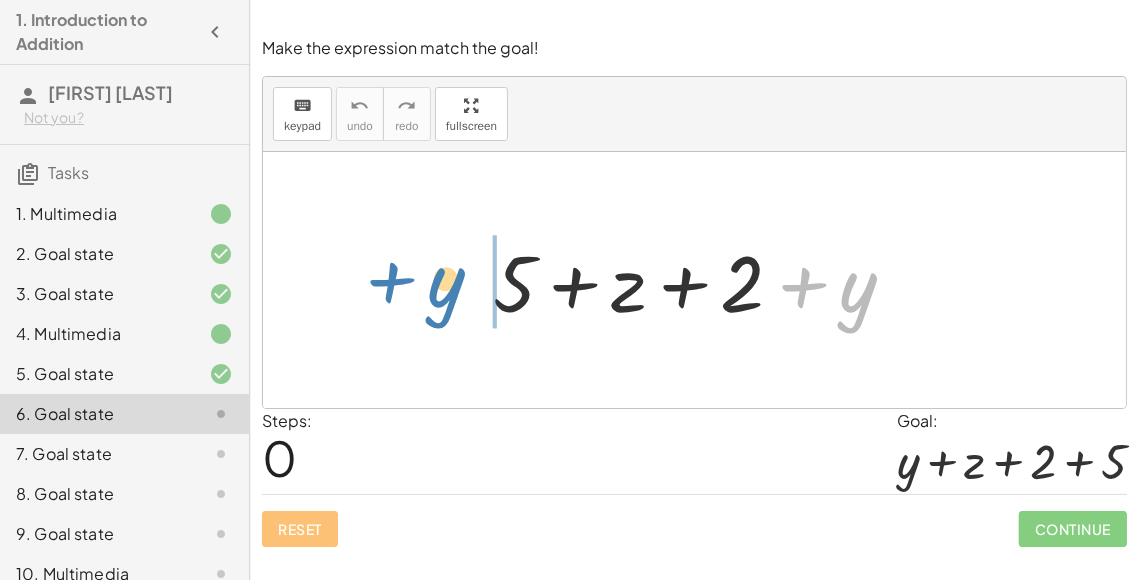 drag, startPoint x: 859, startPoint y: 316, endPoint x: 451, endPoint y: 311, distance: 408.03064 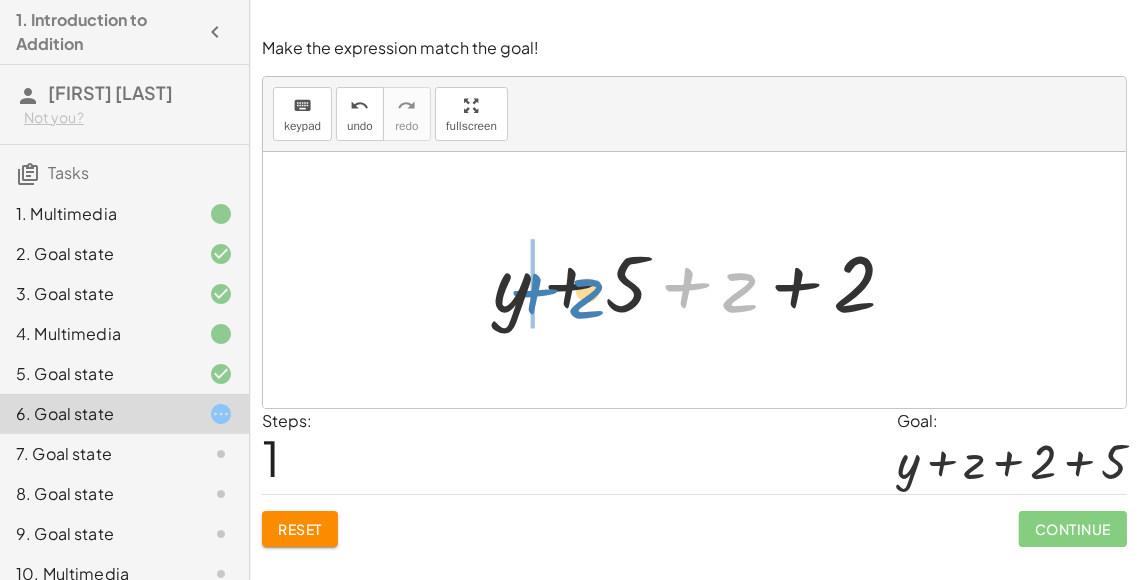 drag, startPoint x: 742, startPoint y: 299, endPoint x: 592, endPoint y: 305, distance: 150.11995 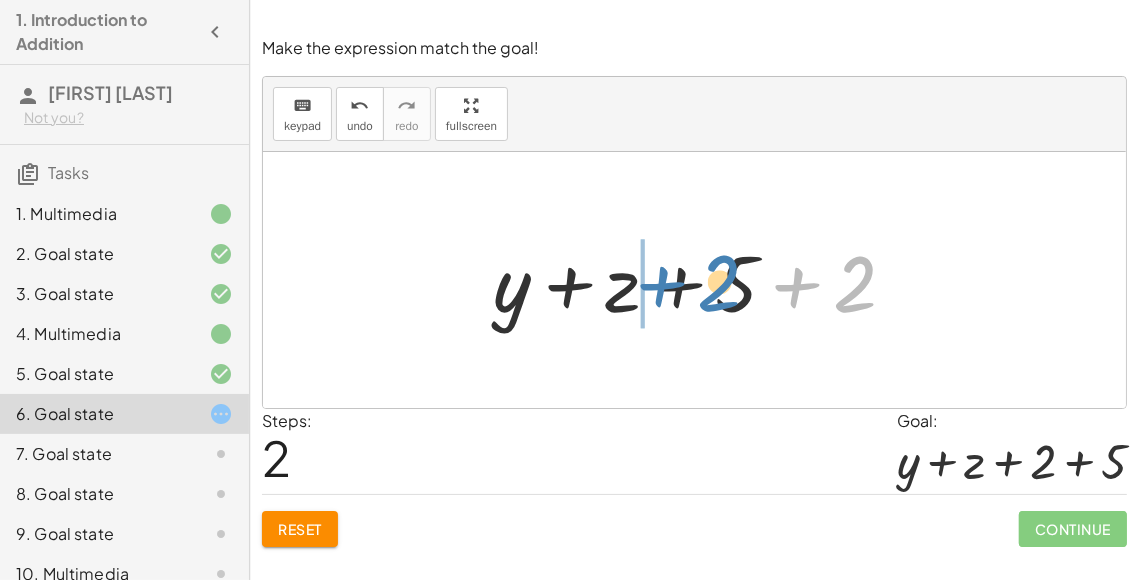drag, startPoint x: 866, startPoint y: 293, endPoint x: 729, endPoint y: 292, distance: 137.00365 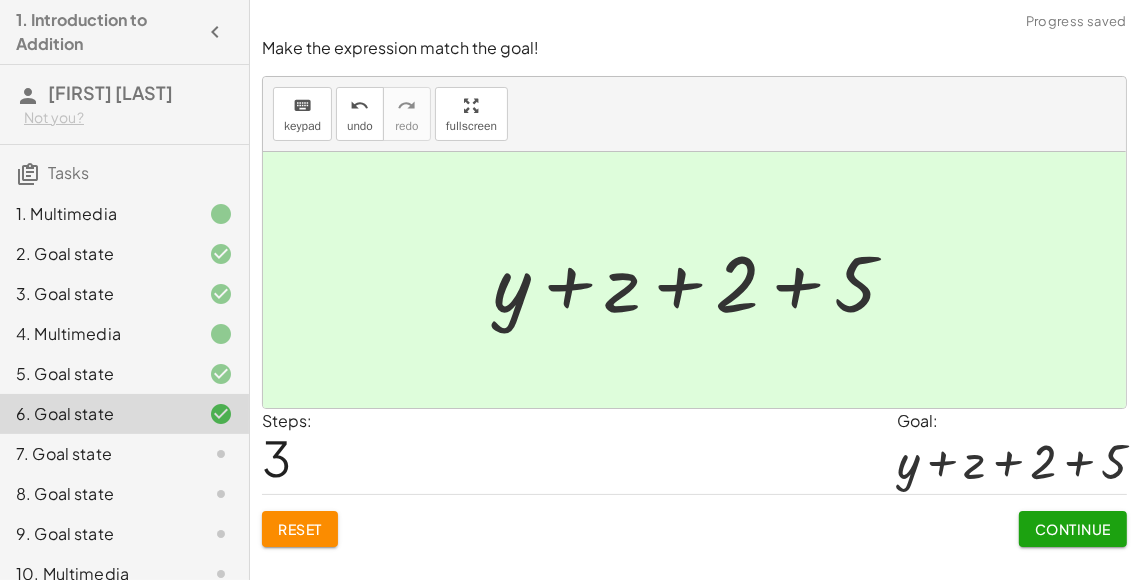 click on "Continue" at bounding box center [1073, 529] 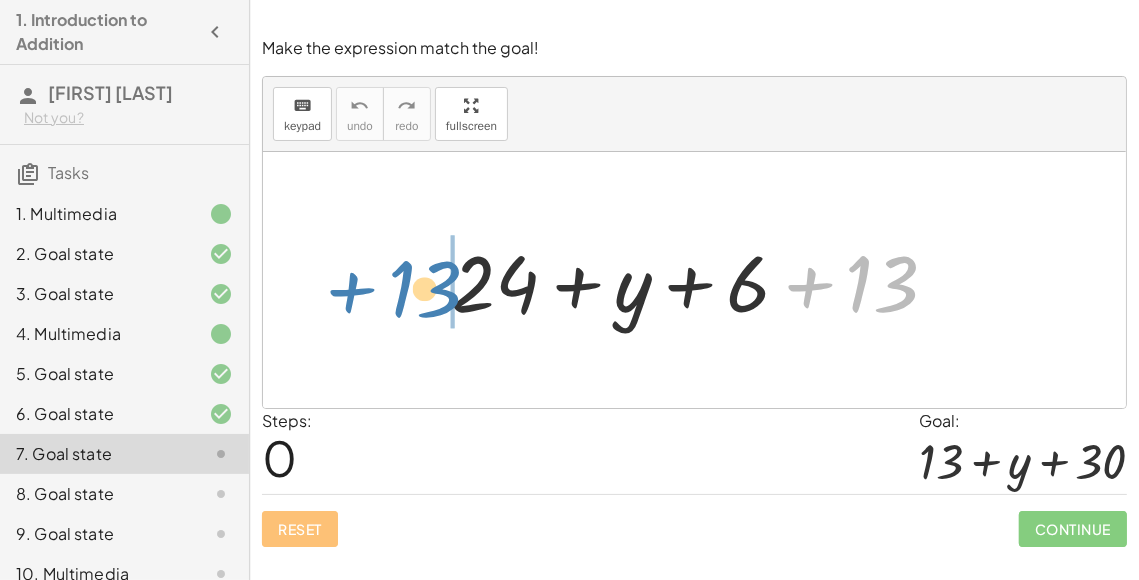 drag, startPoint x: 880, startPoint y: 293, endPoint x: 419, endPoint y: 299, distance: 461.03903 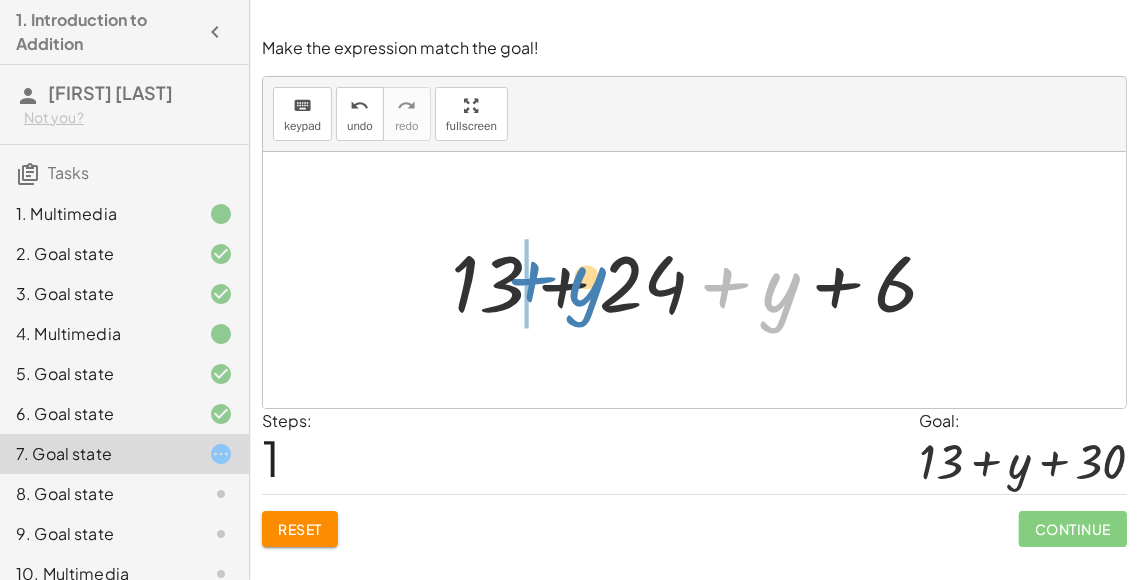 drag, startPoint x: 776, startPoint y: 300, endPoint x: 583, endPoint y: 294, distance: 193.09325 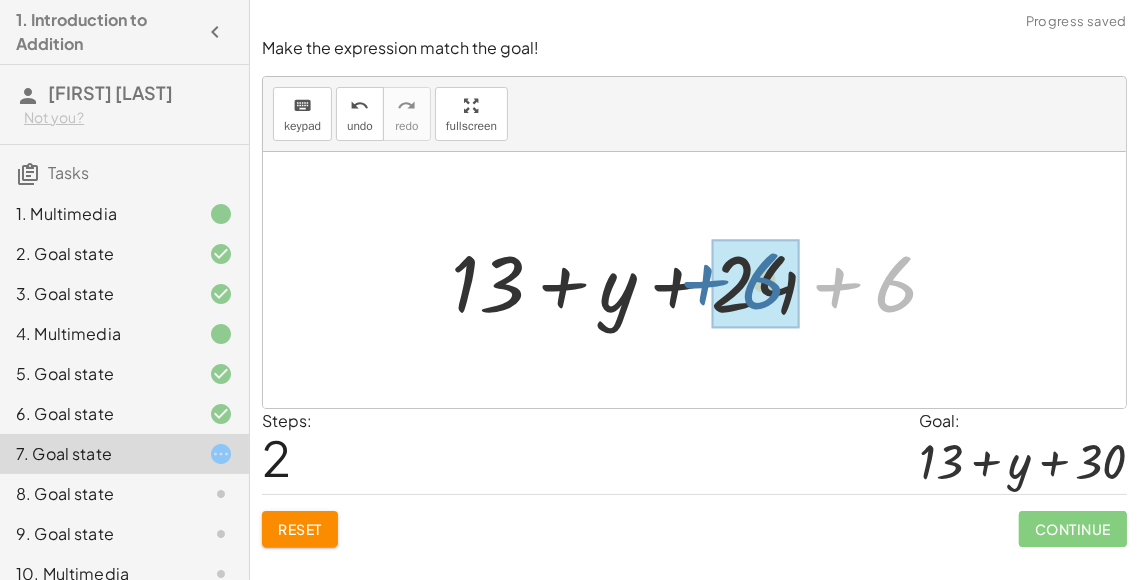 drag, startPoint x: 893, startPoint y: 283, endPoint x: 761, endPoint y: 281, distance: 132.01515 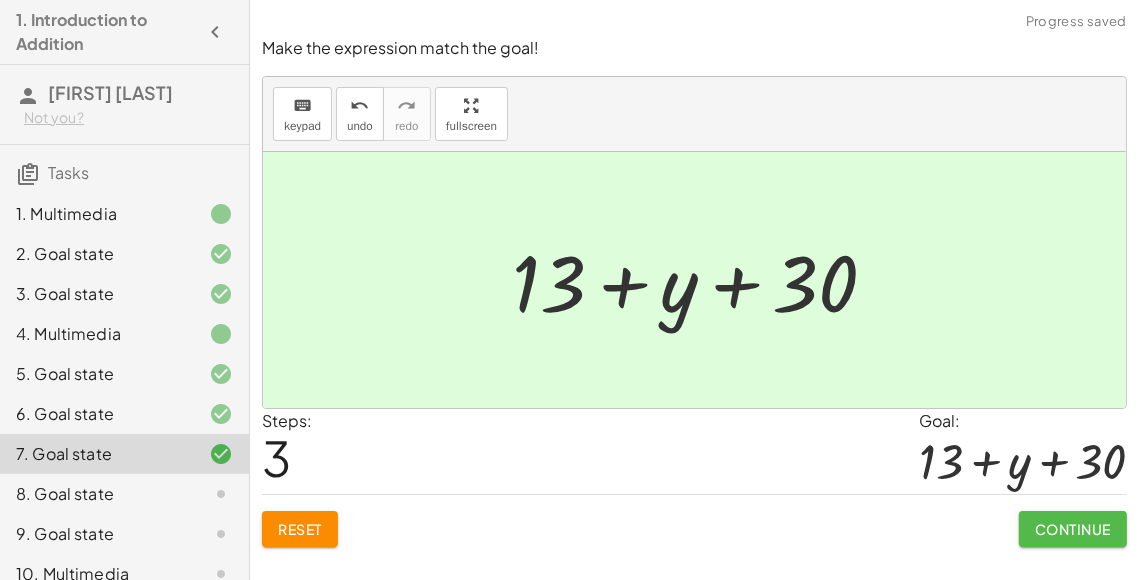 click on "Continue" 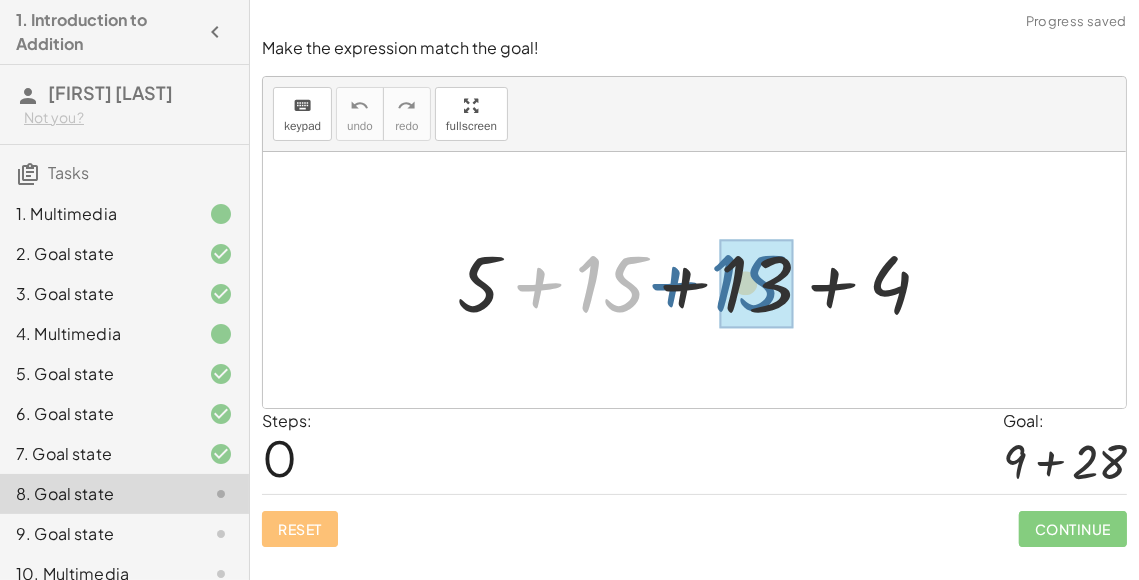 drag, startPoint x: 622, startPoint y: 288, endPoint x: 763, endPoint y: 288, distance: 141 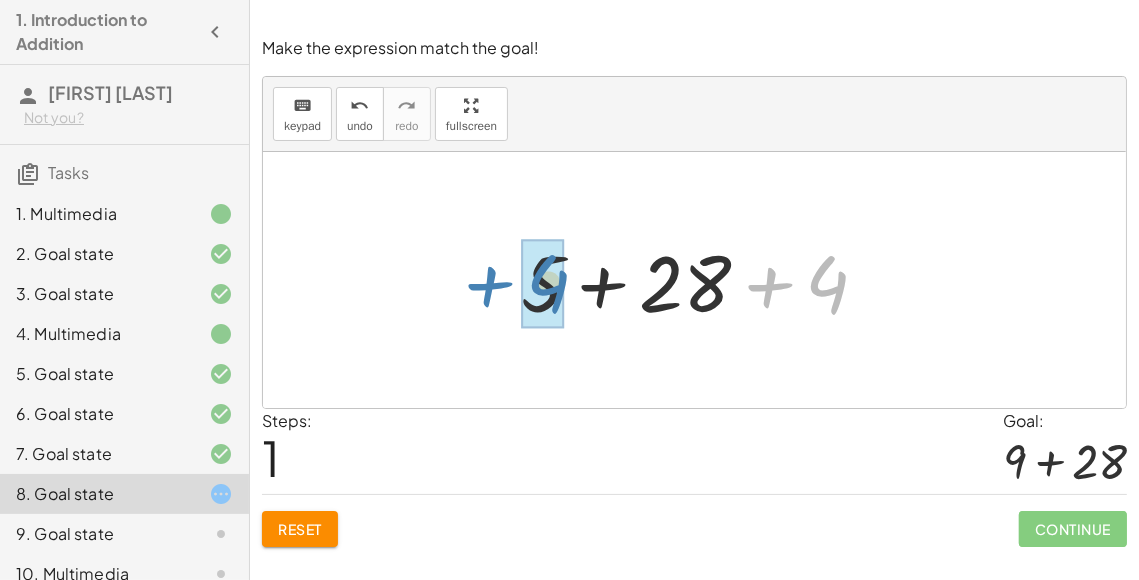 drag, startPoint x: 816, startPoint y: 291, endPoint x: 536, endPoint y: 290, distance: 280.0018 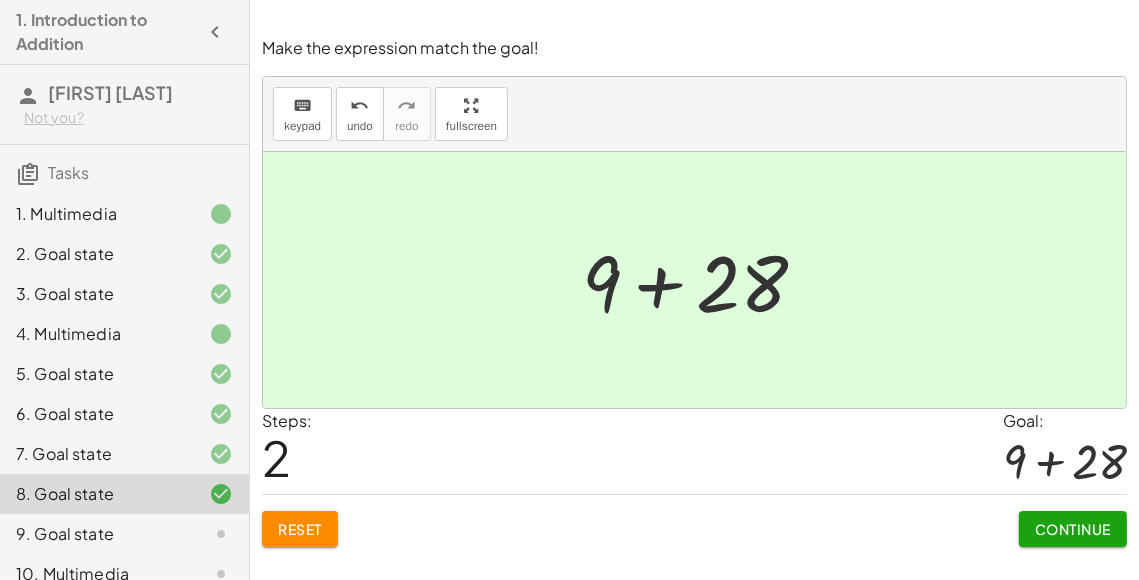click on "Continue" 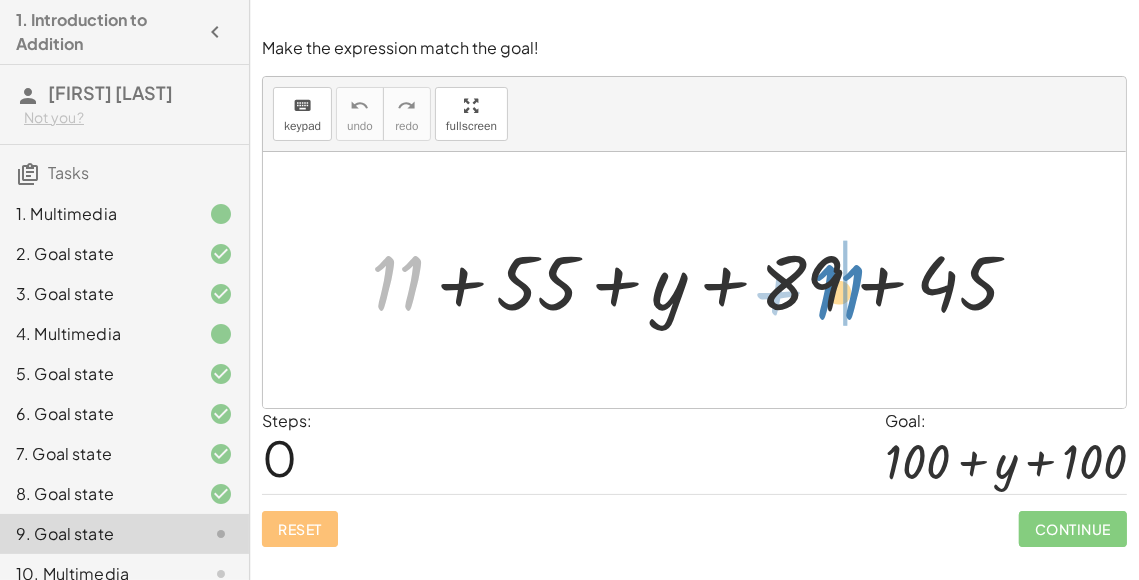 drag, startPoint x: 370, startPoint y: 278, endPoint x: 812, endPoint y: 287, distance: 442.0916 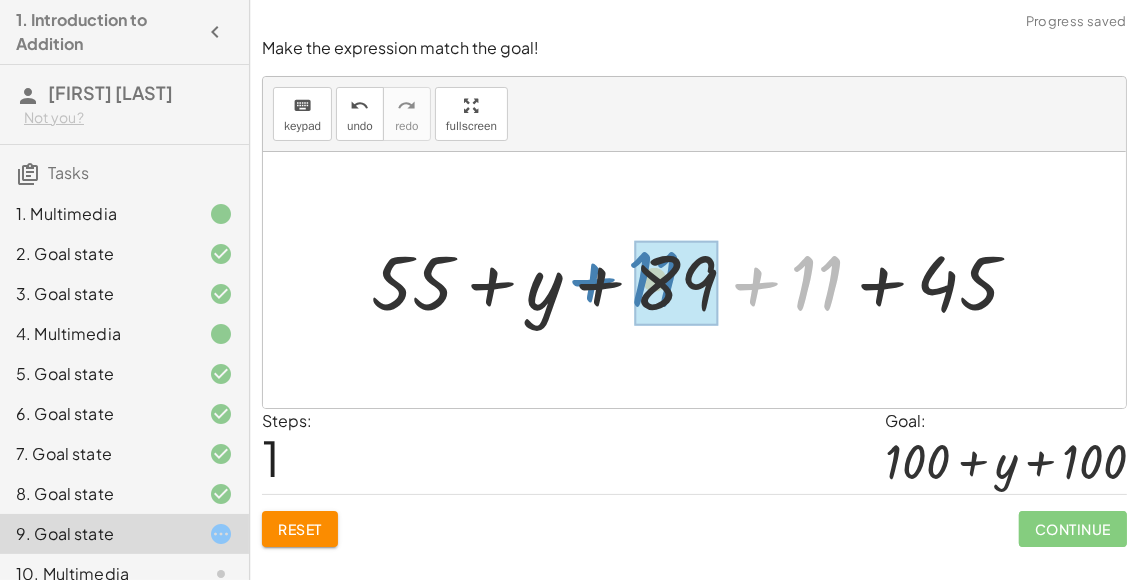 drag, startPoint x: 830, startPoint y: 276, endPoint x: 678, endPoint y: 276, distance: 152 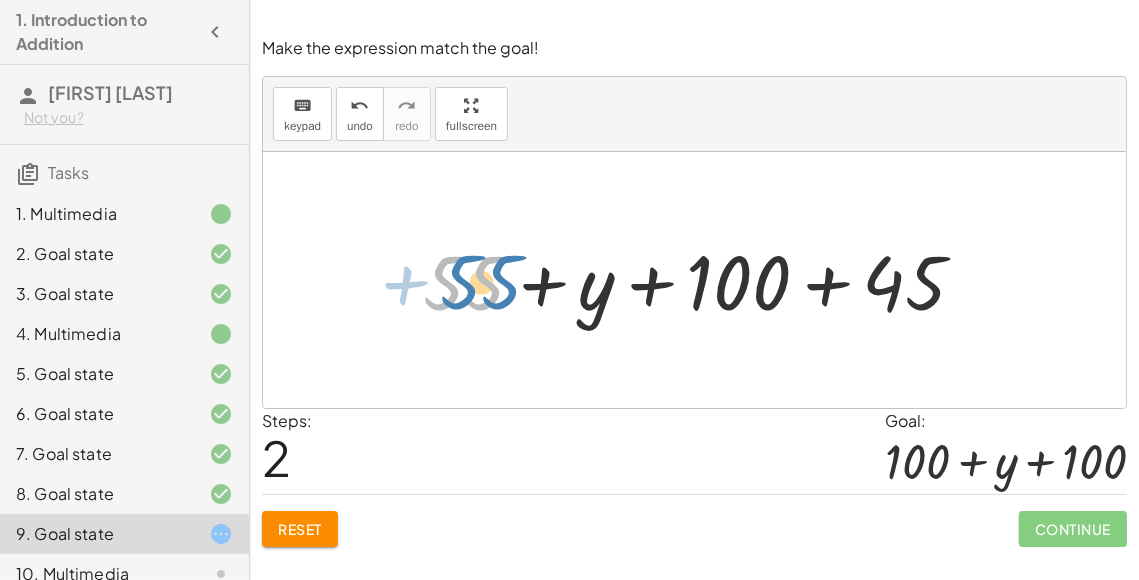 drag, startPoint x: 467, startPoint y: 283, endPoint x: 481, endPoint y: 285, distance: 14.142136 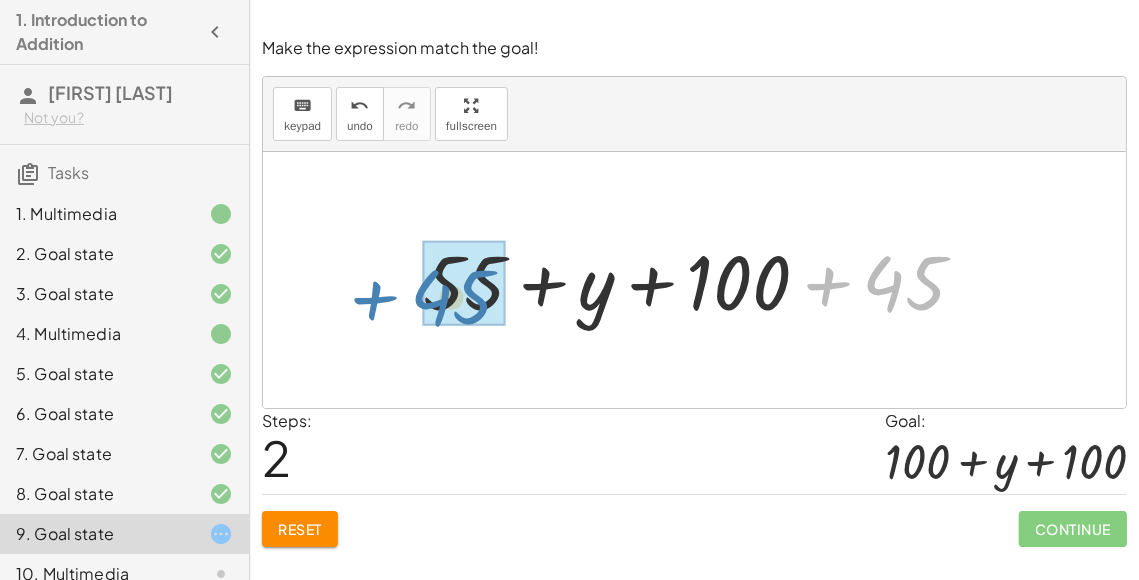 drag, startPoint x: 919, startPoint y: 289, endPoint x: 466, endPoint y: 302, distance: 453.1865 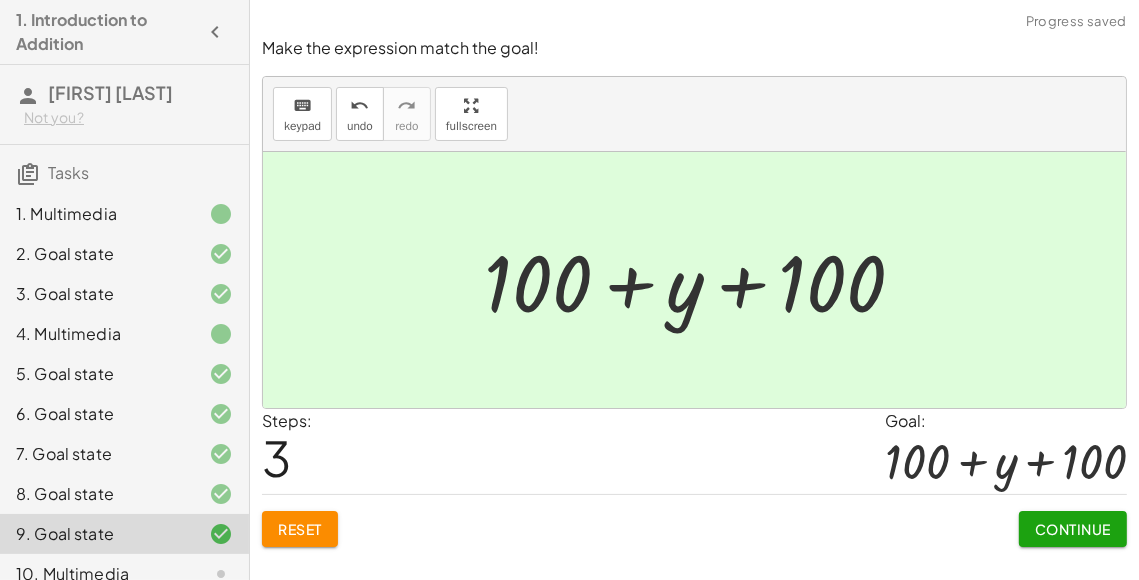 click on "Continue" 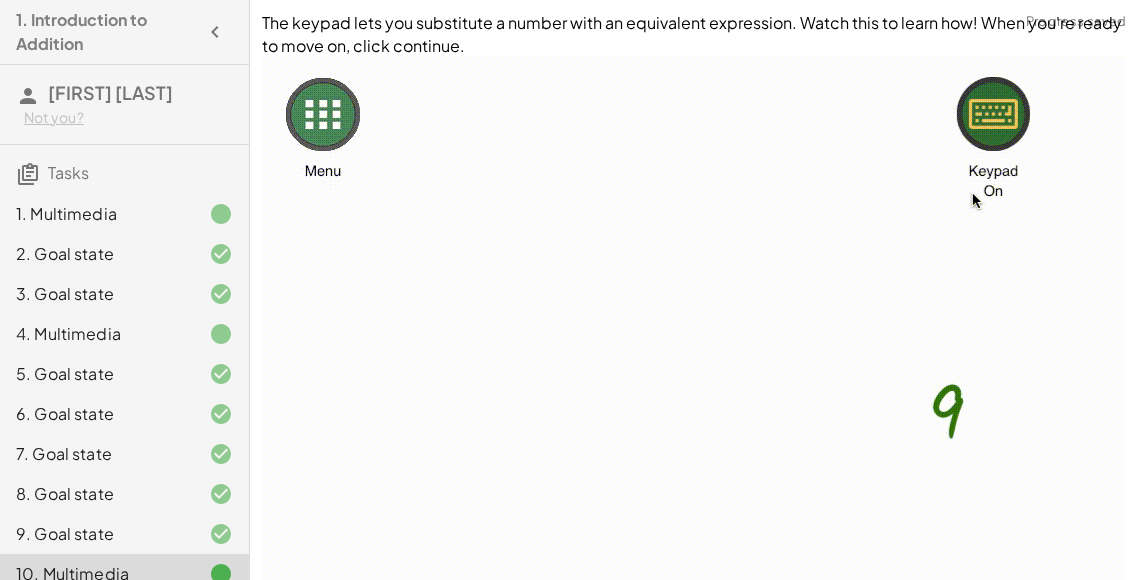 click at bounding box center (693, 416) 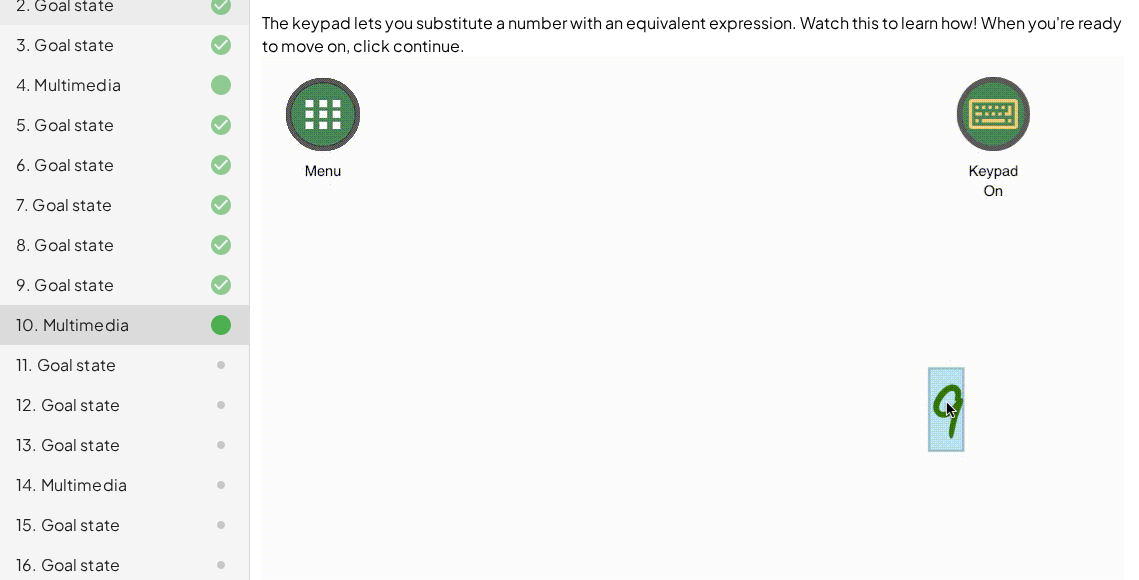scroll, scrollTop: 289, scrollLeft: 0, axis: vertical 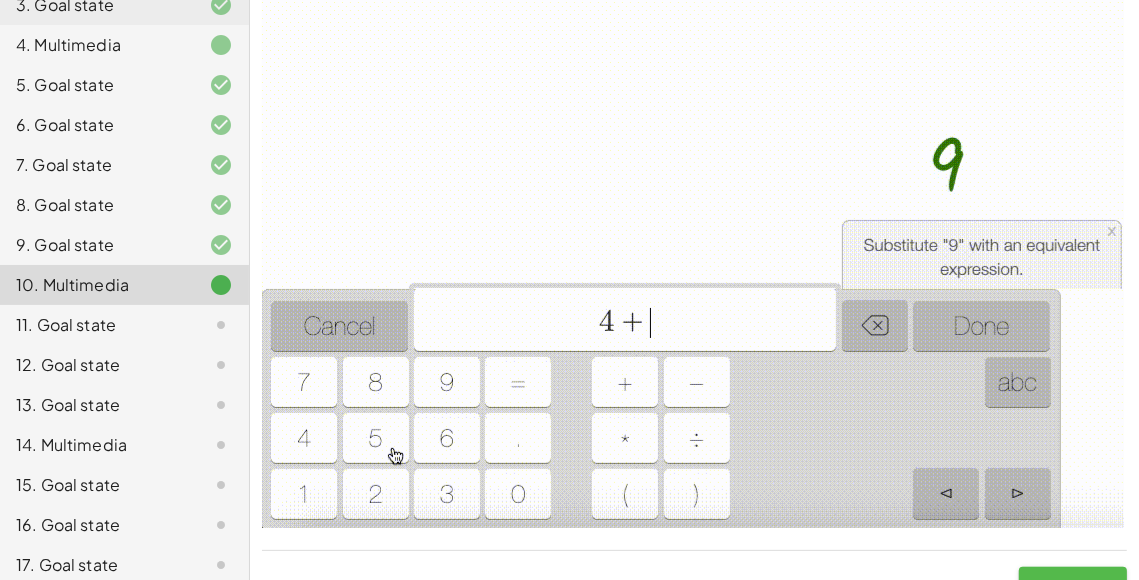 click on "Continue" 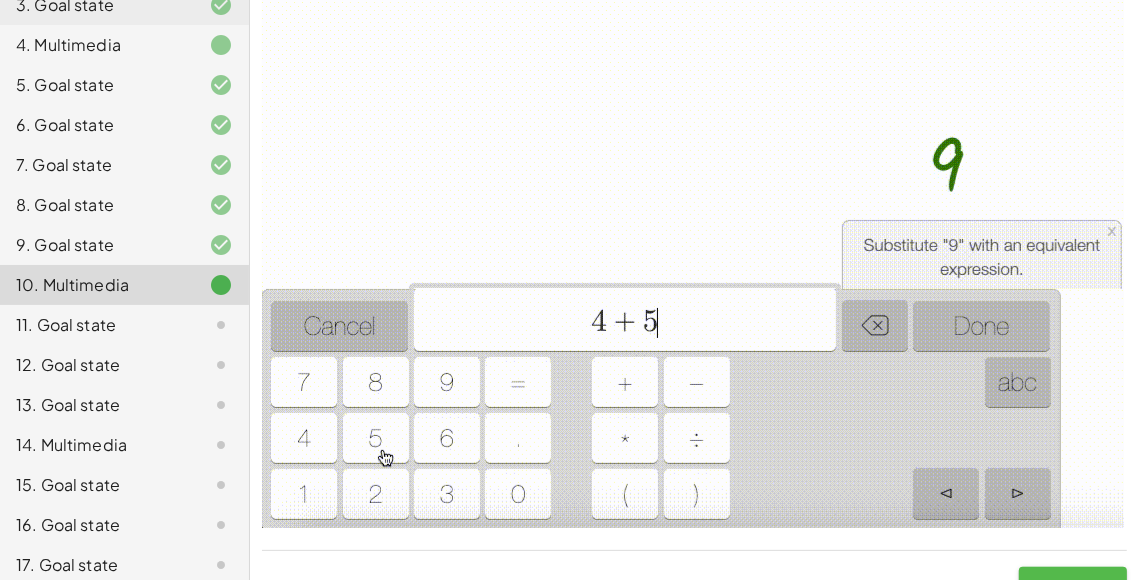 scroll, scrollTop: 0, scrollLeft: 0, axis: both 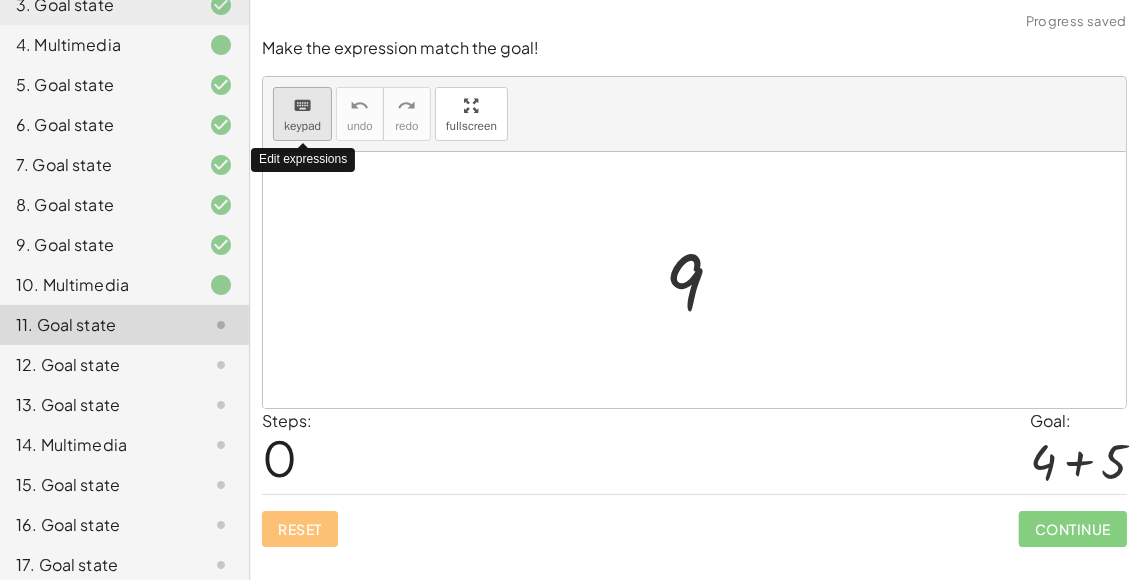 click on "keyboard" at bounding box center (302, 106) 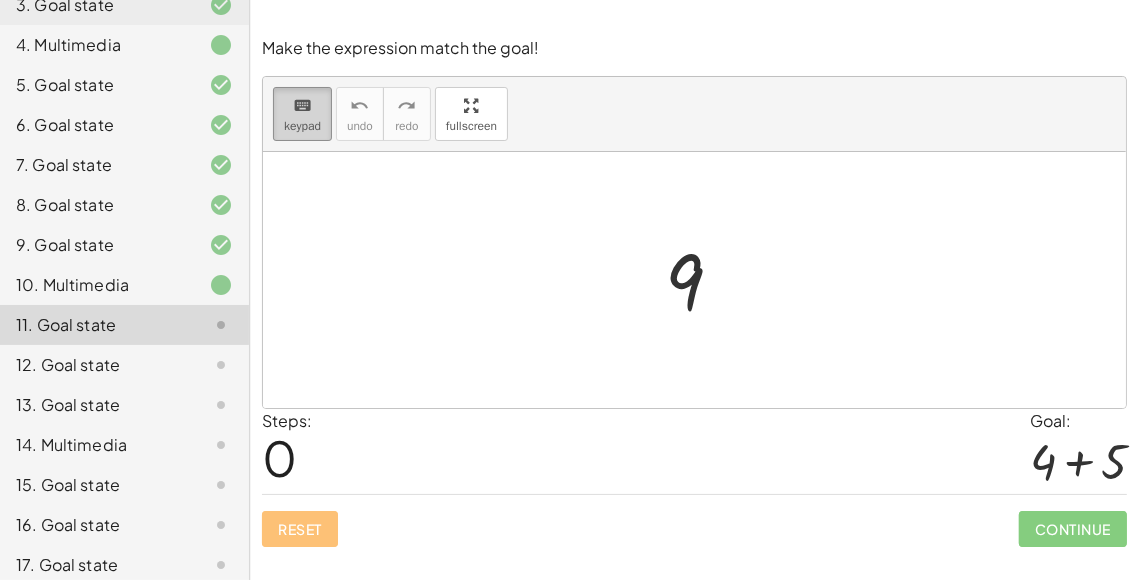 click on "keyboard keypad" at bounding box center (302, 114) 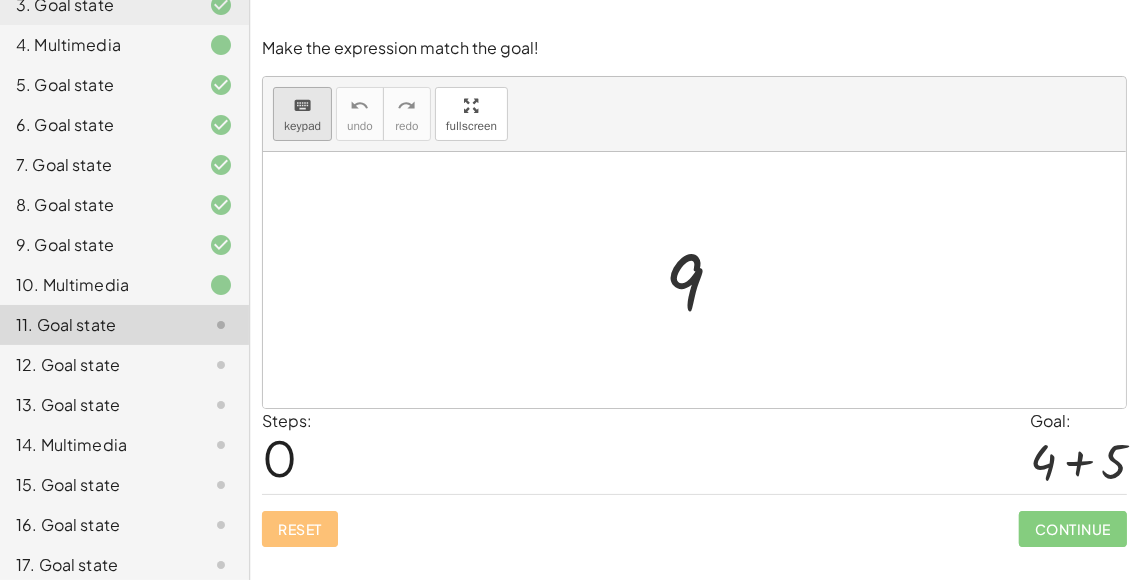 click on "keypad" at bounding box center (302, 126) 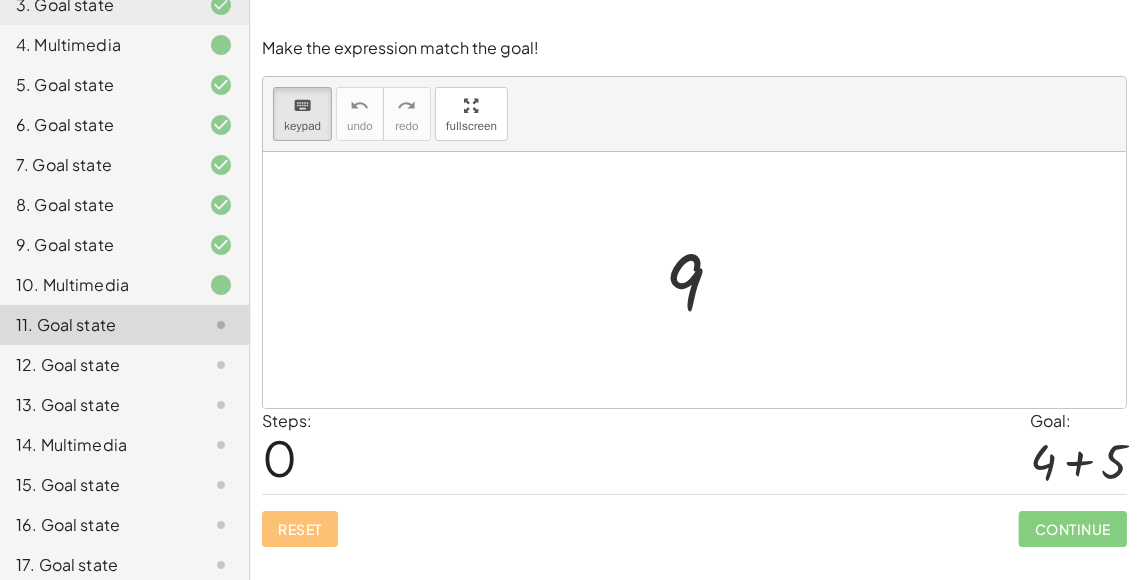 click at bounding box center (702, 280) 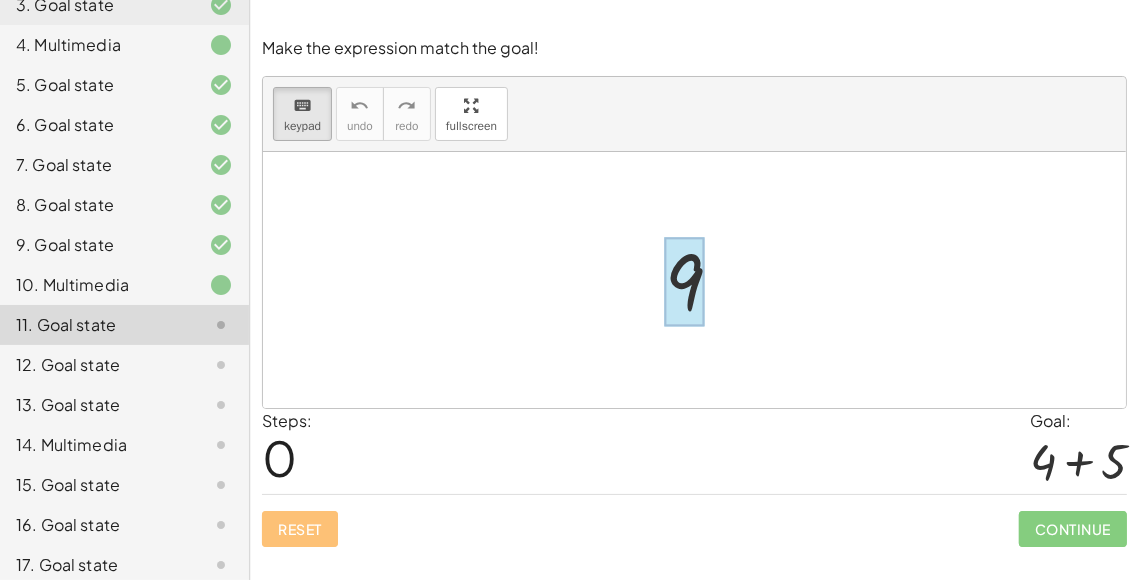 click at bounding box center (684, 282) 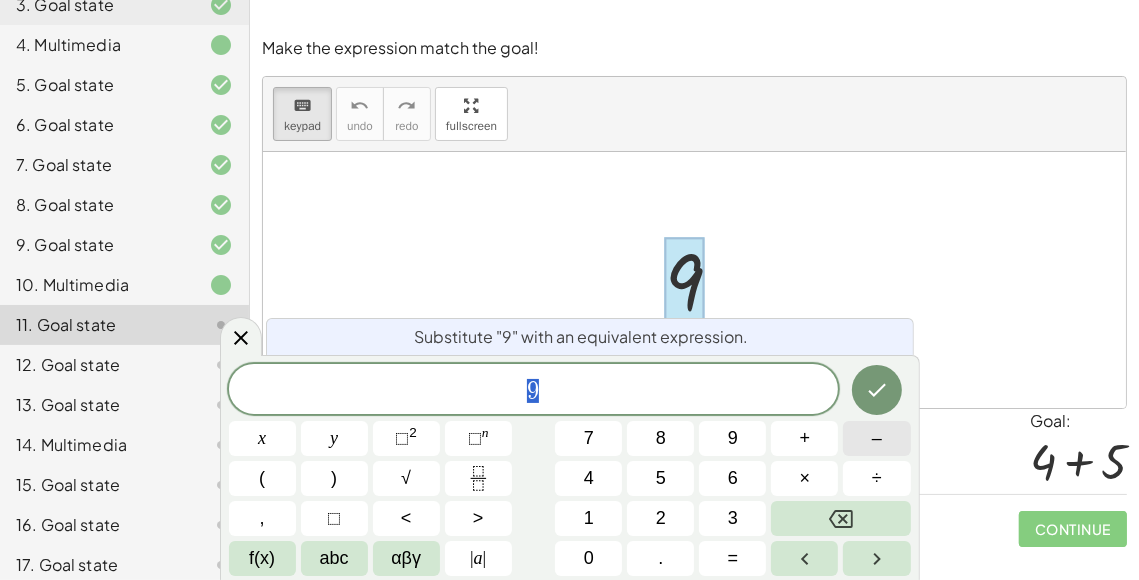click on "–" at bounding box center [877, 438] 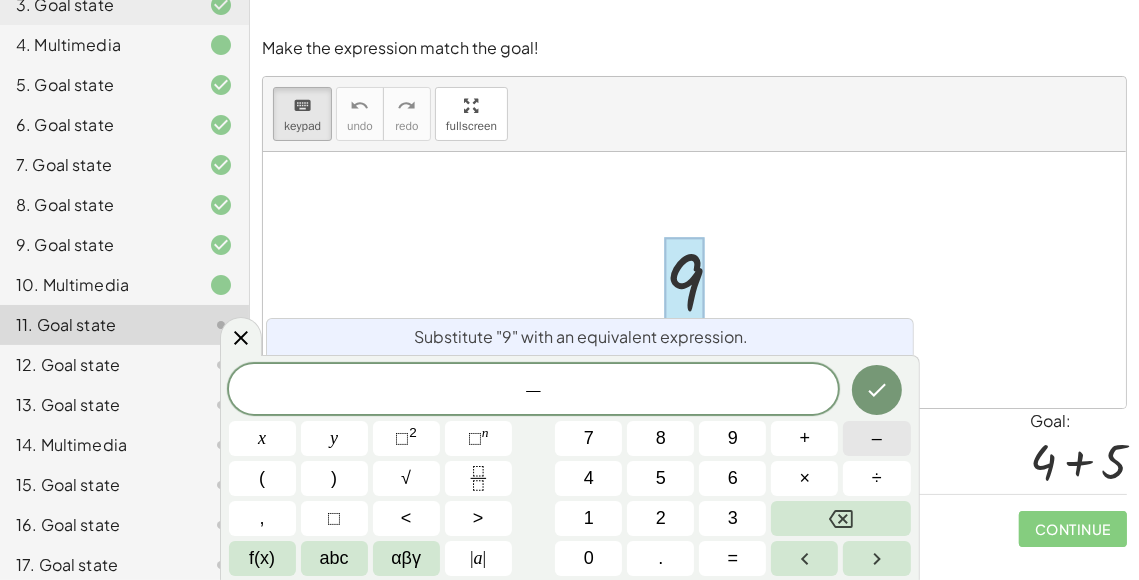 click on "–" at bounding box center [876, 438] 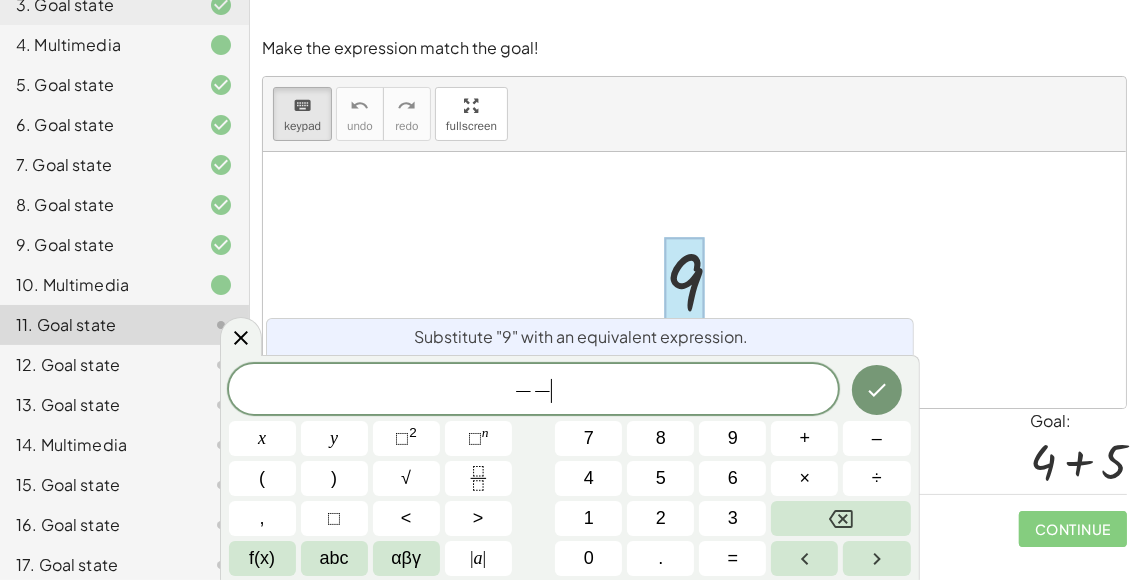 click on "− − ​ x y ⬚ 2 ⬚ n 7 8 9 + – ( ) √ 4 5 6 × ÷ , ⬚ < > 1 2 3 f(x) abc αβγ | a | 0 . =" at bounding box center [570, 470] 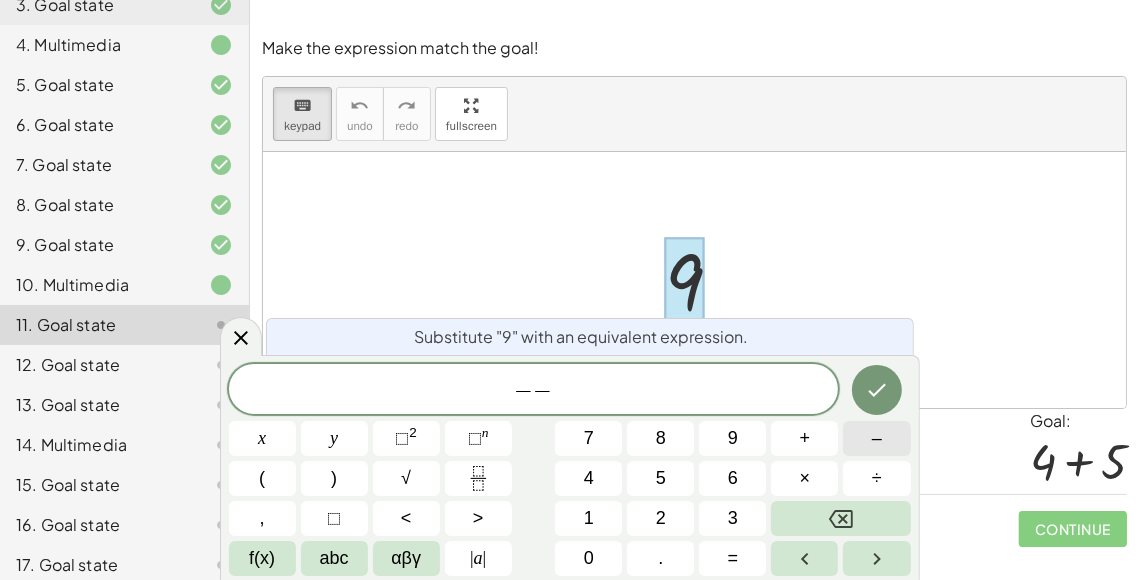 click on "–" at bounding box center [877, 438] 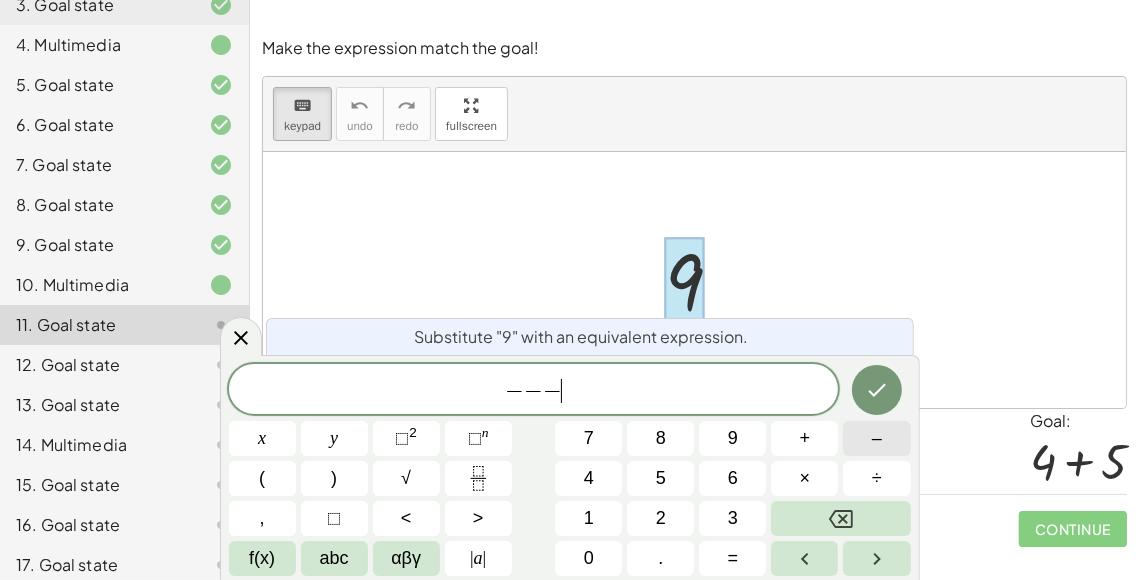 click on "–" at bounding box center [877, 438] 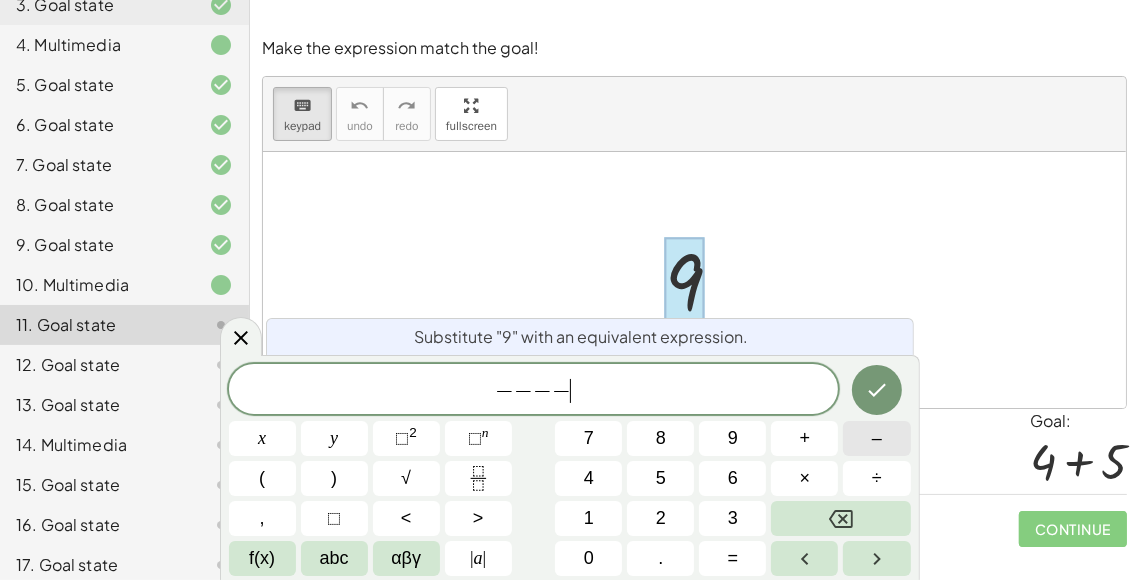 click on "–" at bounding box center (877, 438) 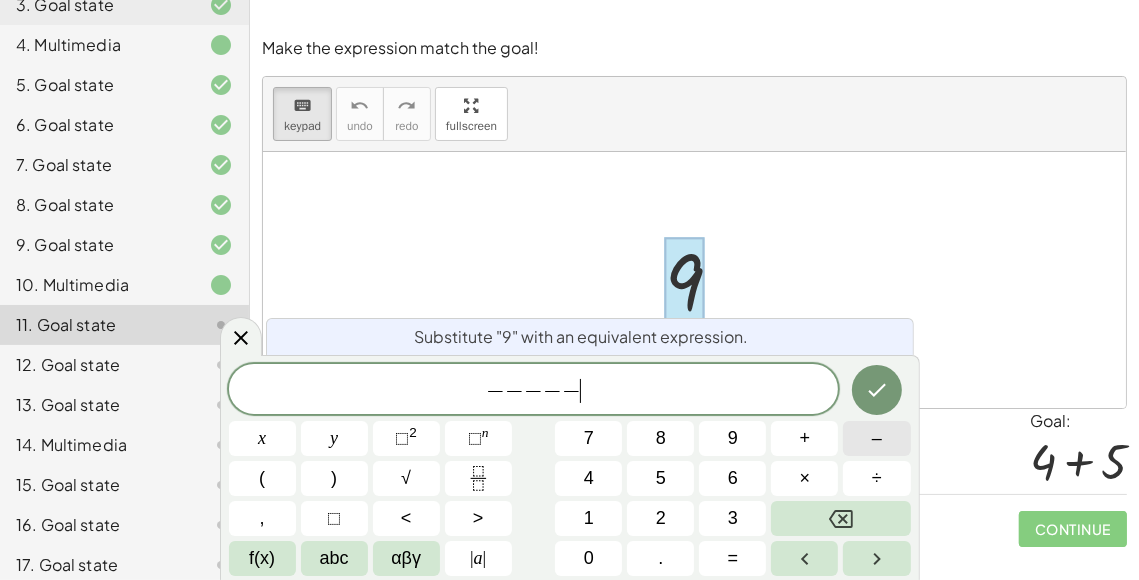 click on "–" at bounding box center [877, 438] 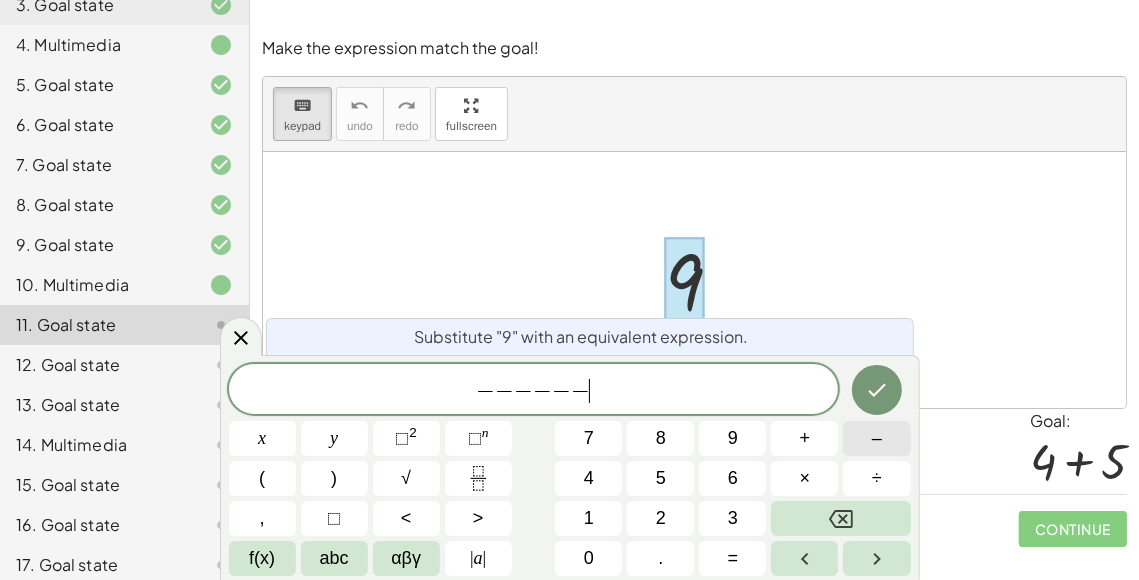 click on "–" at bounding box center [877, 438] 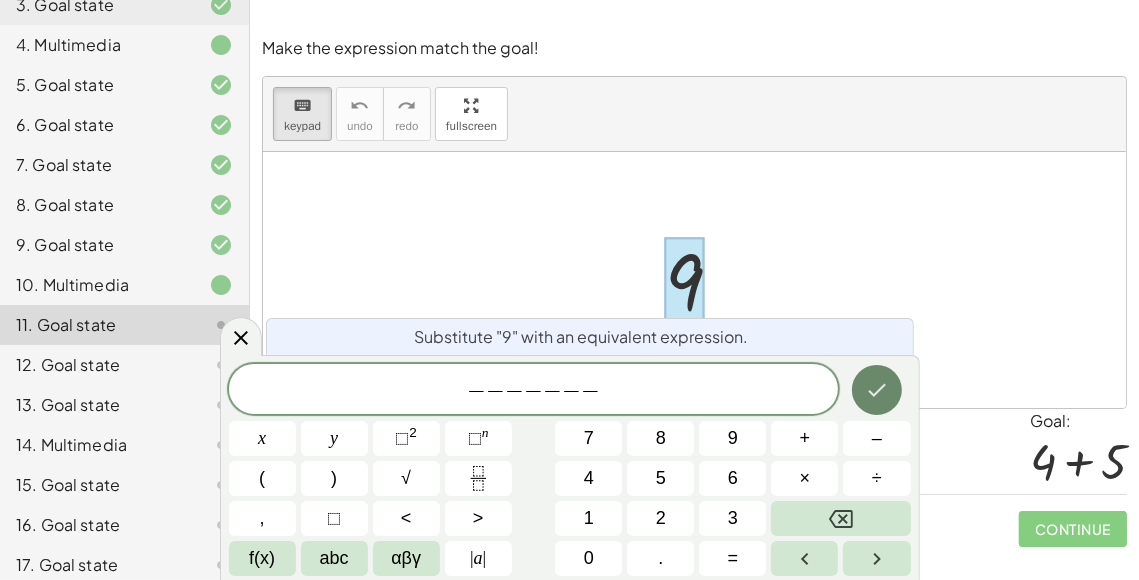 click 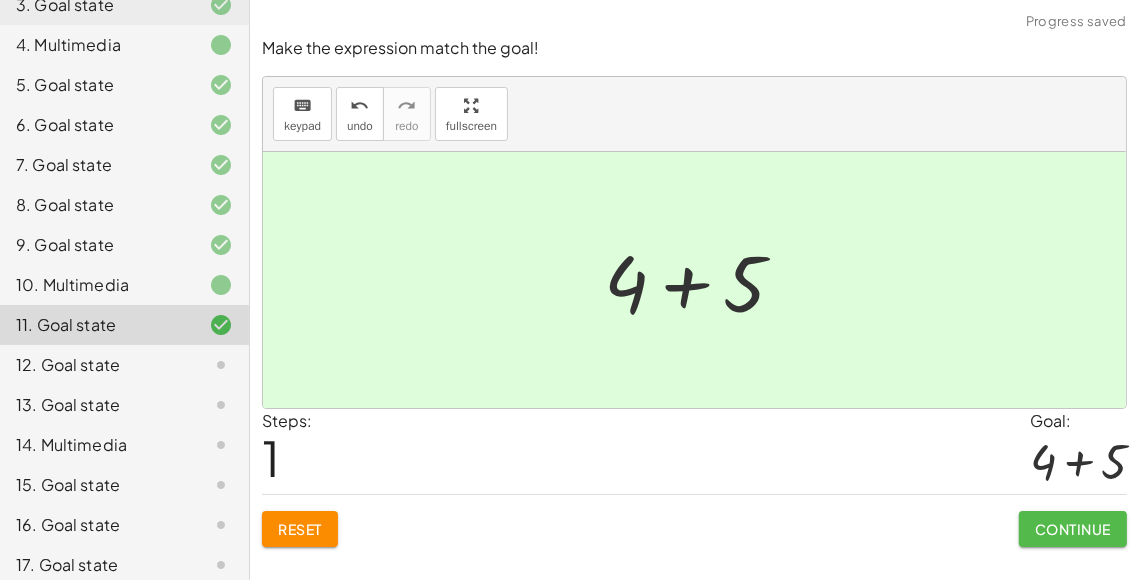 click on "Continue" 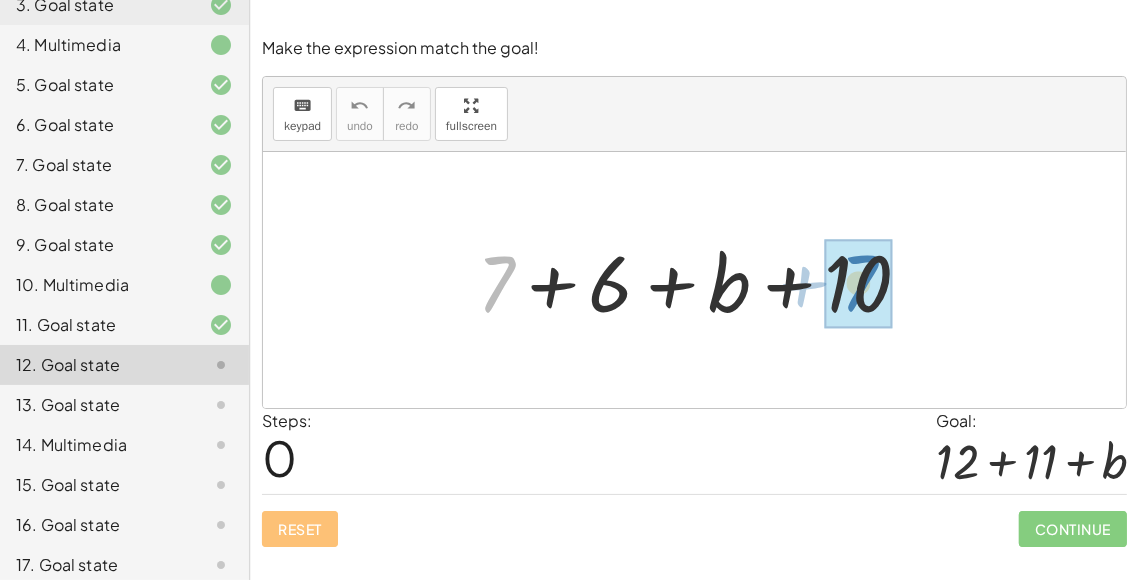 drag, startPoint x: 506, startPoint y: 282, endPoint x: 869, endPoint y: 282, distance: 363 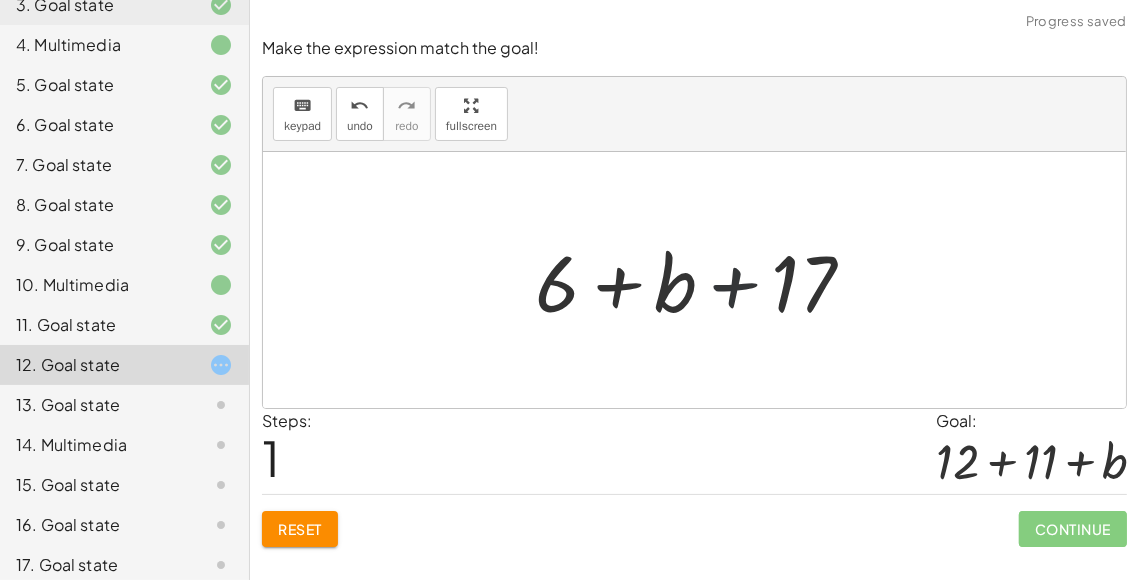drag, startPoint x: 733, startPoint y: 290, endPoint x: 712, endPoint y: 290, distance: 21 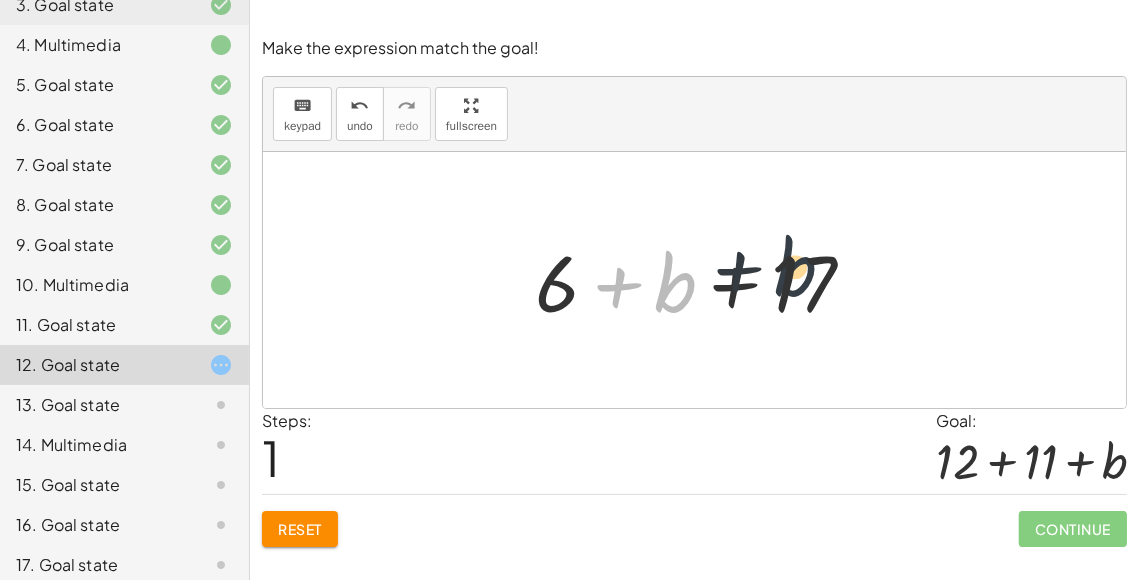 drag, startPoint x: 689, startPoint y: 291, endPoint x: 820, endPoint y: 291, distance: 131 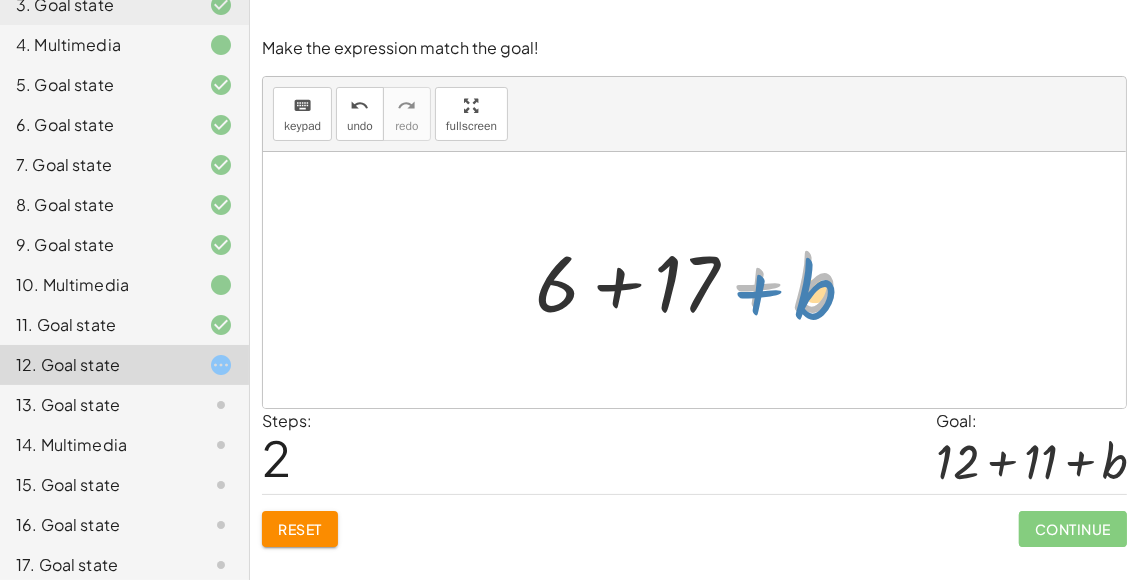 drag, startPoint x: 802, startPoint y: 287, endPoint x: 810, endPoint y: 294, distance: 10.630146 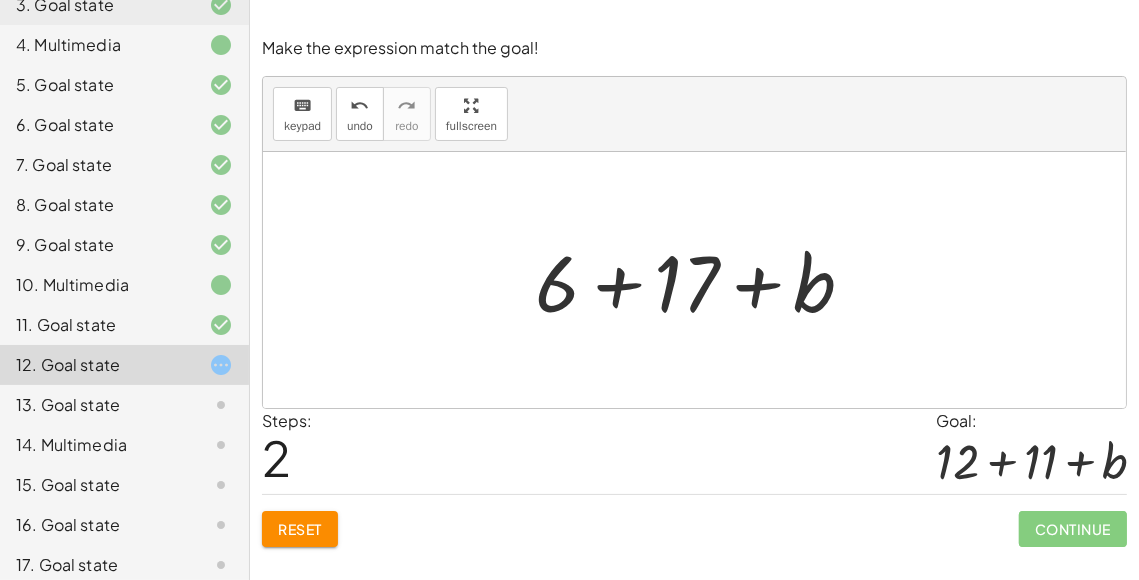 click at bounding box center (702, 280) 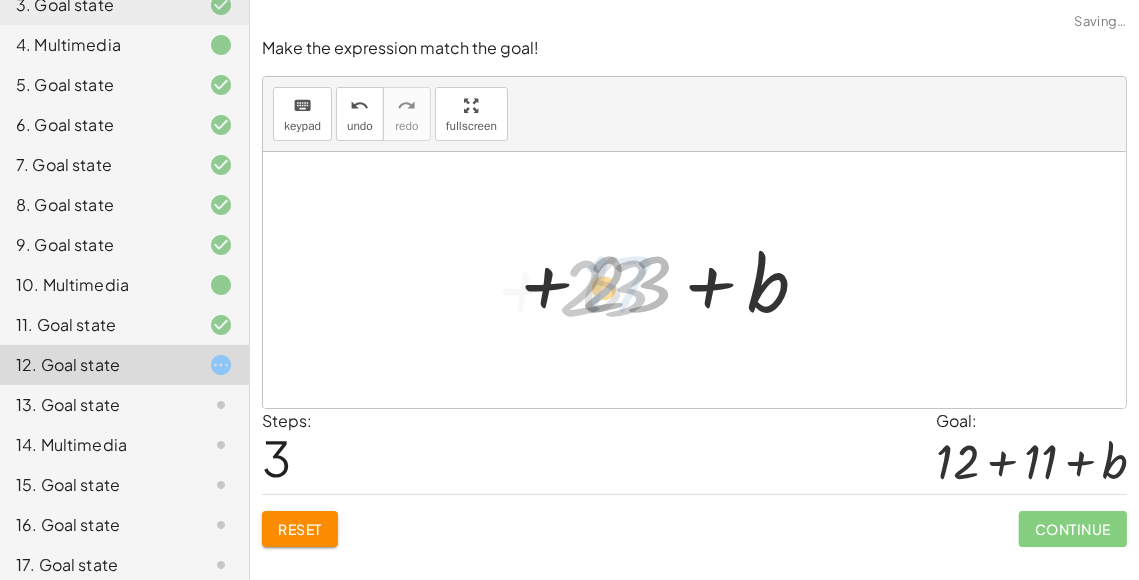 drag, startPoint x: 669, startPoint y: 262, endPoint x: 645, endPoint y: 266, distance: 24.33105 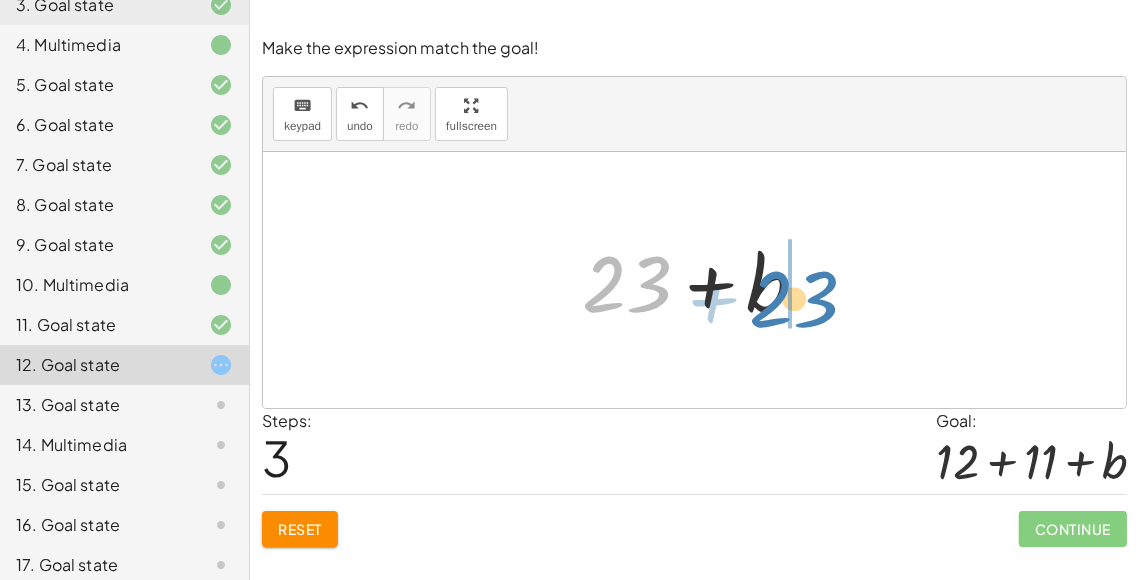 drag, startPoint x: 645, startPoint y: 298, endPoint x: 812, endPoint y: 313, distance: 167.6723 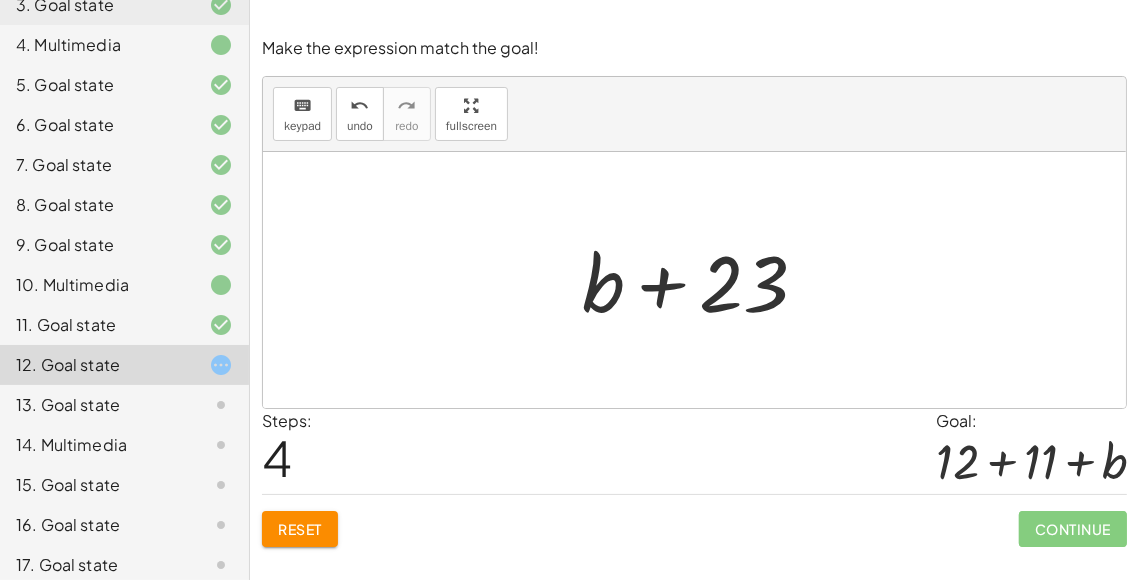 click on "Reset" 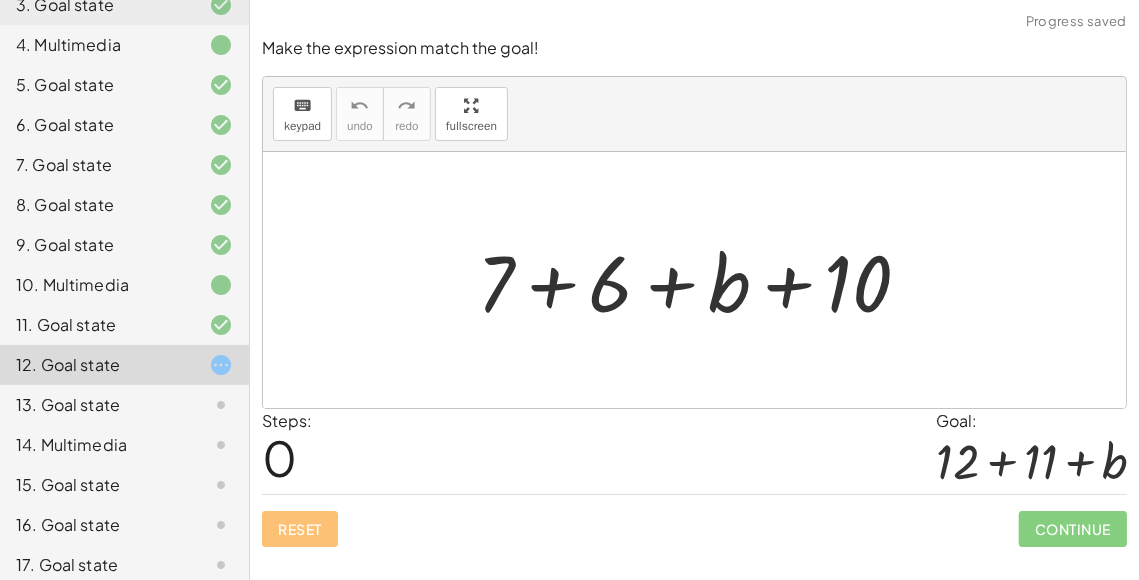 click on "Reset   Continue" at bounding box center [694, 520] 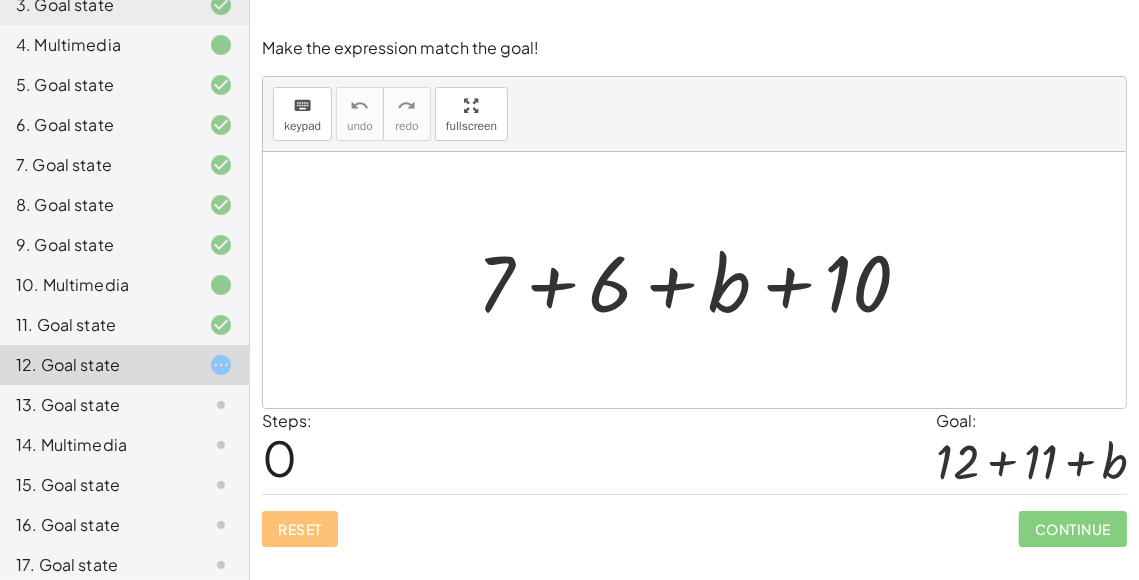 click at bounding box center [702, 280] 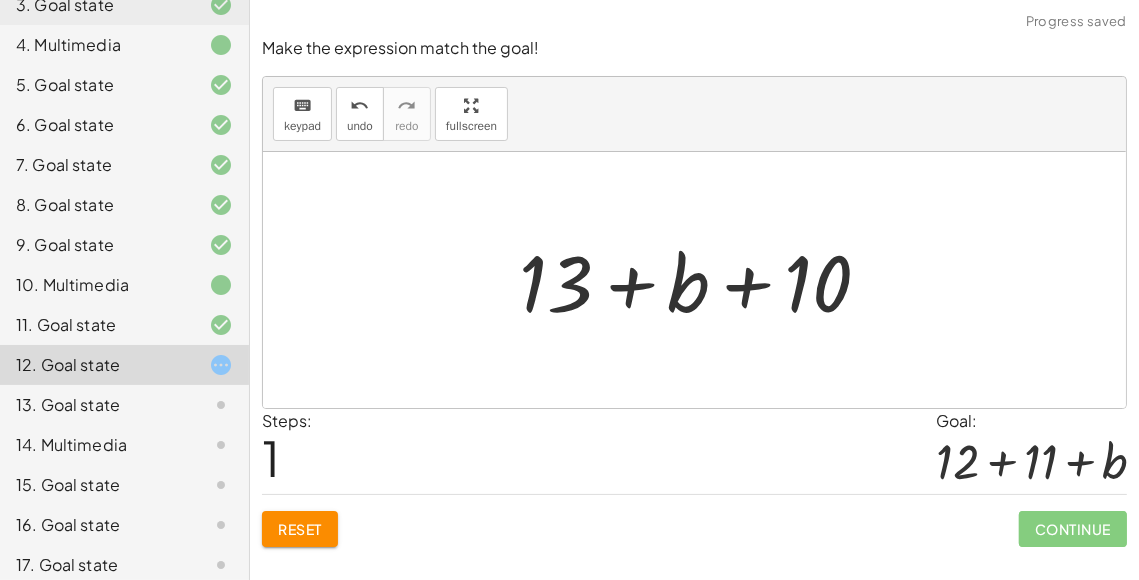 click on "Reset" 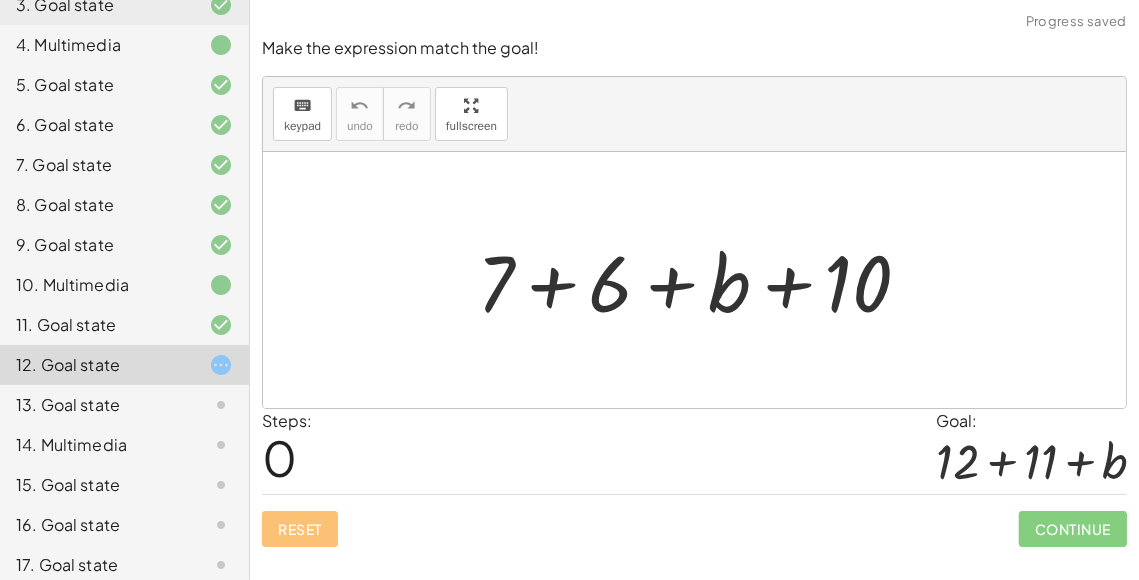 drag, startPoint x: 530, startPoint y: 184, endPoint x: 551, endPoint y: 251, distance: 70.21396 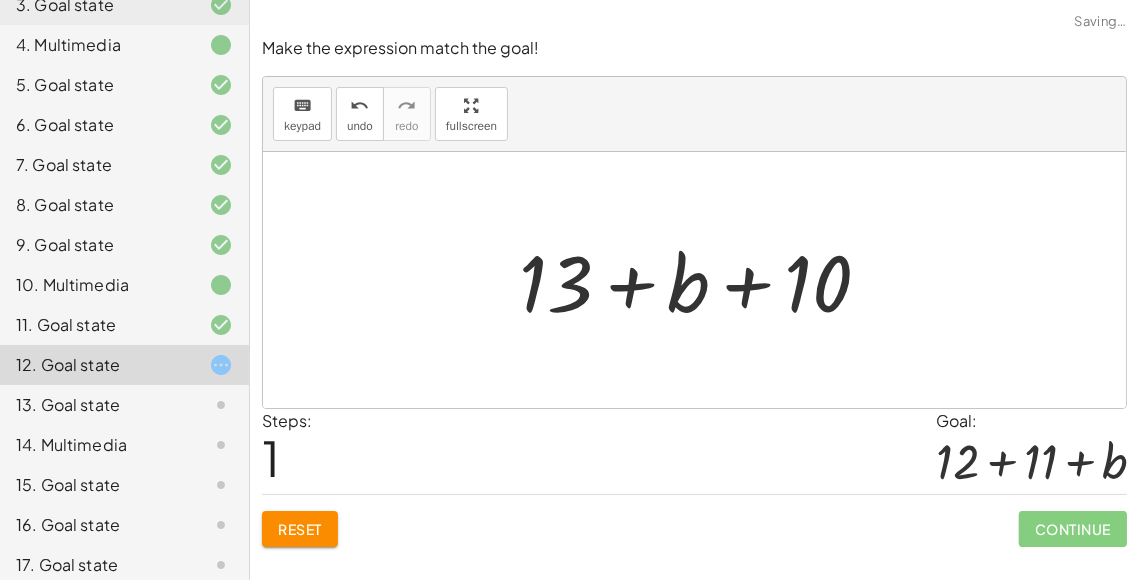 click on "Reset" at bounding box center [300, 529] 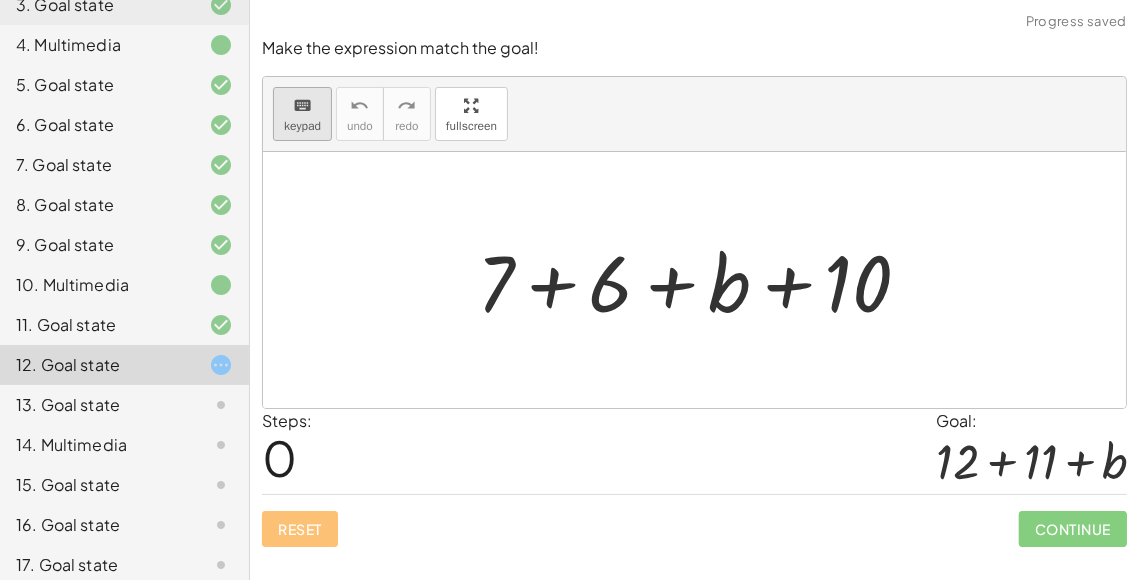 click on "keyboard keypad" at bounding box center (302, 114) 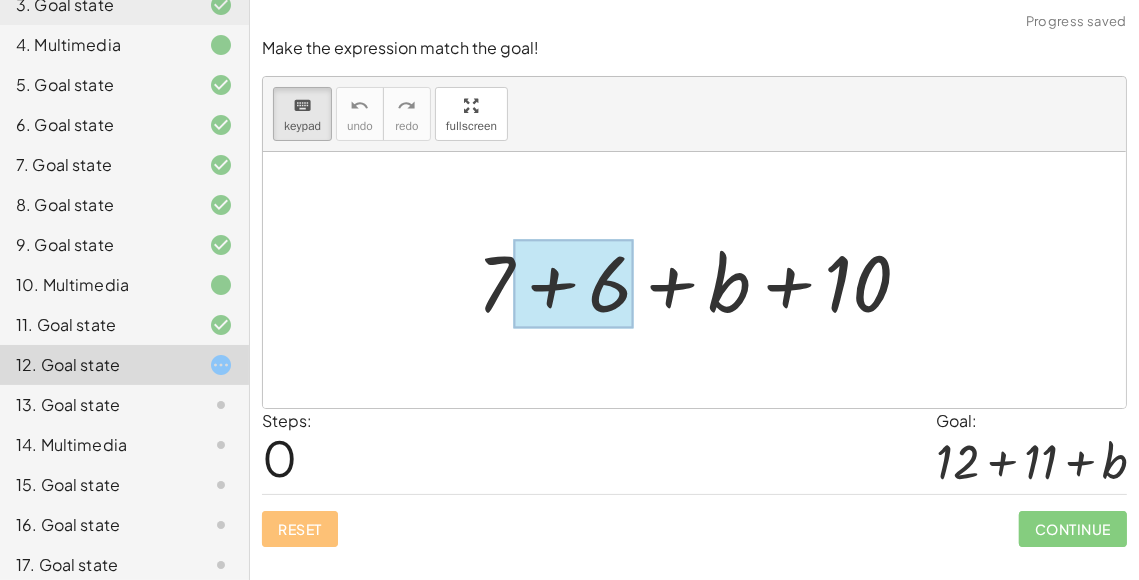 click at bounding box center [573, 284] 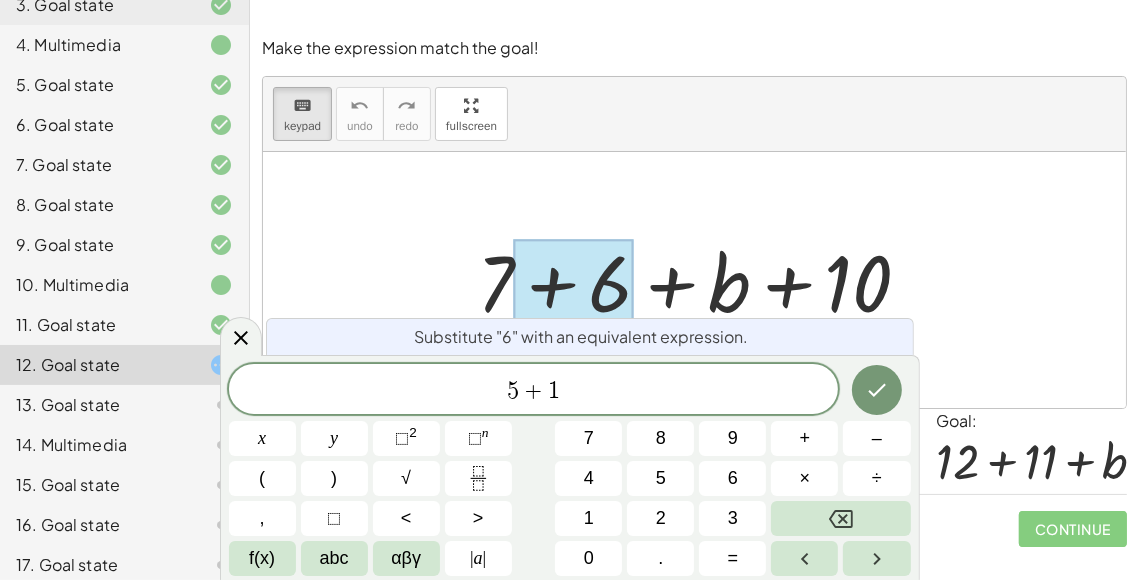 click 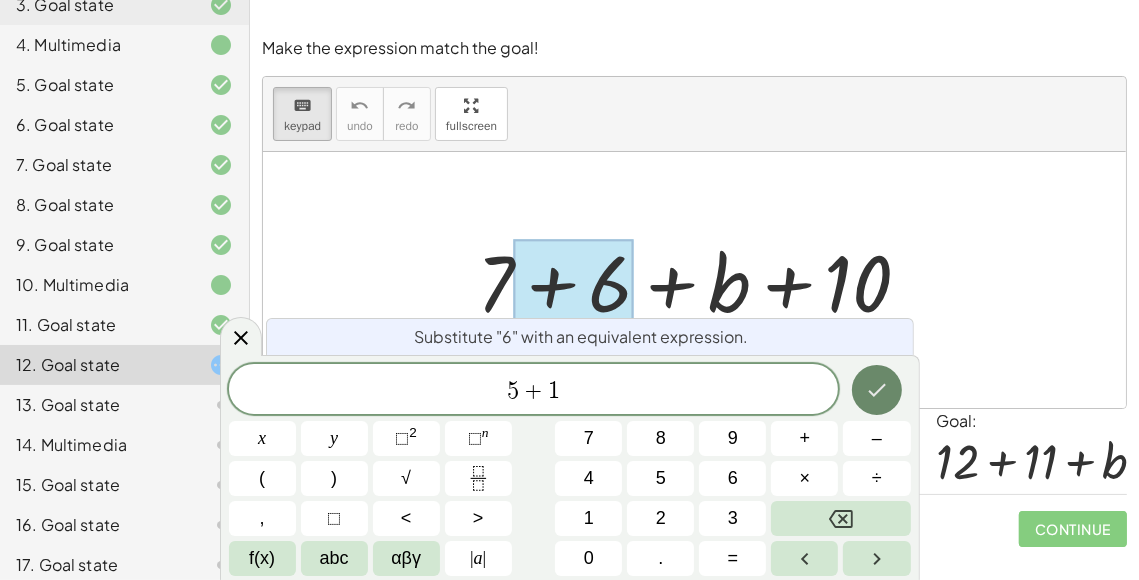 click at bounding box center [877, 390] 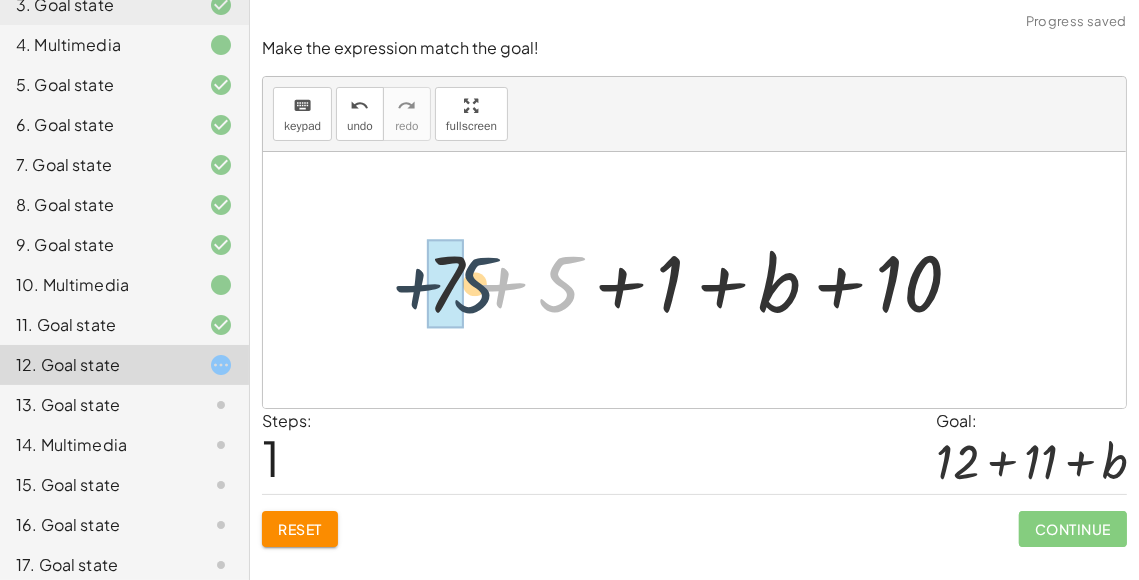 drag, startPoint x: 567, startPoint y: 282, endPoint x: 473, endPoint y: 283, distance: 94.00532 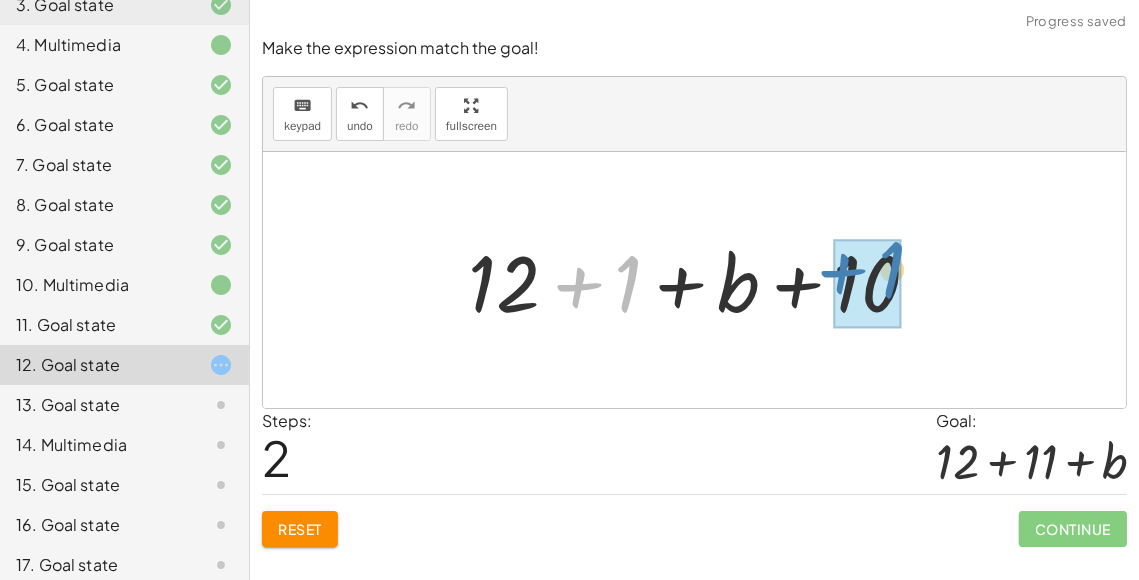 drag, startPoint x: 626, startPoint y: 291, endPoint x: 884, endPoint y: 281, distance: 258.19373 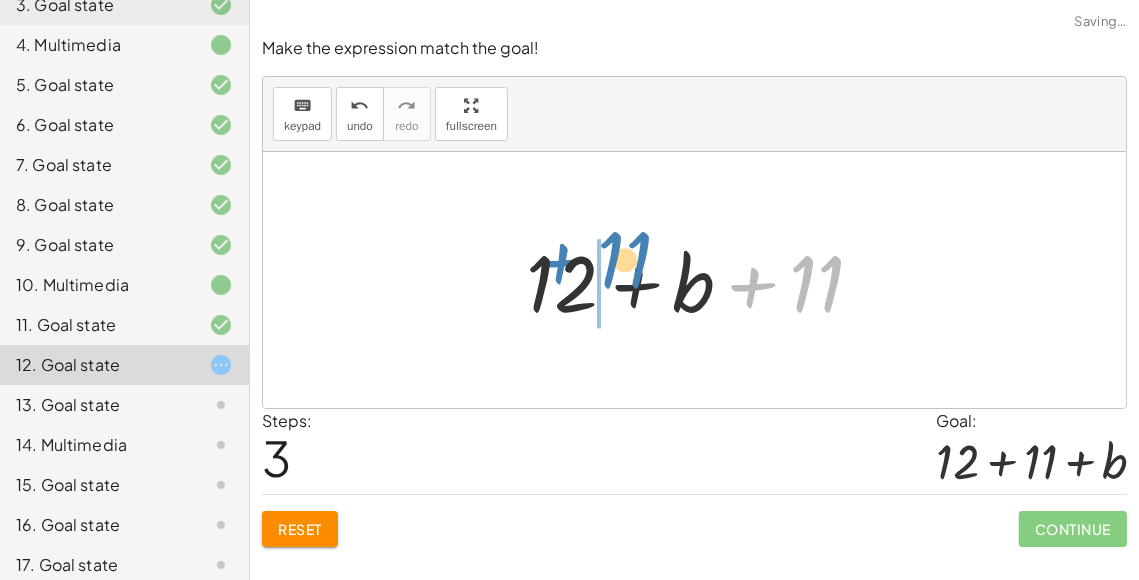 drag, startPoint x: 830, startPoint y: 294, endPoint x: 635, endPoint y: 280, distance: 195.50192 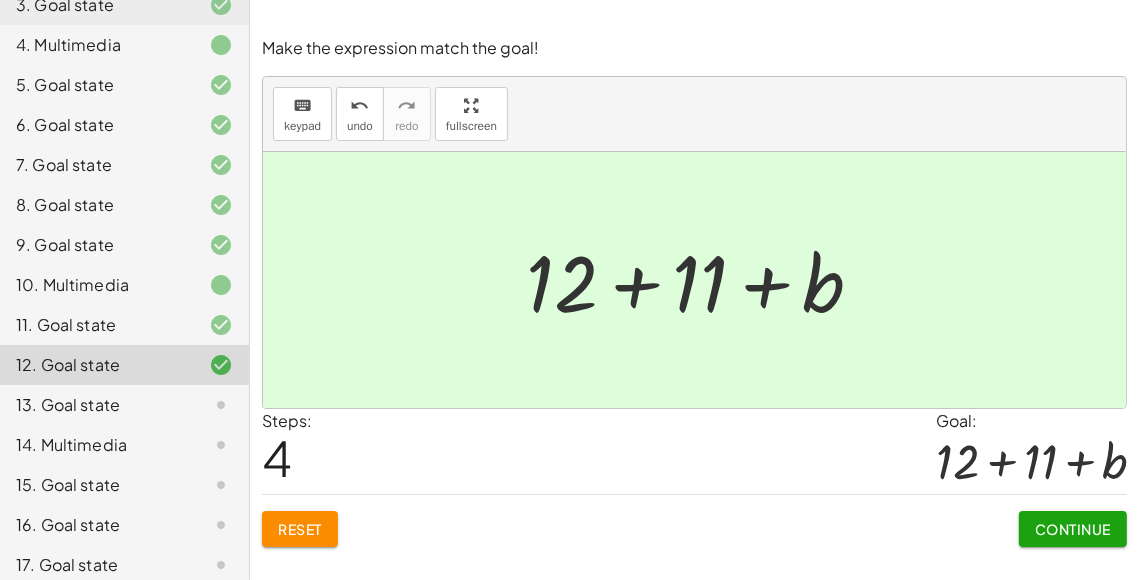 click on "Continue" 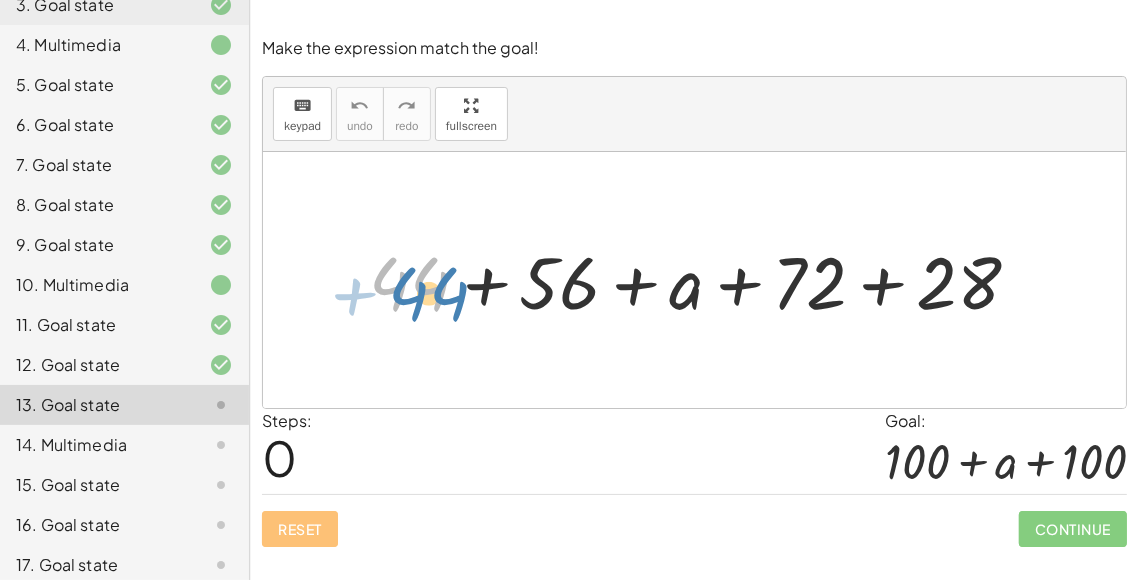 drag, startPoint x: 422, startPoint y: 266, endPoint x: 447, endPoint y: 270, distance: 25.317978 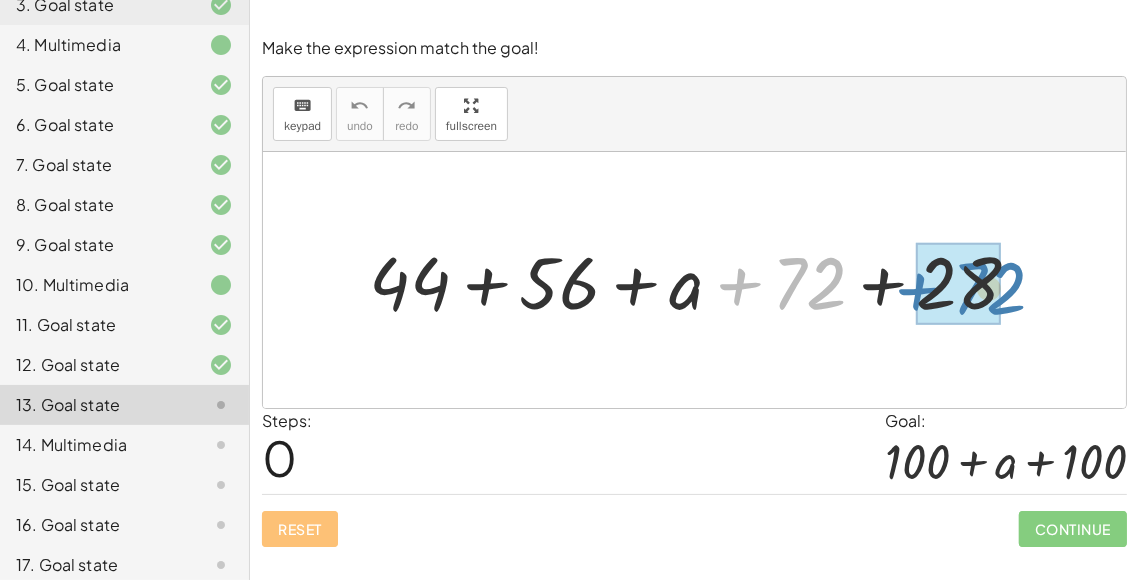 drag, startPoint x: 818, startPoint y: 281, endPoint x: 998, endPoint y: 287, distance: 180.09998 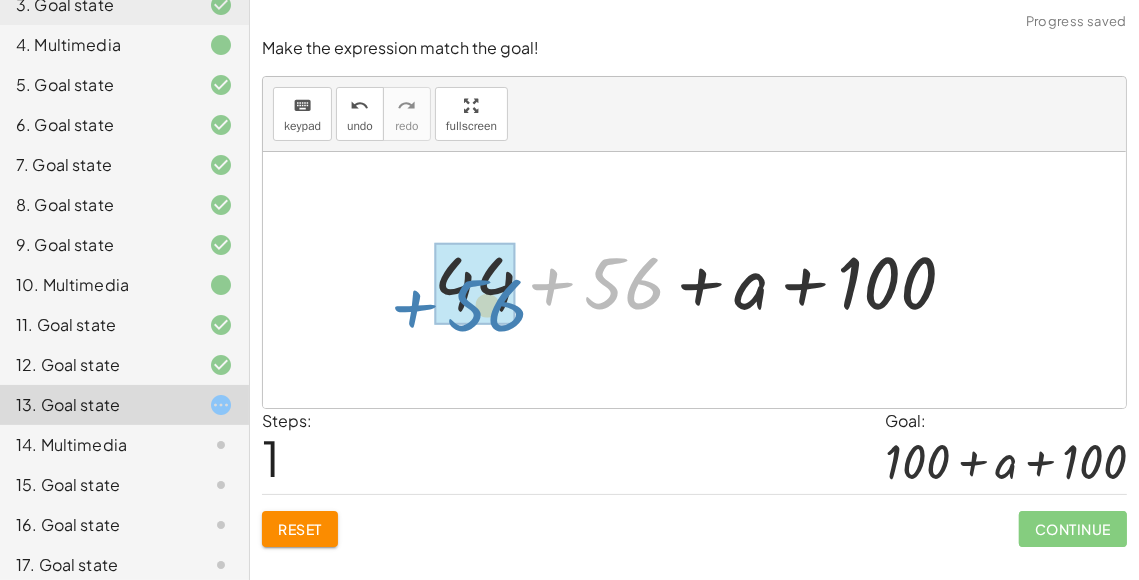 drag, startPoint x: 609, startPoint y: 277, endPoint x: 501, endPoint y: 281, distance: 108.07405 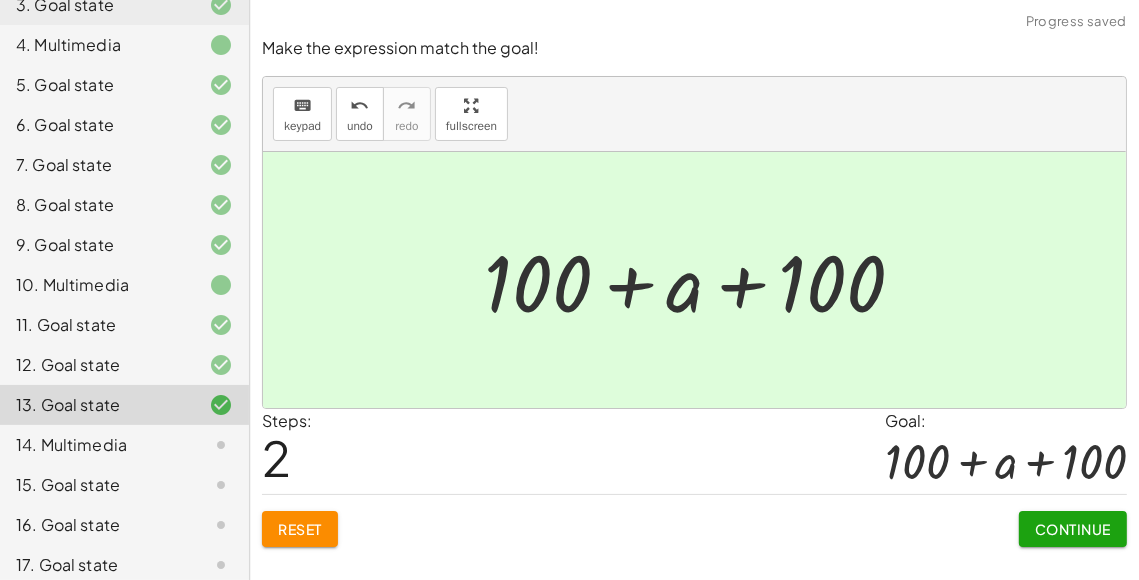 click on "Continue" 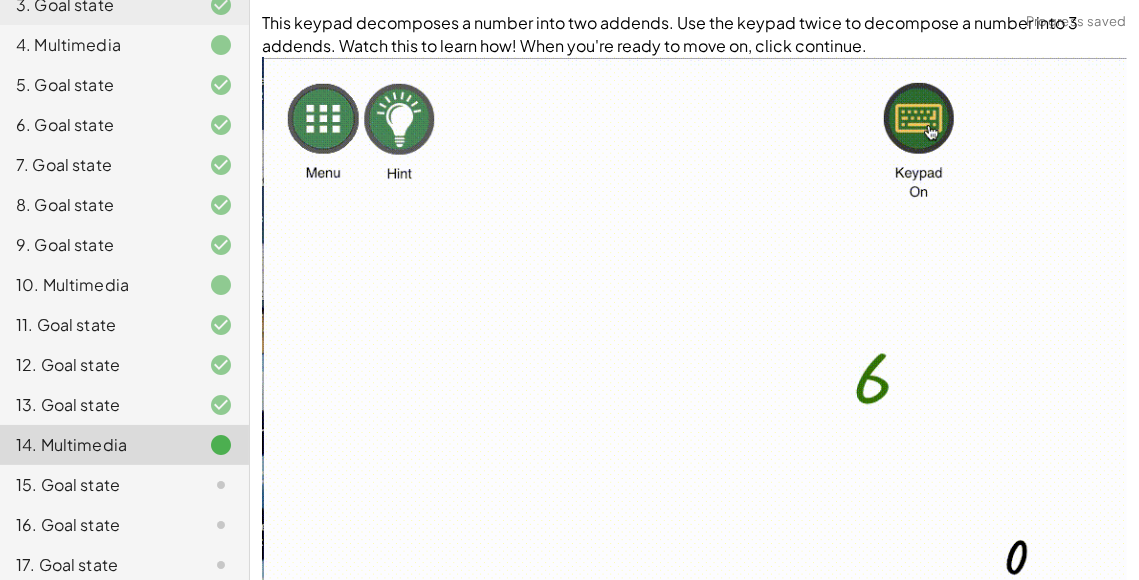 click at bounding box center [694, 378] 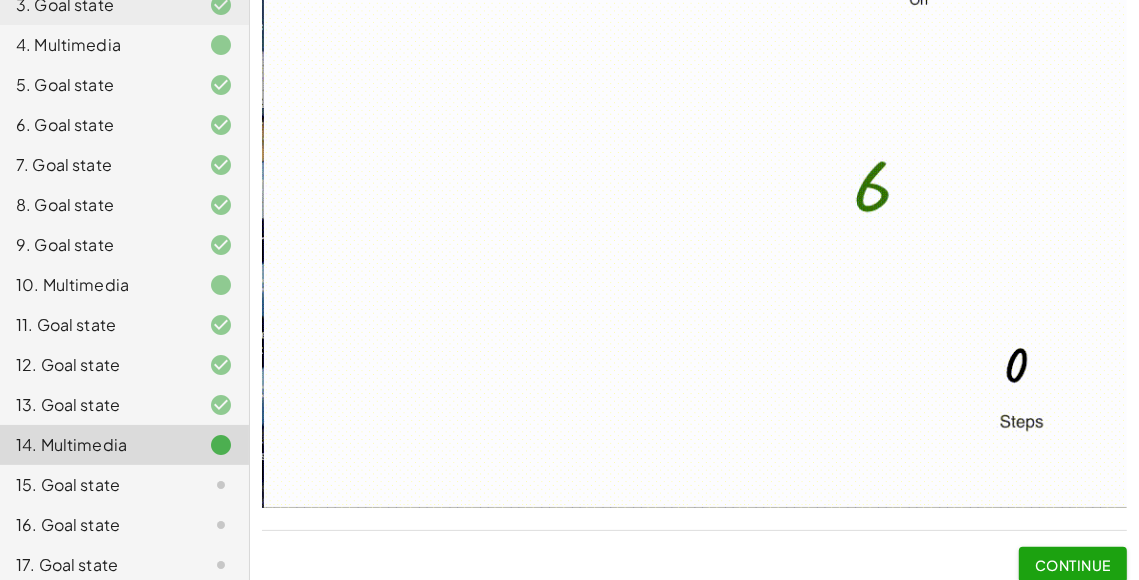 scroll, scrollTop: 206, scrollLeft: 0, axis: vertical 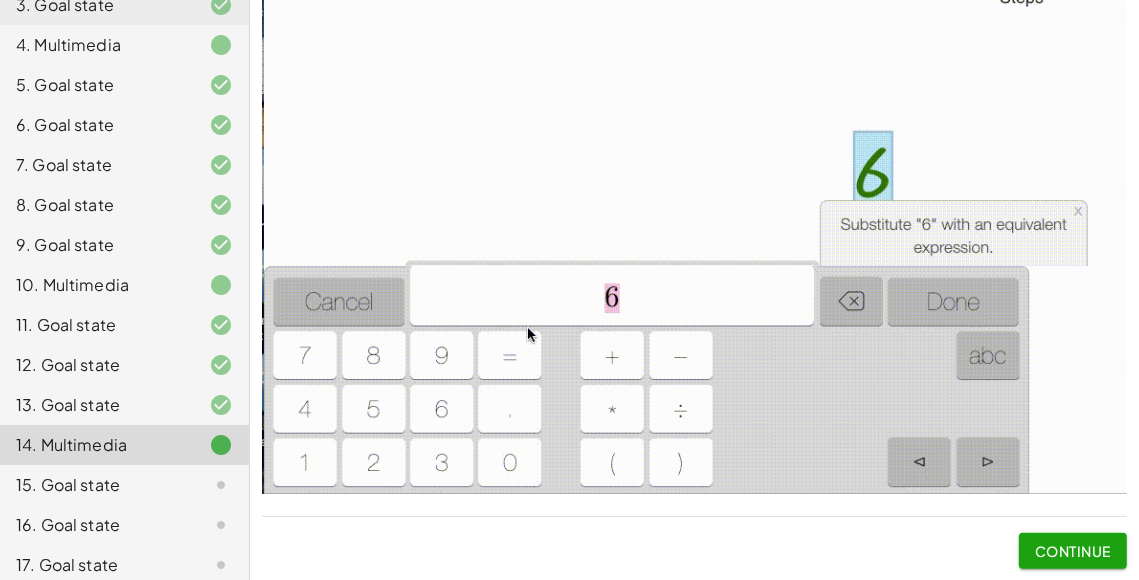 click on "Continue" 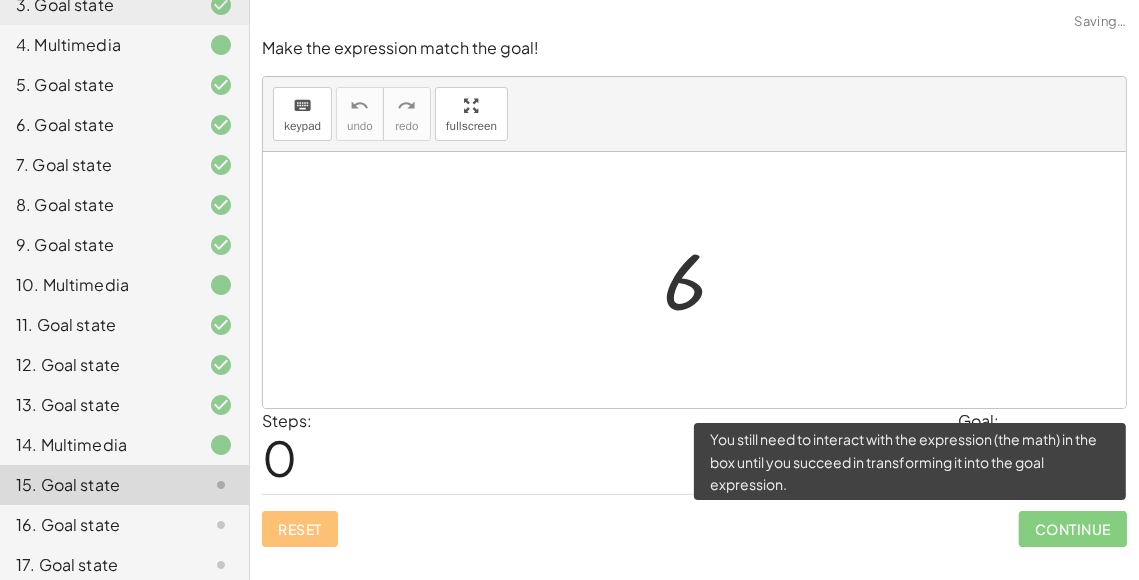 scroll, scrollTop: 0, scrollLeft: 0, axis: both 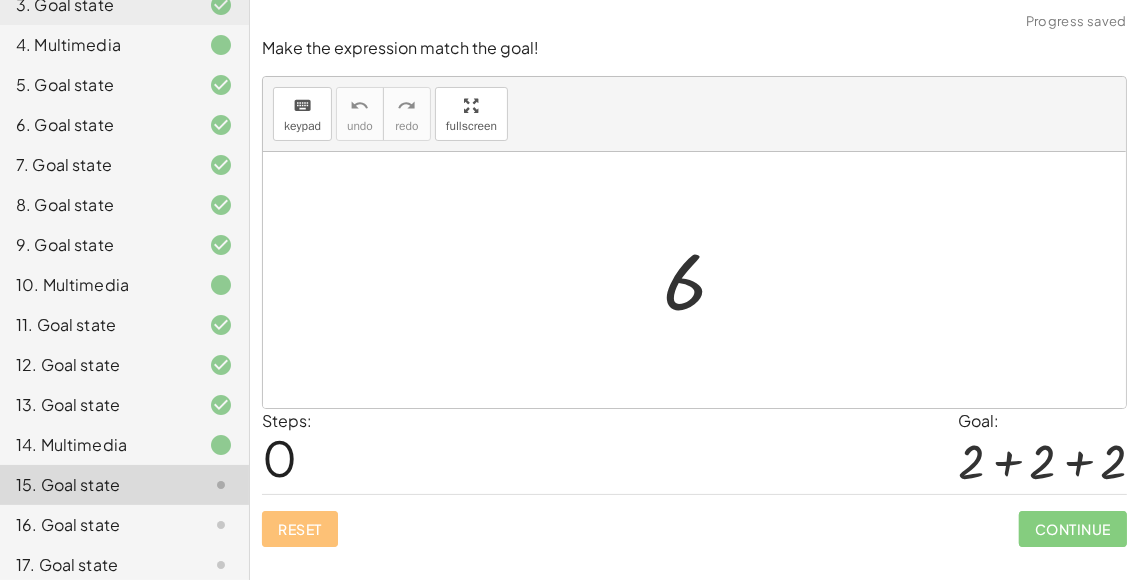 click at bounding box center [702, 280] 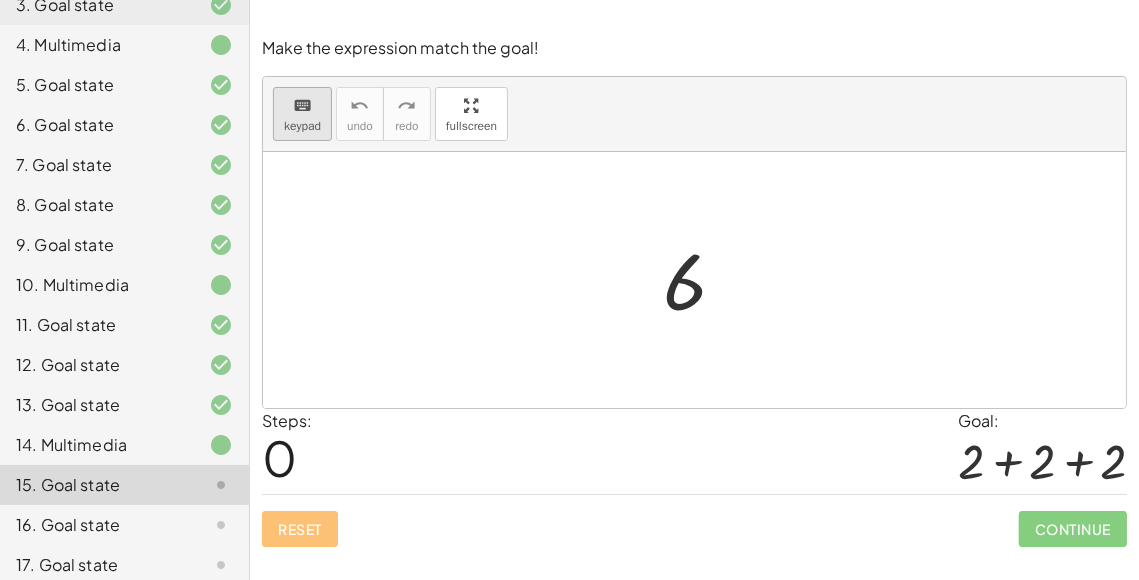 click on "keypad" at bounding box center [302, 126] 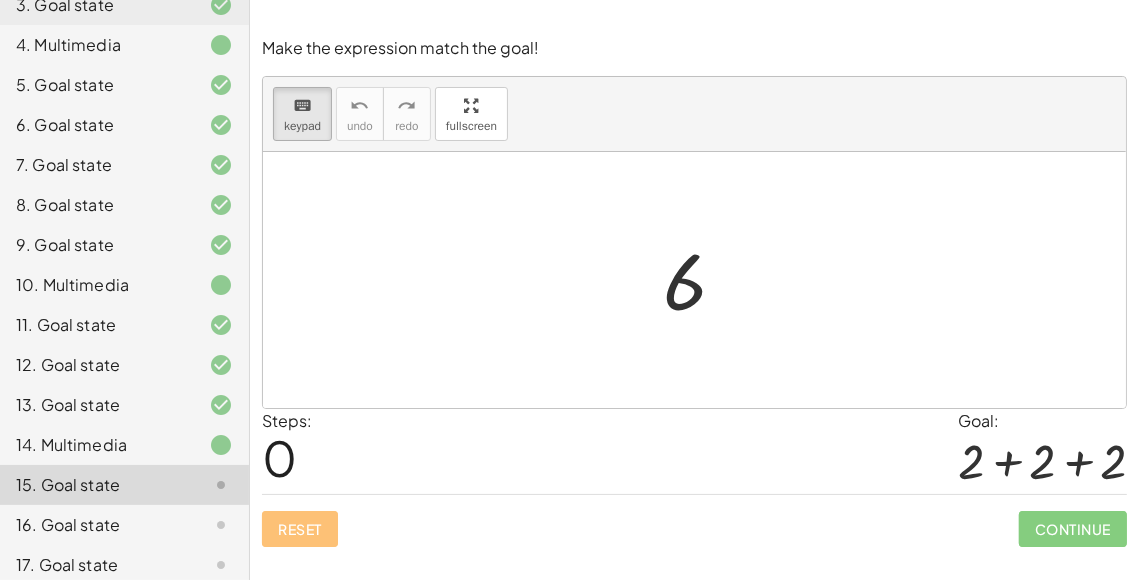click at bounding box center (702, 280) 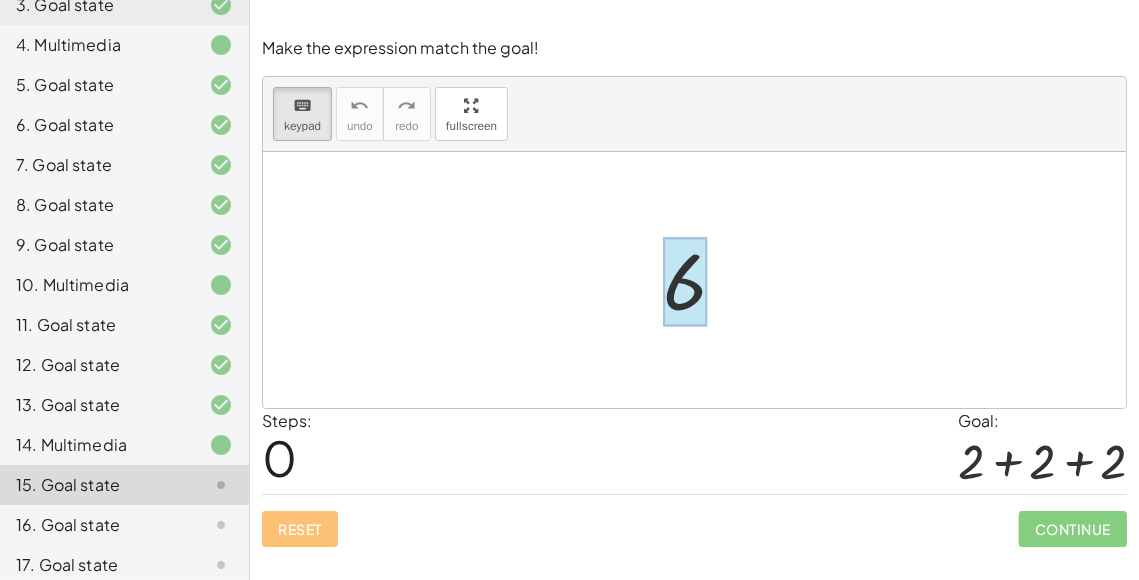 click at bounding box center [685, 282] 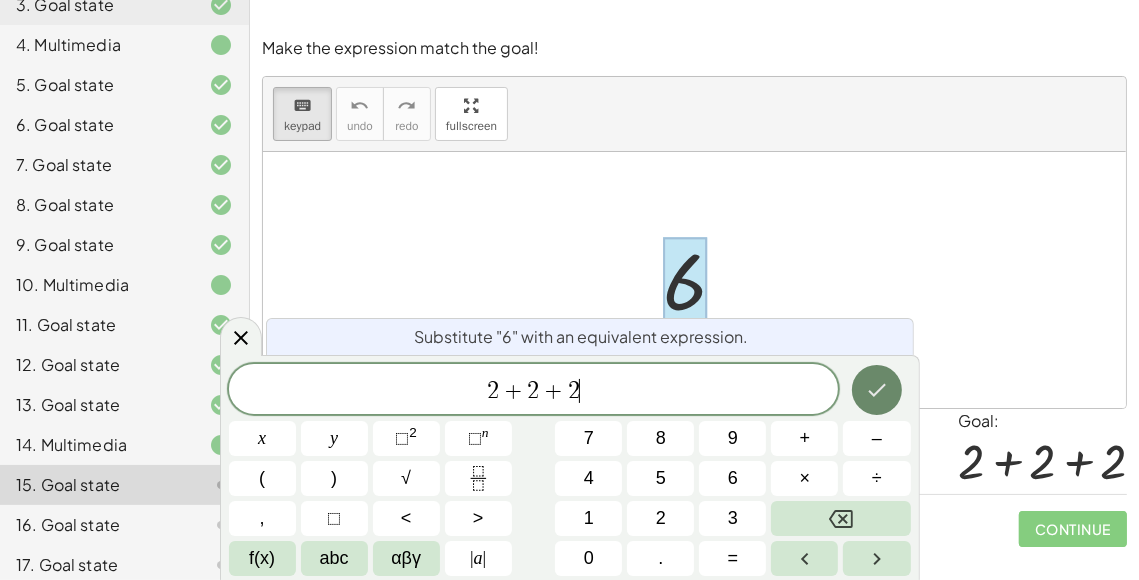 click at bounding box center (877, 390) 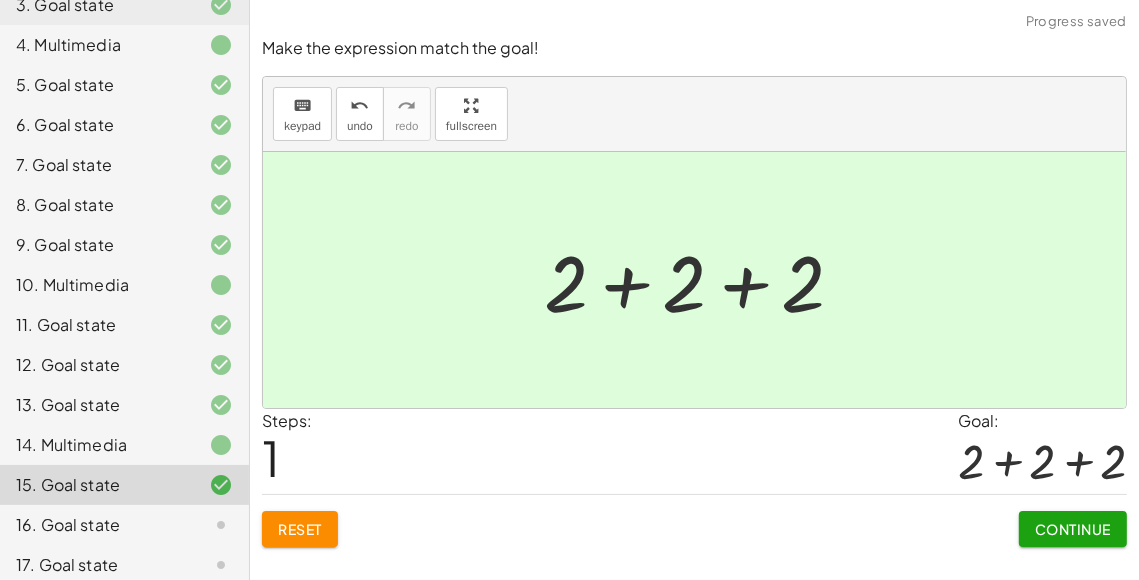 click on "Continue" at bounding box center (1073, 529) 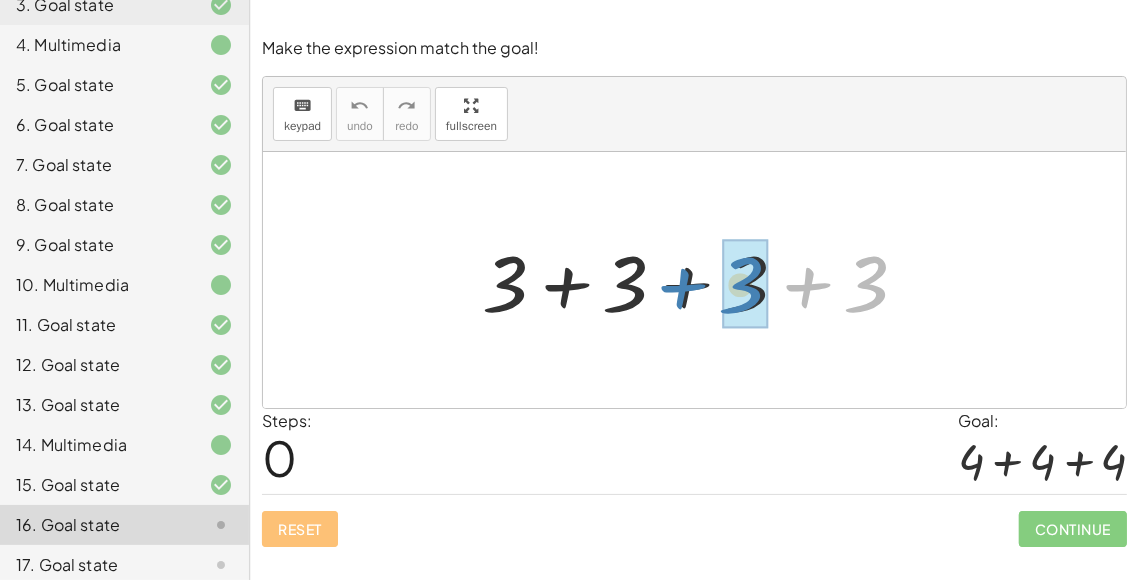 drag, startPoint x: 859, startPoint y: 306, endPoint x: 743, endPoint y: 311, distance: 116.10771 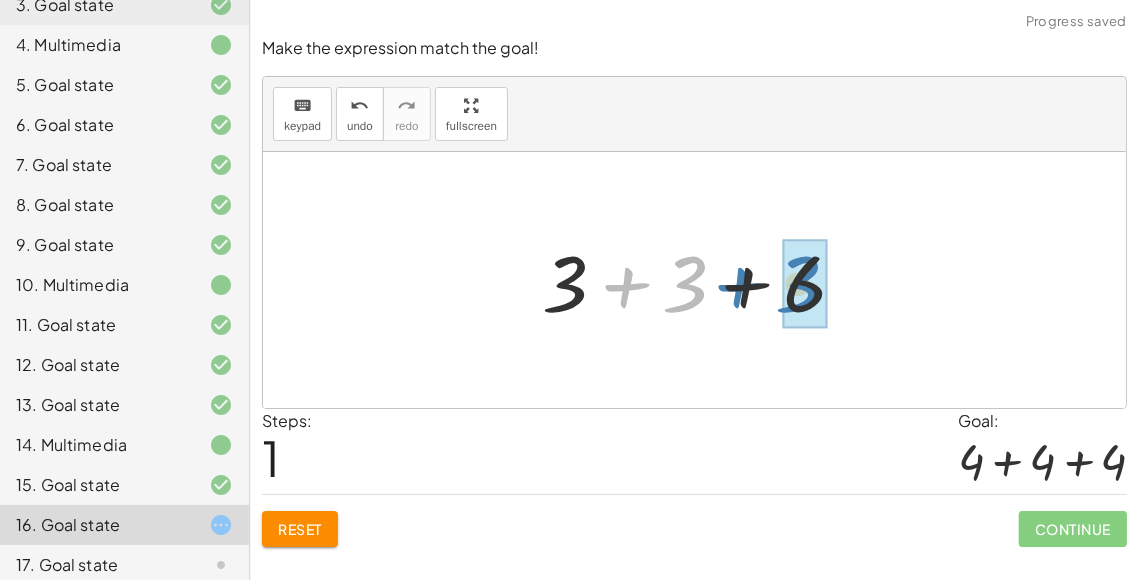 drag, startPoint x: 654, startPoint y: 296, endPoint x: 781, endPoint y: 310, distance: 127.769325 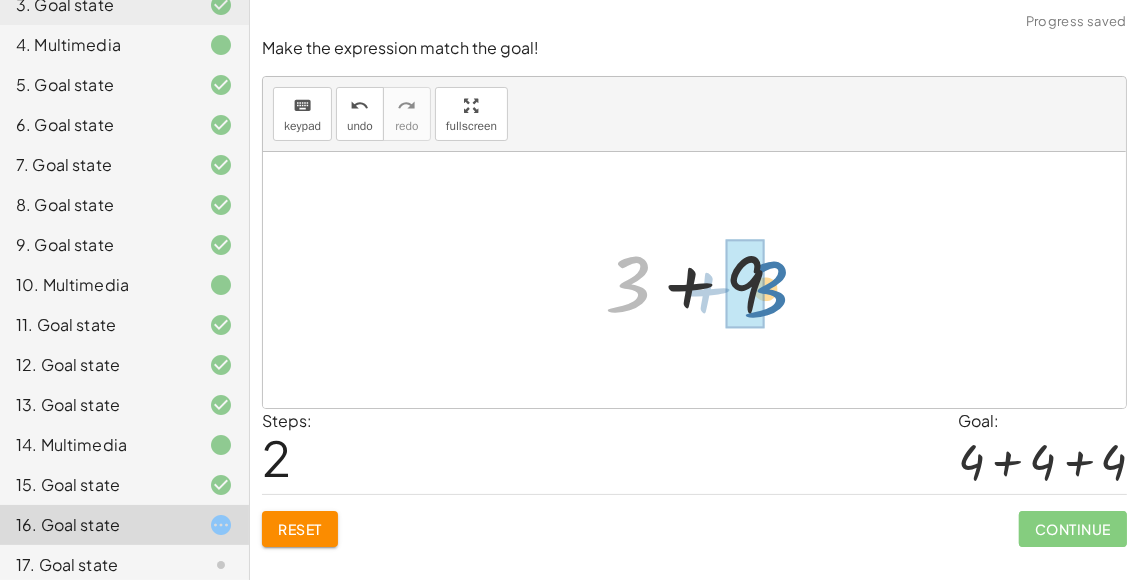 drag, startPoint x: 618, startPoint y: 286, endPoint x: 743, endPoint y: 296, distance: 125.39936 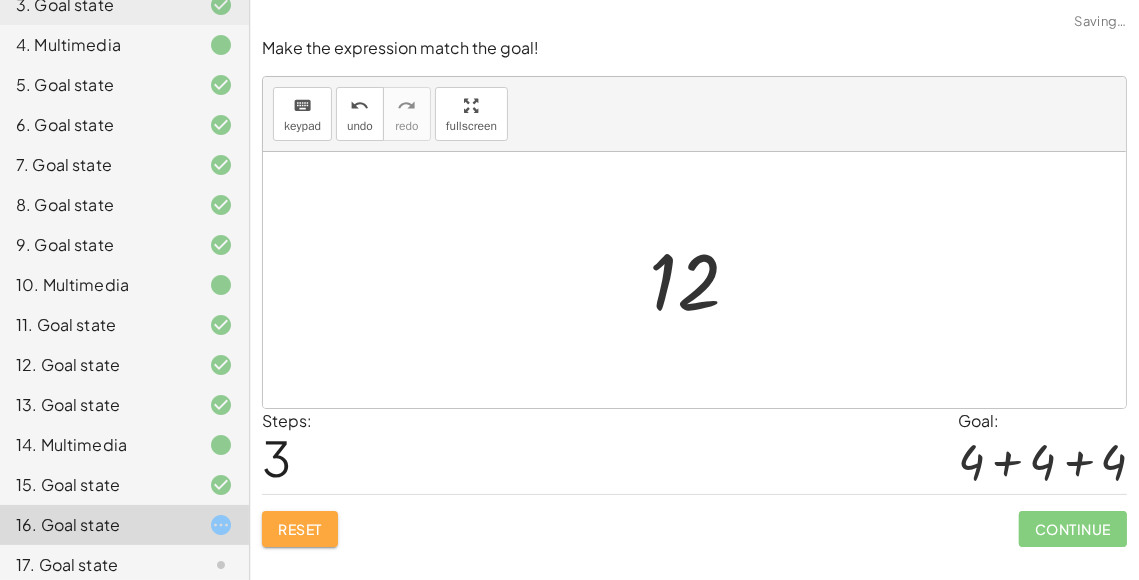 click on "Reset" at bounding box center (300, 529) 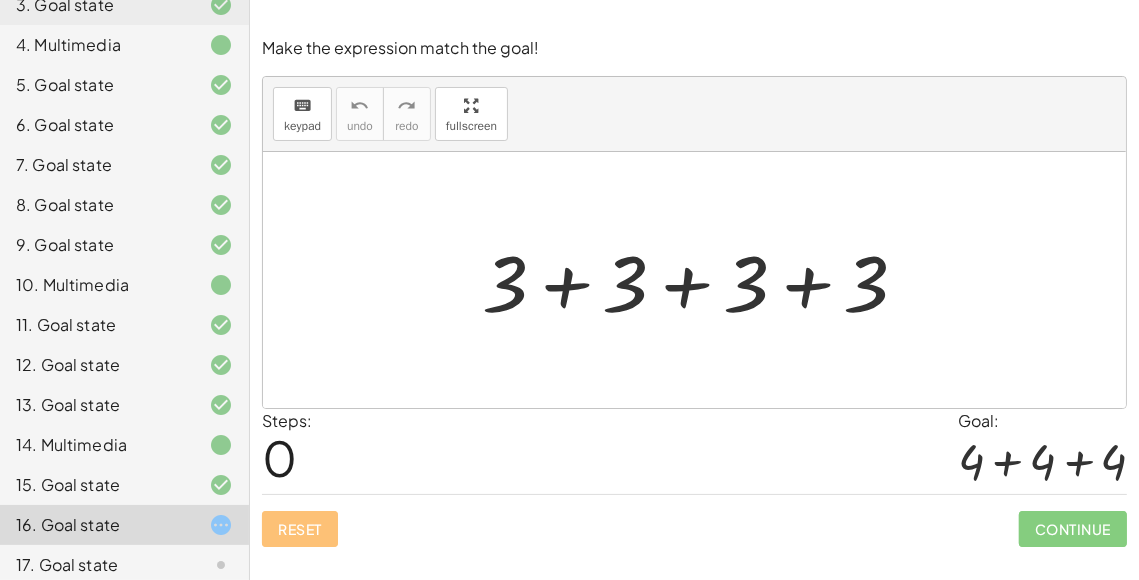 drag, startPoint x: 455, startPoint y: 279, endPoint x: 538, endPoint y: 296, distance: 84.723076 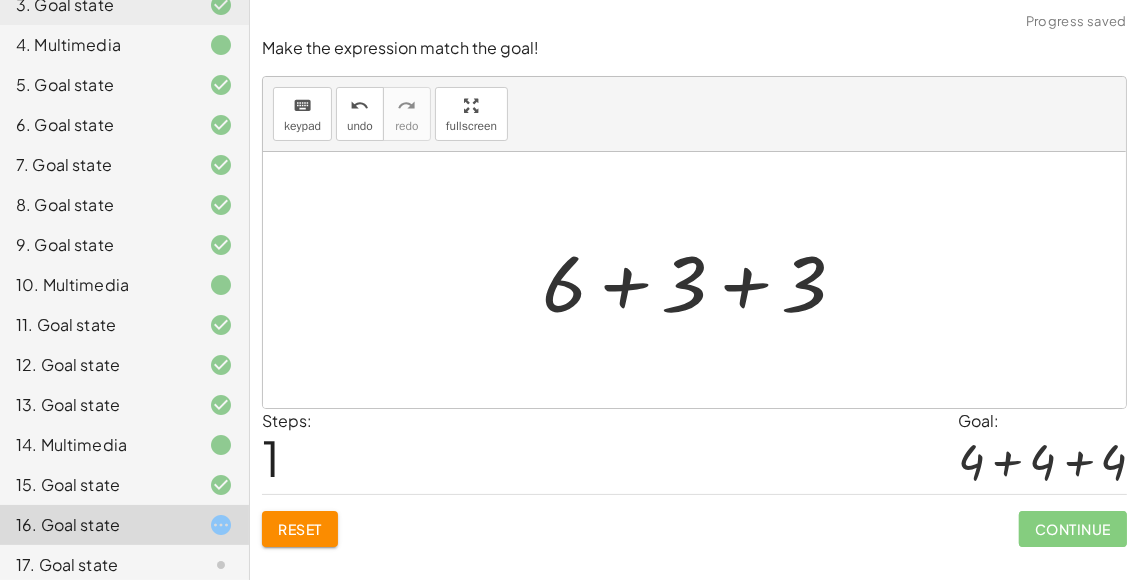 click at bounding box center (702, 280) 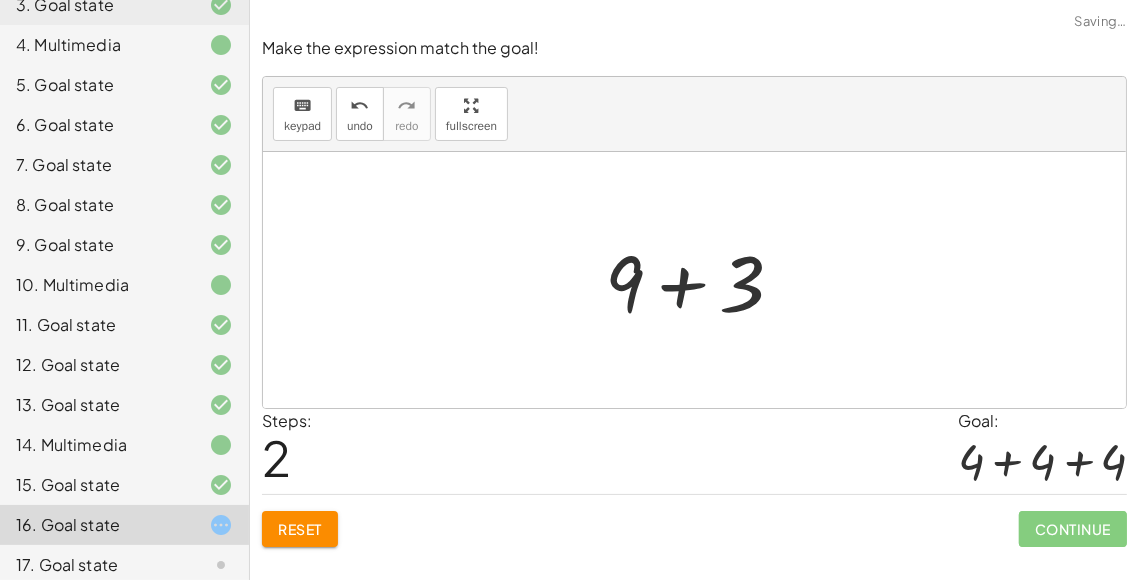 click at bounding box center (702, 280) 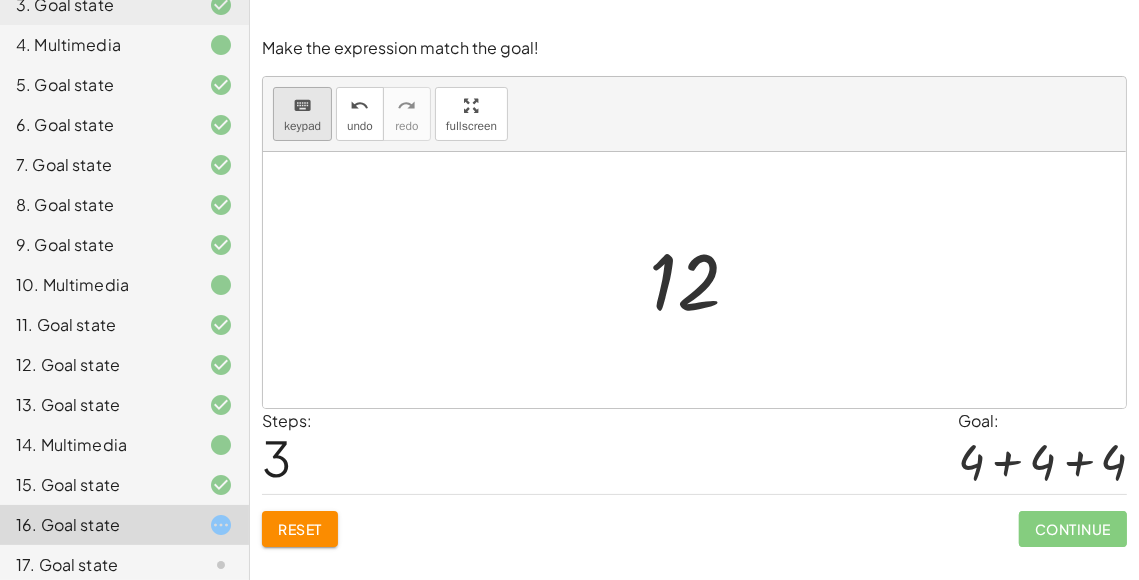 click on "keypad" at bounding box center [302, 126] 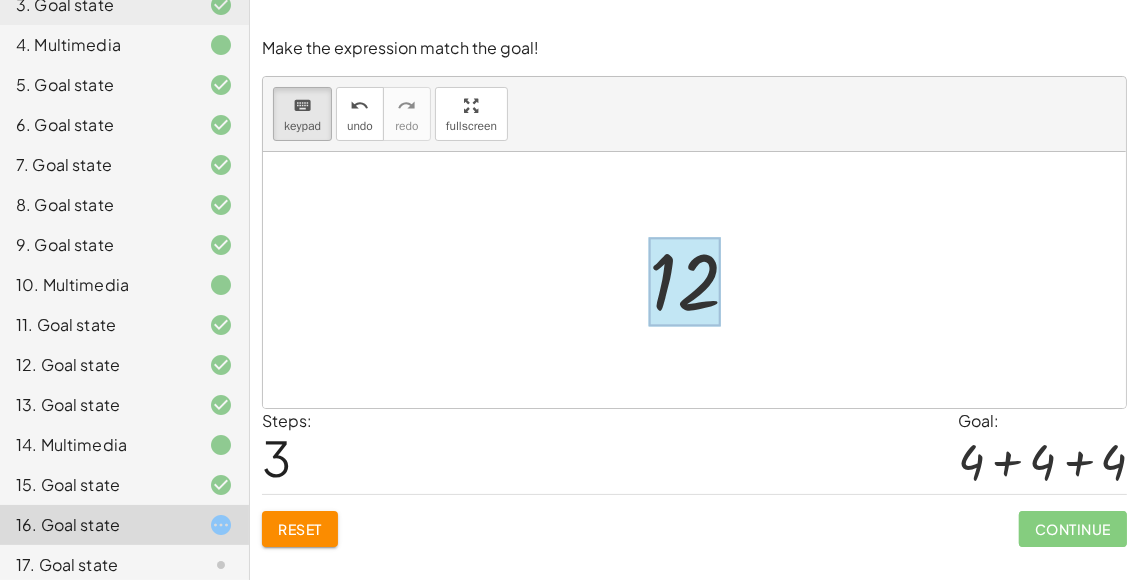 click at bounding box center [685, 282] 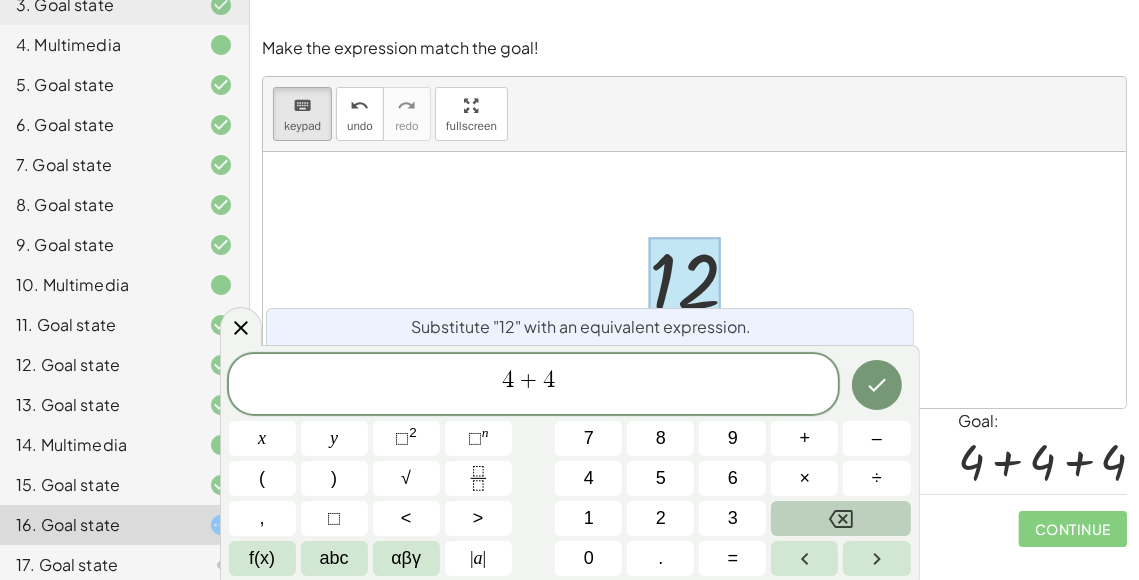 click at bounding box center [840, 518] 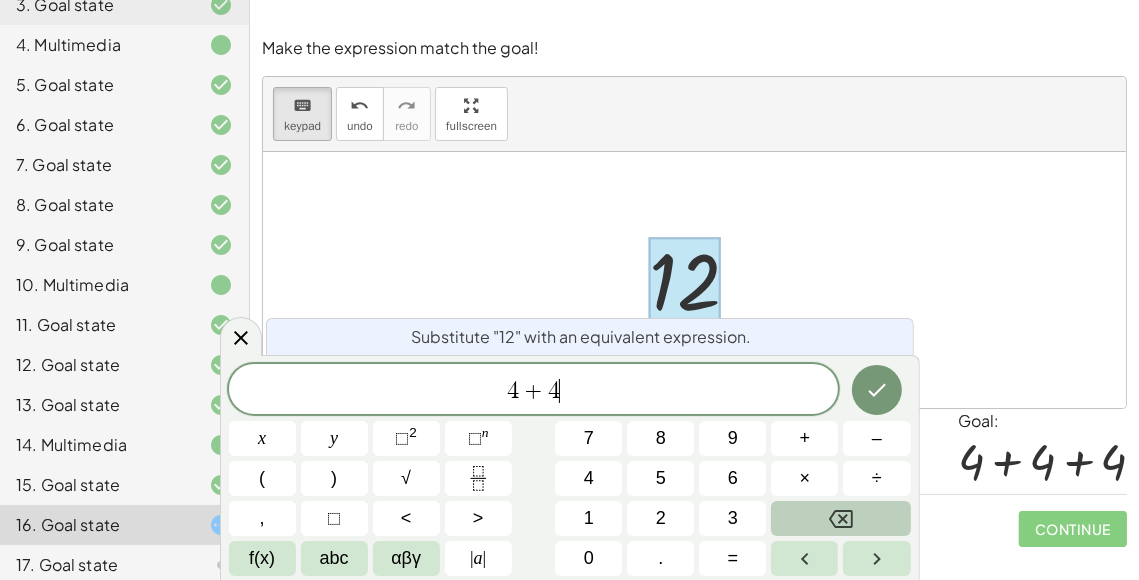 click at bounding box center [840, 518] 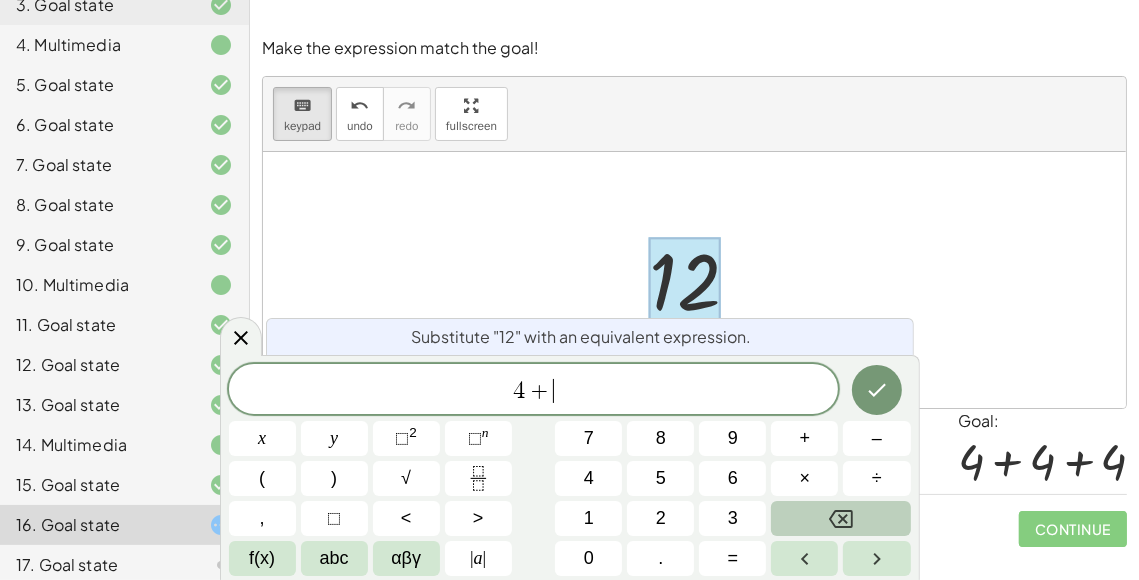click at bounding box center [840, 518] 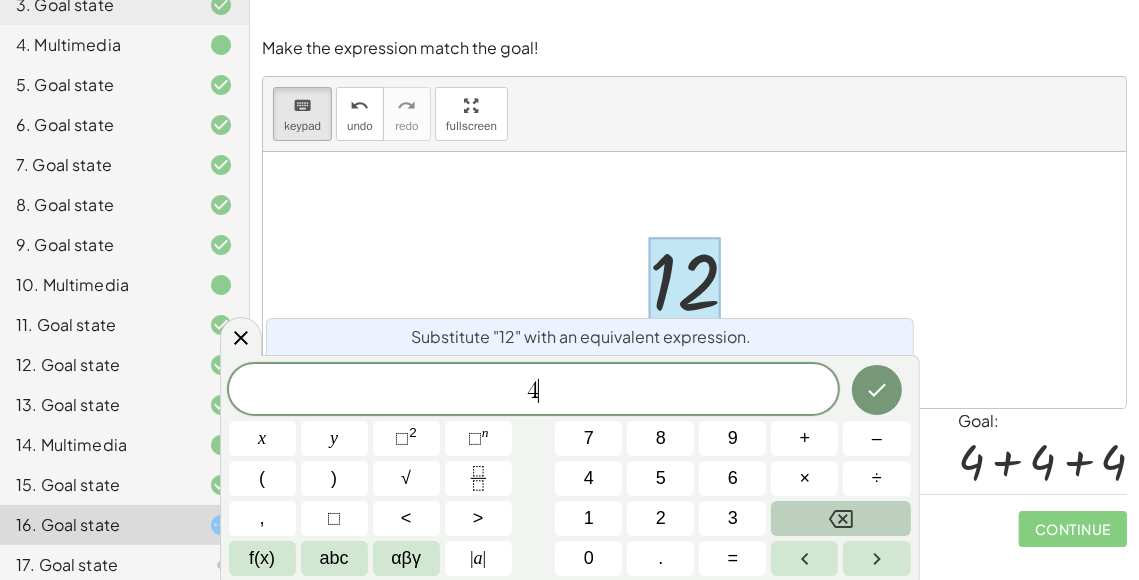 click at bounding box center [840, 518] 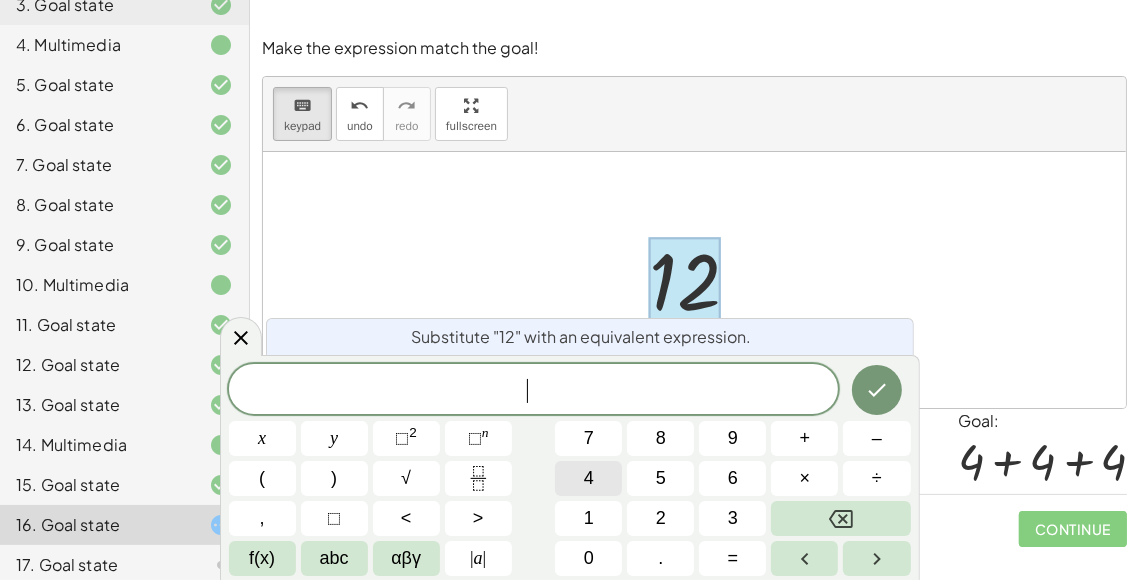 click on "4" at bounding box center (588, 478) 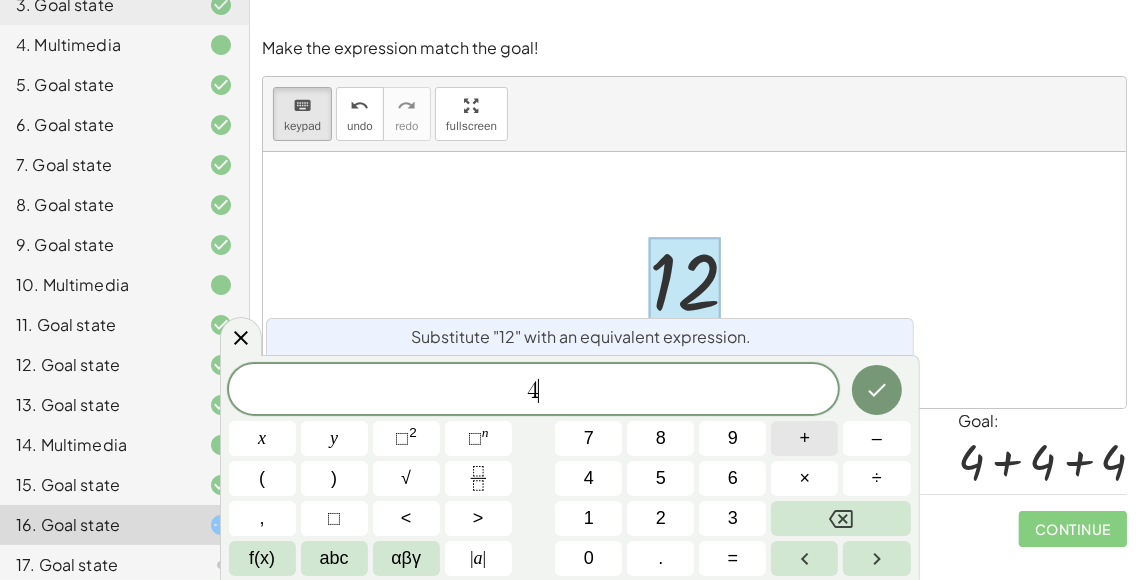 click on "+" at bounding box center [804, 438] 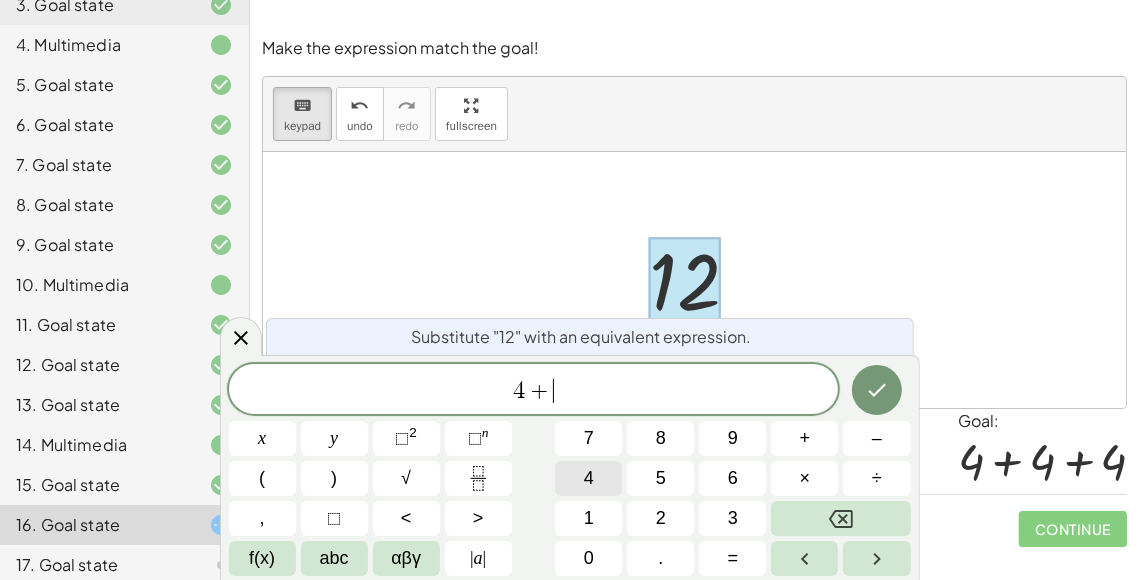 click on "4" at bounding box center [589, 478] 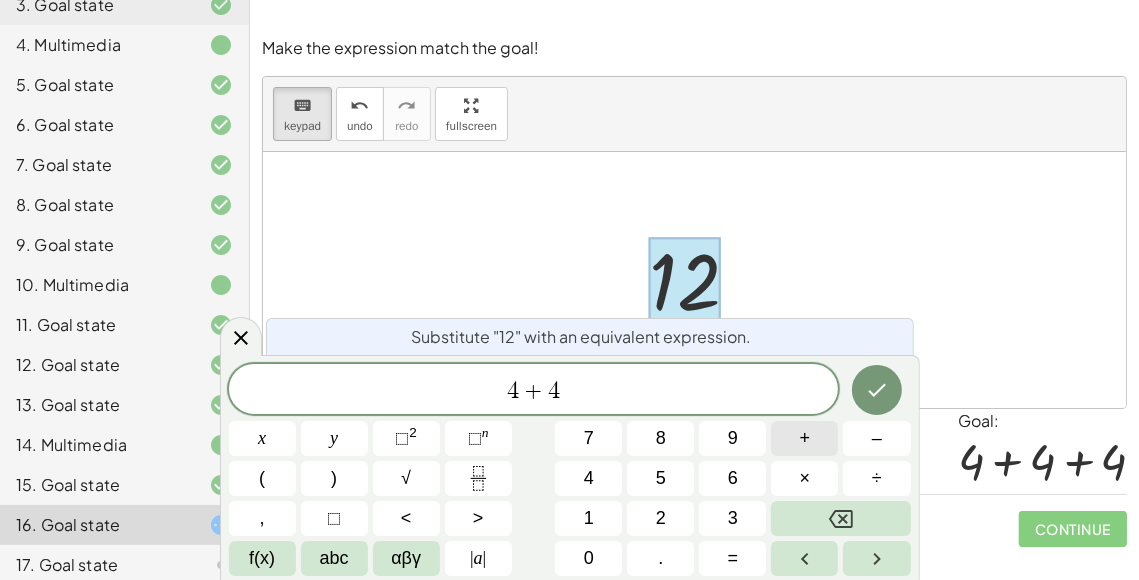 click on "+" at bounding box center (805, 438) 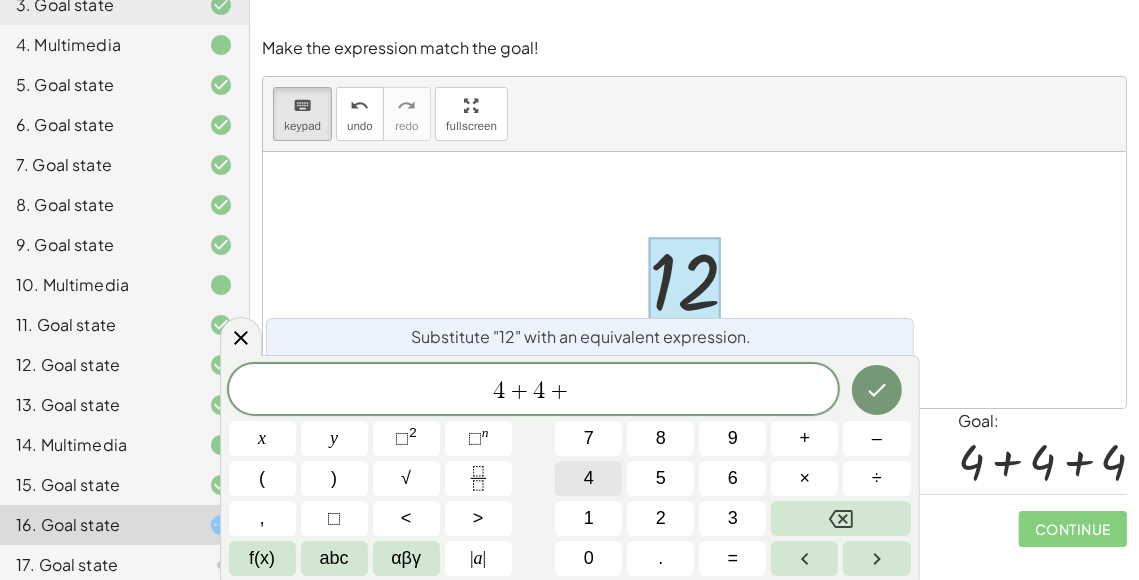 click on "4 + 4 + ​ x y ⬚ 2 ⬚ n 7 8 9 + – ( ) √ 4 5 6 × ÷ , ⬚ < > 1 2 3 f(x) abc αβγ | a | 0 . =" at bounding box center [570, 470] 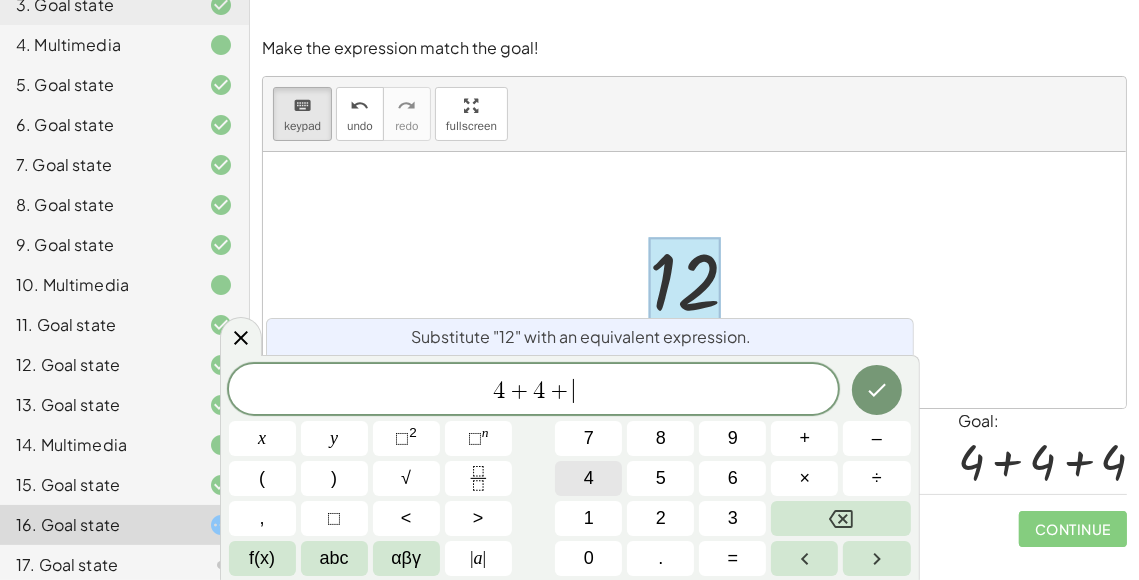 click on "4" at bounding box center [588, 478] 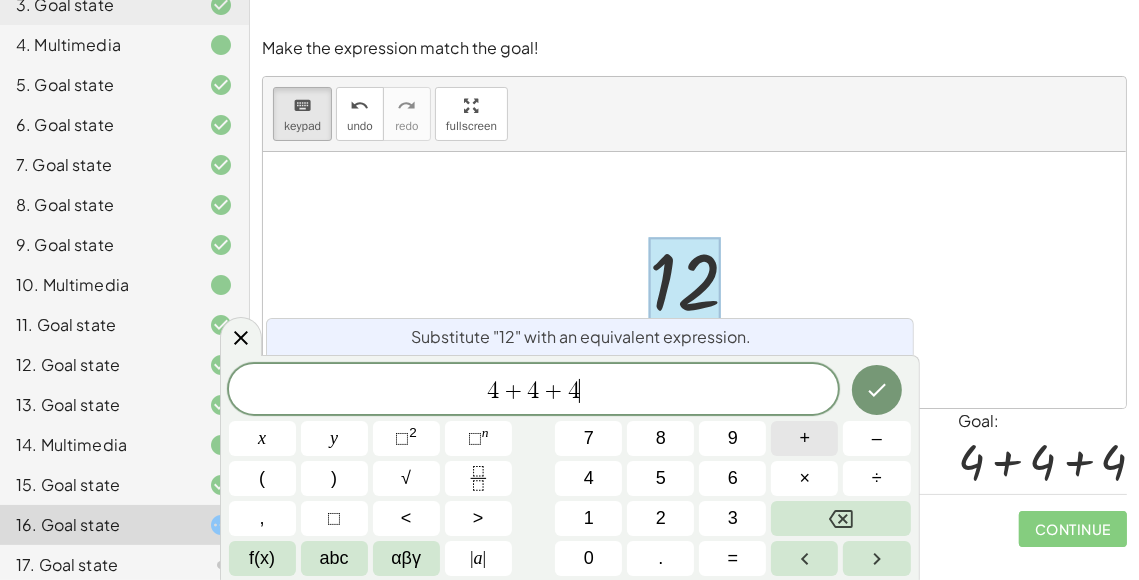 click on "+" at bounding box center (805, 438) 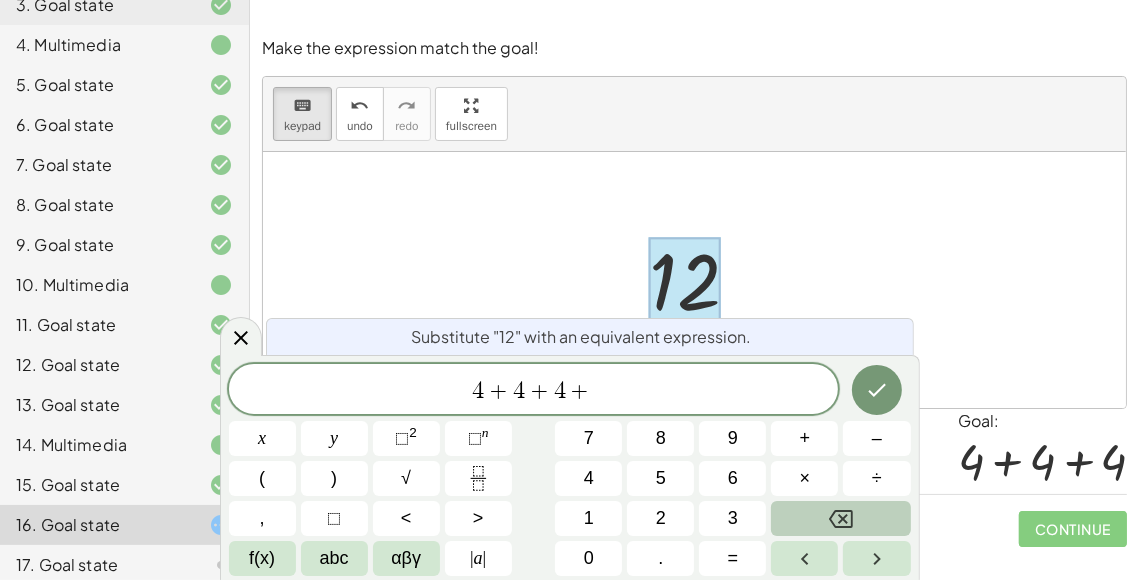 click at bounding box center (840, 518) 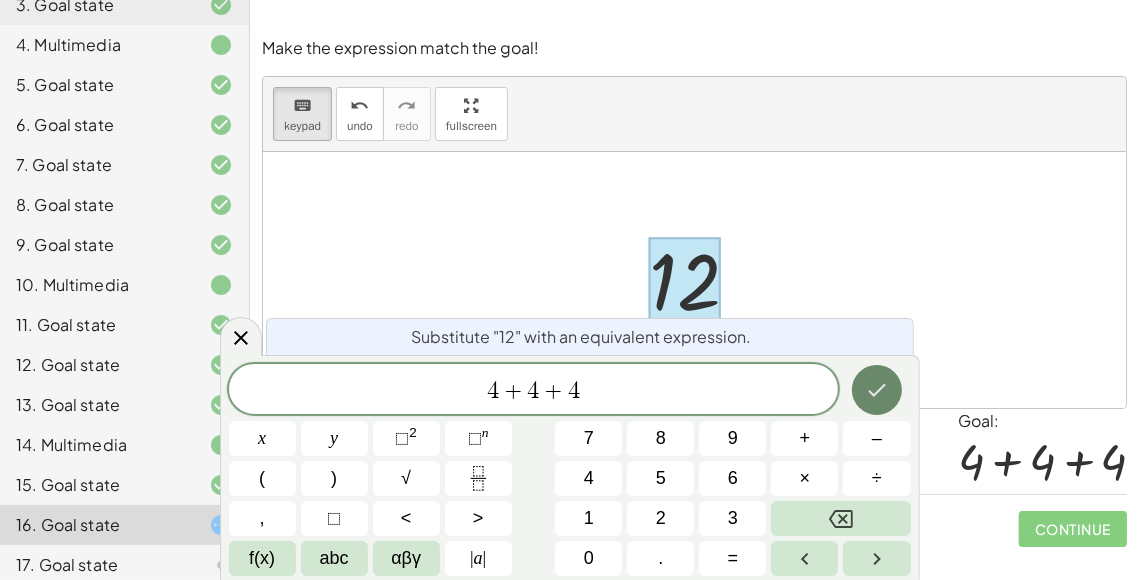click 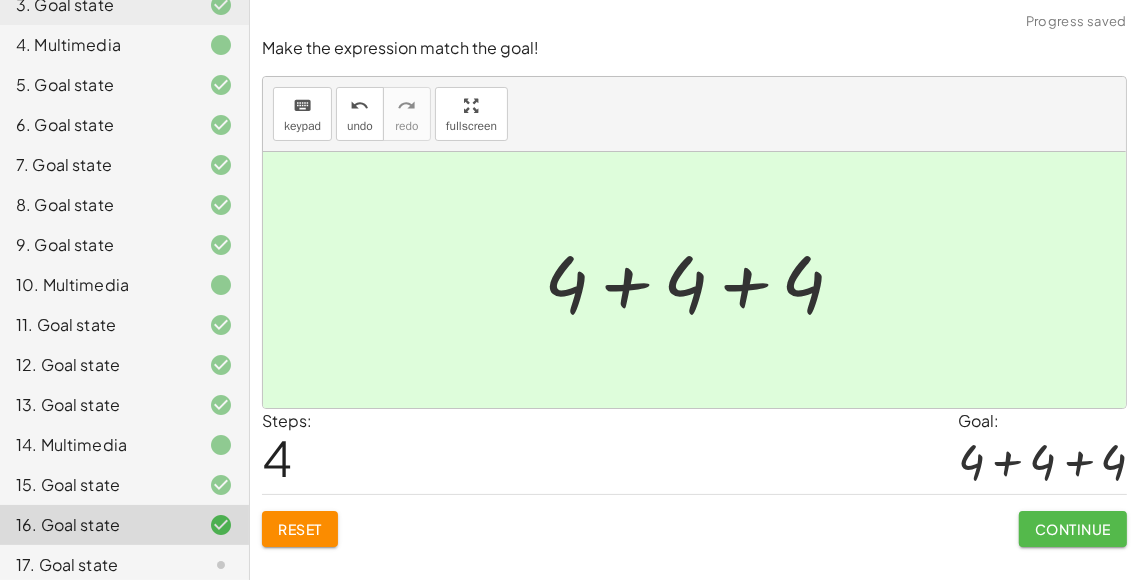 drag, startPoint x: 1063, startPoint y: 531, endPoint x: 1011, endPoint y: 534, distance: 52.086468 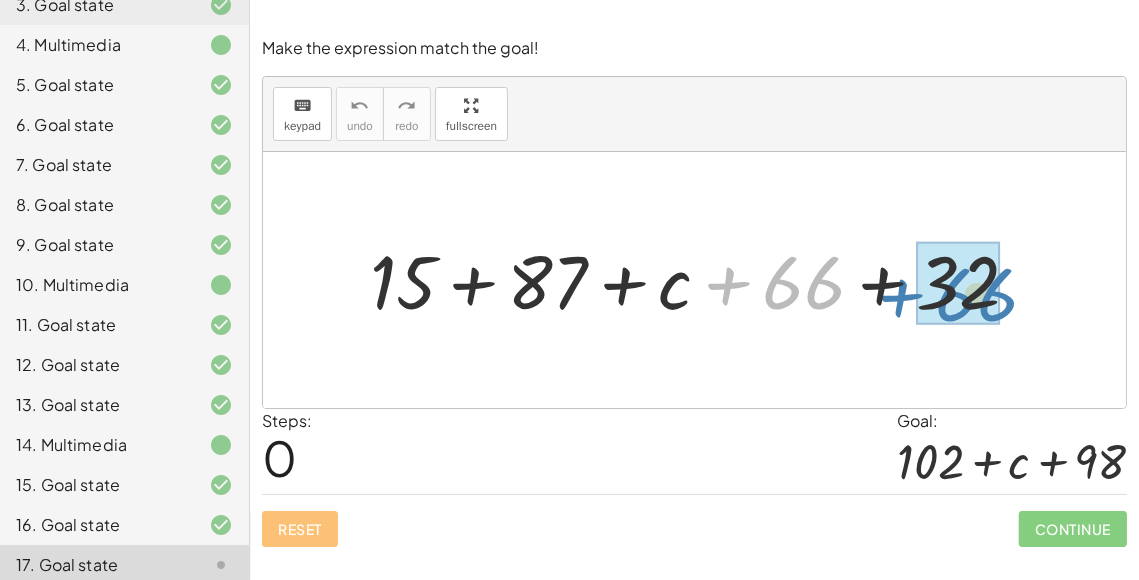drag, startPoint x: 821, startPoint y: 288, endPoint x: 997, endPoint y: 300, distance: 176.40862 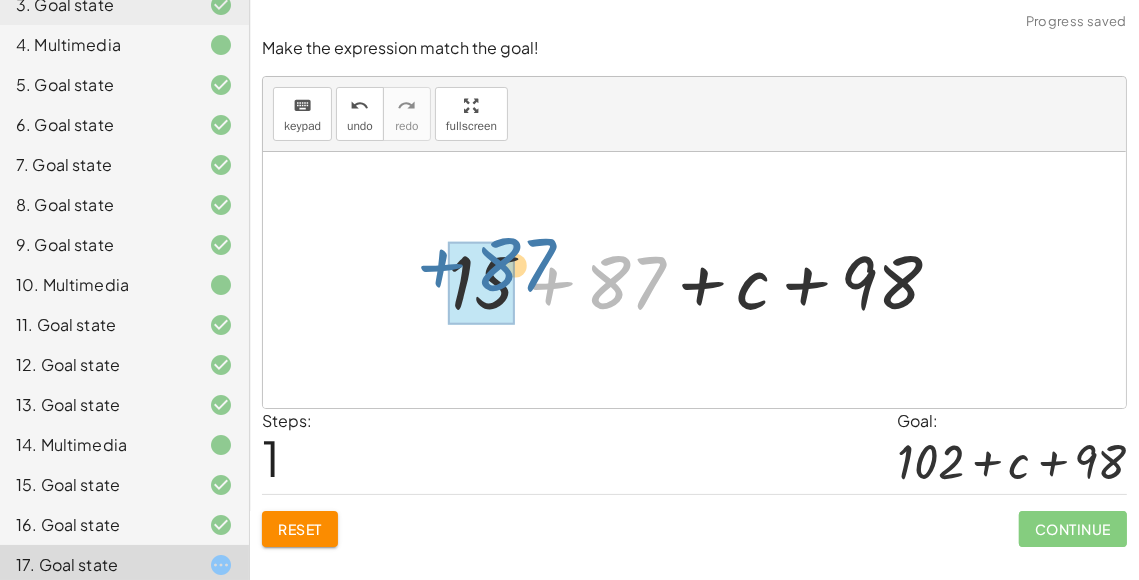 drag, startPoint x: 652, startPoint y: 282, endPoint x: 541, endPoint y: 265, distance: 112.29426 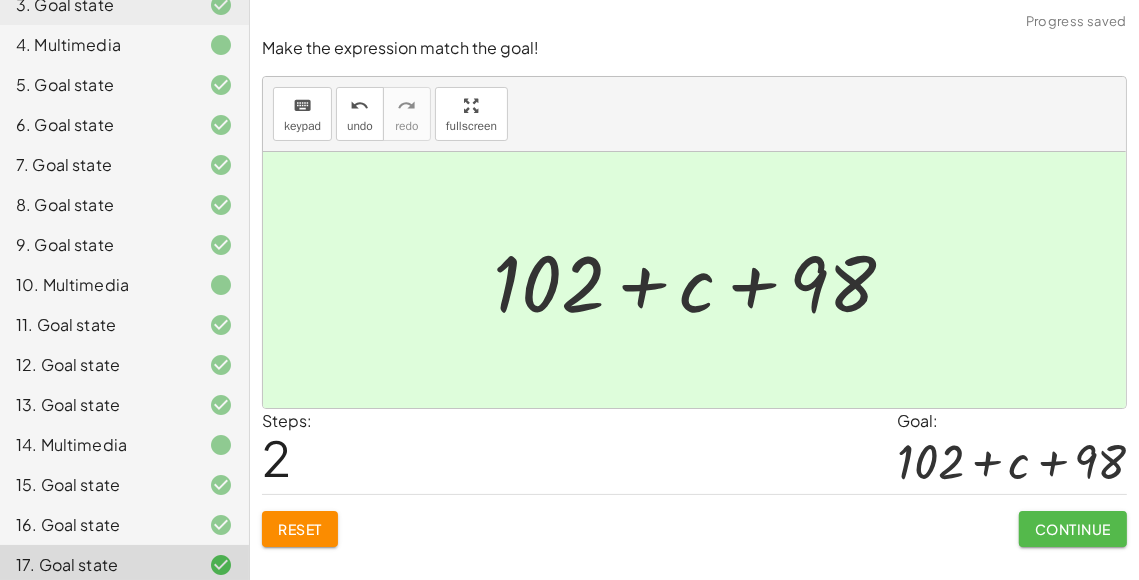 click on "Continue" 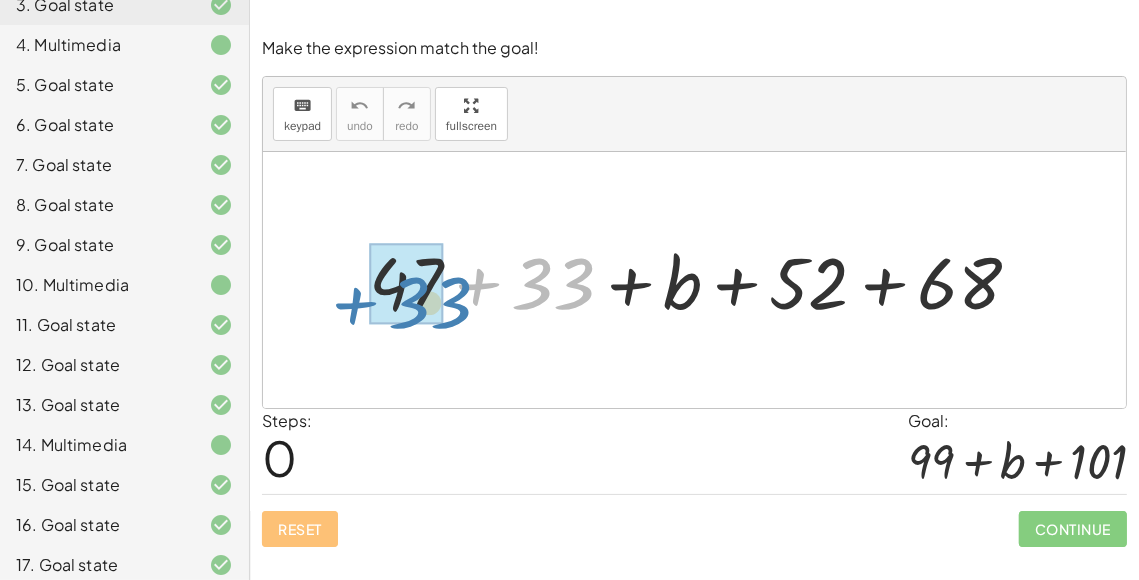 drag, startPoint x: 558, startPoint y: 278, endPoint x: 435, endPoint y: 276, distance: 123.01626 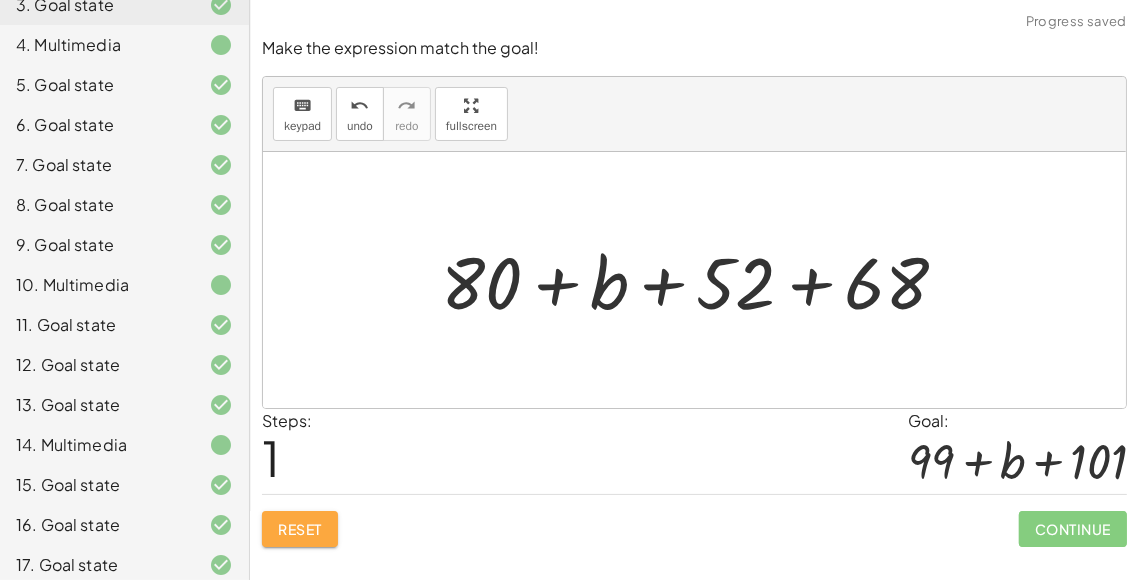 click on "Reset" at bounding box center (300, 529) 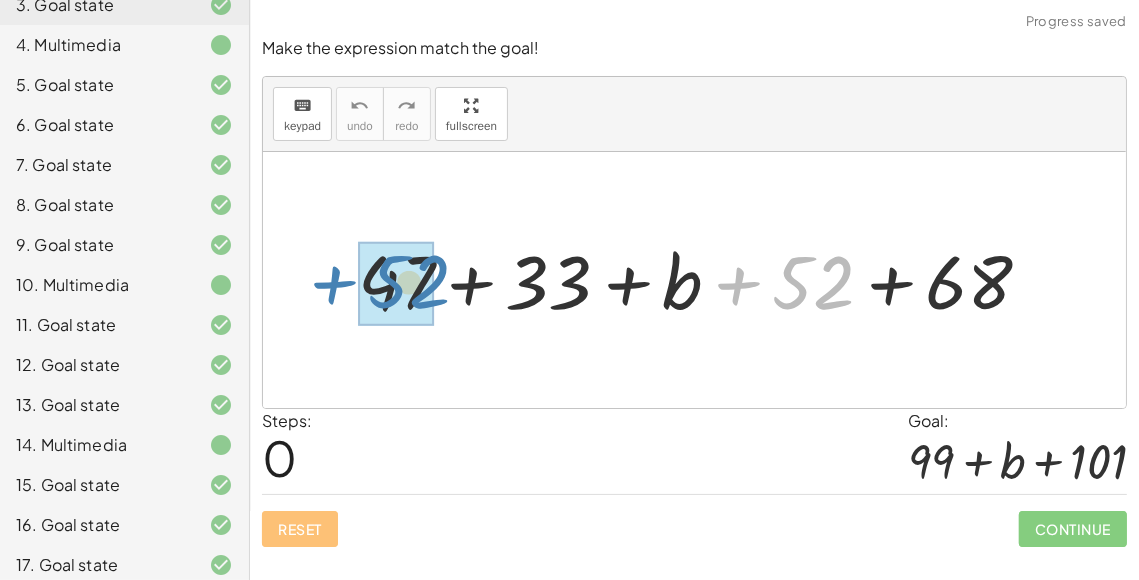drag, startPoint x: 818, startPoint y: 284, endPoint x: 423, endPoint y: 281, distance: 395.01138 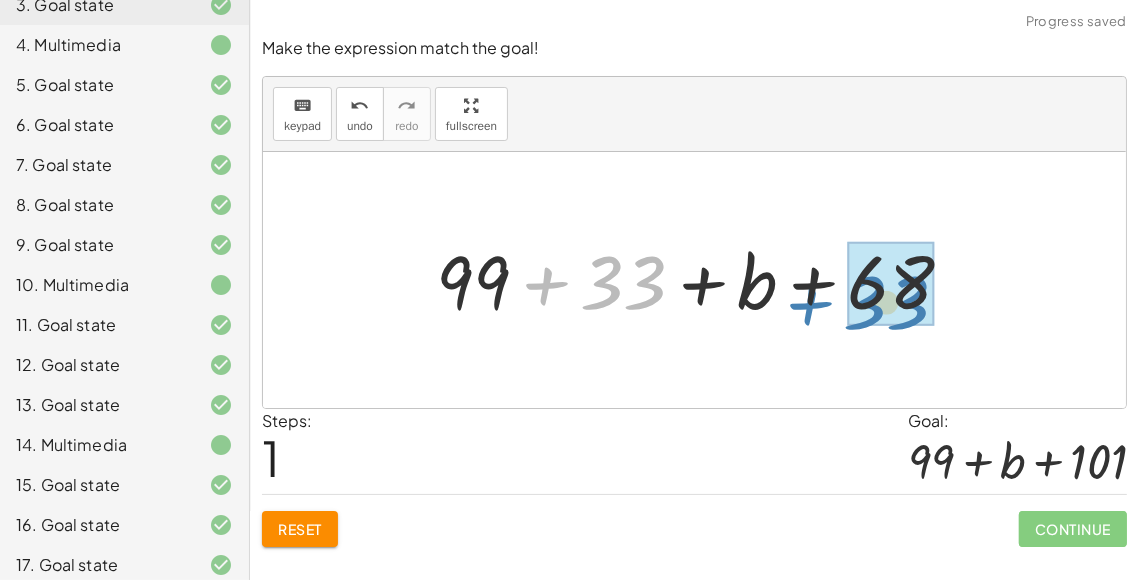 drag, startPoint x: 626, startPoint y: 292, endPoint x: 895, endPoint y: 310, distance: 269.60156 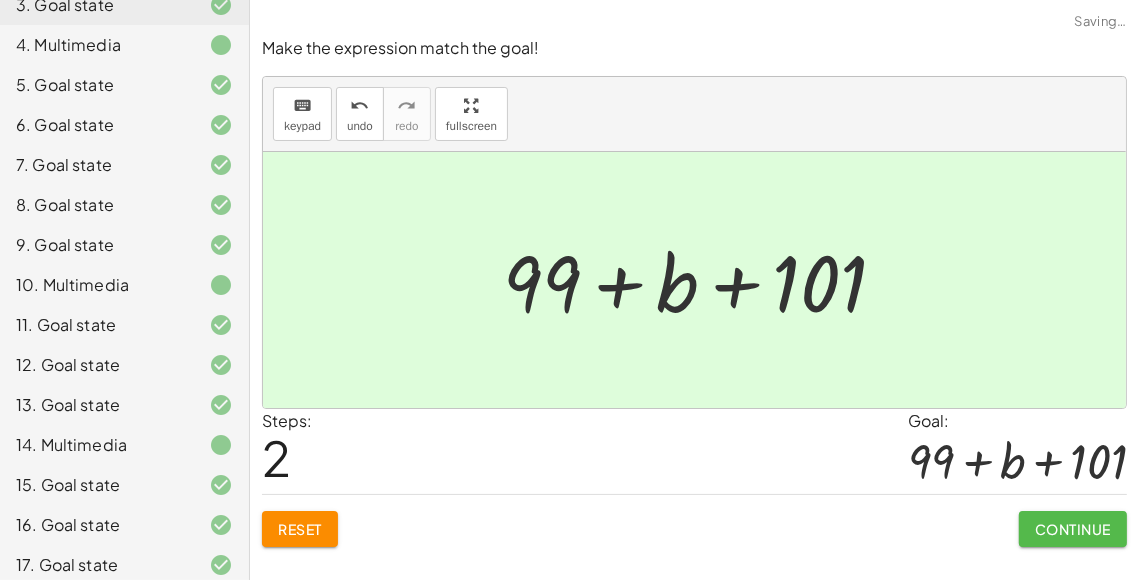 drag, startPoint x: 1084, startPoint y: 539, endPoint x: 1074, endPoint y: 547, distance: 12.806249 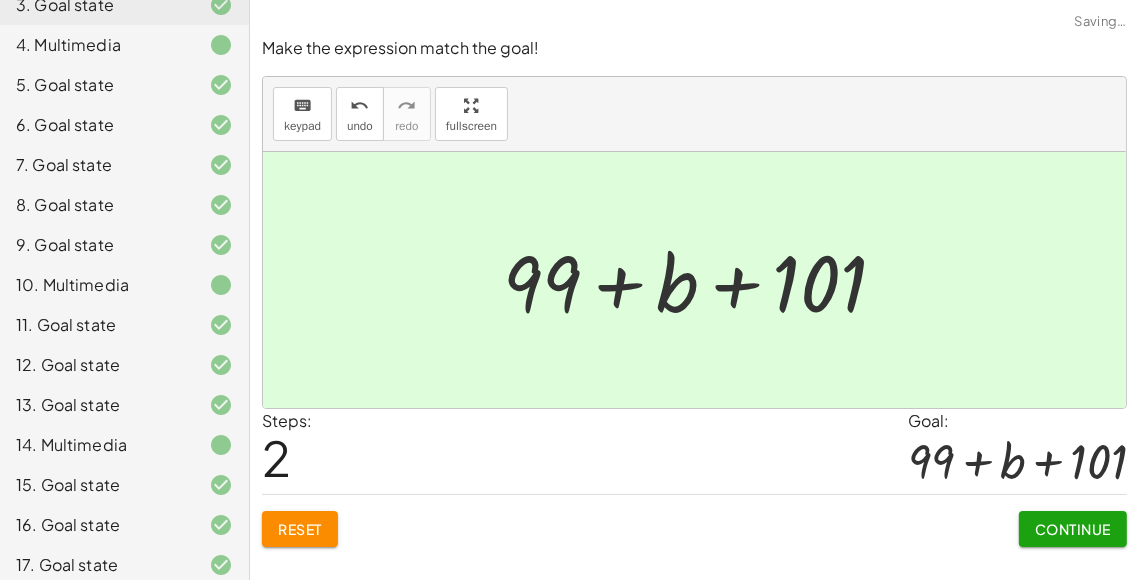 click on "Continue" 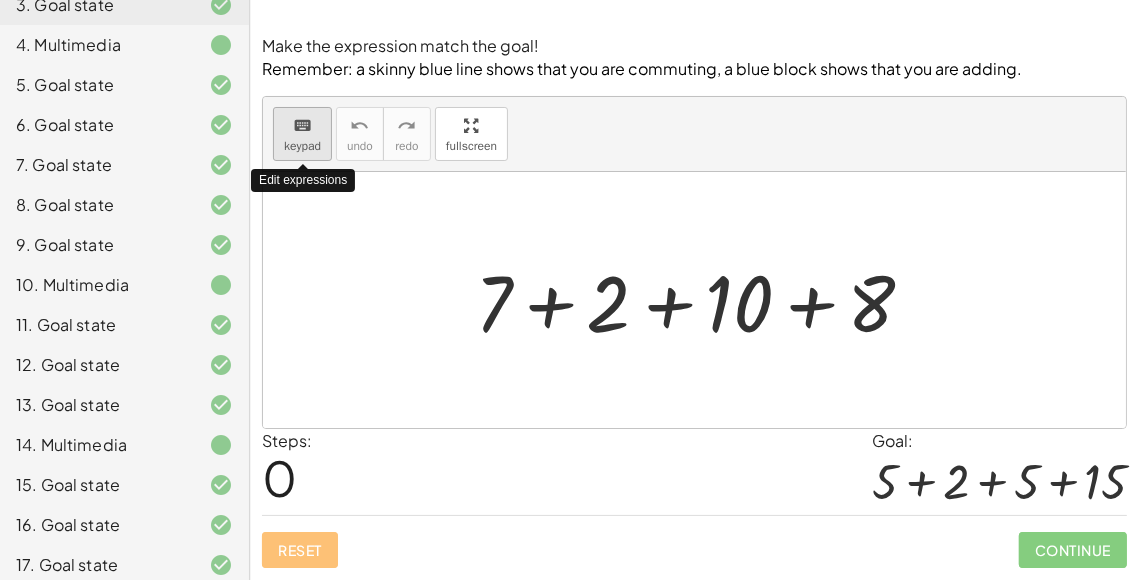 click on "keypad" at bounding box center [302, 146] 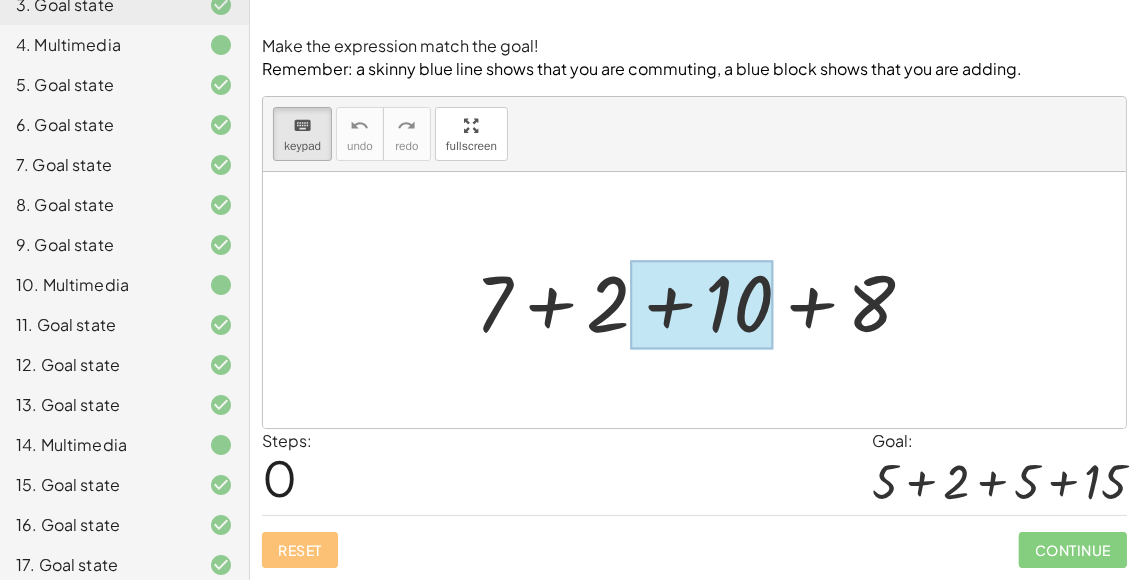 click at bounding box center (702, 304) 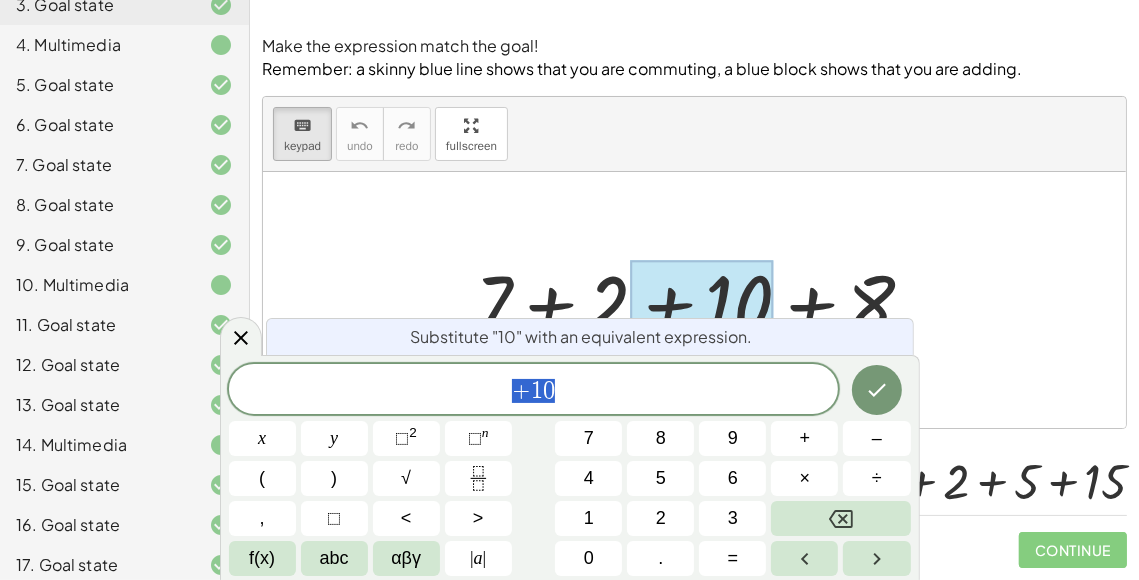 click at bounding box center (694, 300) 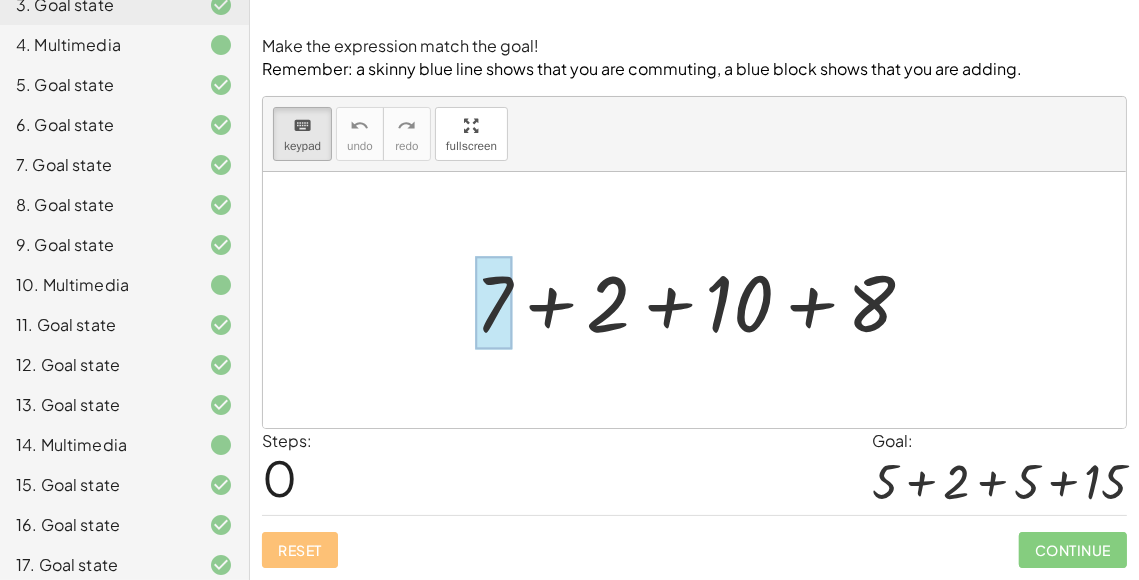 click at bounding box center [493, 302] 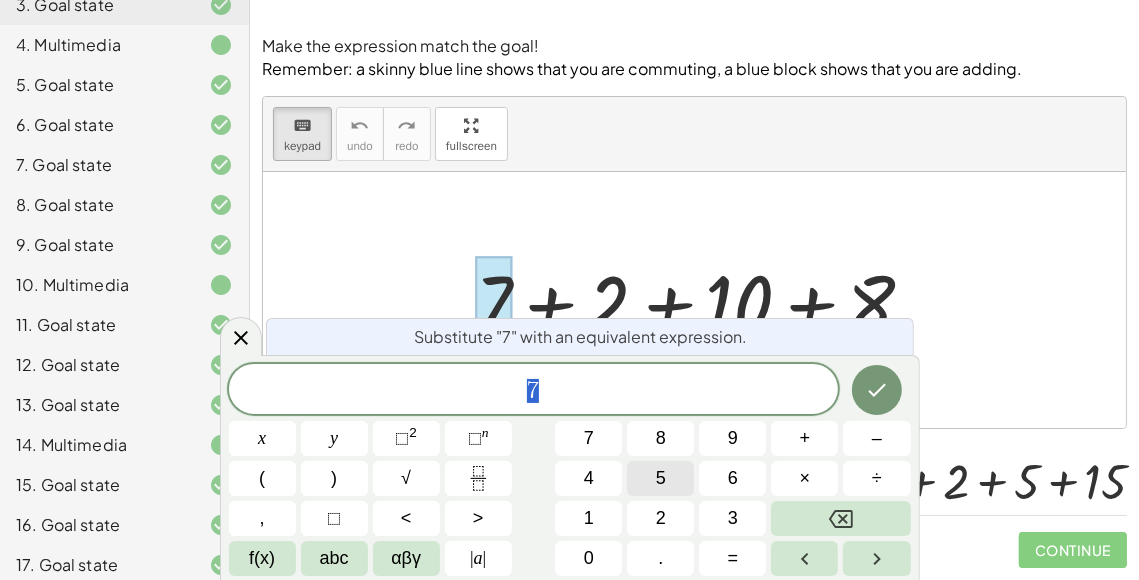 click on "5" at bounding box center (661, 478) 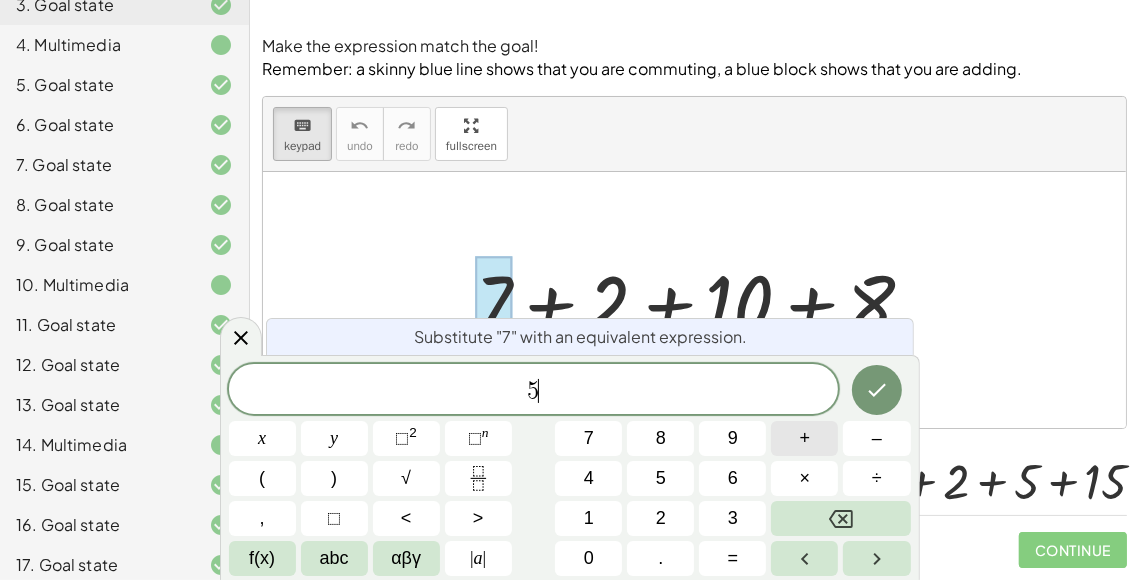 click on "+" at bounding box center [804, 438] 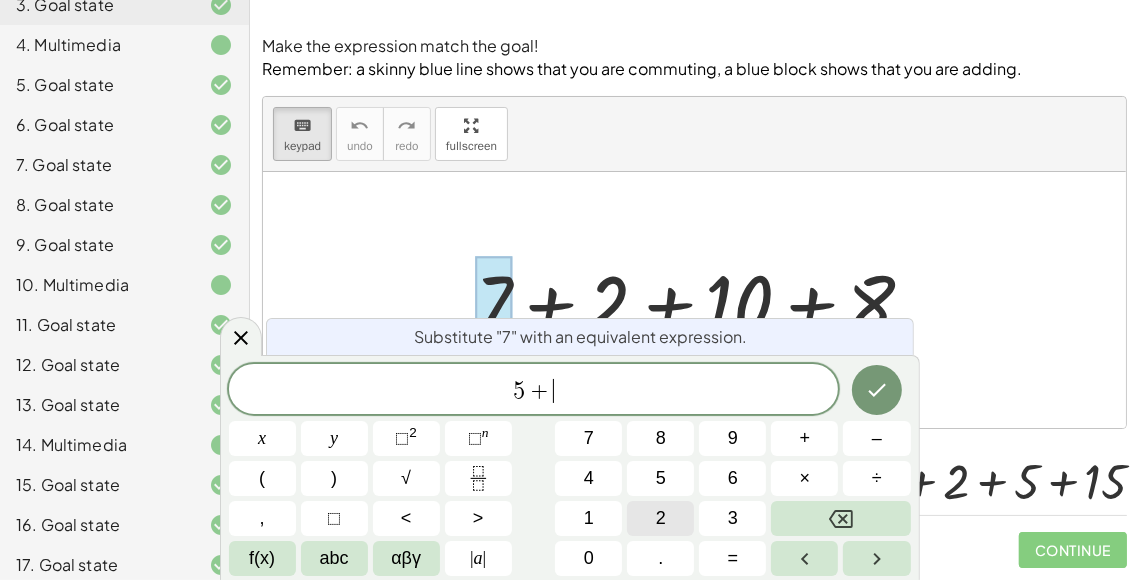 click on "2" at bounding box center [660, 518] 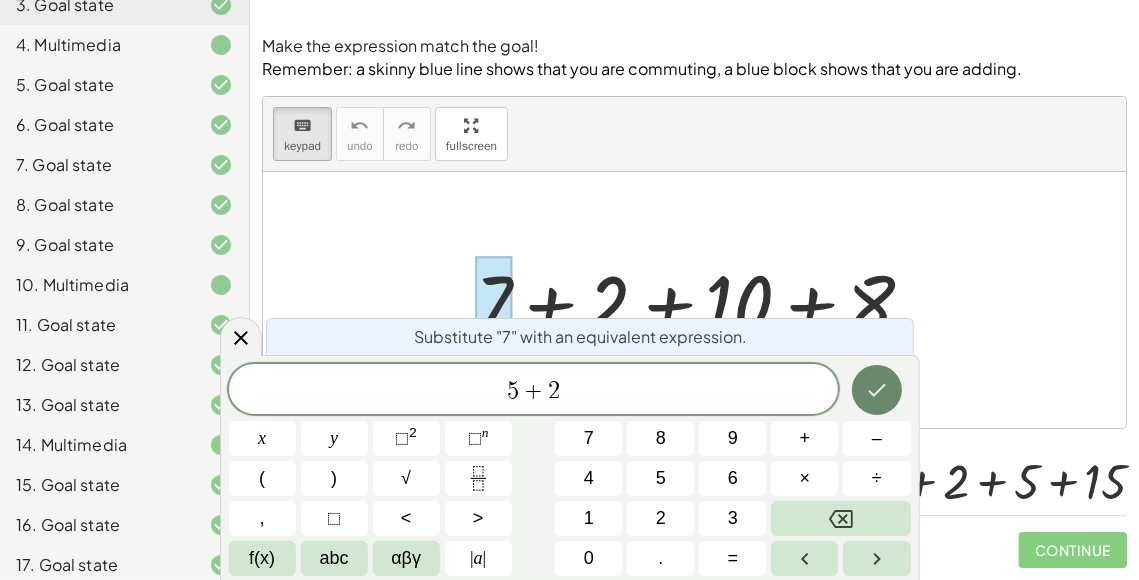 click 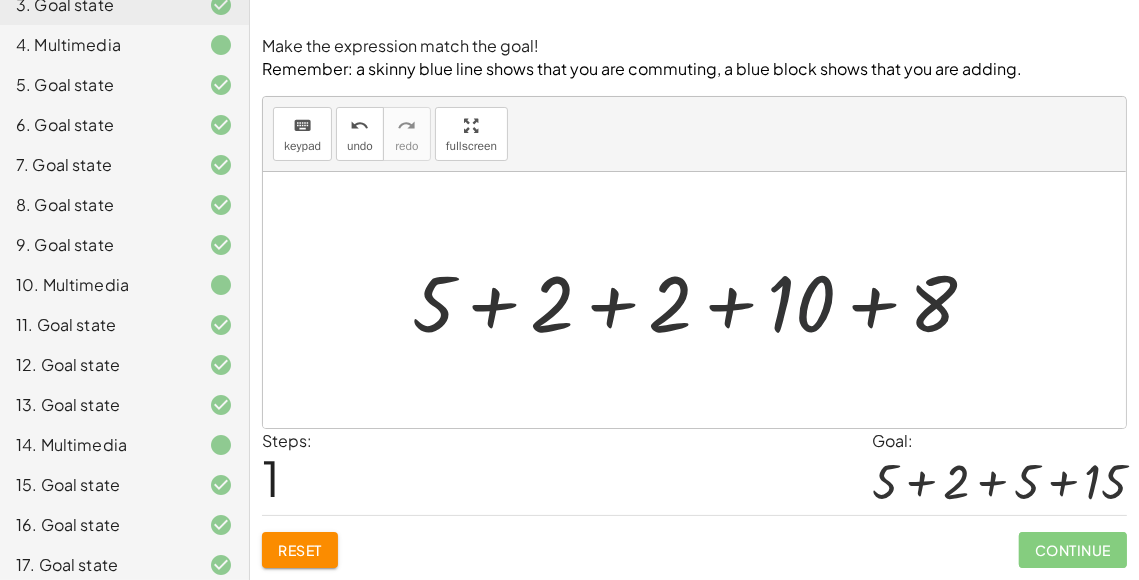 drag, startPoint x: 822, startPoint y: 307, endPoint x: 809, endPoint y: 308, distance: 13.038404 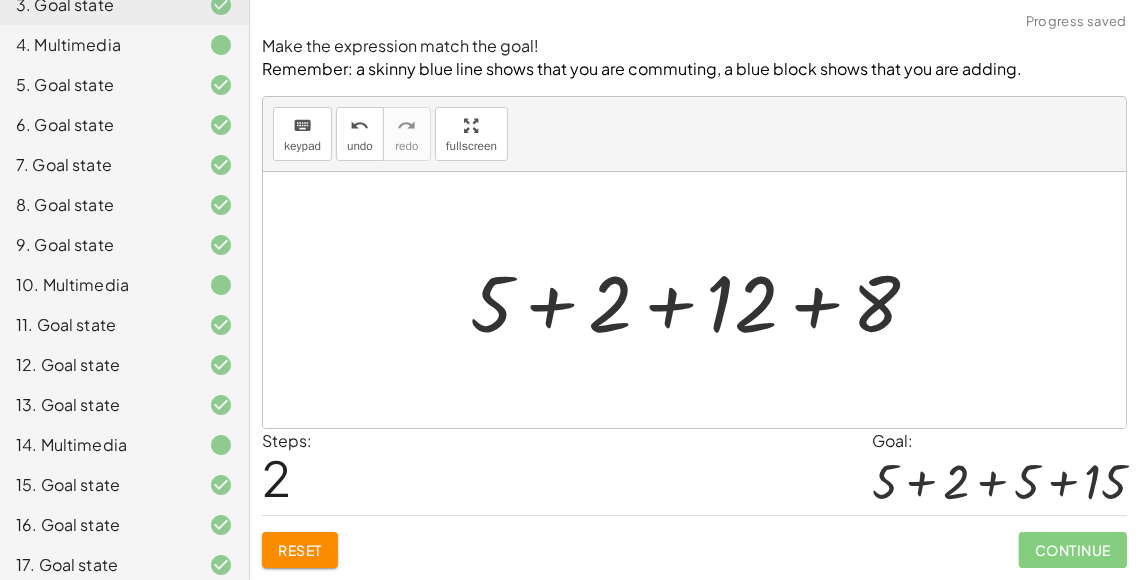 drag, startPoint x: 651, startPoint y: 284, endPoint x: 665, endPoint y: 310, distance: 29.529646 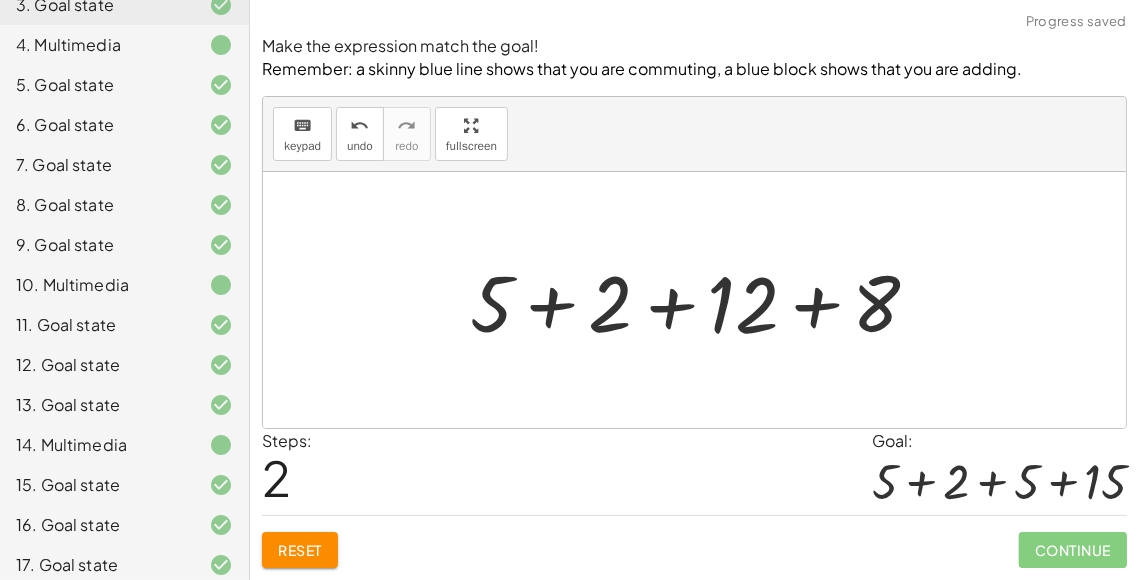 click at bounding box center [703, 300] 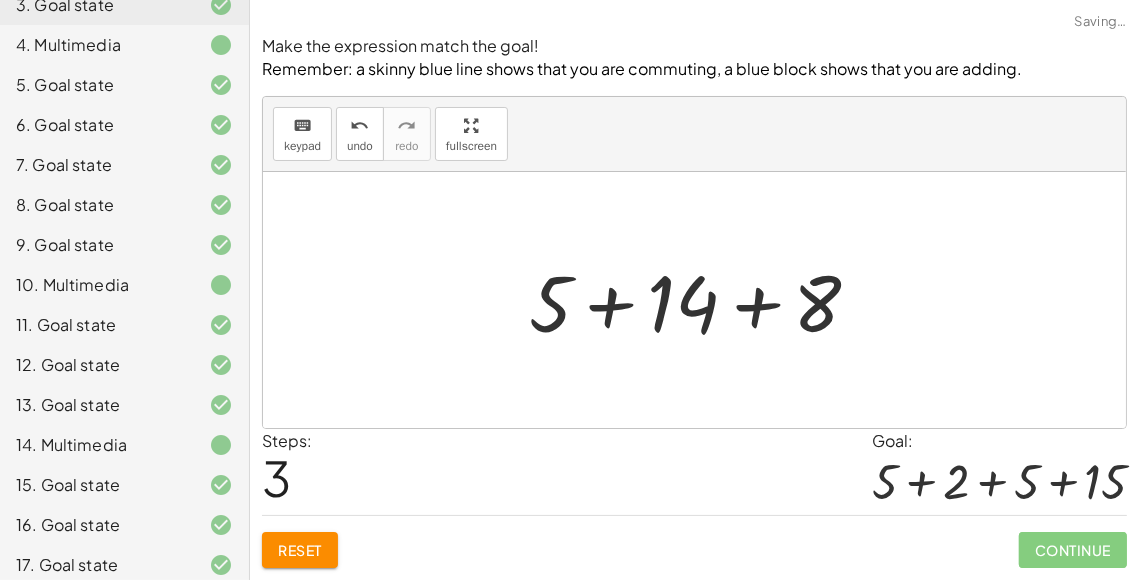 click at bounding box center (702, 300) 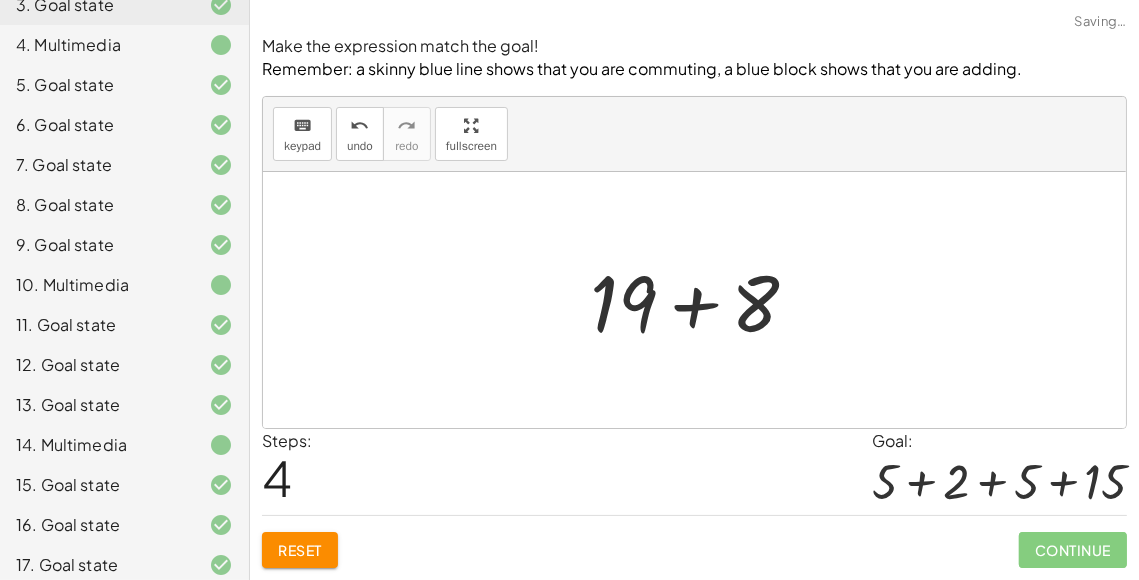 click at bounding box center [702, 300] 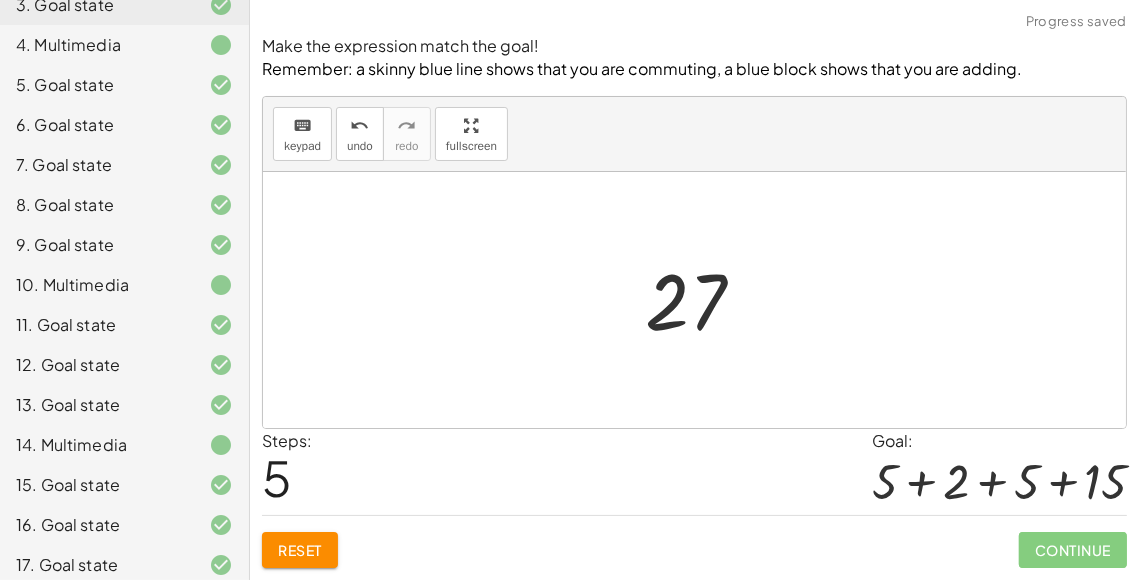 click on "Reset" 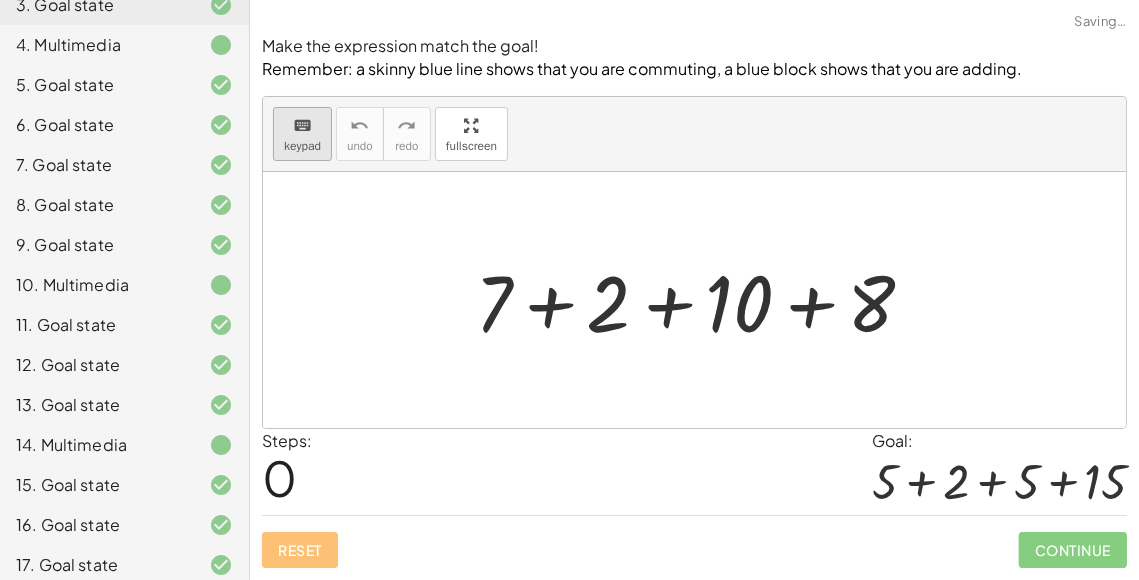 click on "keyboard keypad" at bounding box center [302, 134] 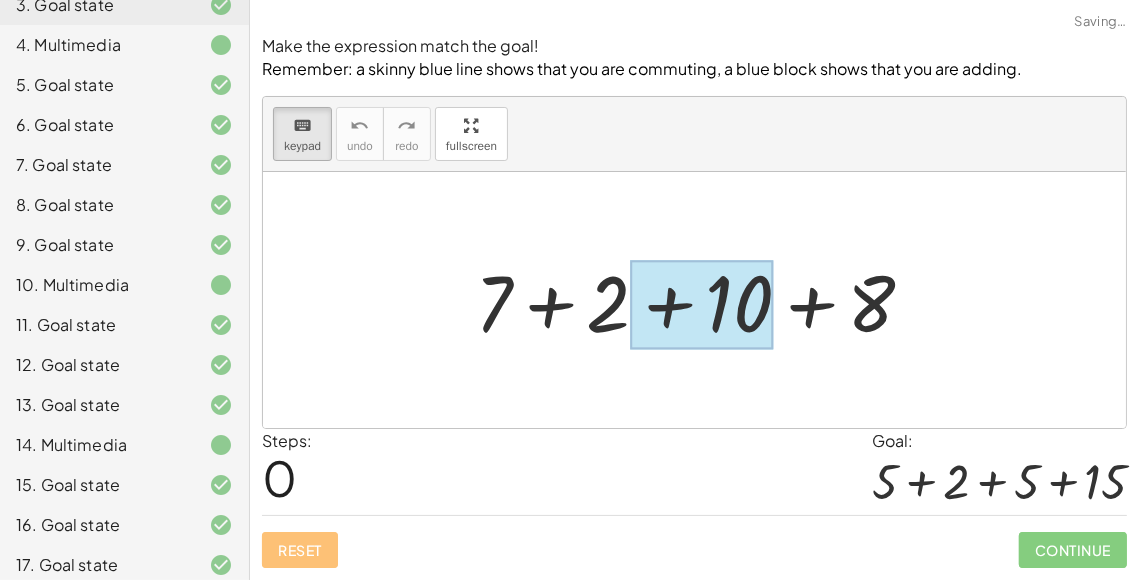 click at bounding box center [702, 304] 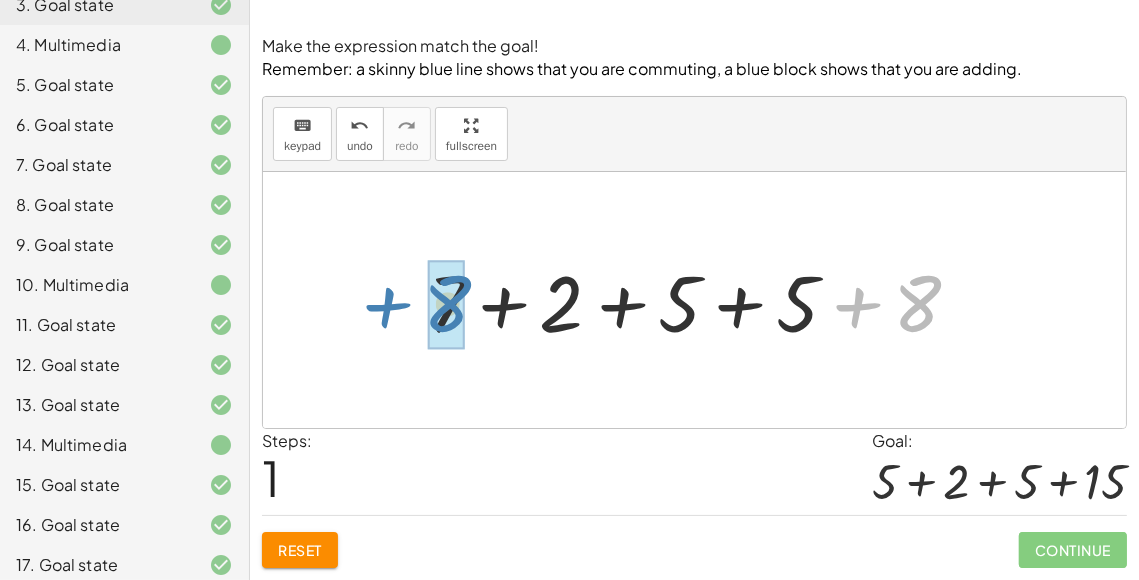 drag, startPoint x: 925, startPoint y: 305, endPoint x: 467, endPoint y: 303, distance: 458.00436 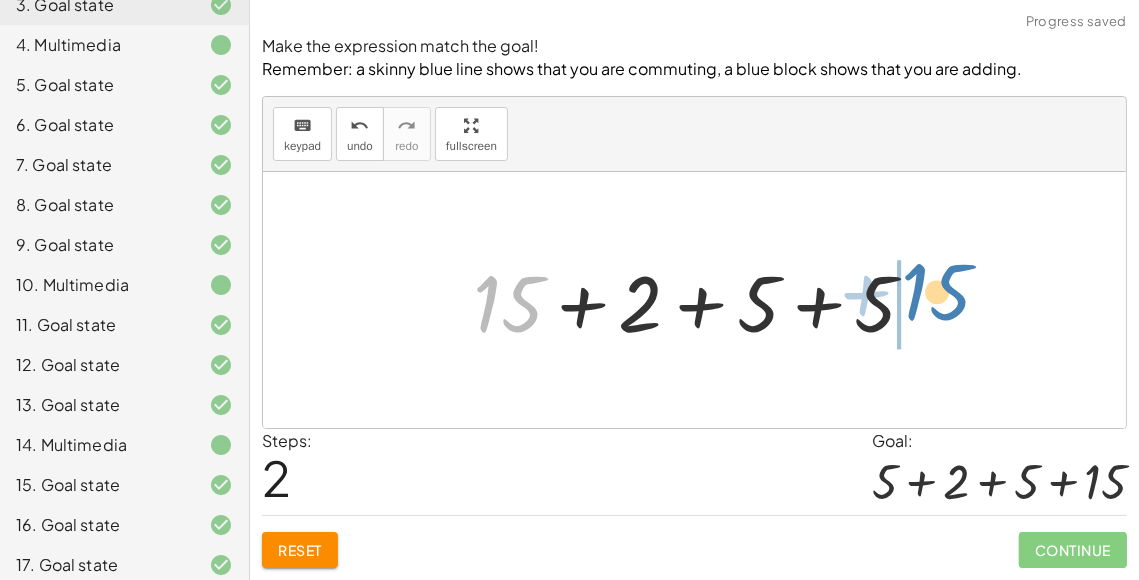 drag, startPoint x: 499, startPoint y: 303, endPoint x: 928, endPoint y: 291, distance: 429.1678 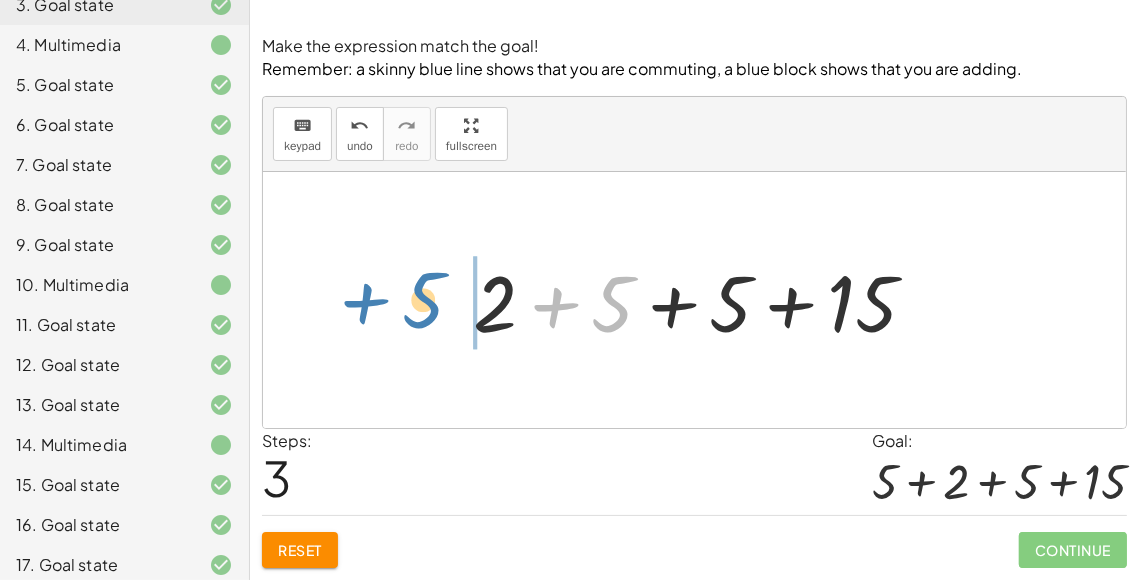drag, startPoint x: 612, startPoint y: 297, endPoint x: 425, endPoint y: 294, distance: 187.02406 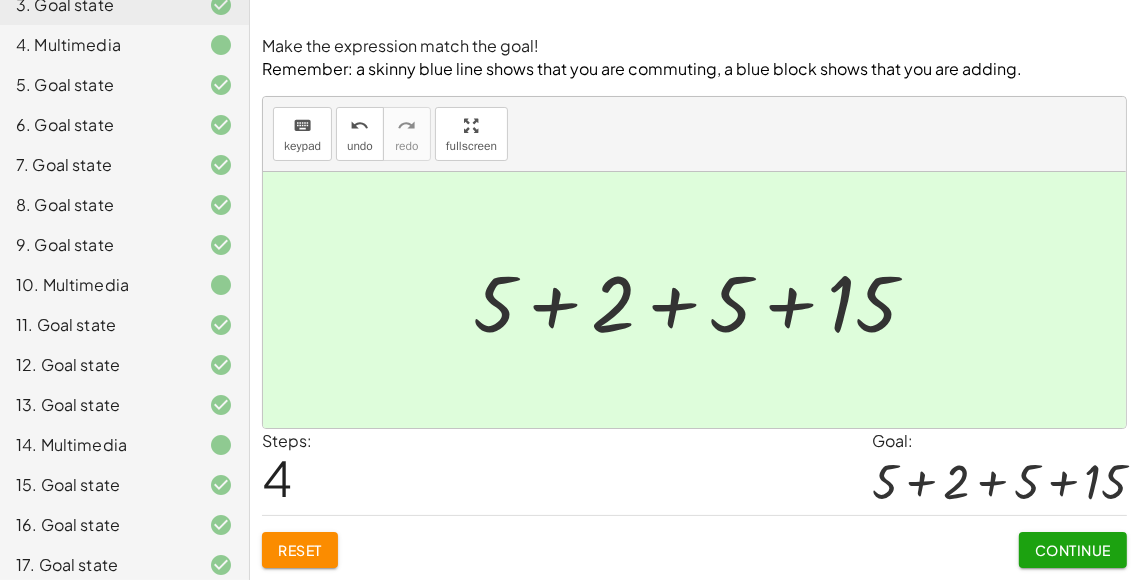 drag, startPoint x: 1079, startPoint y: 550, endPoint x: 1065, endPoint y: 549, distance: 14.035668 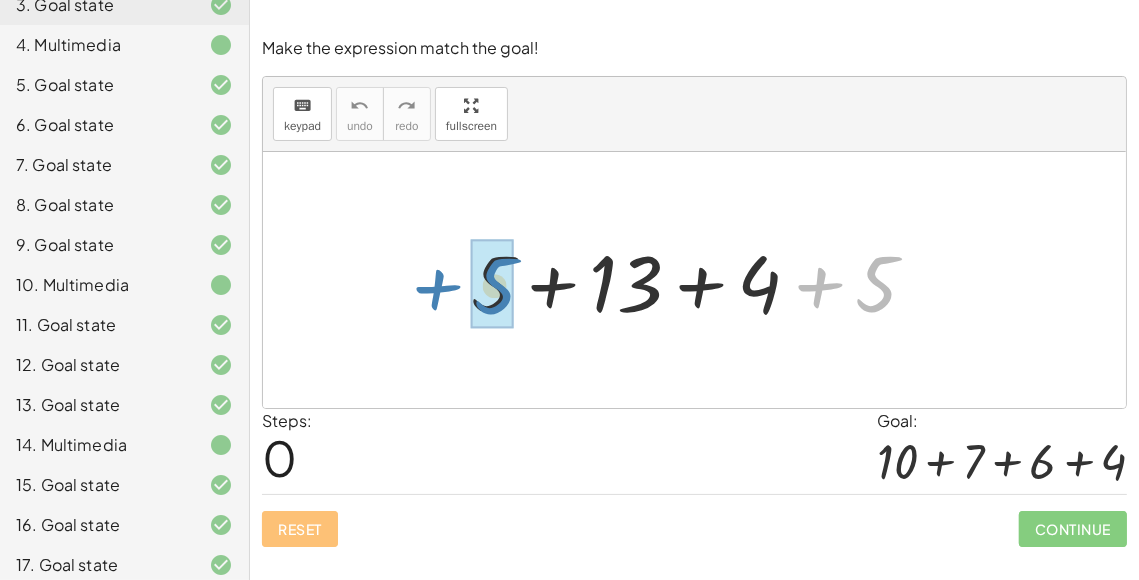 drag, startPoint x: 879, startPoint y: 290, endPoint x: 498, endPoint y: 293, distance: 381.0118 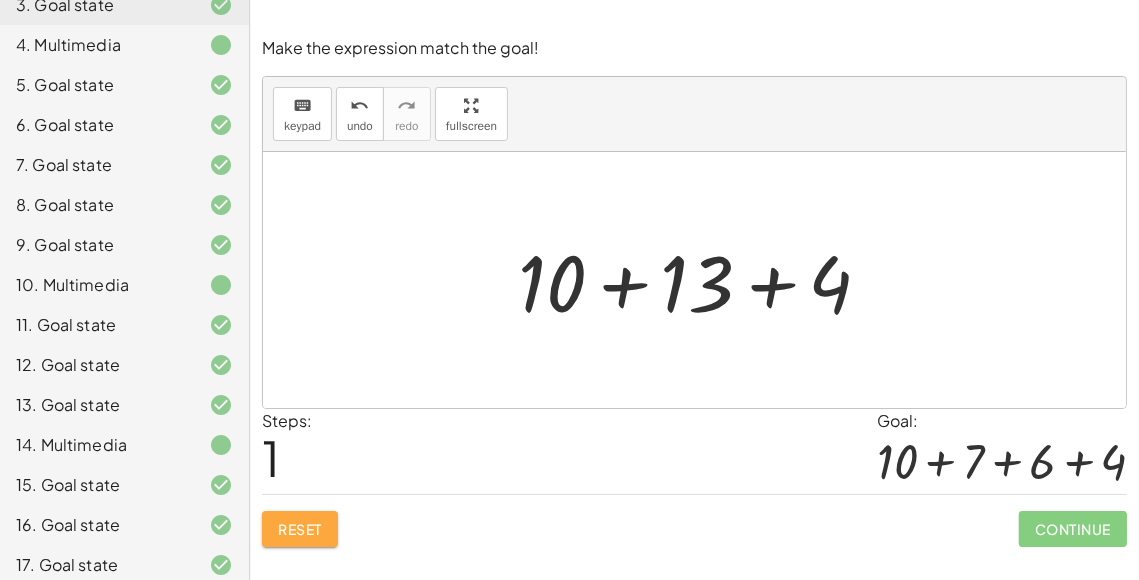 drag, startPoint x: 297, startPoint y: 532, endPoint x: 307, endPoint y: 529, distance: 10.440307 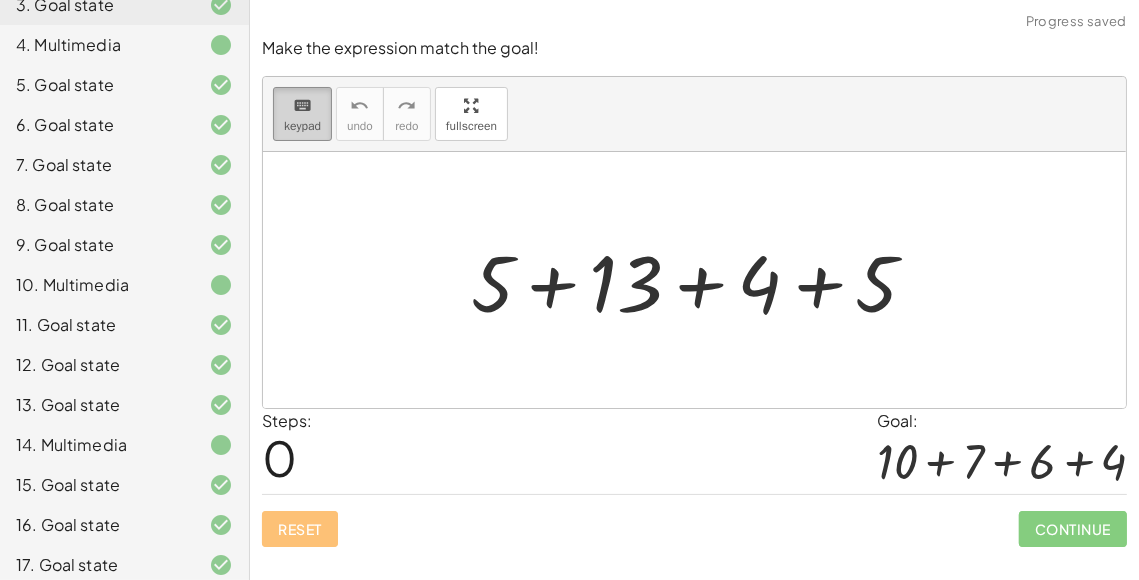 click on "keypad" at bounding box center (302, 126) 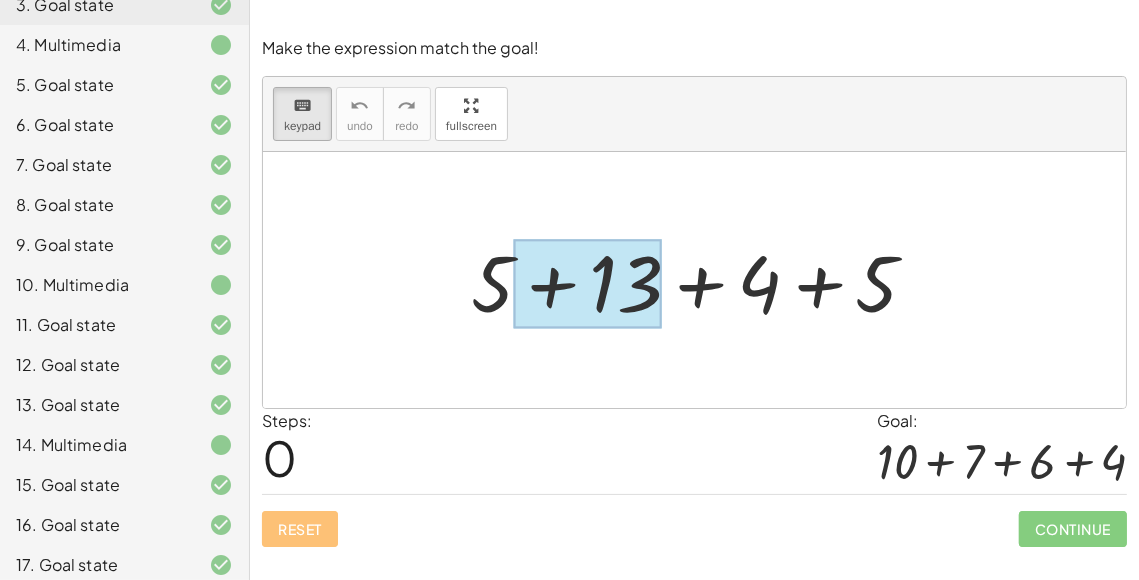 click at bounding box center [588, 284] 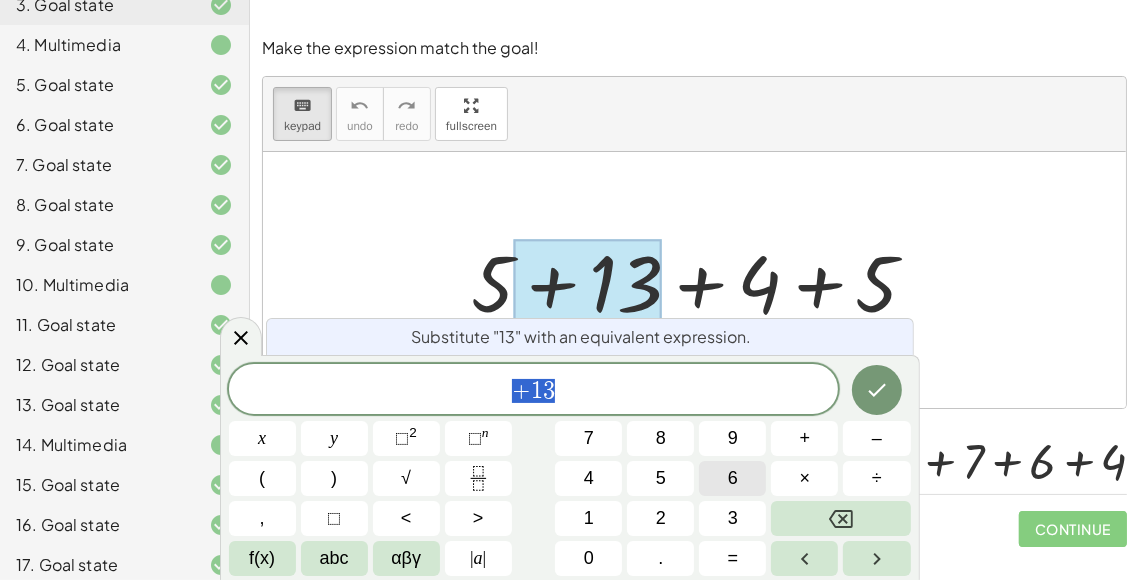 click on "6" at bounding box center [732, 478] 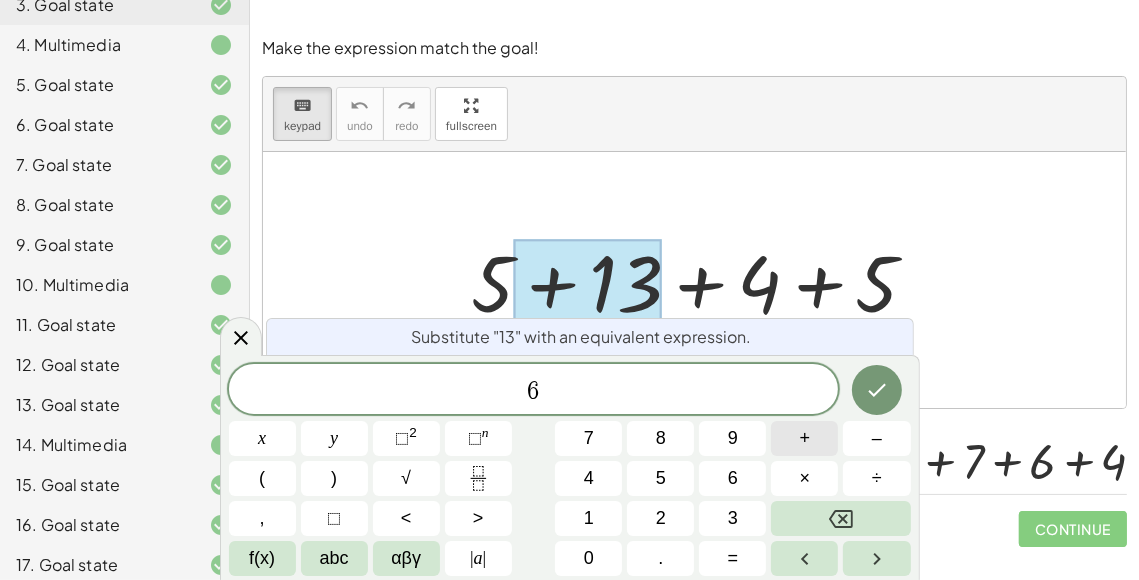 click on "+" at bounding box center (805, 438) 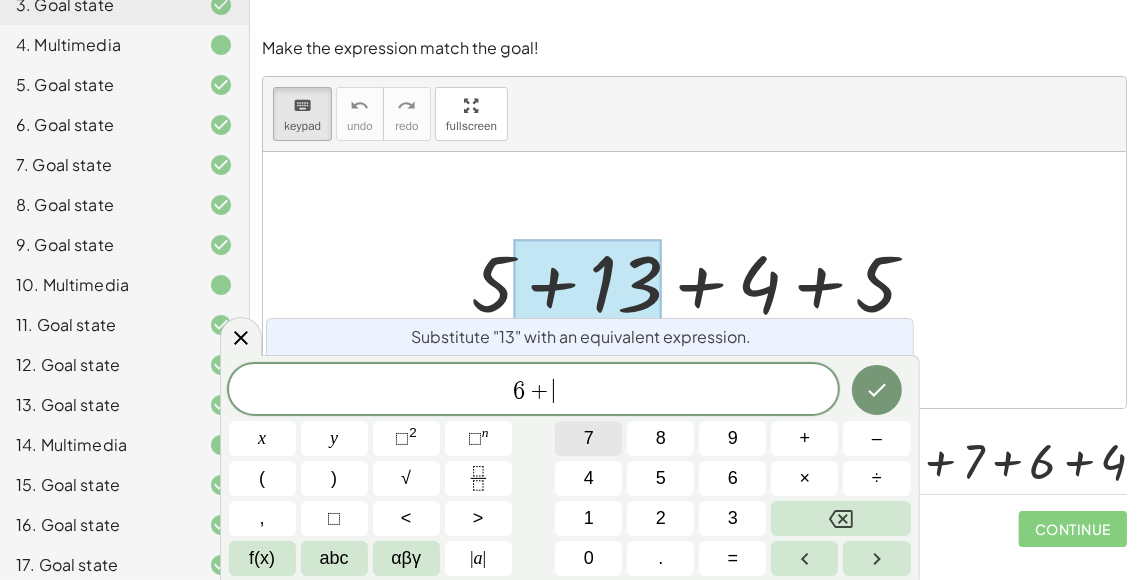 click on "7" at bounding box center [588, 438] 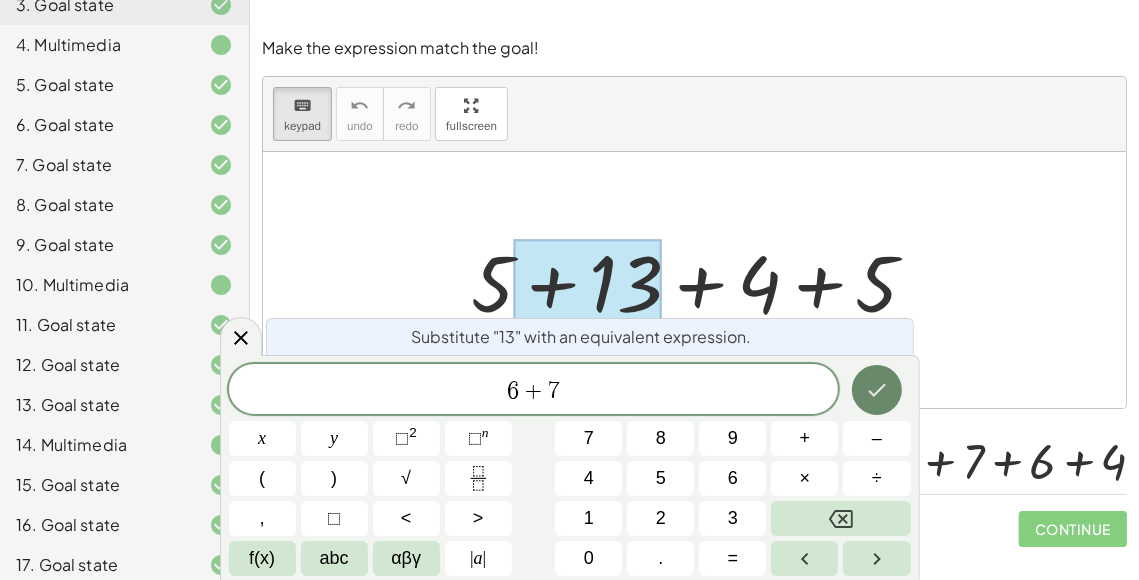 click 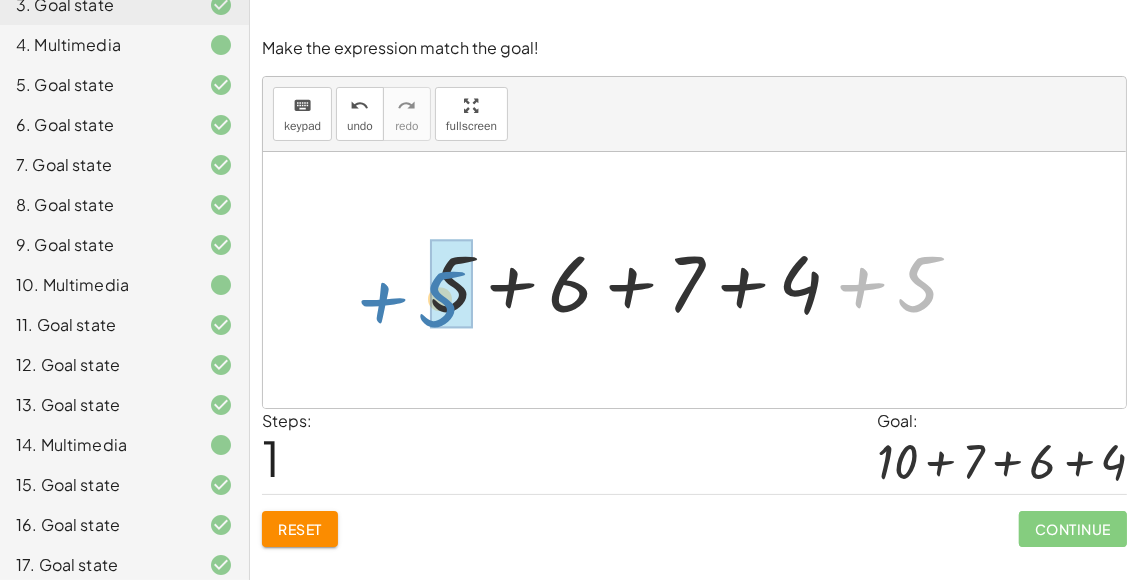 drag, startPoint x: 940, startPoint y: 292, endPoint x: 461, endPoint y: 307, distance: 479.2348 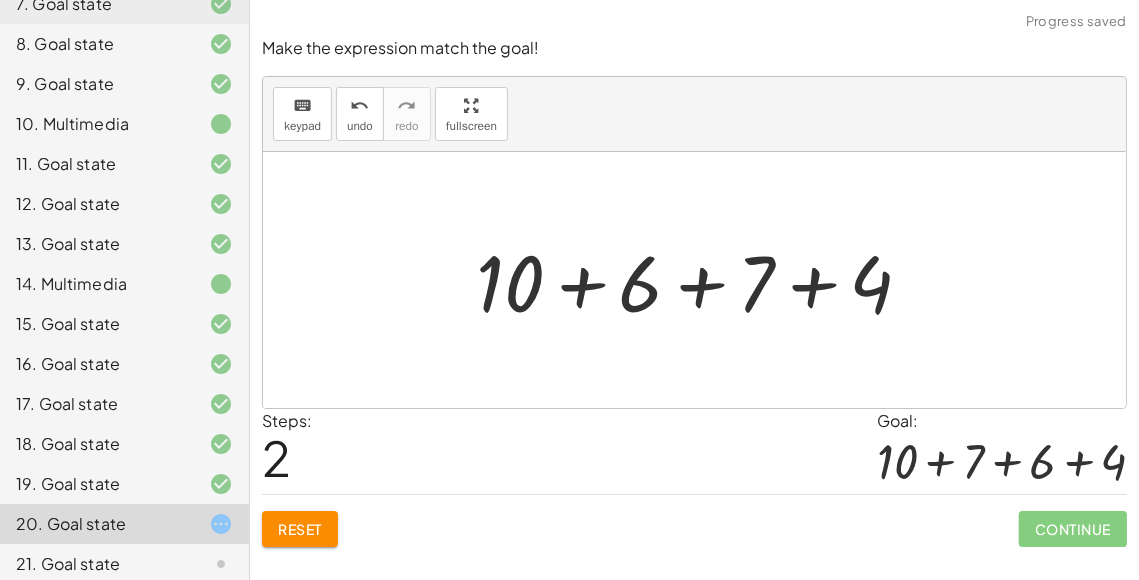 scroll, scrollTop: 500, scrollLeft: 0, axis: vertical 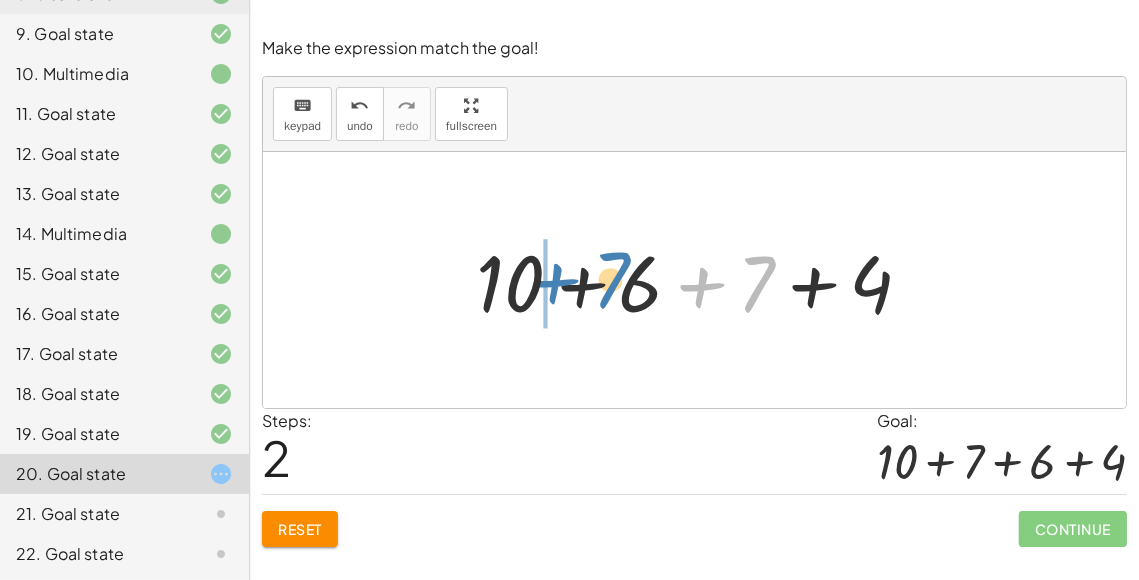 drag, startPoint x: 755, startPoint y: 283, endPoint x: 609, endPoint y: 278, distance: 146.08559 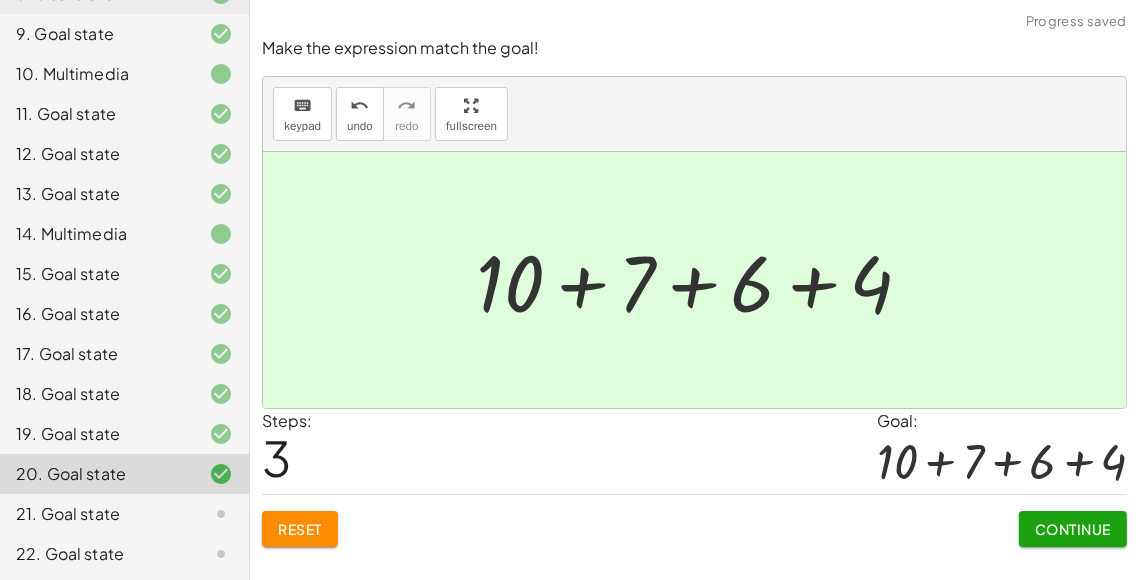 click on "Continue" 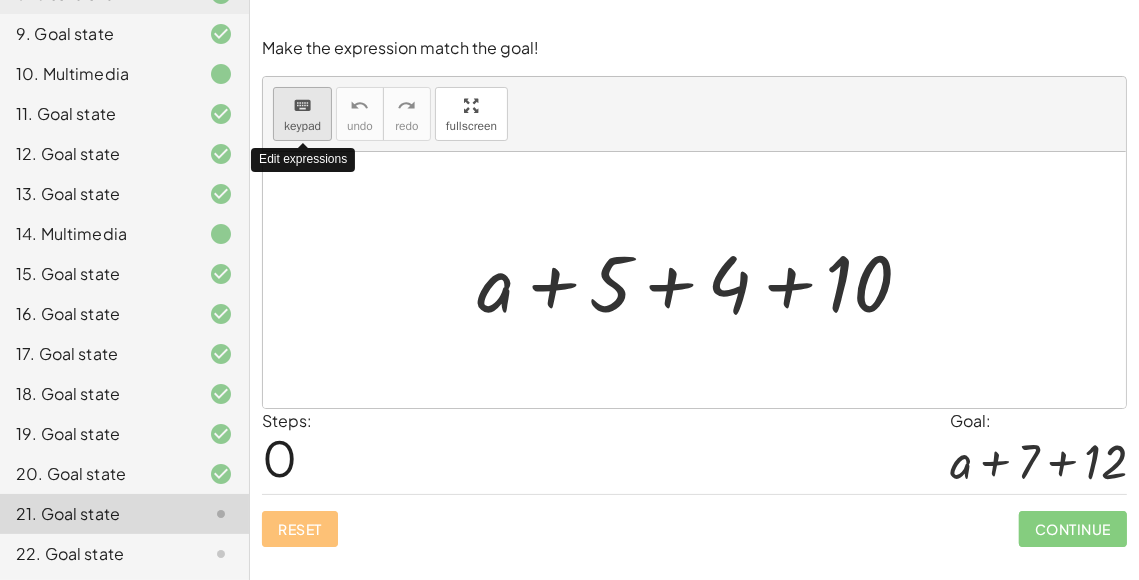 click on "keypad" at bounding box center [302, 126] 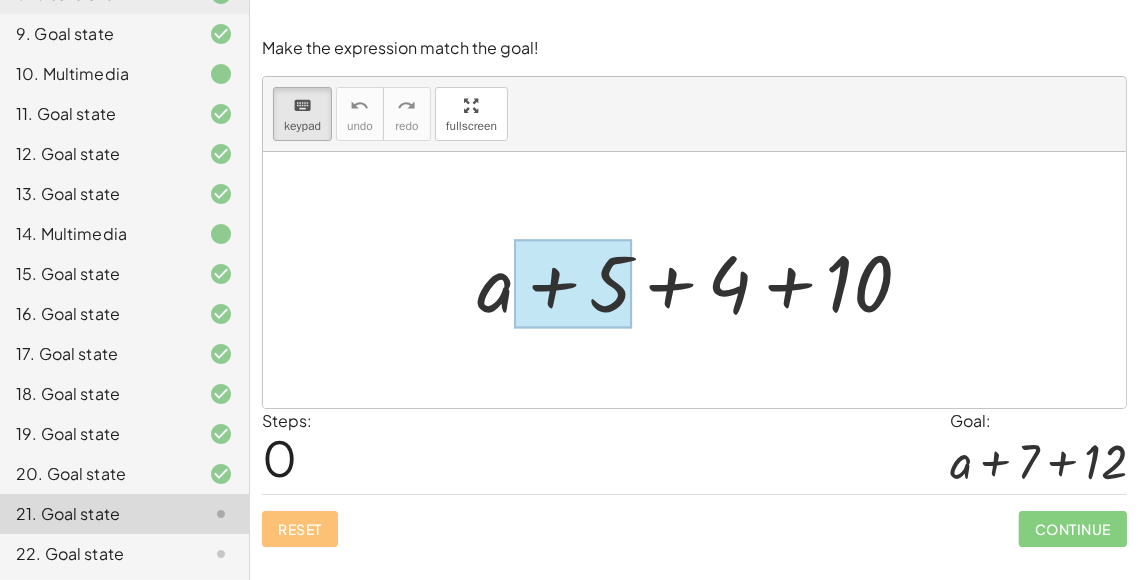 click at bounding box center [574, 284] 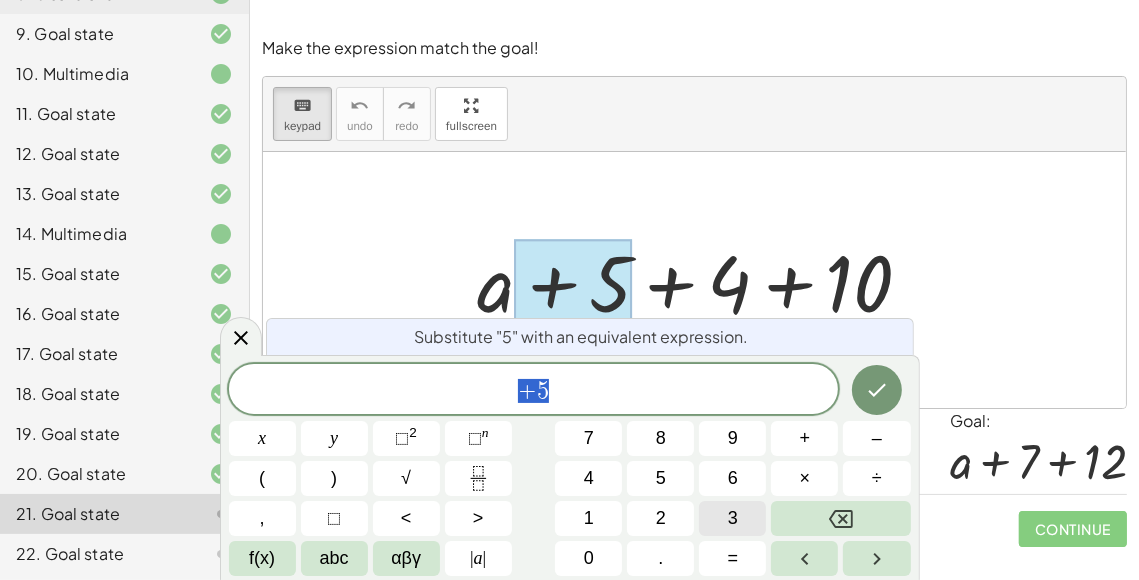click on "3" at bounding box center [732, 518] 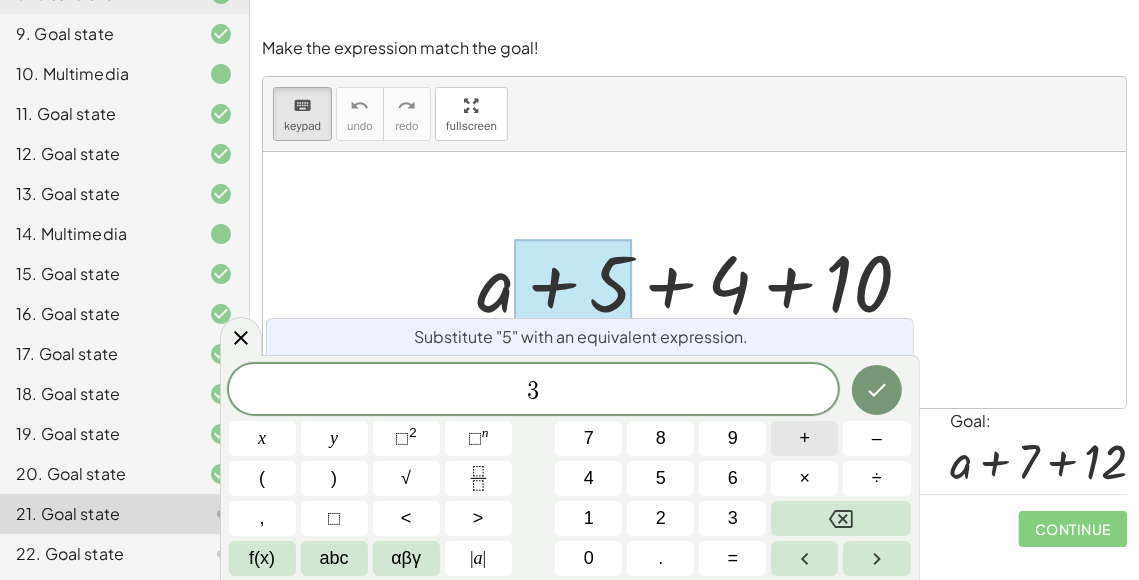click on "+" at bounding box center (805, 438) 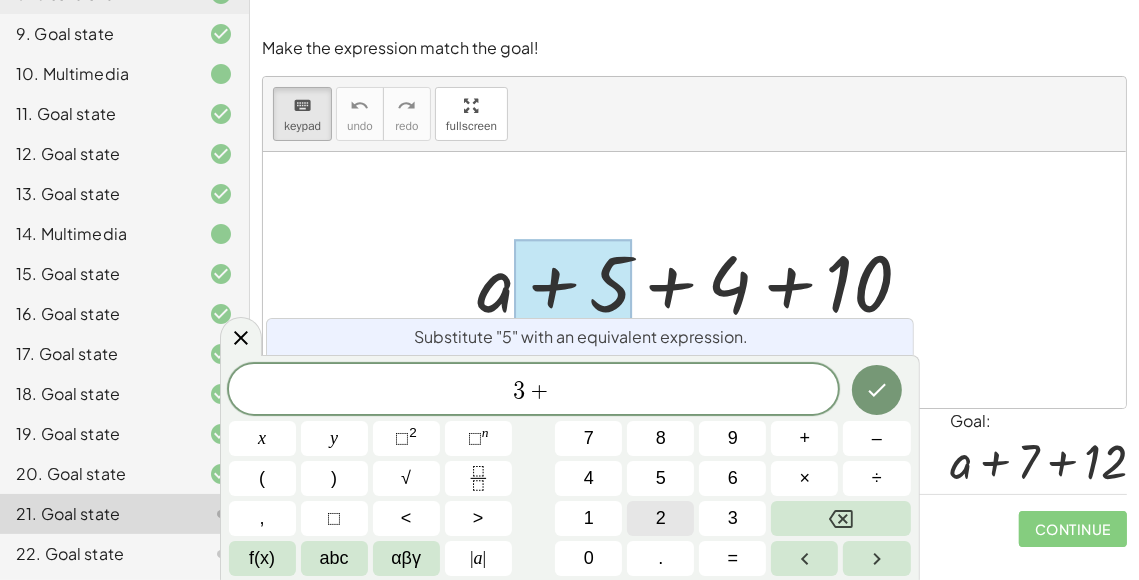 click on "2" at bounding box center (660, 518) 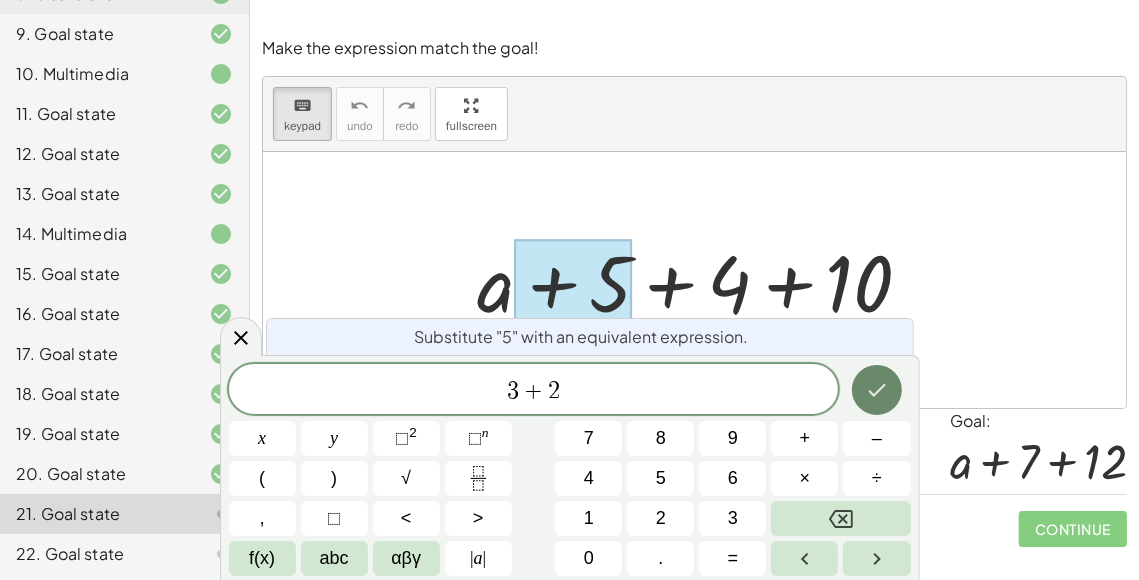 click at bounding box center [877, 390] 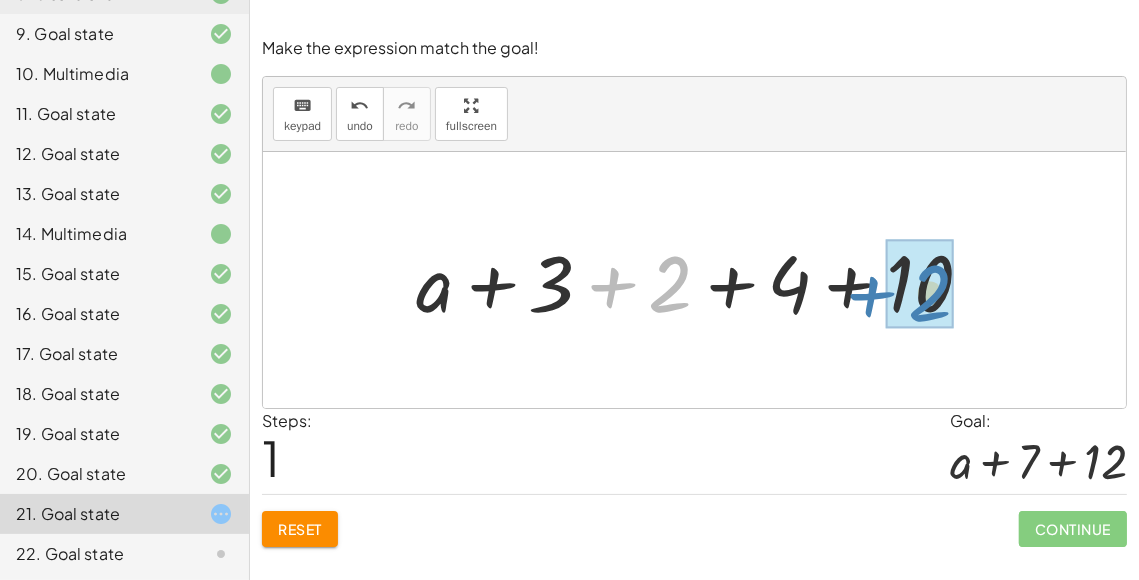 drag, startPoint x: 651, startPoint y: 290, endPoint x: 910, endPoint y: 298, distance: 259.12354 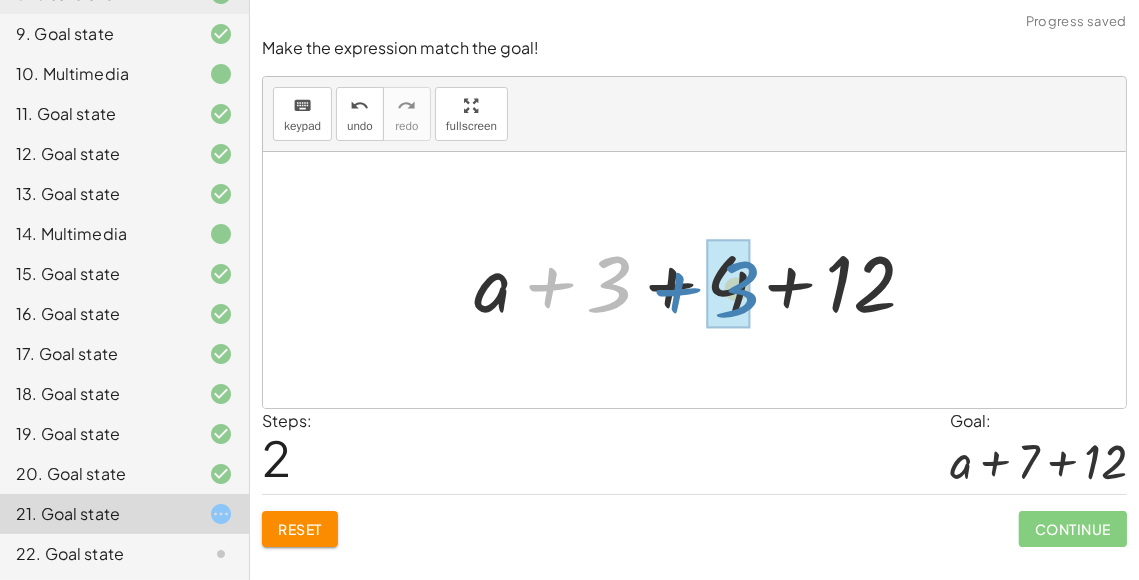 drag, startPoint x: 618, startPoint y: 287, endPoint x: 747, endPoint y: 292, distance: 129.09686 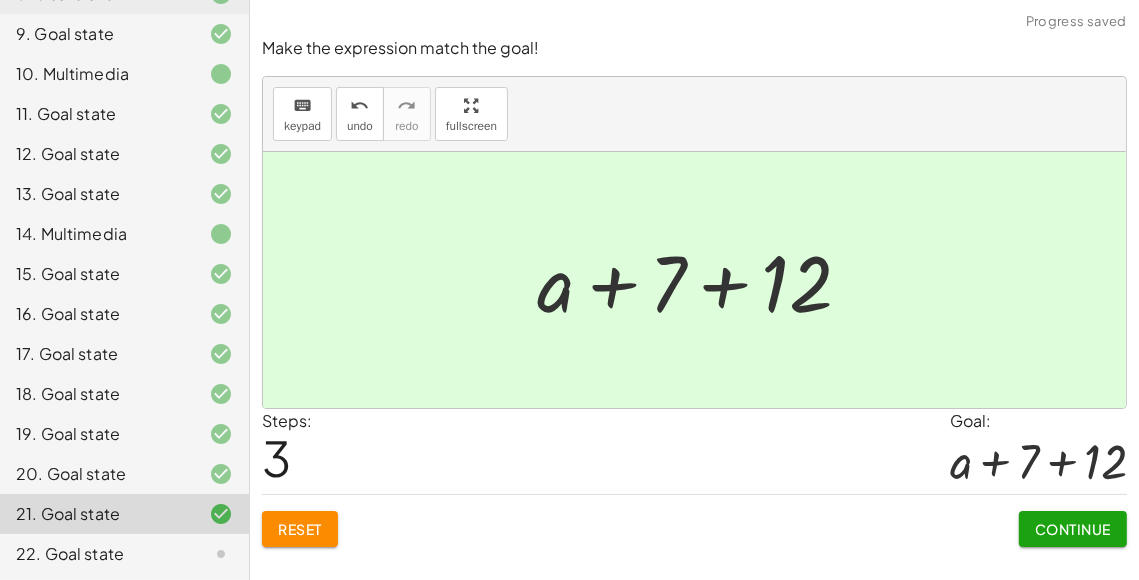 click on "Continue" 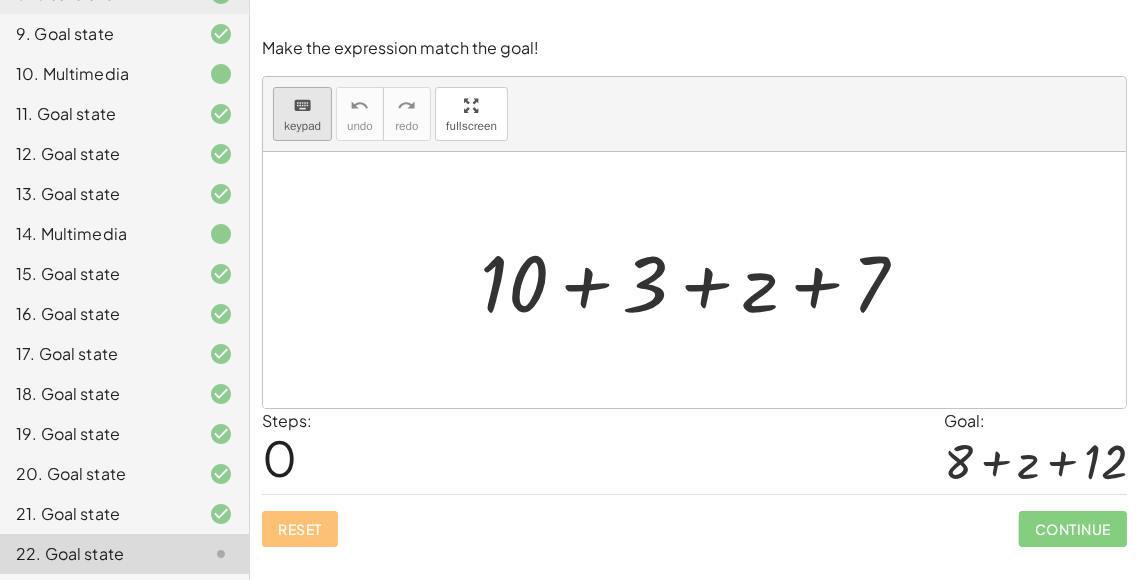 click on "keyboard" at bounding box center [302, 105] 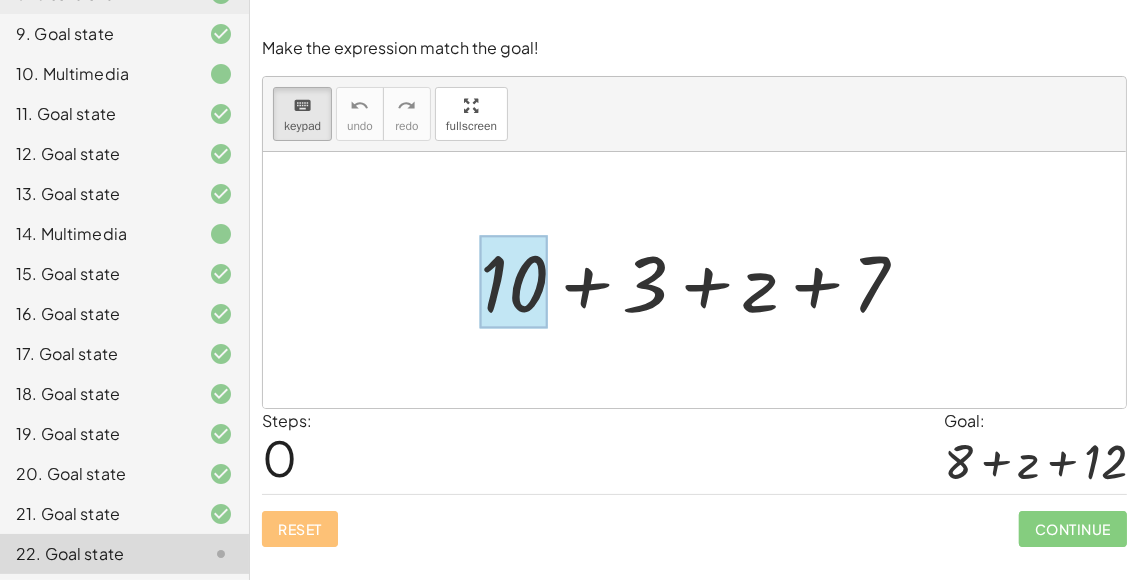 drag, startPoint x: 515, startPoint y: 268, endPoint x: 494, endPoint y: 251, distance: 27.018513 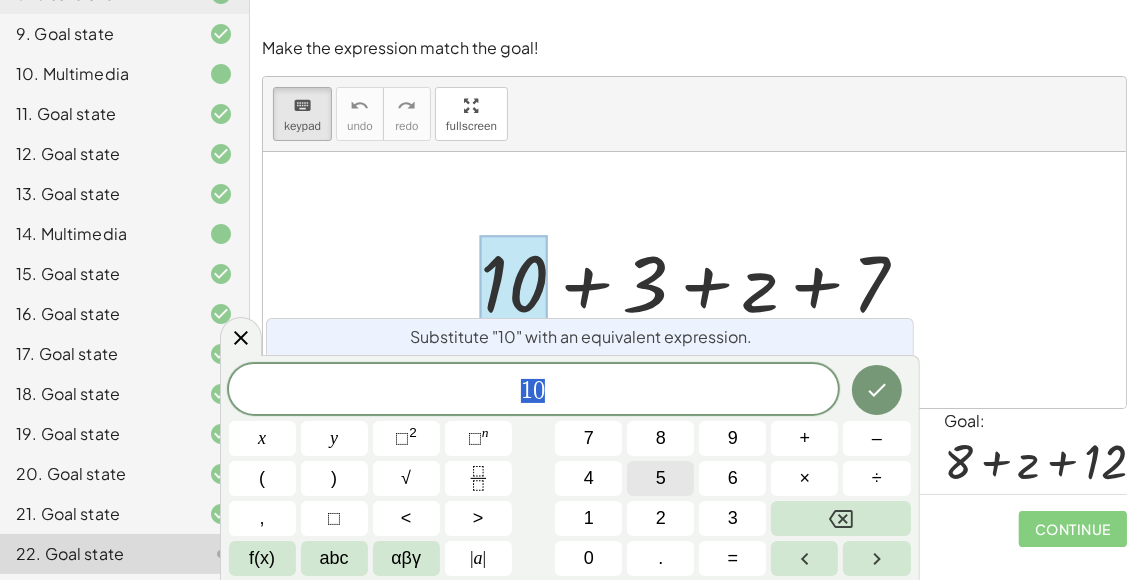 click on "5" at bounding box center [660, 478] 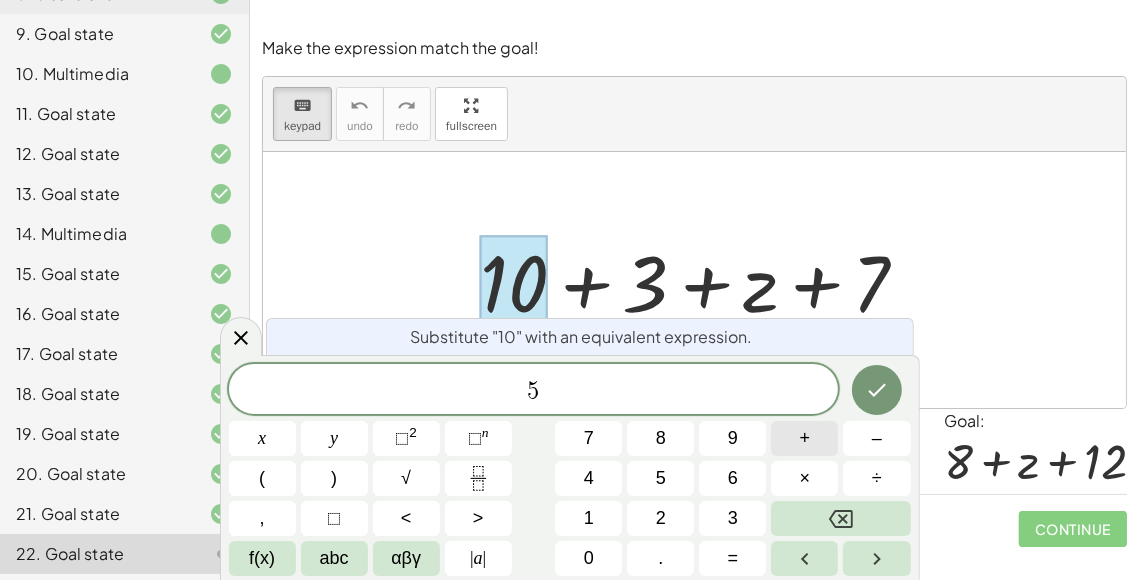 click on "+" at bounding box center (804, 438) 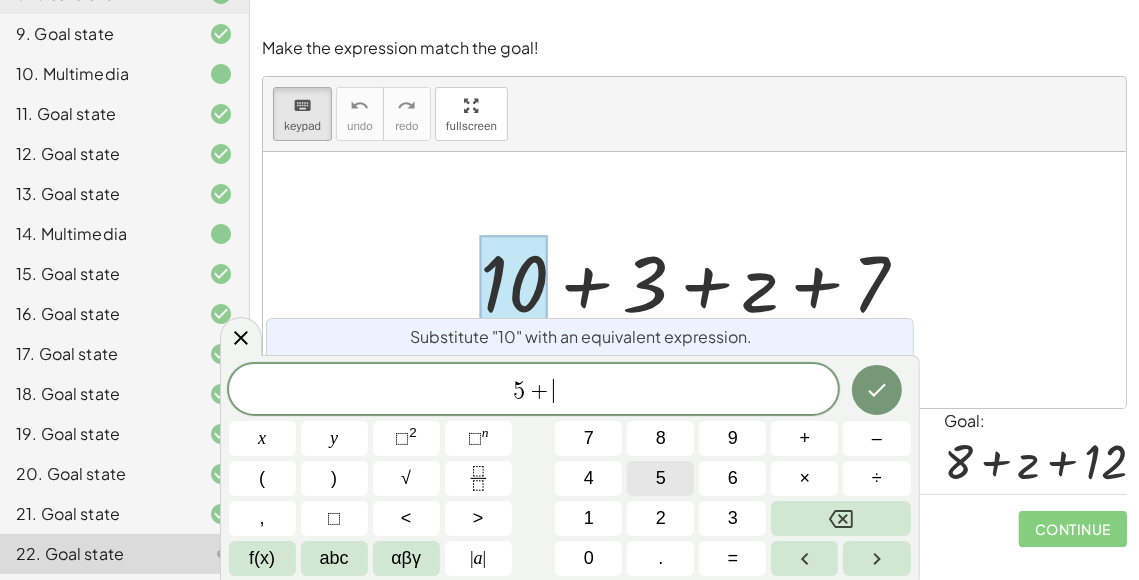 click on "5" at bounding box center (660, 478) 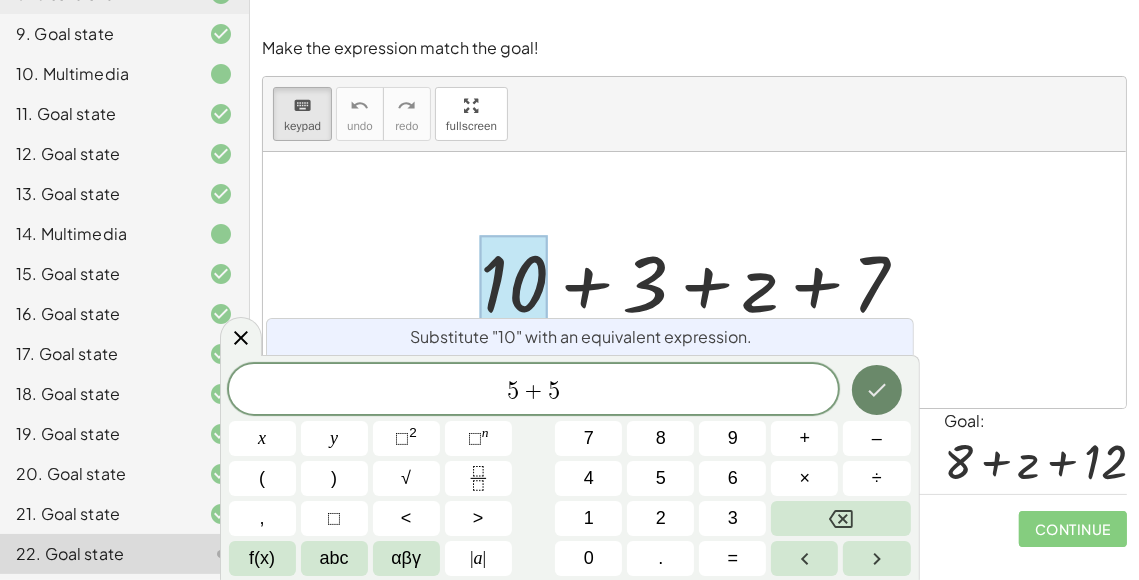 click 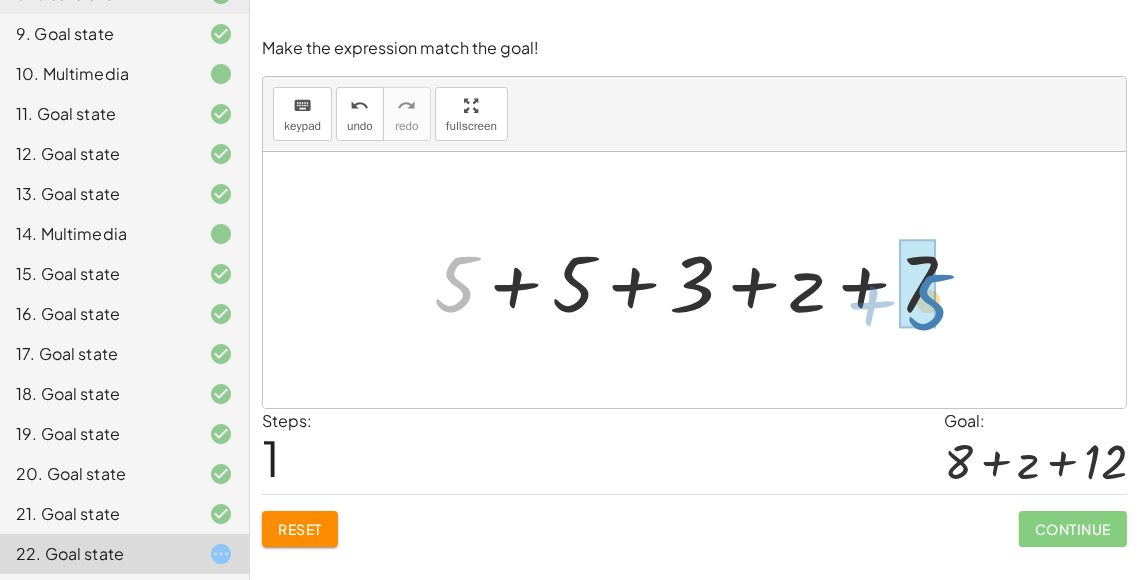 drag, startPoint x: 455, startPoint y: 282, endPoint x: 929, endPoint y: 300, distance: 474.34164 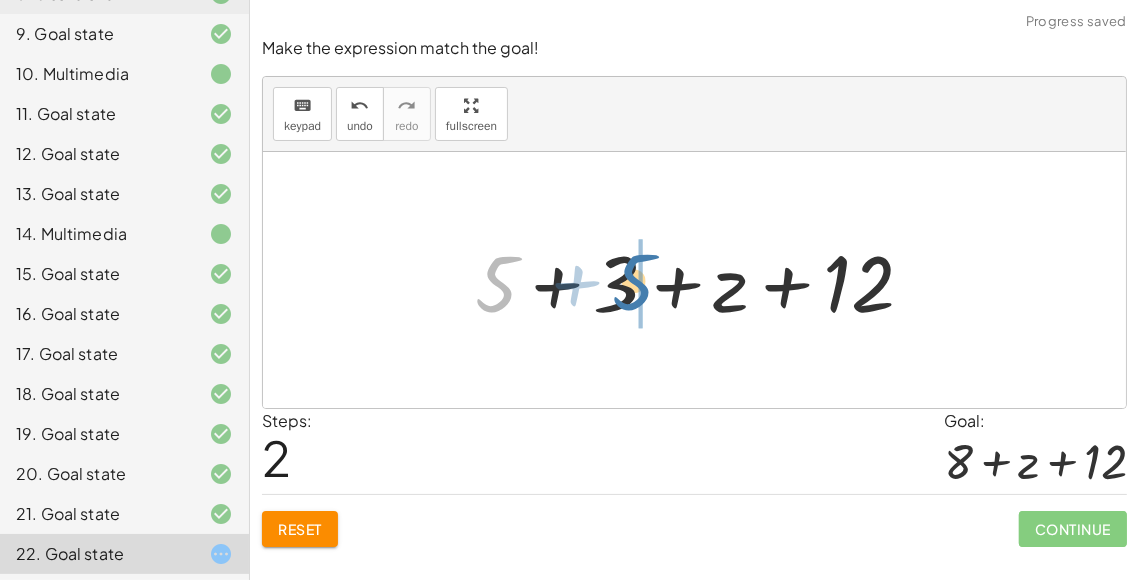 drag, startPoint x: 479, startPoint y: 281, endPoint x: 620, endPoint y: 278, distance: 141.0319 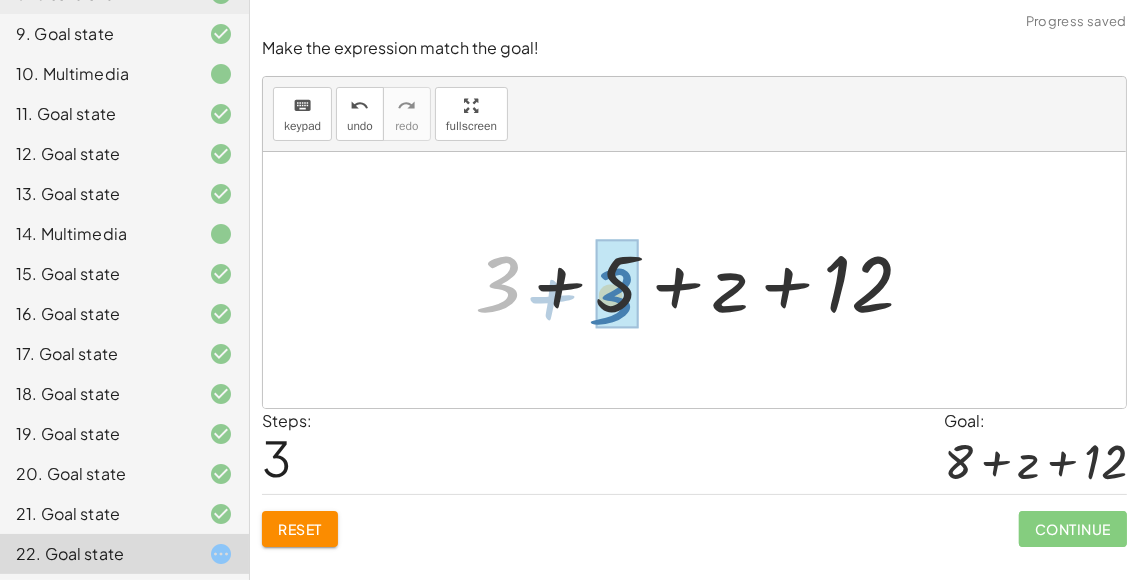 drag, startPoint x: 489, startPoint y: 273, endPoint x: 602, endPoint y: 285, distance: 113.63538 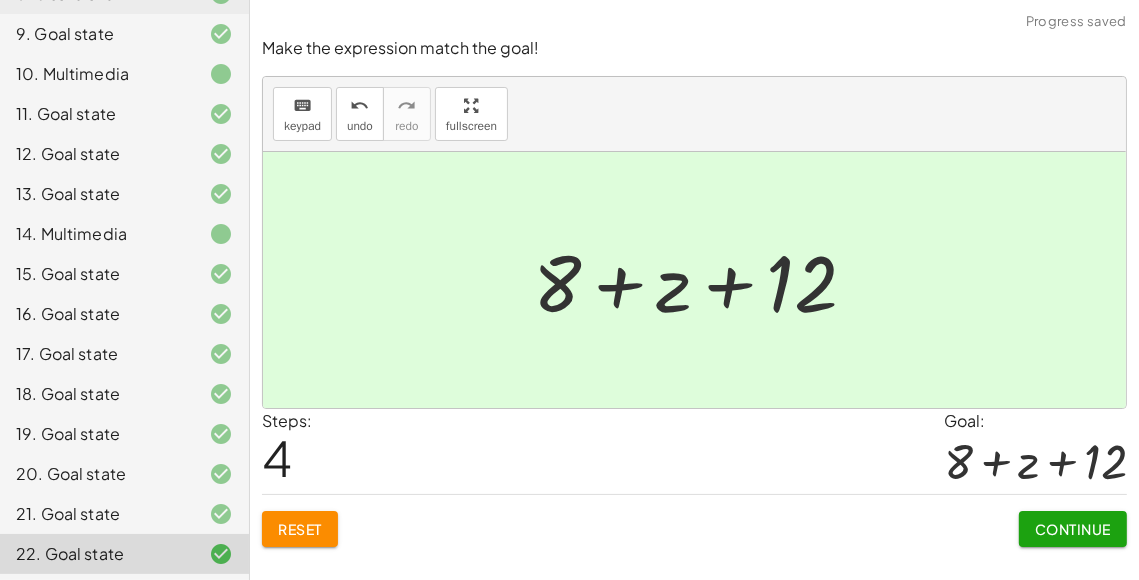 click on "Continue" at bounding box center [1073, 529] 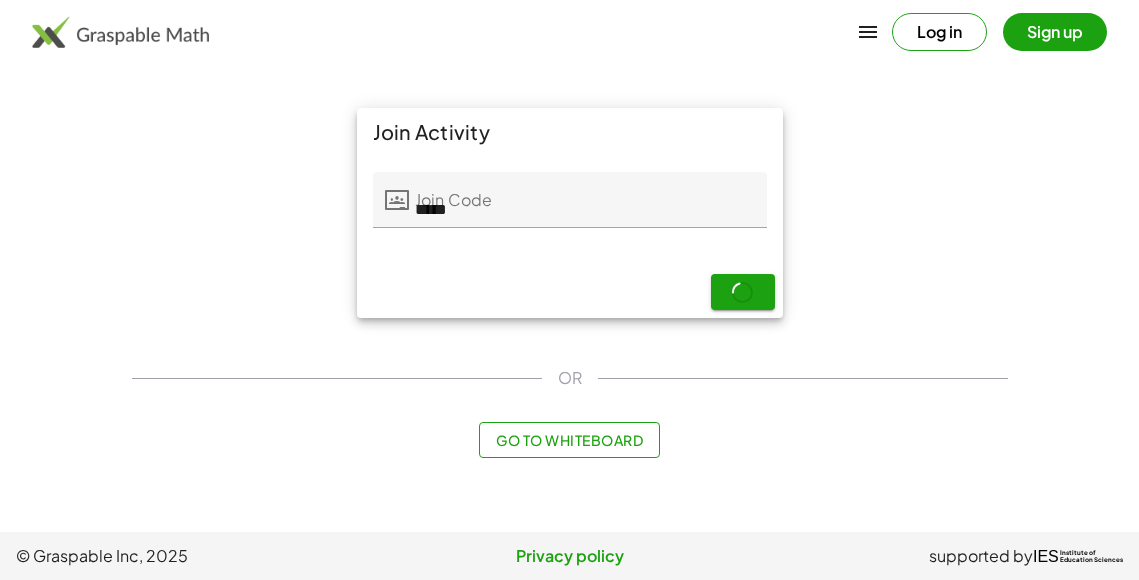 scroll, scrollTop: 0, scrollLeft: 0, axis: both 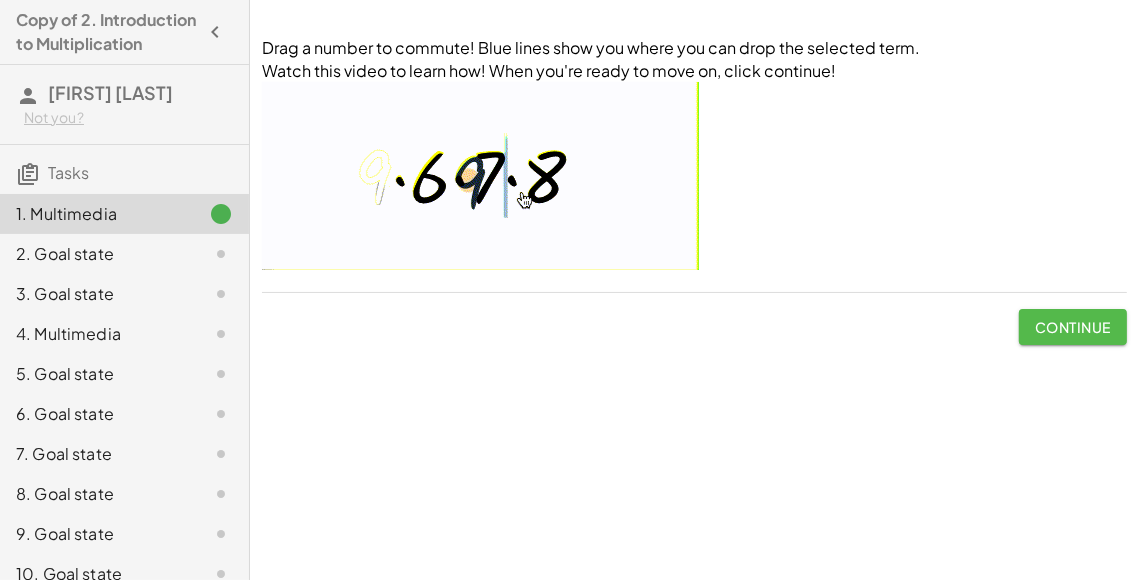 click on "Continue" 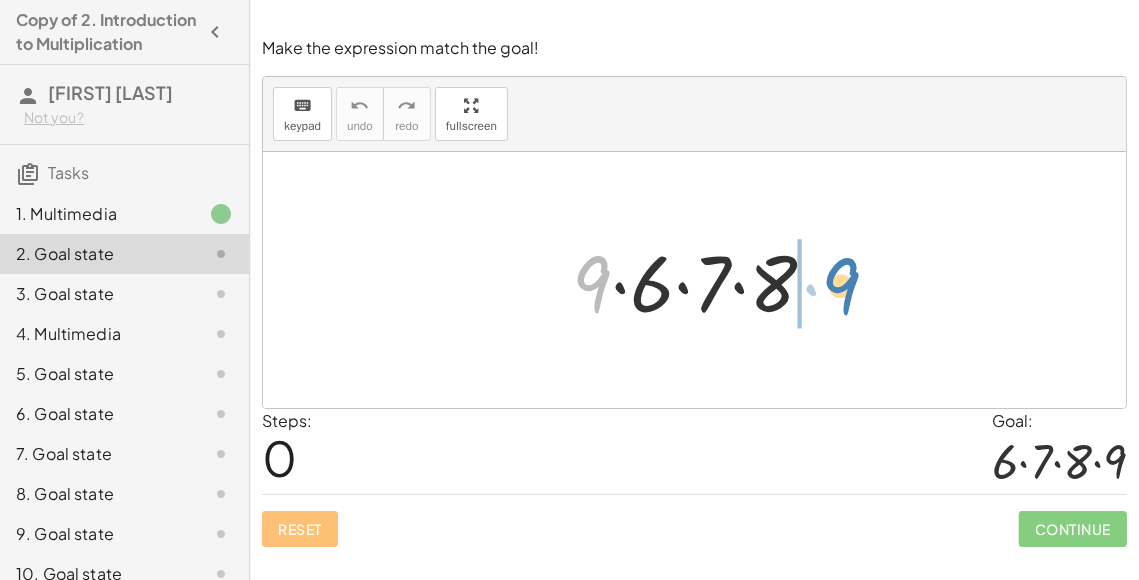 drag, startPoint x: 581, startPoint y: 279, endPoint x: 830, endPoint y: 281, distance: 249.00803 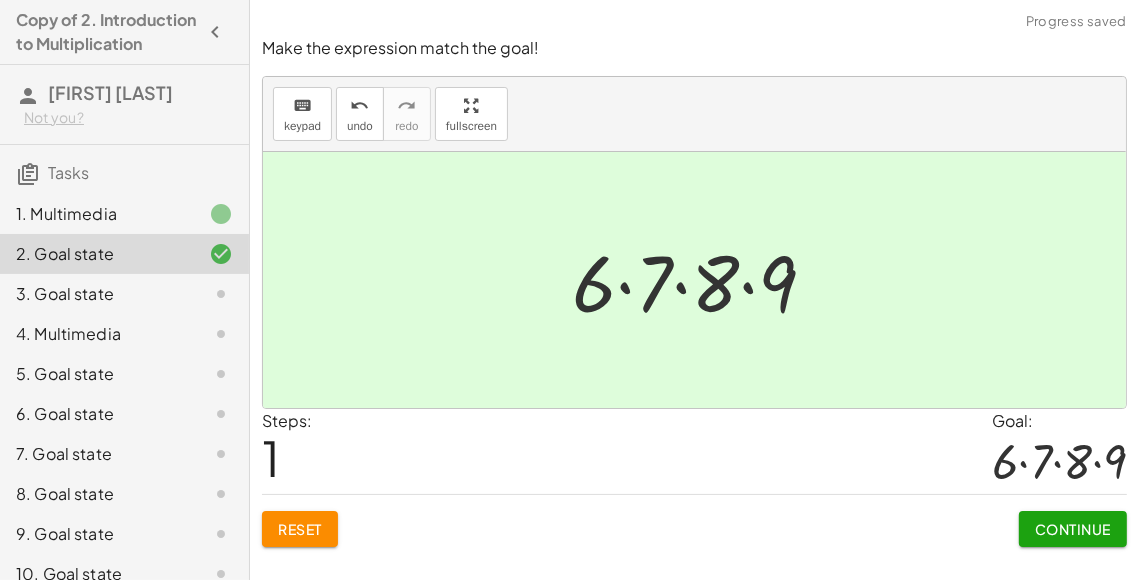 click on "Continue" 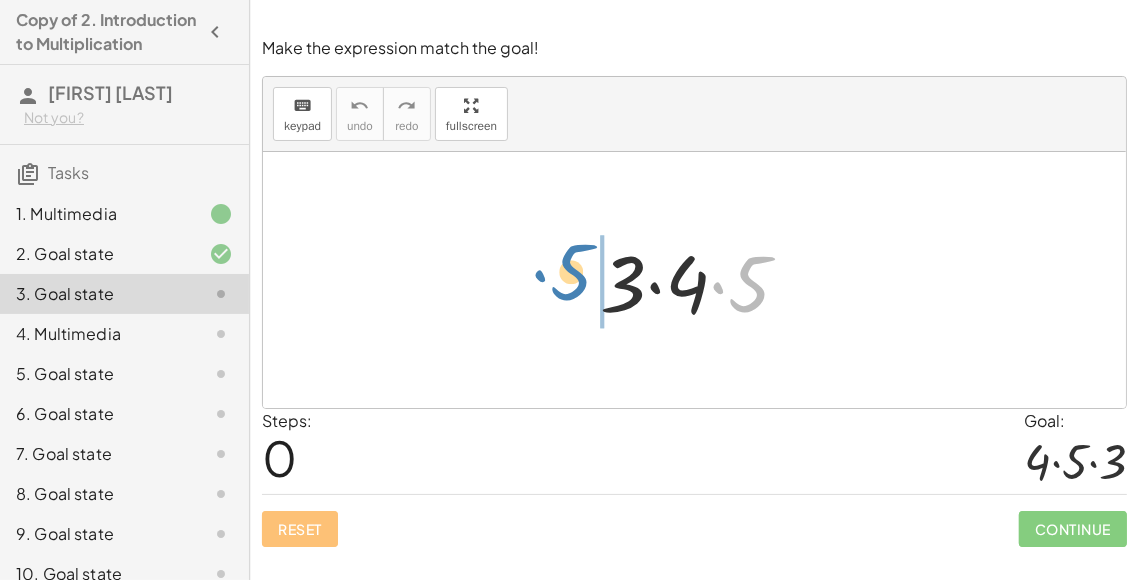 drag, startPoint x: 753, startPoint y: 296, endPoint x: 588, endPoint y: 286, distance: 165.30275 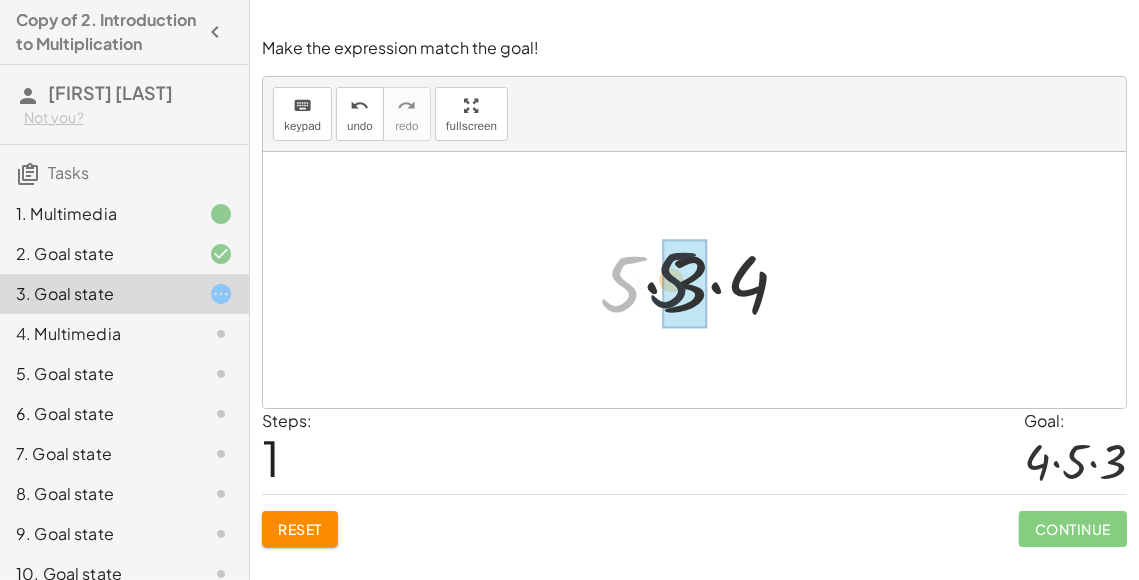 drag, startPoint x: 613, startPoint y: 290, endPoint x: 656, endPoint y: 286, distance: 43.185646 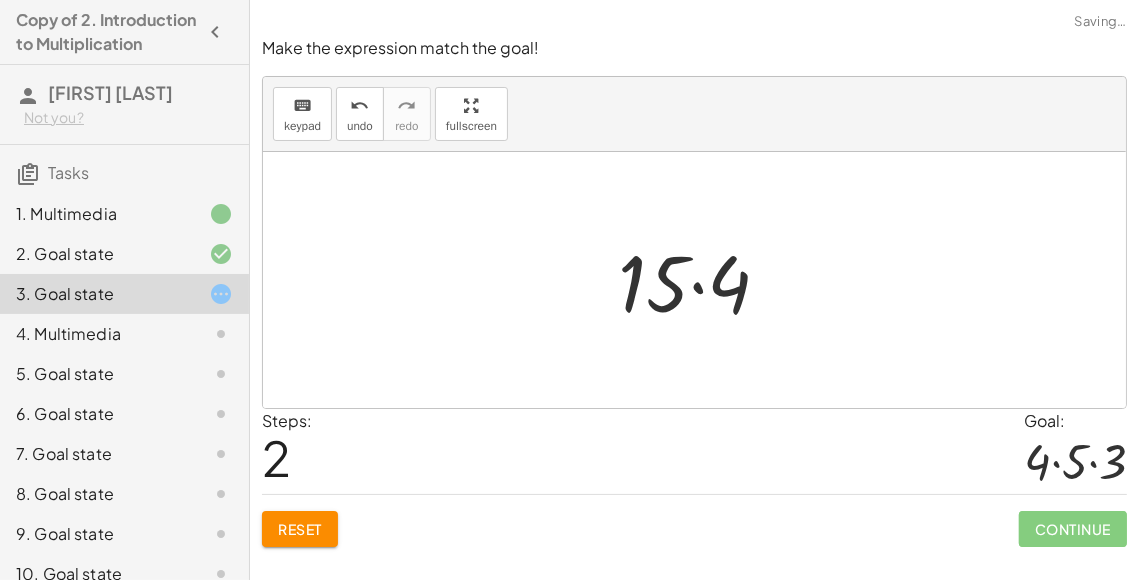 click on "Reset" 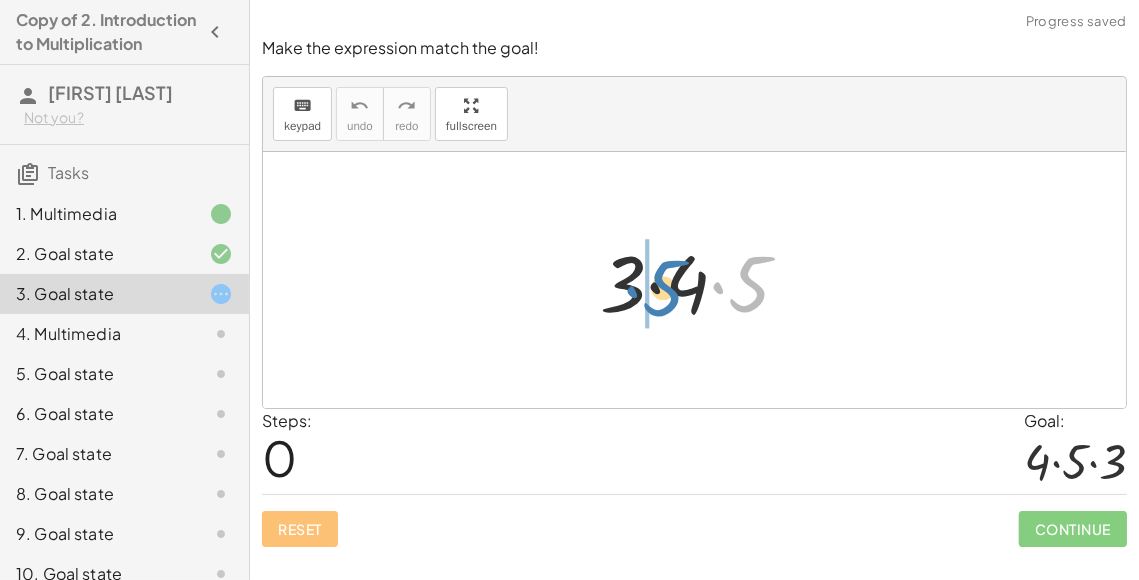 drag, startPoint x: 760, startPoint y: 291, endPoint x: 674, endPoint y: 295, distance: 86.09297 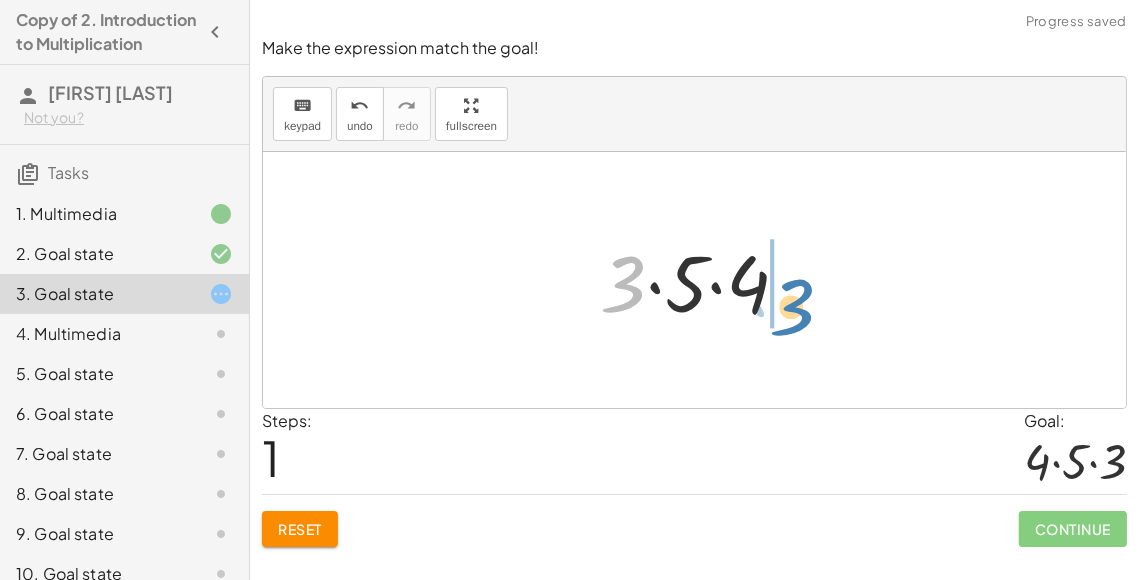 drag, startPoint x: 637, startPoint y: 292, endPoint x: 807, endPoint y: 313, distance: 171.29214 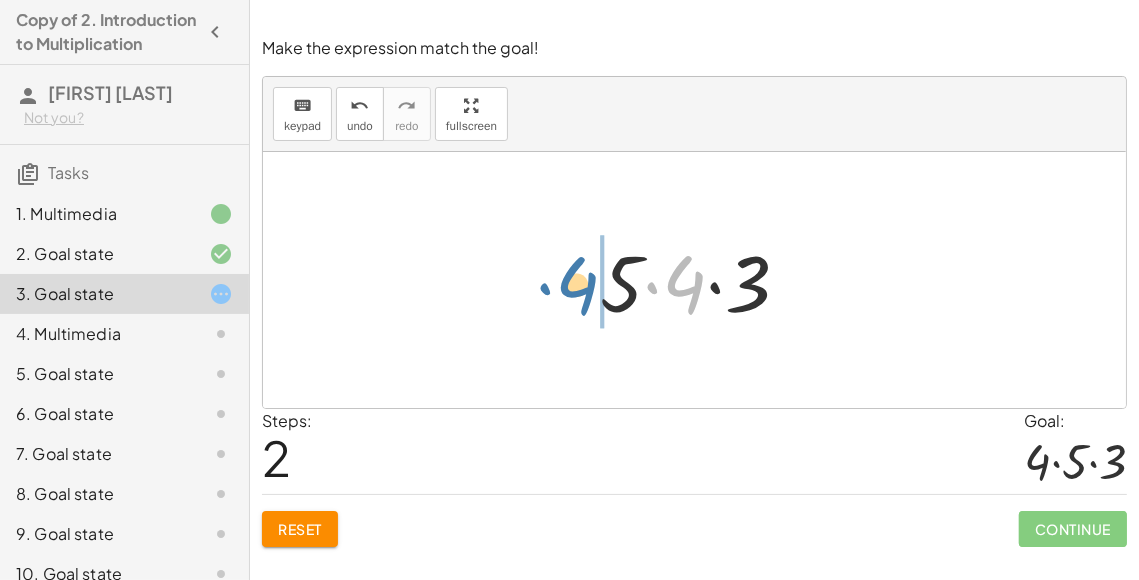 drag, startPoint x: 689, startPoint y: 280, endPoint x: 581, endPoint y: 281, distance: 108.00463 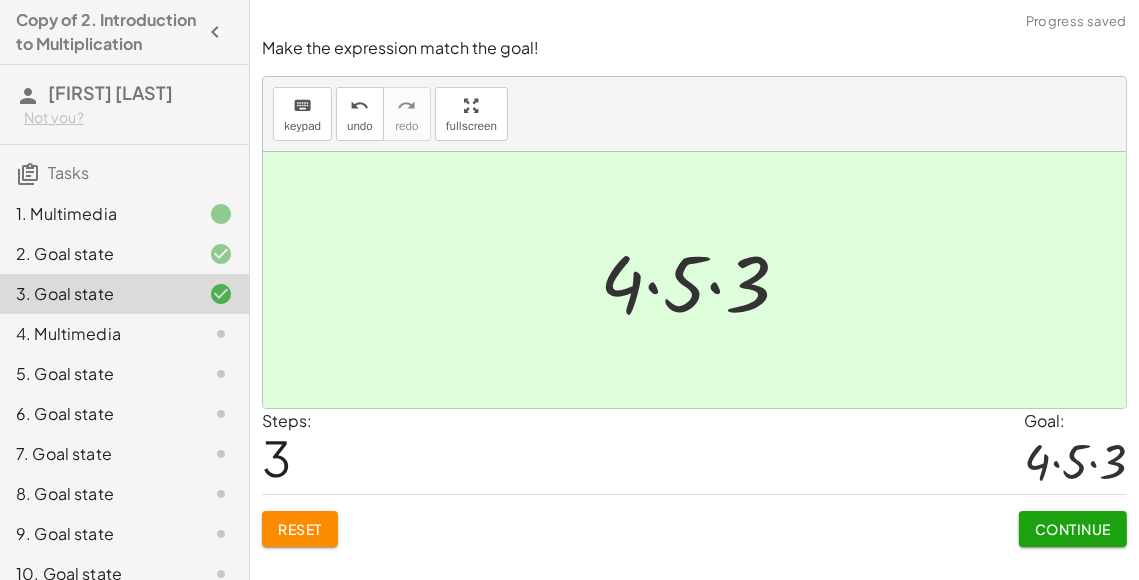 click on "Continue" 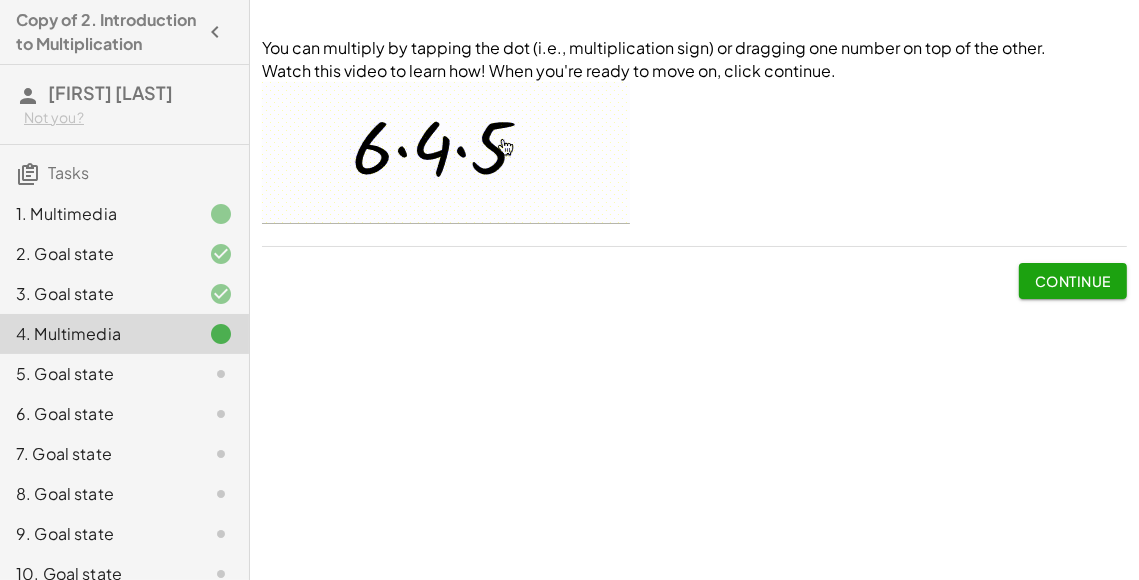 click on "Continue" 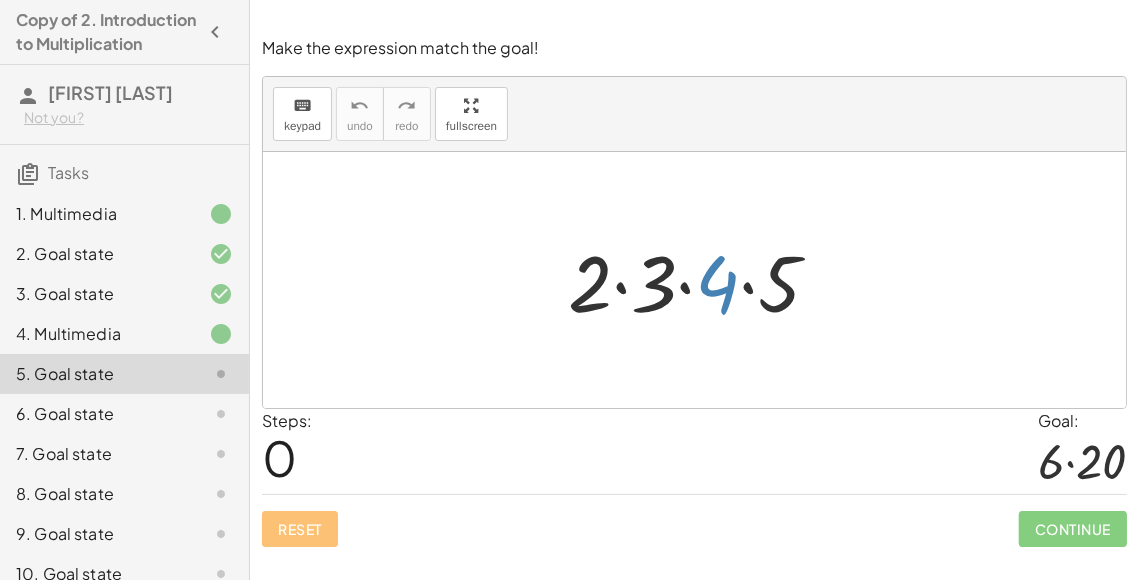 click at bounding box center (702, 280) 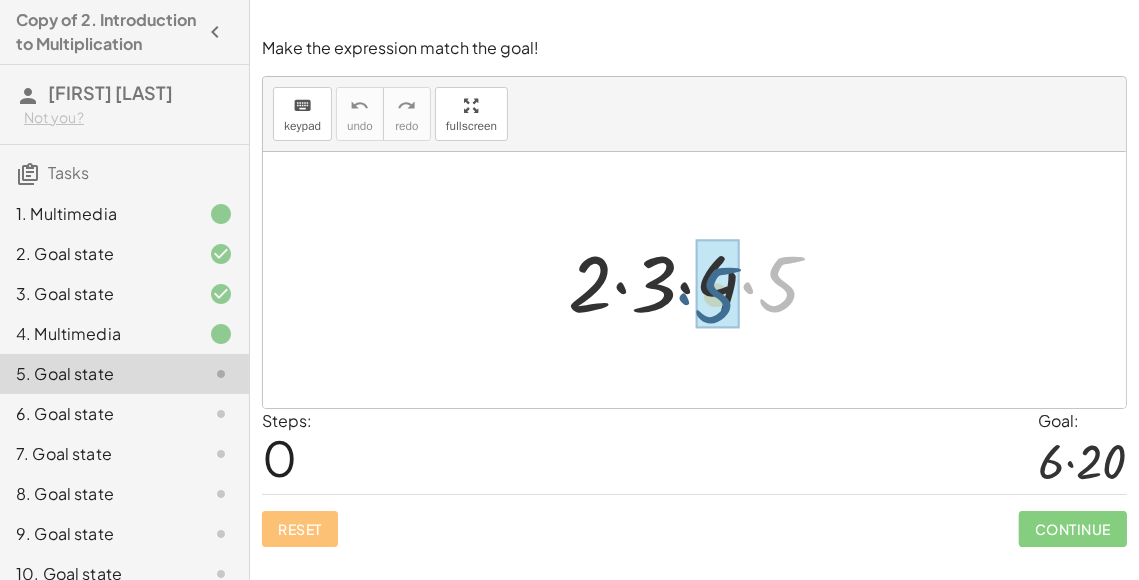 drag, startPoint x: 774, startPoint y: 291, endPoint x: 735, endPoint y: 301, distance: 40.261642 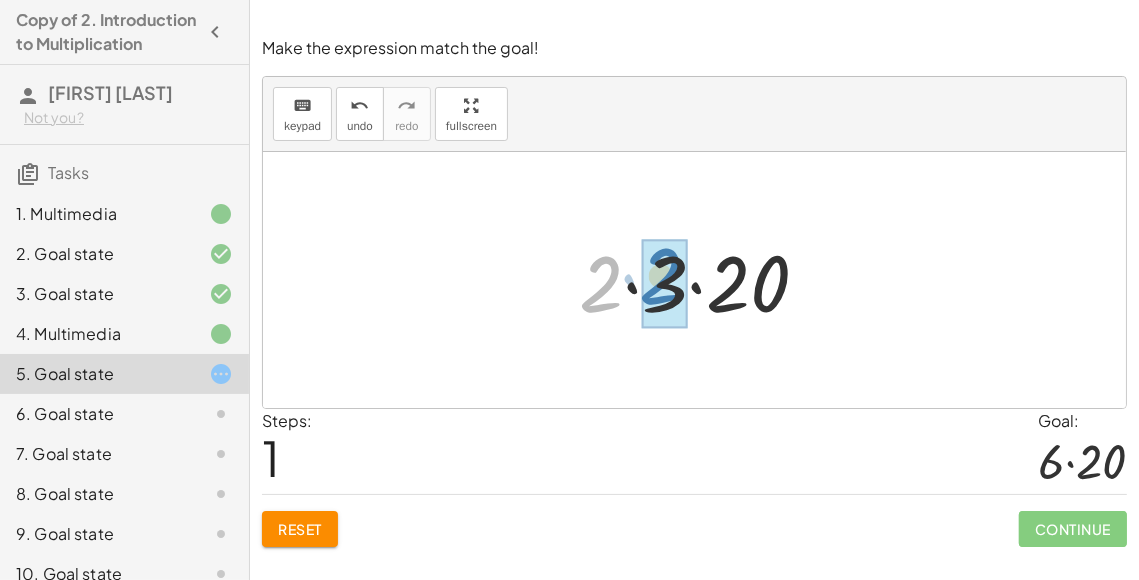 drag, startPoint x: 601, startPoint y: 300, endPoint x: 662, endPoint y: 292, distance: 61.522354 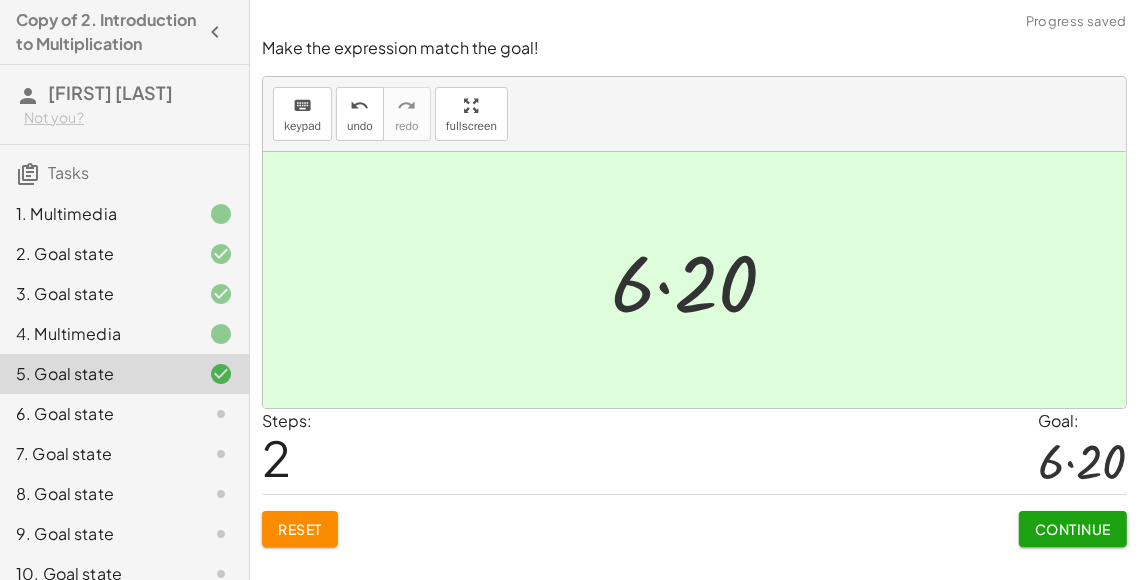 click on "Continue" 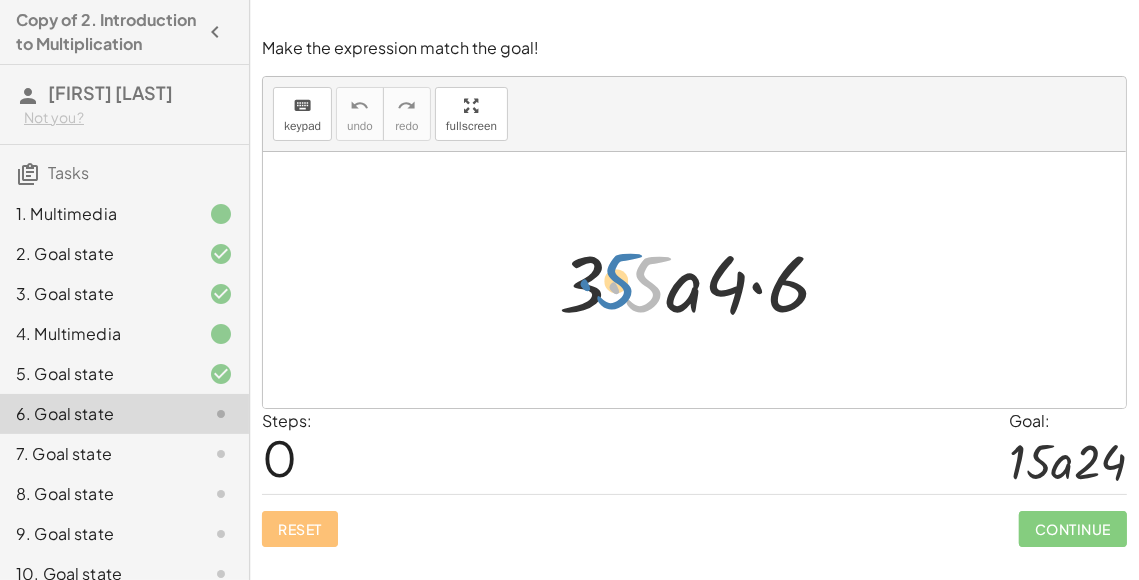 drag, startPoint x: 642, startPoint y: 306, endPoint x: 600, endPoint y: 310, distance: 42.190044 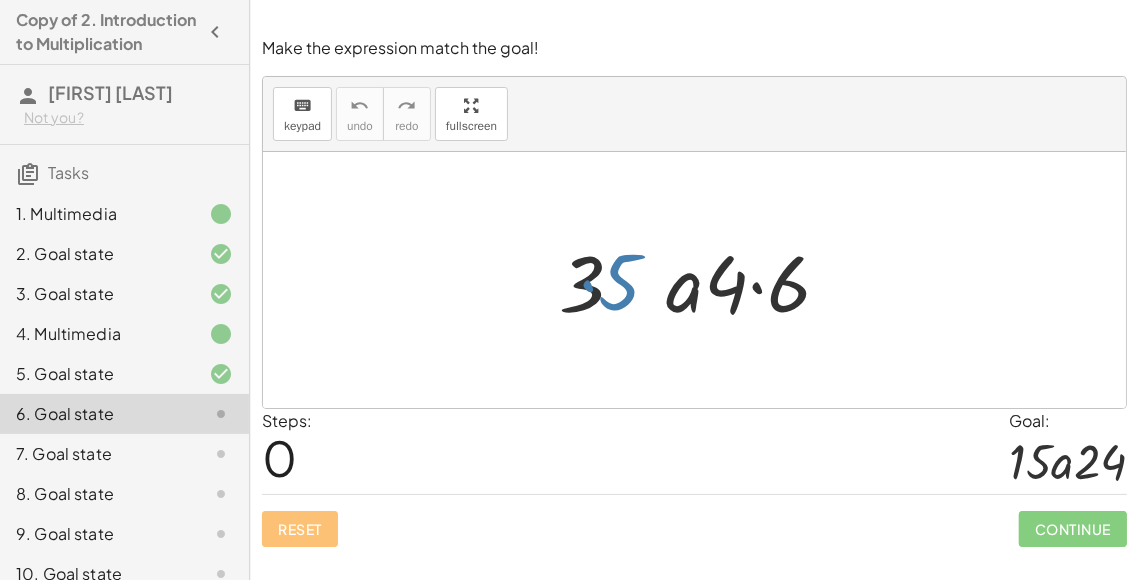 click at bounding box center (703, 280) 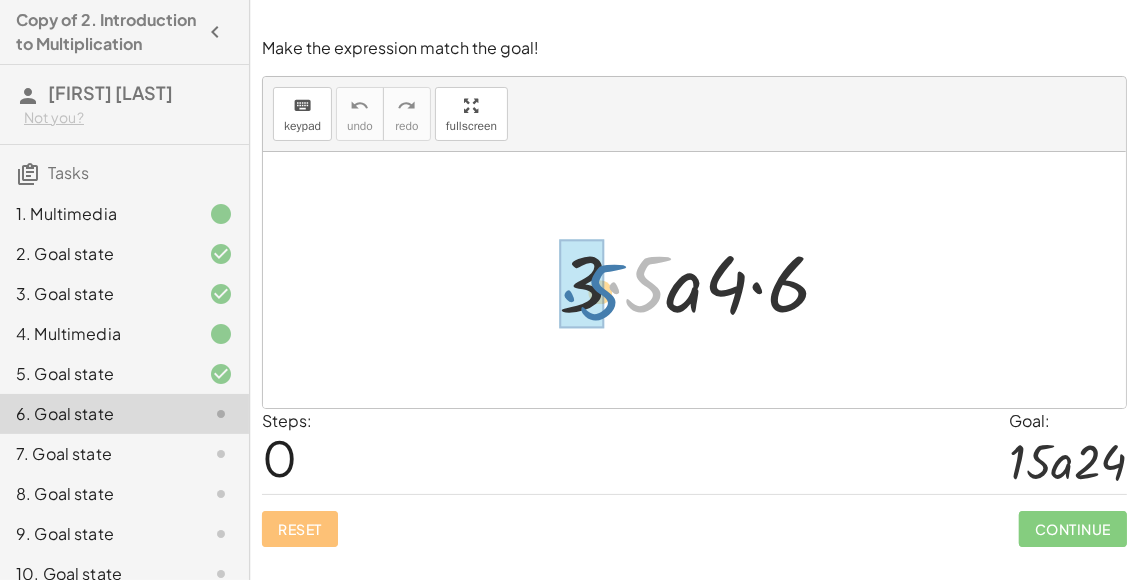 drag, startPoint x: 637, startPoint y: 295, endPoint x: 592, endPoint y: 303, distance: 45.705578 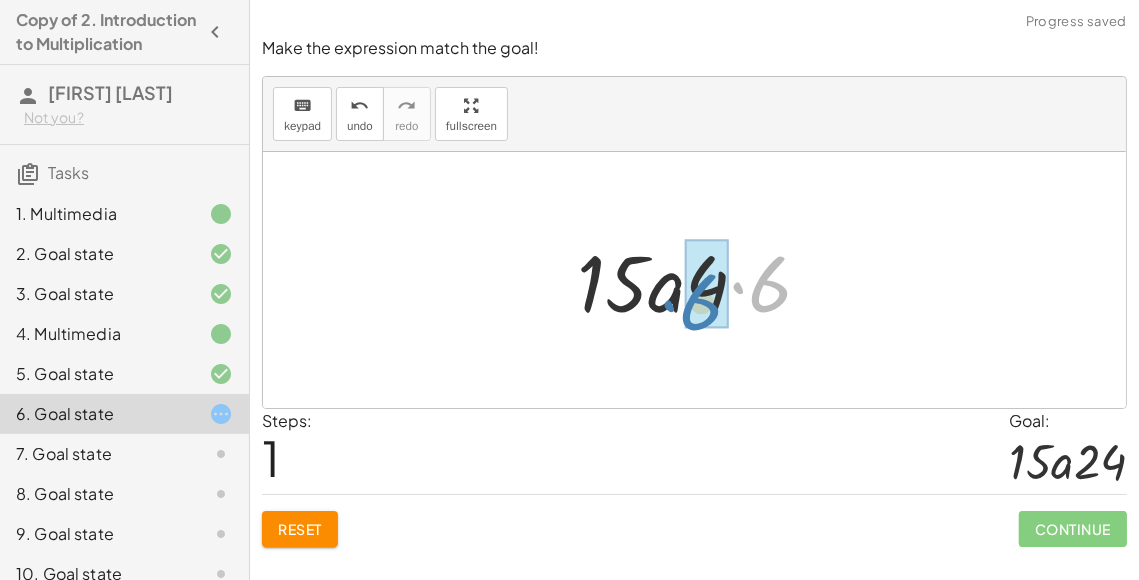 drag, startPoint x: 775, startPoint y: 292, endPoint x: 706, endPoint y: 310, distance: 71.30919 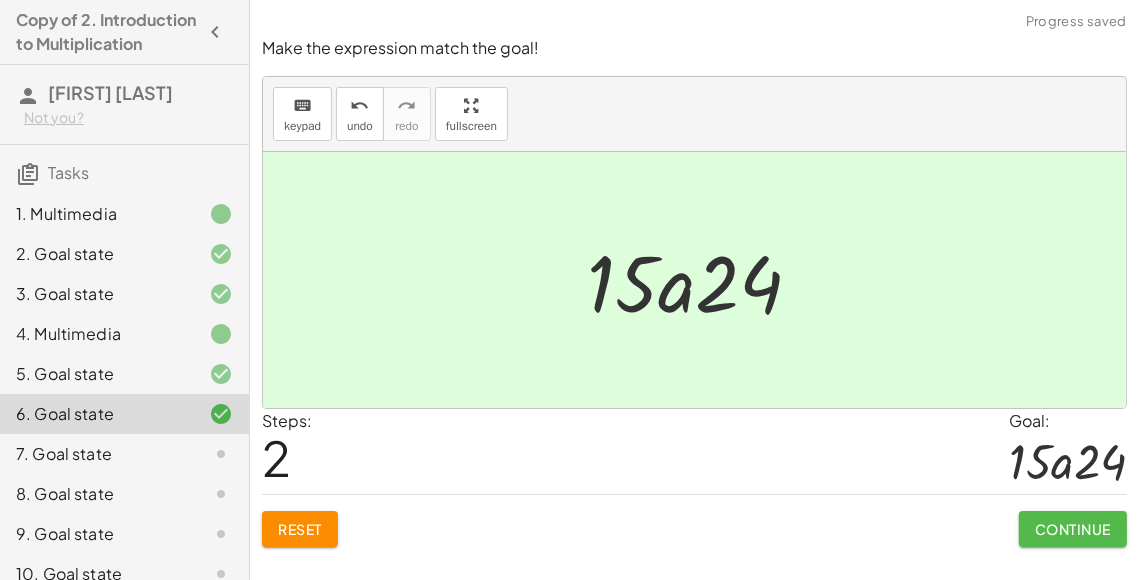 click on "Continue" 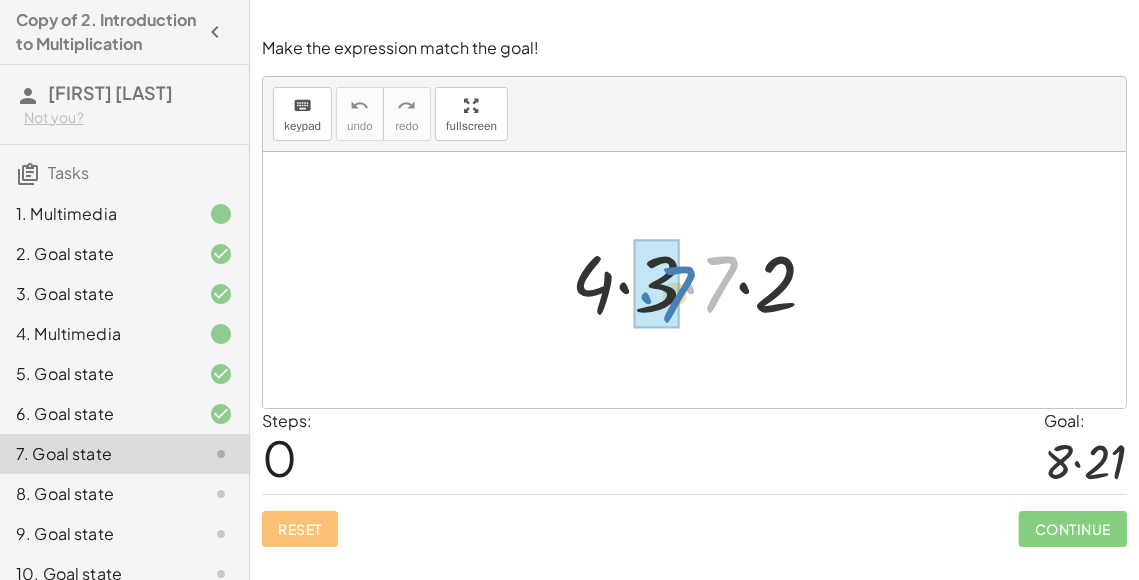 drag, startPoint x: 712, startPoint y: 301, endPoint x: 669, endPoint y: 311, distance: 44.14748 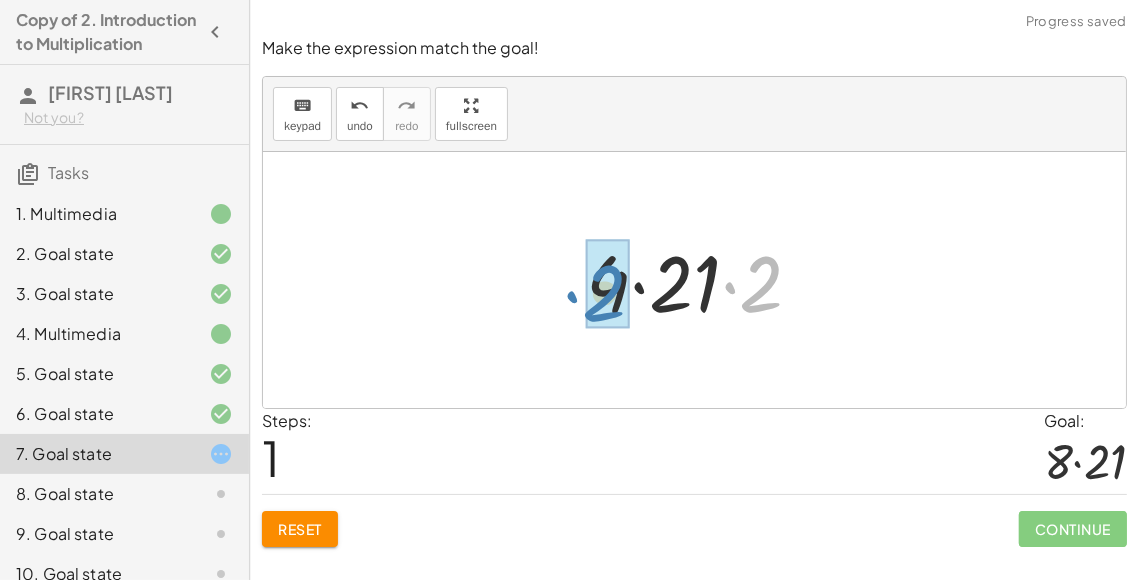 drag, startPoint x: 761, startPoint y: 288, endPoint x: 603, endPoint y: 297, distance: 158.25612 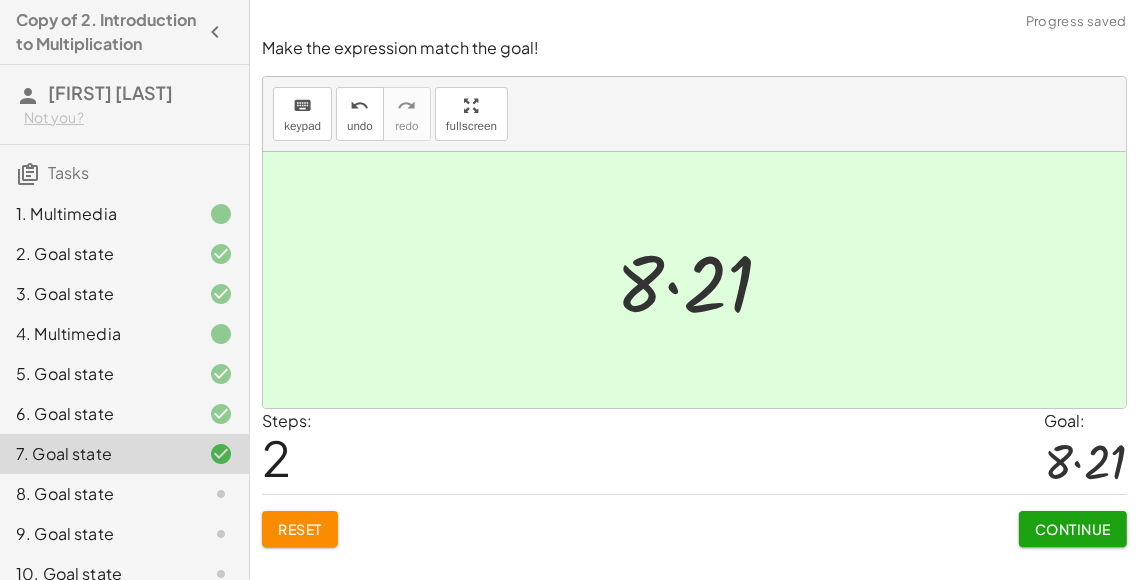 click on "Continue" 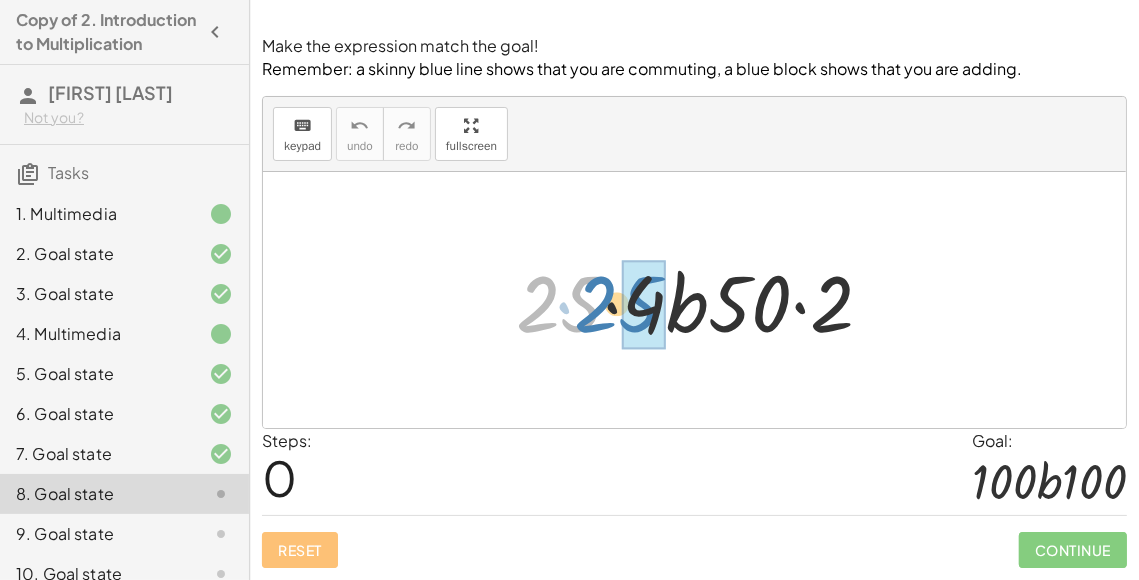 drag, startPoint x: 556, startPoint y: 300, endPoint x: 614, endPoint y: 300, distance: 58 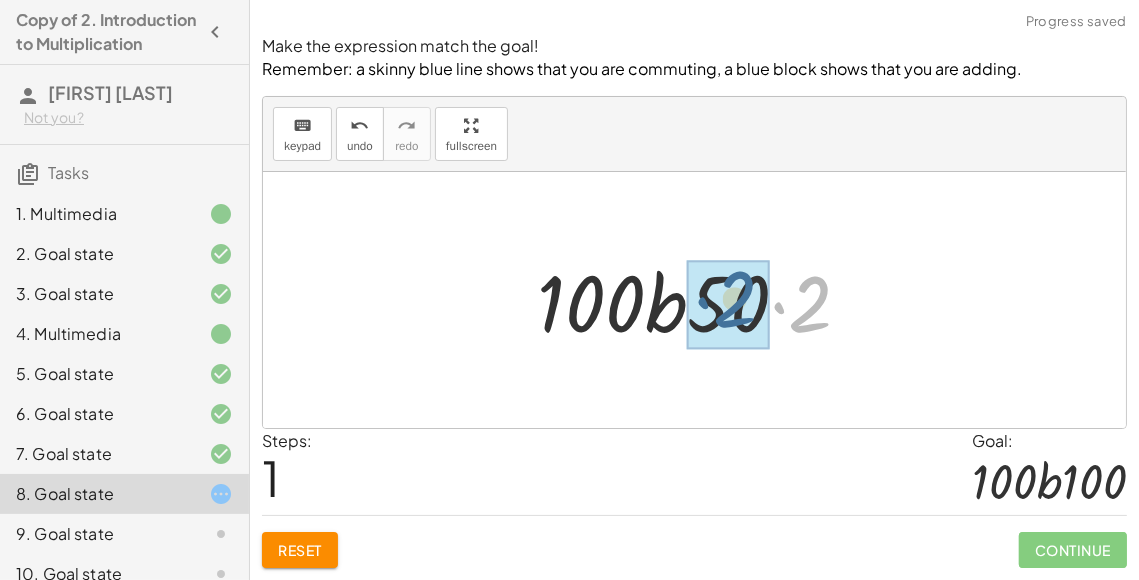 drag, startPoint x: 815, startPoint y: 326, endPoint x: 736, endPoint y: 322, distance: 79.101204 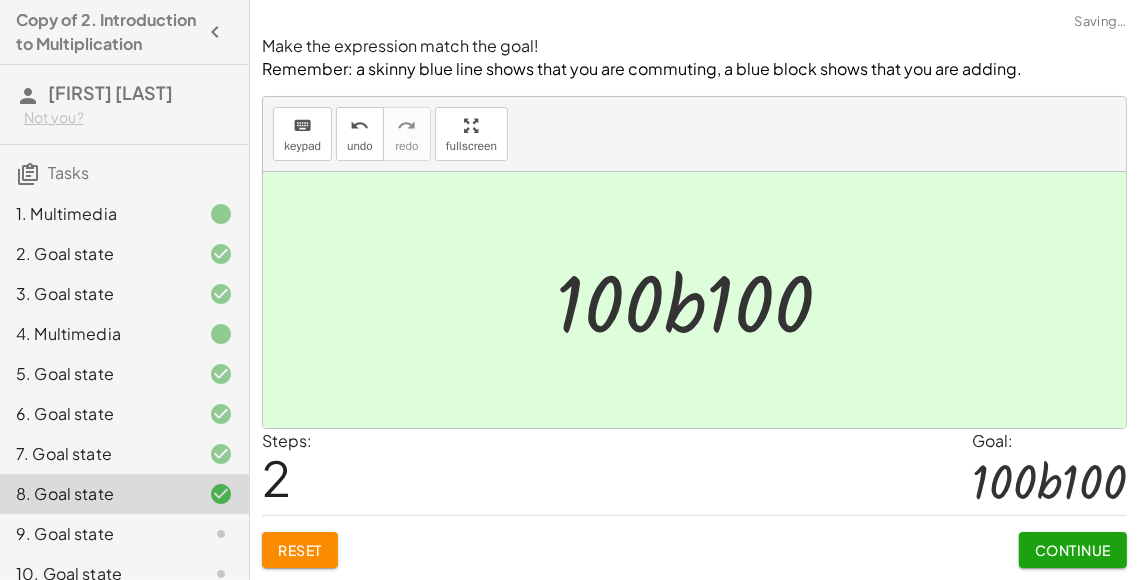click on "Continue" 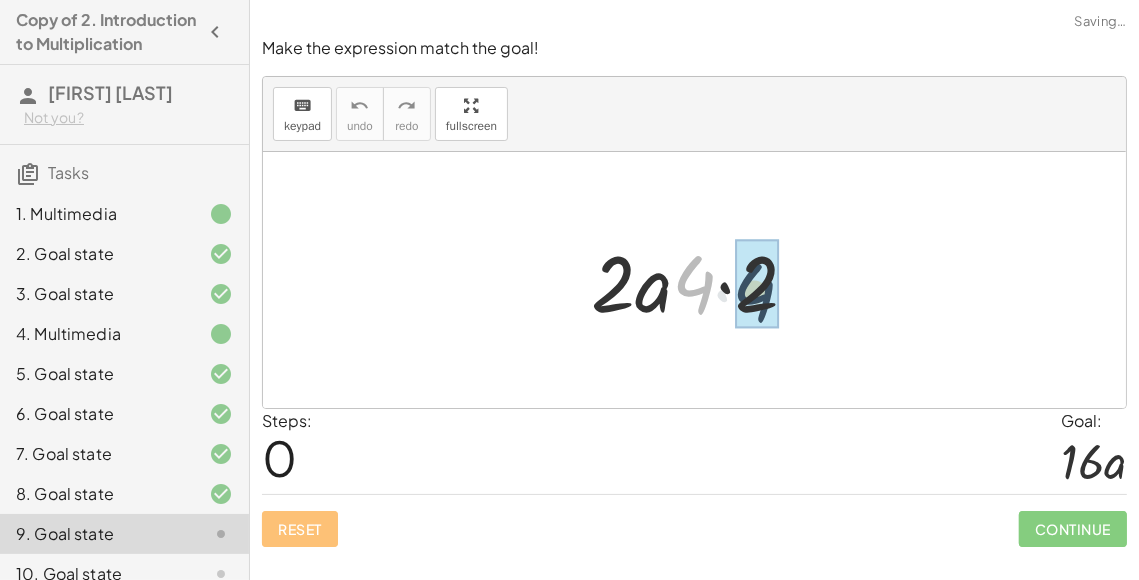 drag, startPoint x: 690, startPoint y: 297, endPoint x: 751, endPoint y: 305, distance: 61.522354 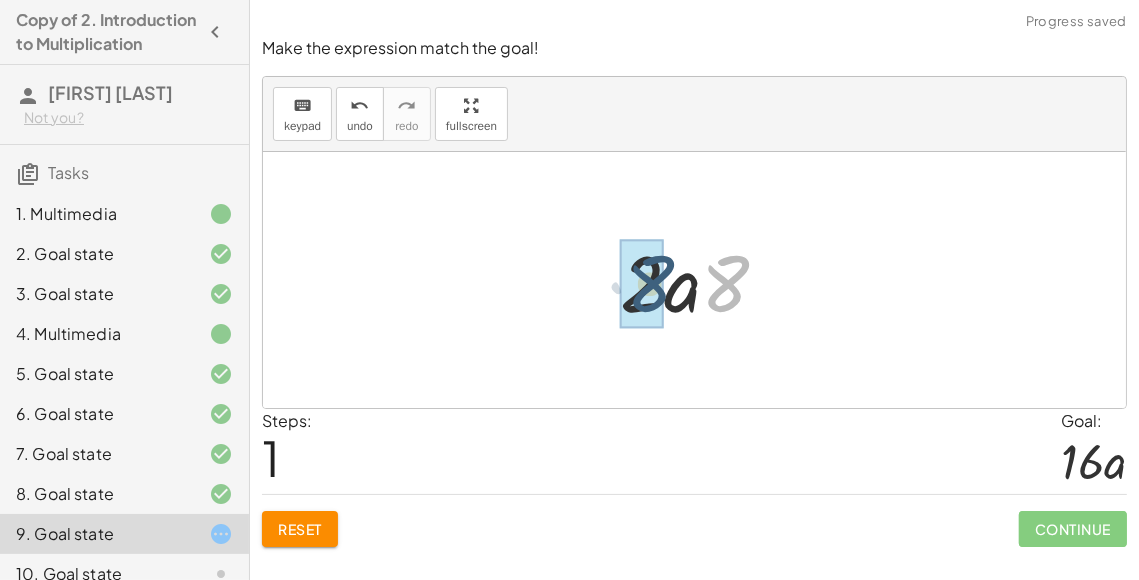 drag, startPoint x: 728, startPoint y: 296, endPoint x: 644, endPoint y: 296, distance: 84 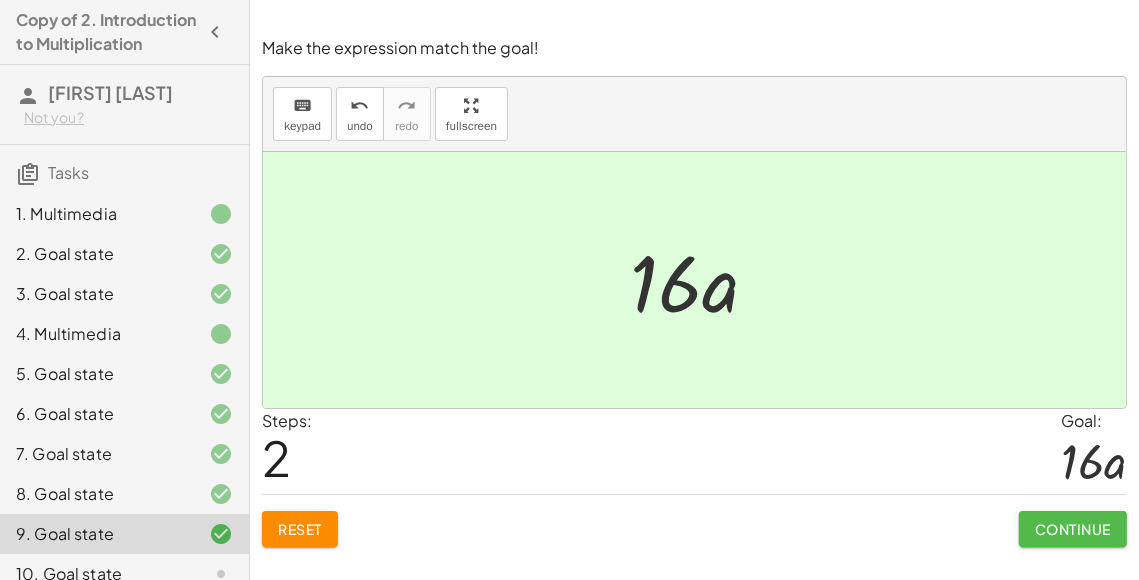 click on "Continue" 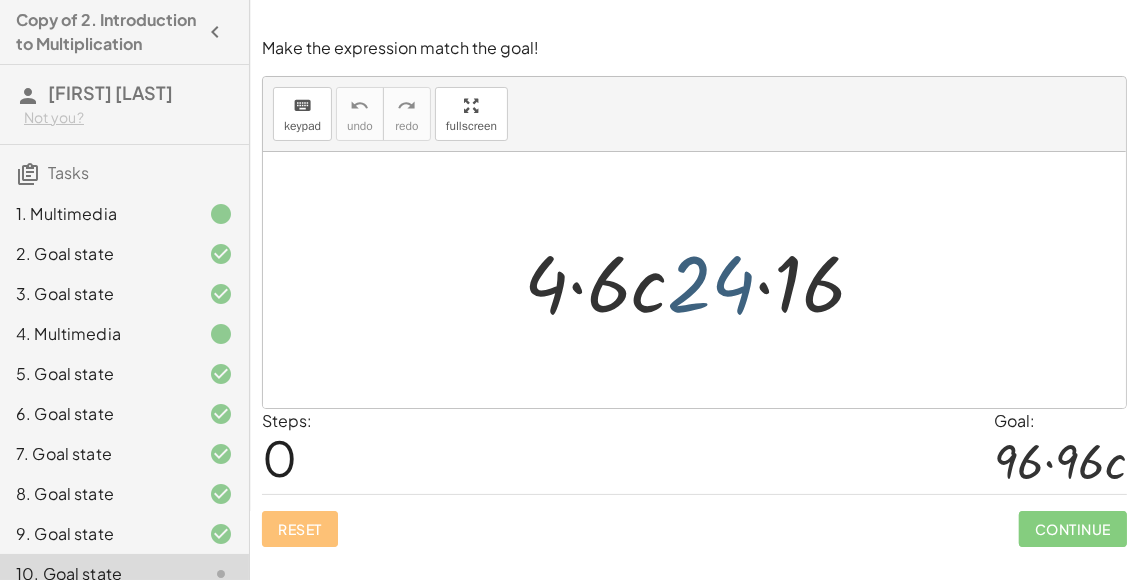 click at bounding box center (702, 280) 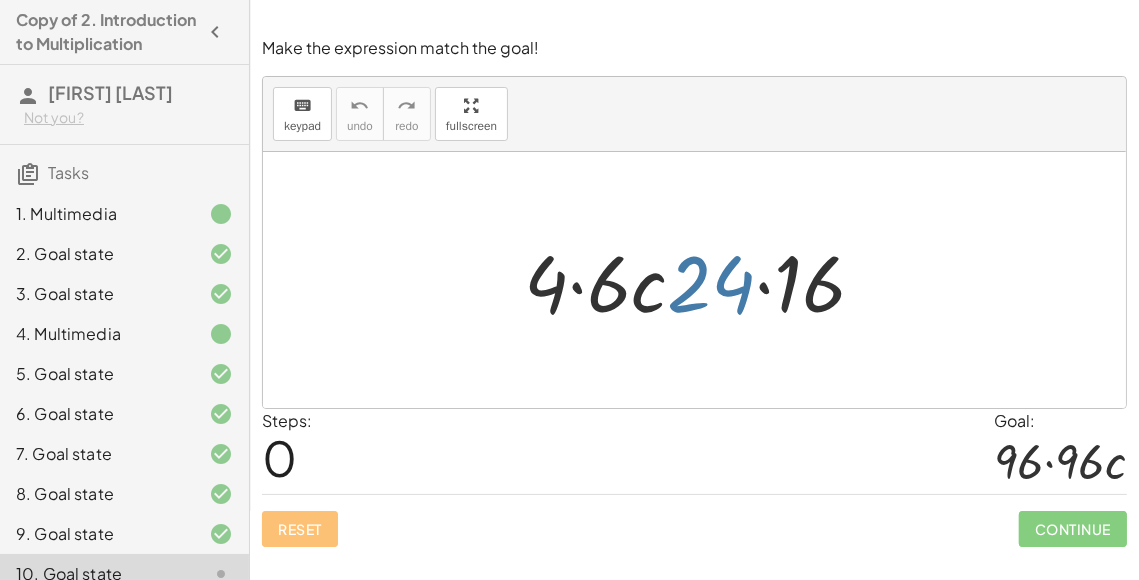 click at bounding box center (702, 280) 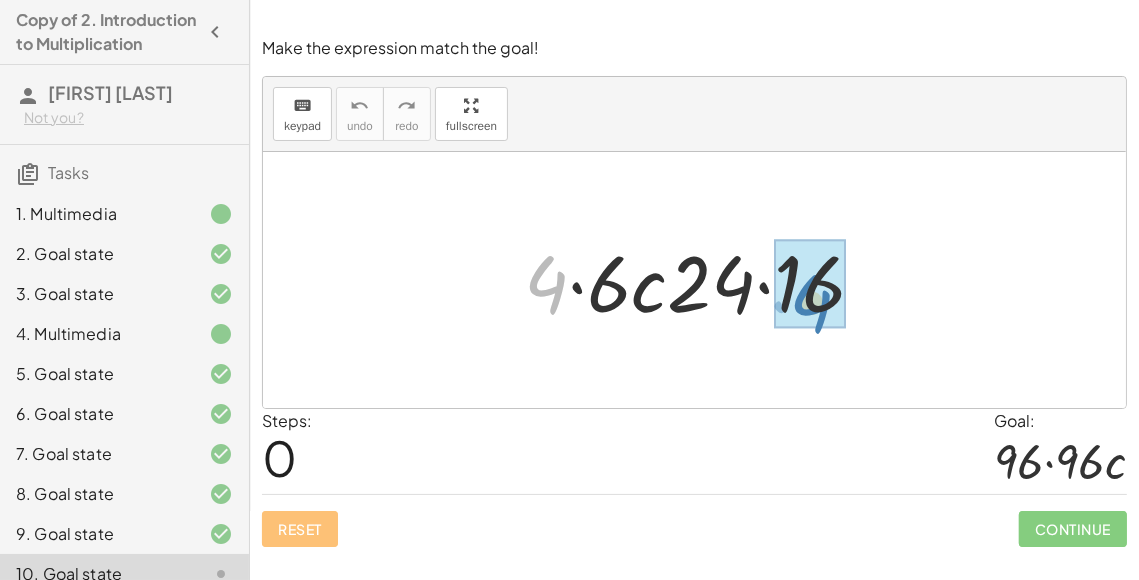 drag, startPoint x: 548, startPoint y: 279, endPoint x: 815, endPoint y: 300, distance: 267.82455 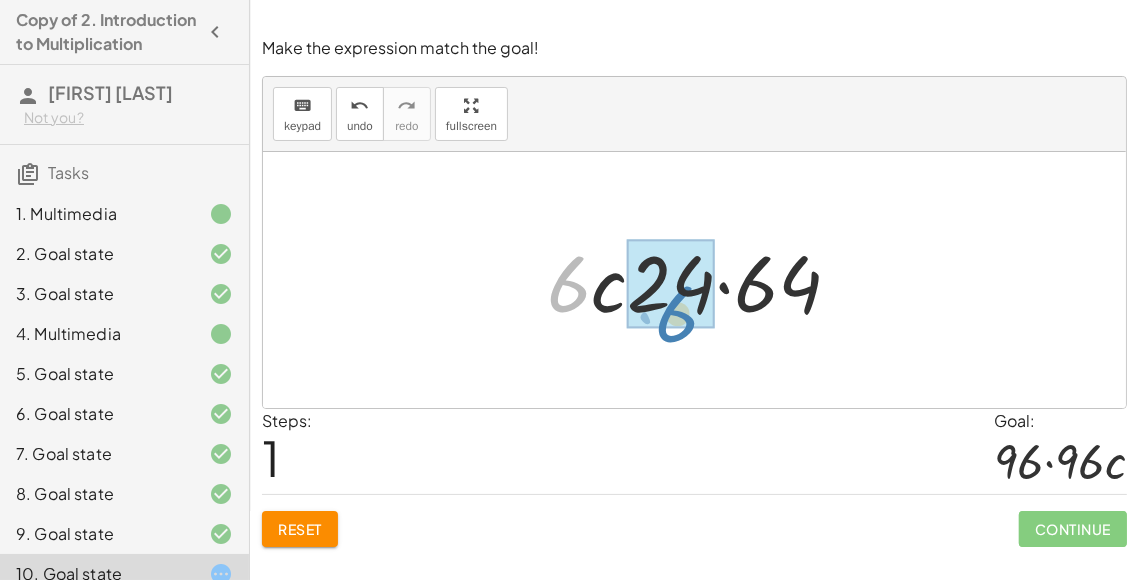 drag, startPoint x: 554, startPoint y: 279, endPoint x: 642, endPoint y: 289, distance: 88.56636 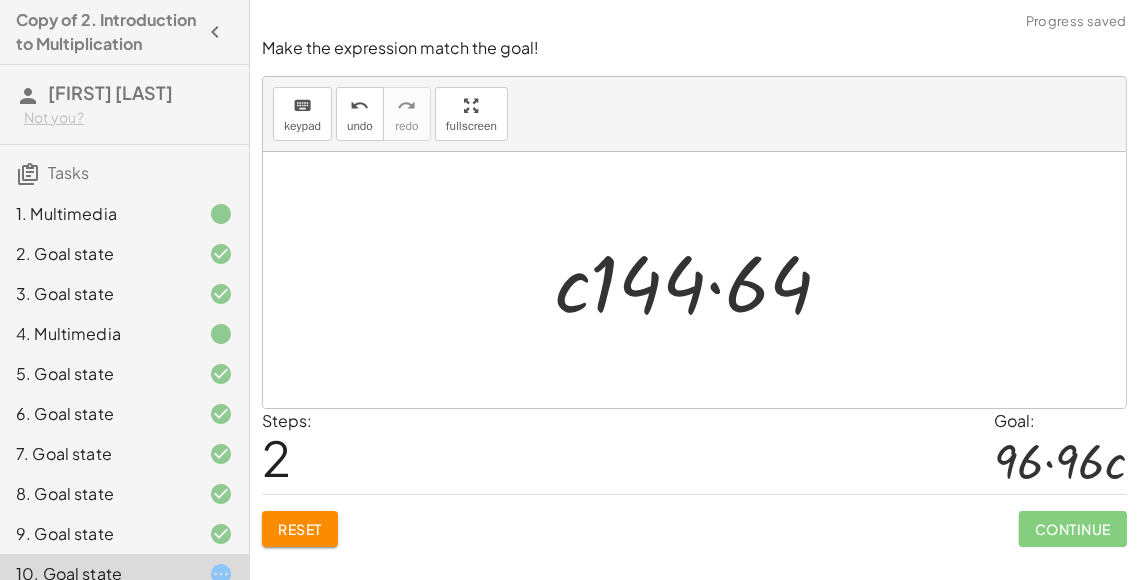 click on "Reset" 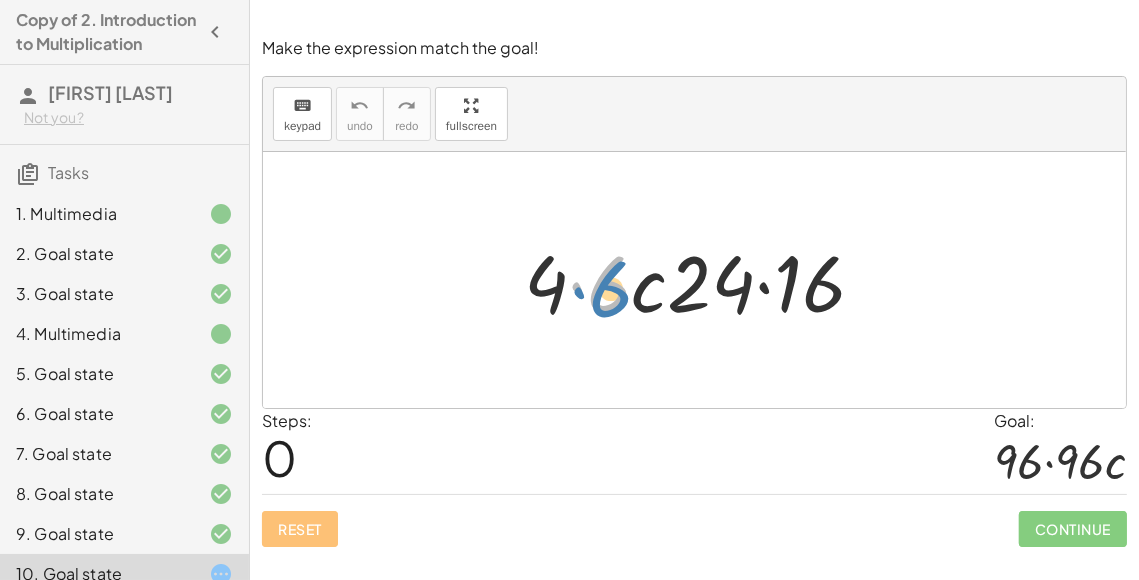 click at bounding box center (702, 280) 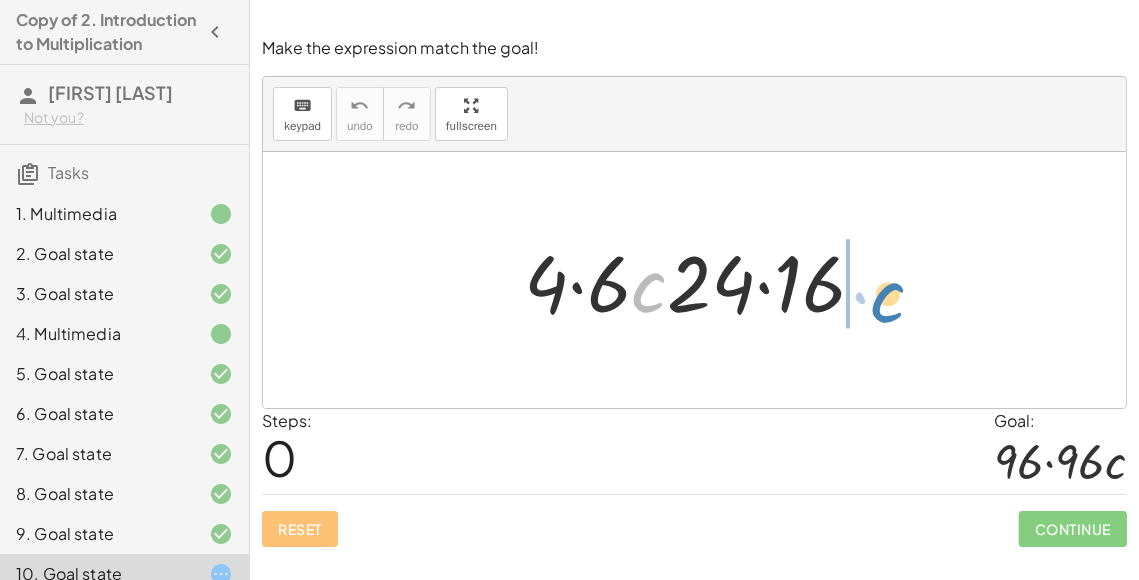 drag, startPoint x: 647, startPoint y: 294, endPoint x: 885, endPoint y: 304, distance: 238.20999 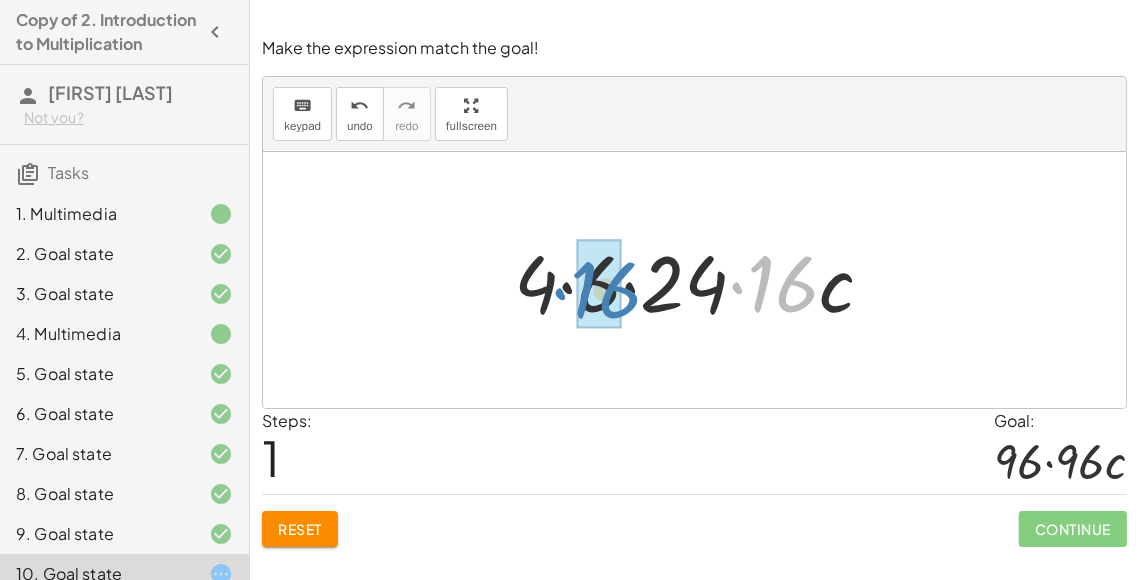drag, startPoint x: 783, startPoint y: 278, endPoint x: 635, endPoint y: 283, distance: 148.08444 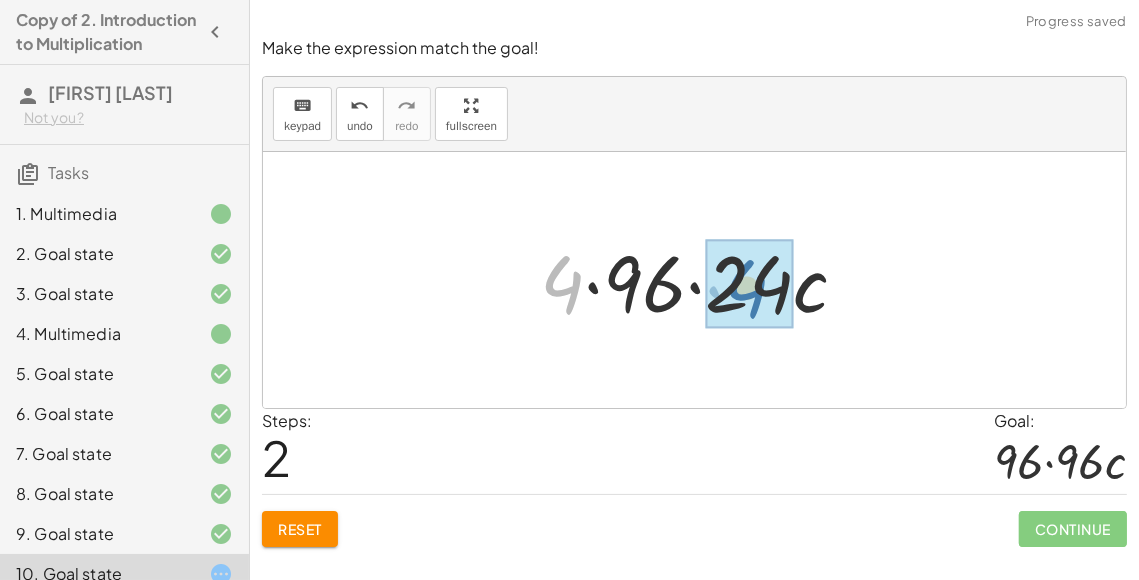 drag, startPoint x: 564, startPoint y: 291, endPoint x: 755, endPoint y: 295, distance: 191.04189 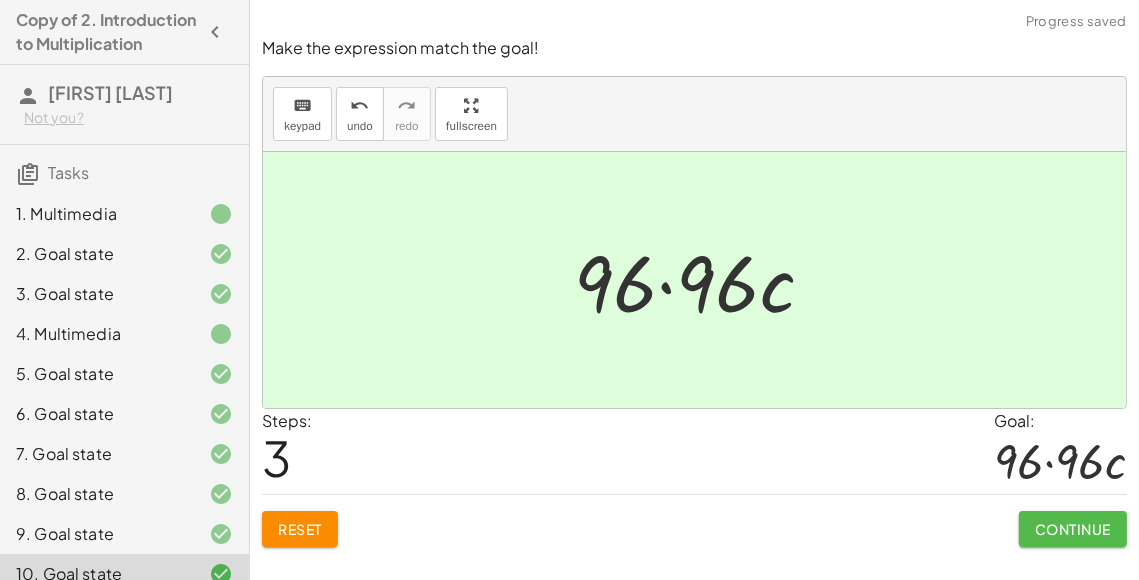 click on "Continue" 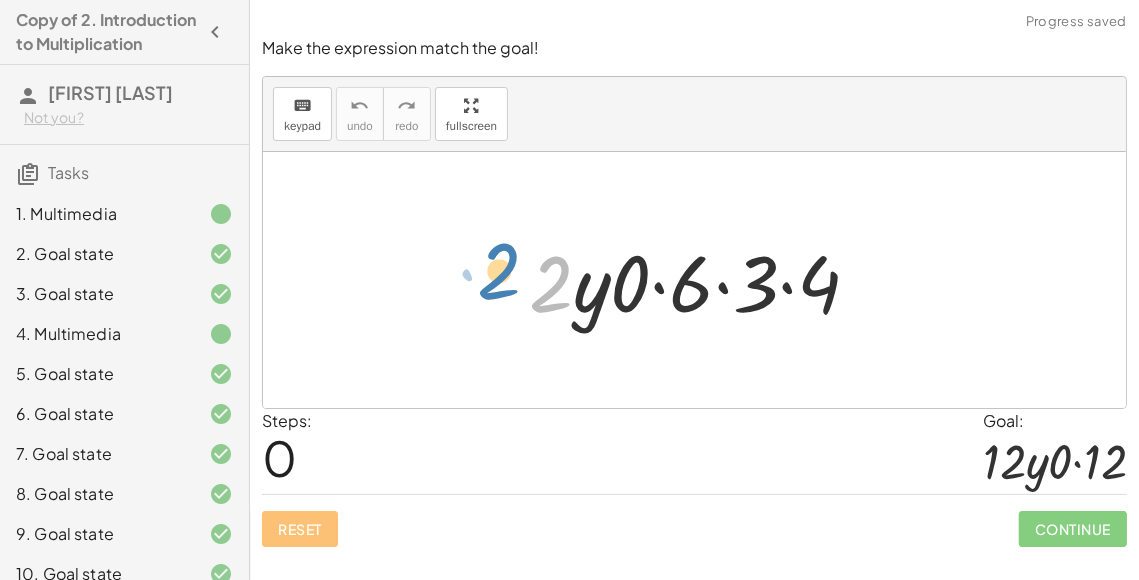 drag, startPoint x: 555, startPoint y: 281, endPoint x: 501, endPoint y: 269, distance: 55.31727 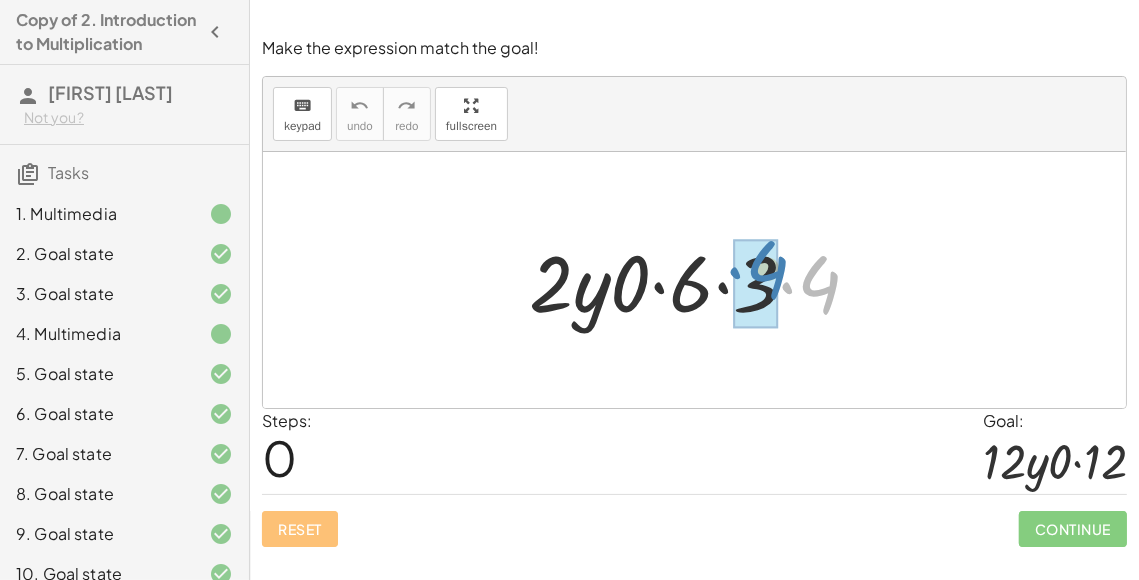 drag, startPoint x: 829, startPoint y: 303, endPoint x: 776, endPoint y: 289, distance: 54.81788 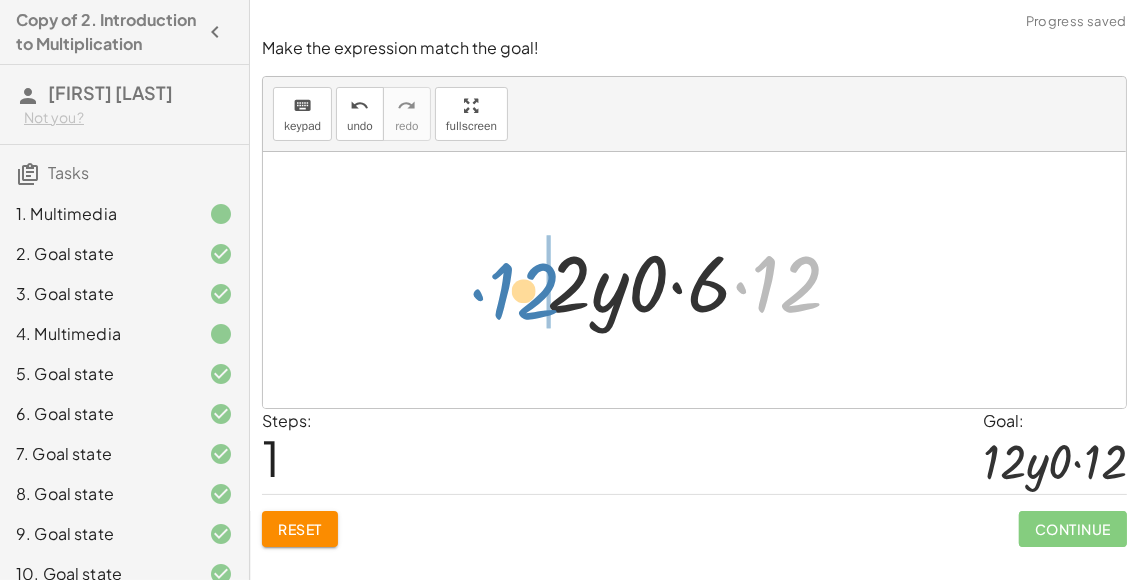 drag, startPoint x: 803, startPoint y: 263, endPoint x: 538, endPoint y: 270, distance: 265.09244 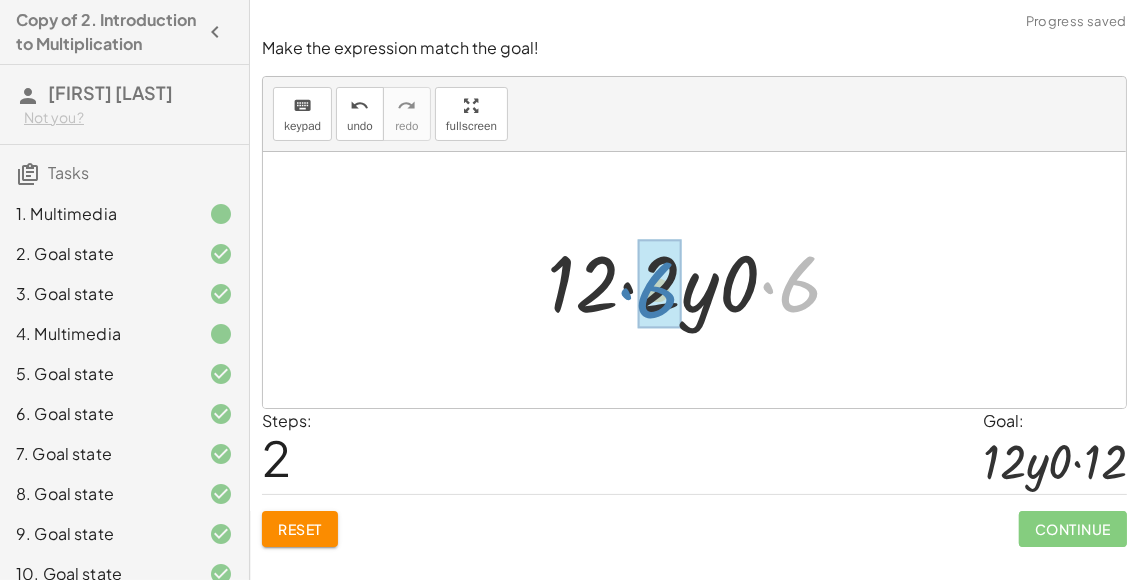 drag, startPoint x: 801, startPoint y: 311, endPoint x: 657, endPoint y: 317, distance: 144.12494 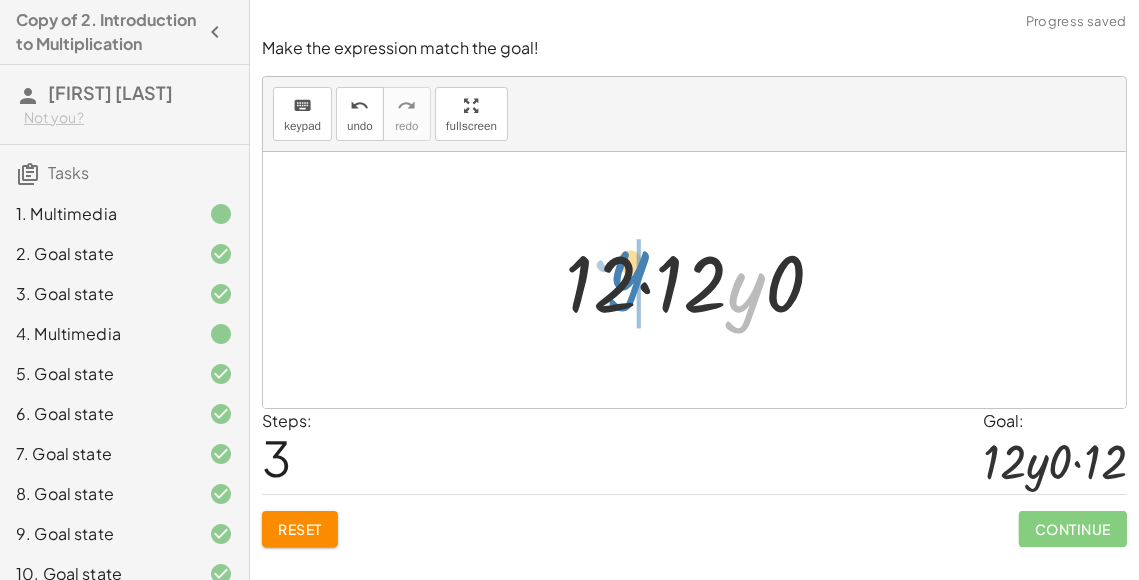 drag, startPoint x: 744, startPoint y: 304, endPoint x: 628, endPoint y: 282, distance: 118.06778 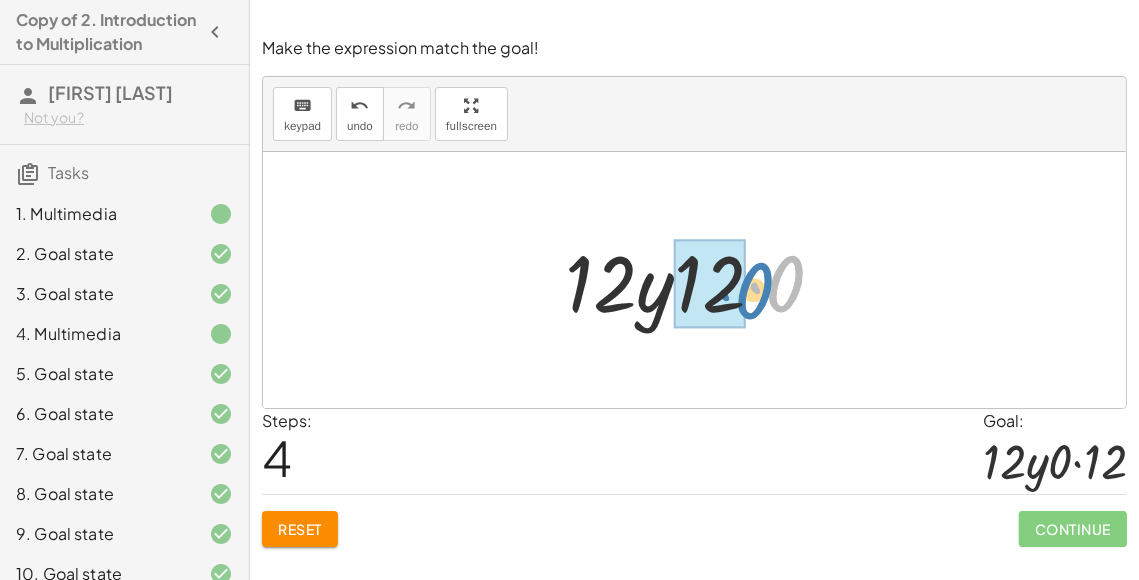 click at bounding box center [702, 280] 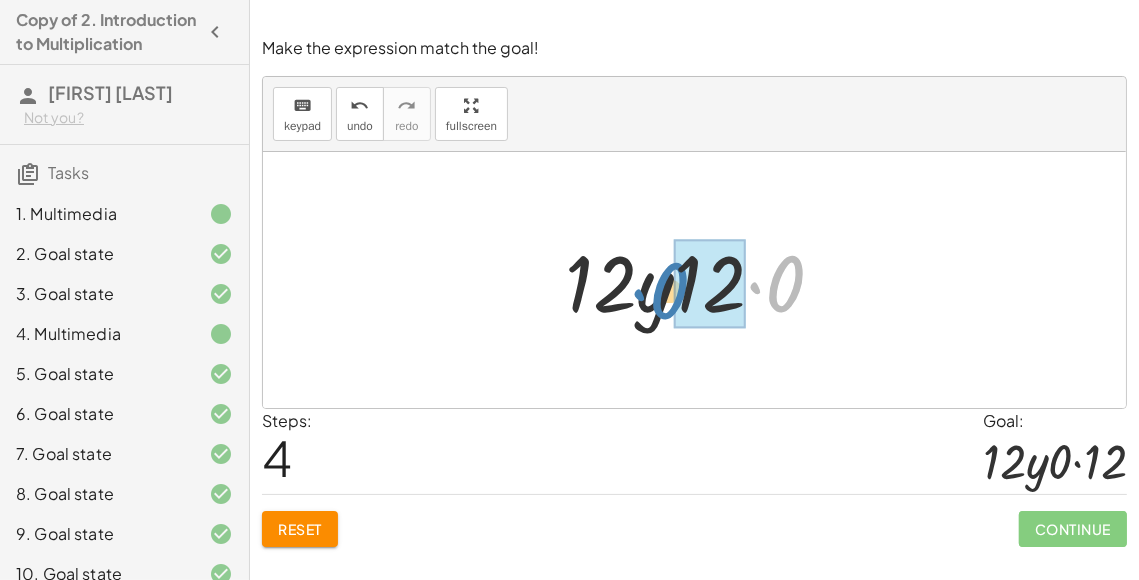 drag, startPoint x: 791, startPoint y: 277, endPoint x: 675, endPoint y: 284, distance: 116.21101 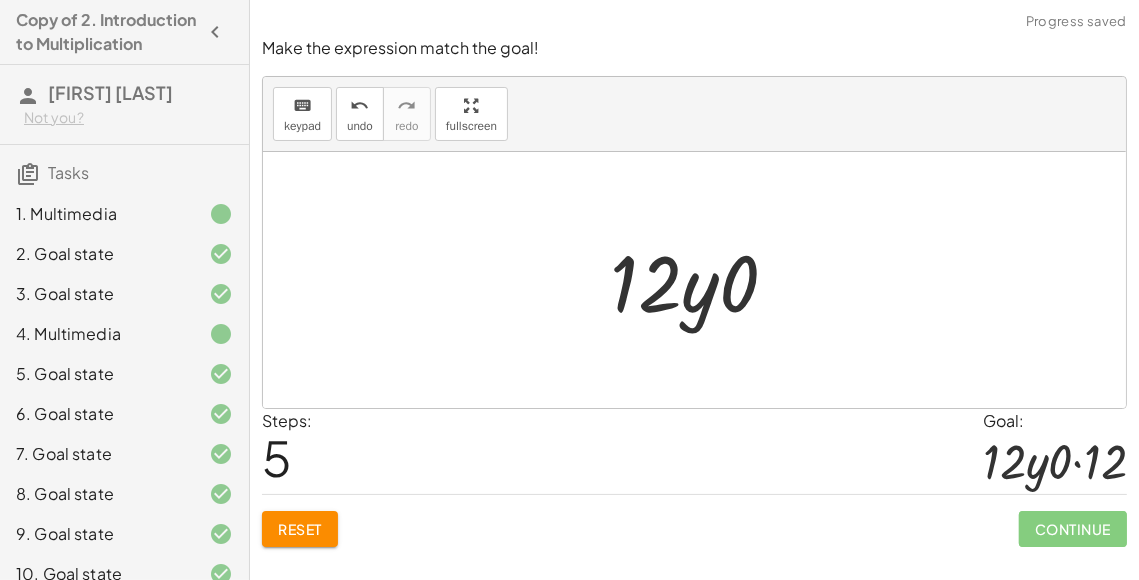 click on "Reset" at bounding box center (300, 529) 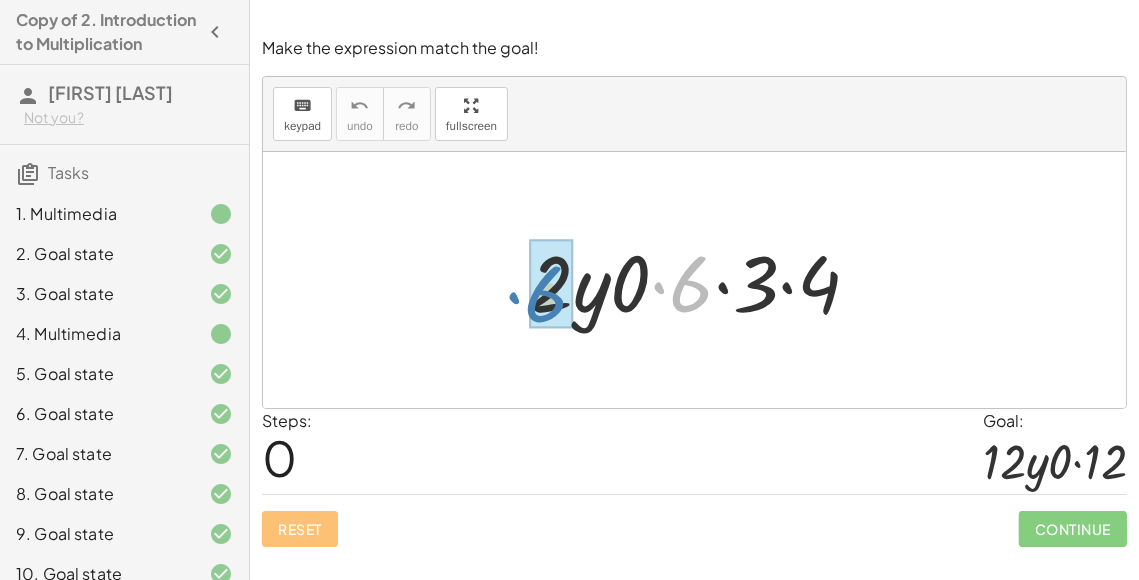 drag, startPoint x: 687, startPoint y: 290, endPoint x: 552, endPoint y: 296, distance: 135.13327 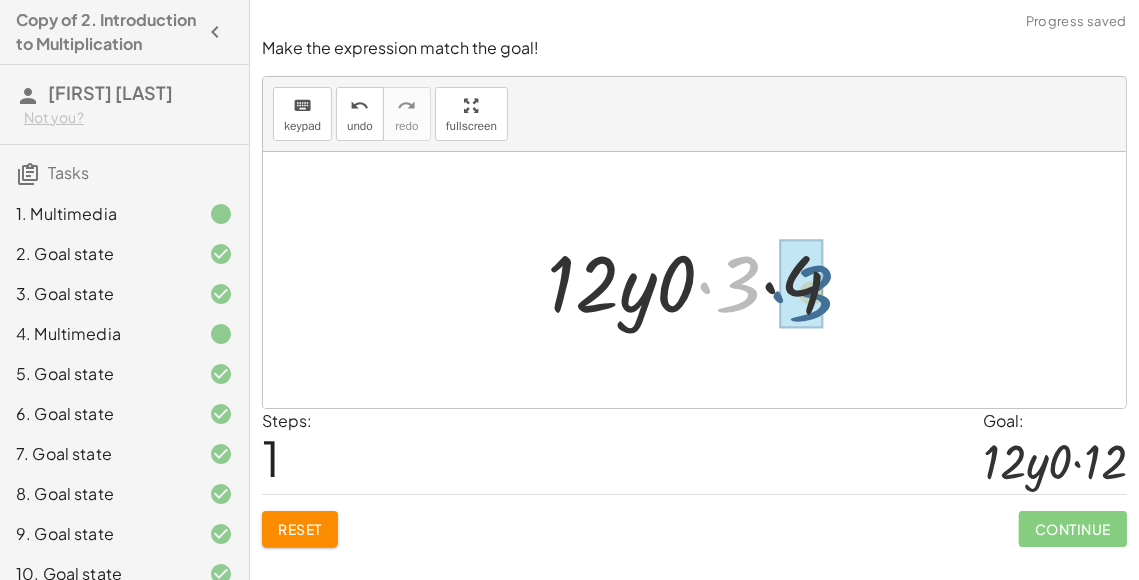 drag, startPoint x: 740, startPoint y: 290, endPoint x: 811, endPoint y: 299, distance: 71.568146 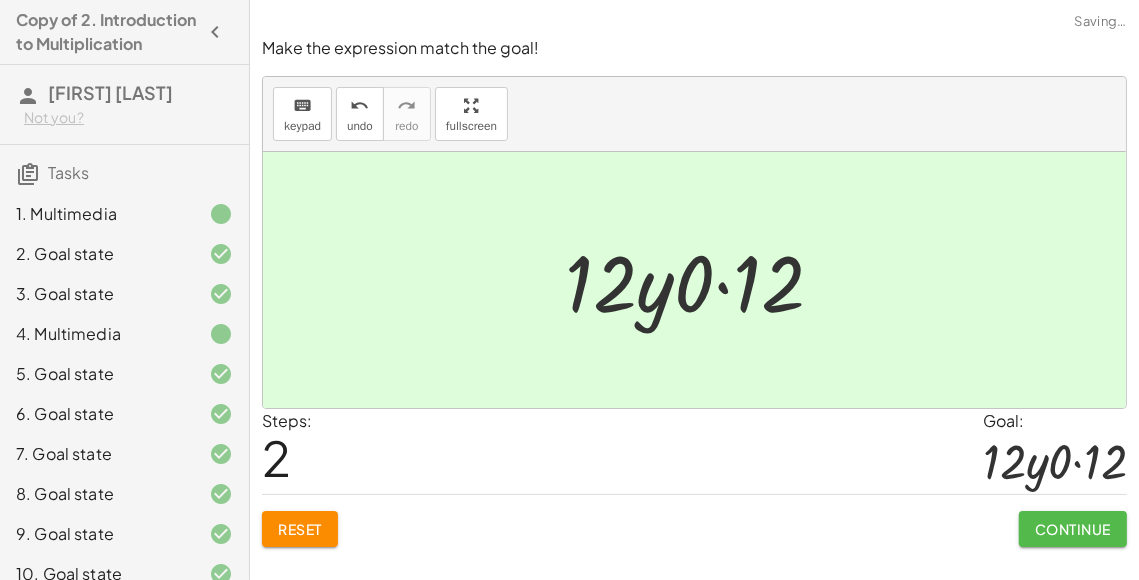 click on "Continue" at bounding box center (1073, 529) 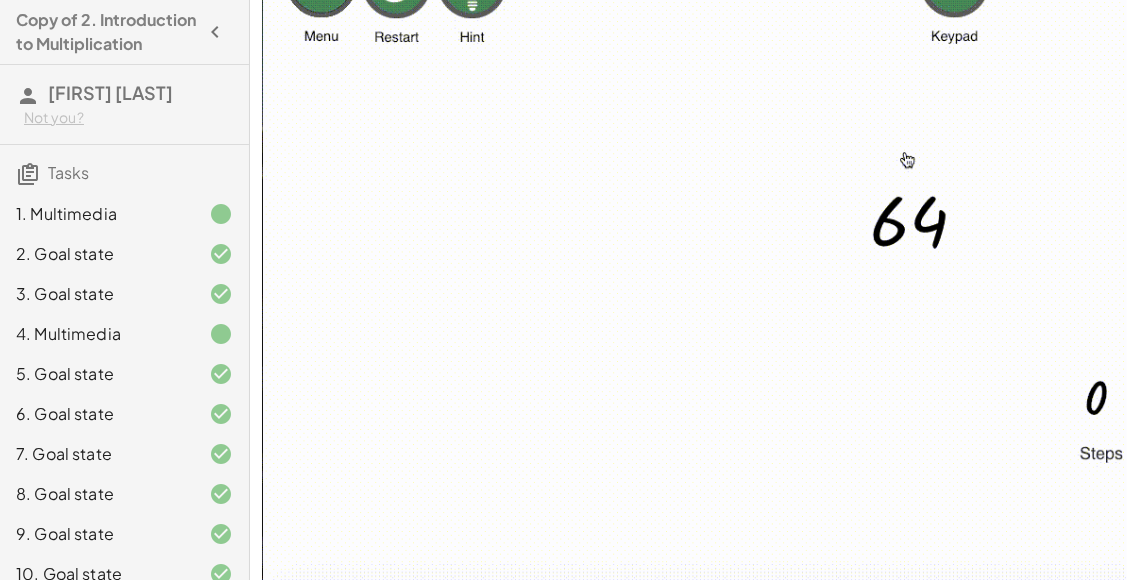 scroll, scrollTop: 226, scrollLeft: 0, axis: vertical 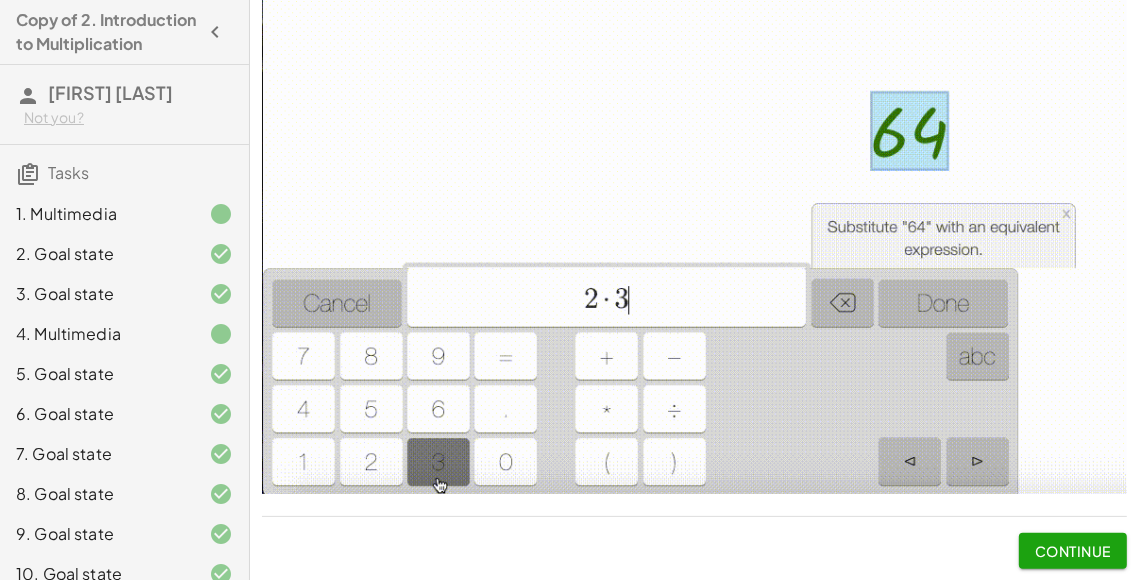 click on "Continue" 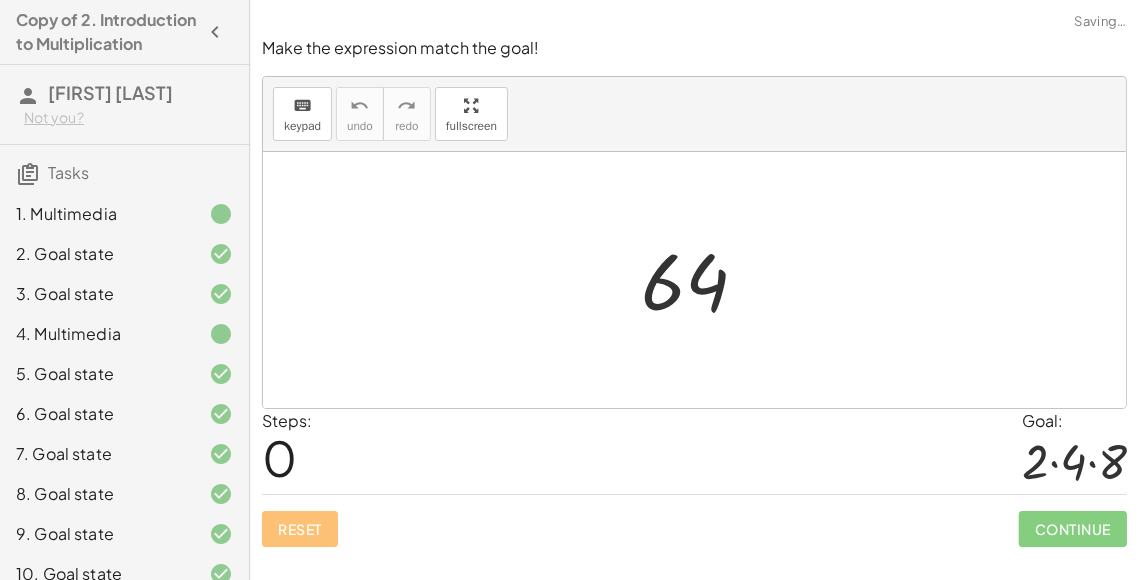 scroll, scrollTop: 0, scrollLeft: 0, axis: both 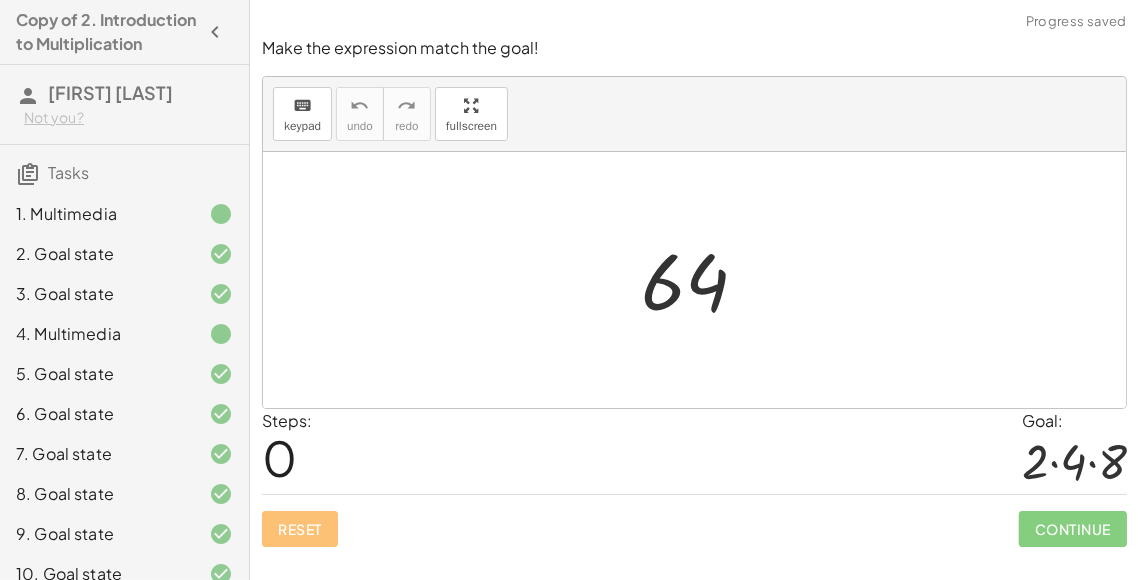 click on "Goal:" at bounding box center (1075, 421) 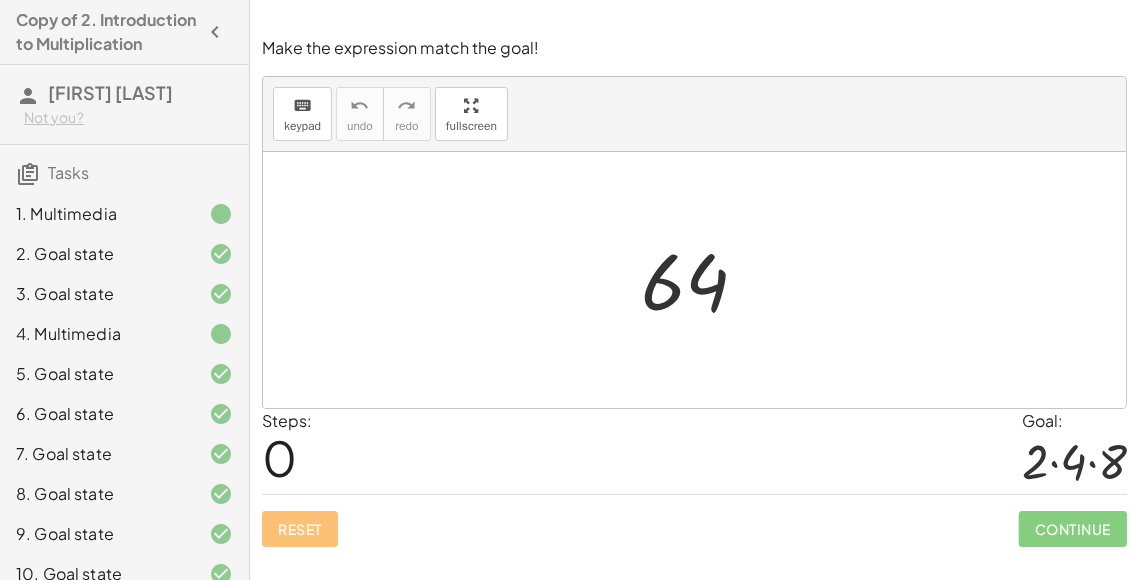 click on "Reset   Continue" at bounding box center [694, 520] 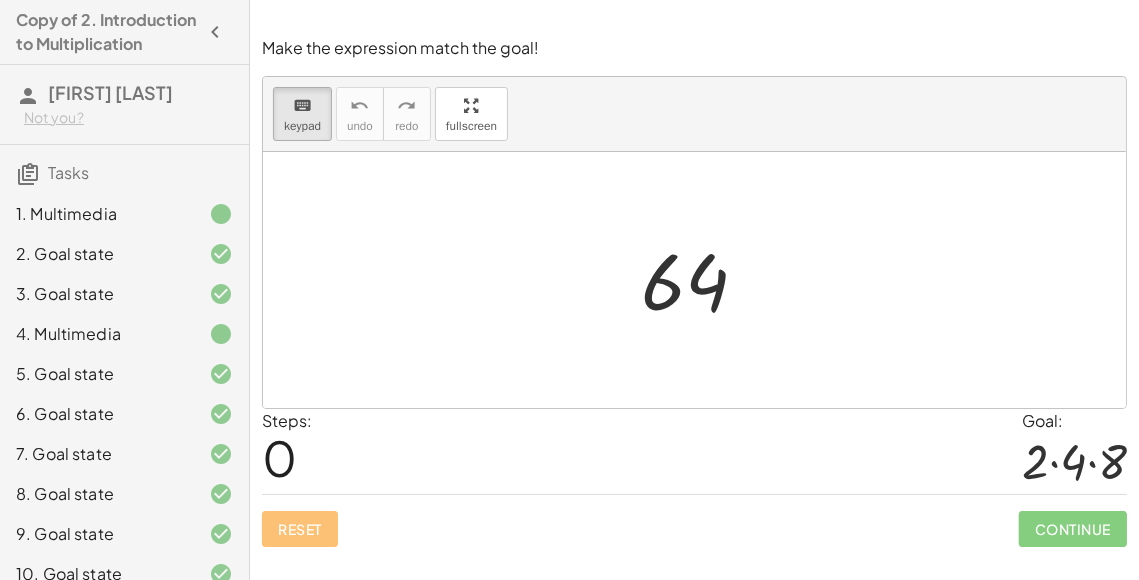 drag, startPoint x: 286, startPoint y: 117, endPoint x: 365, endPoint y: 136, distance: 81.25269 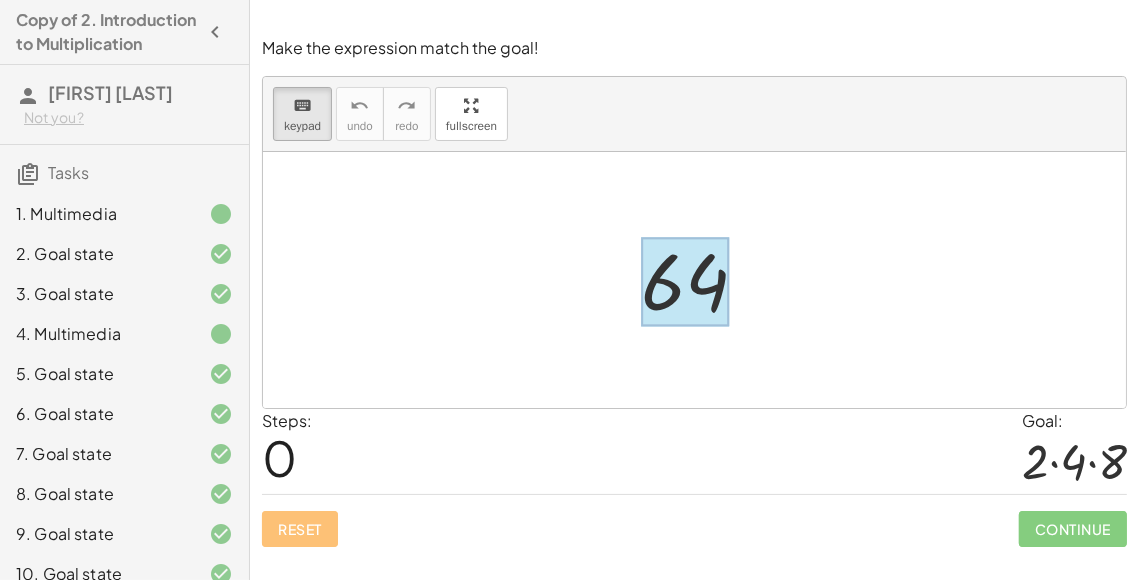 click at bounding box center [685, 282] 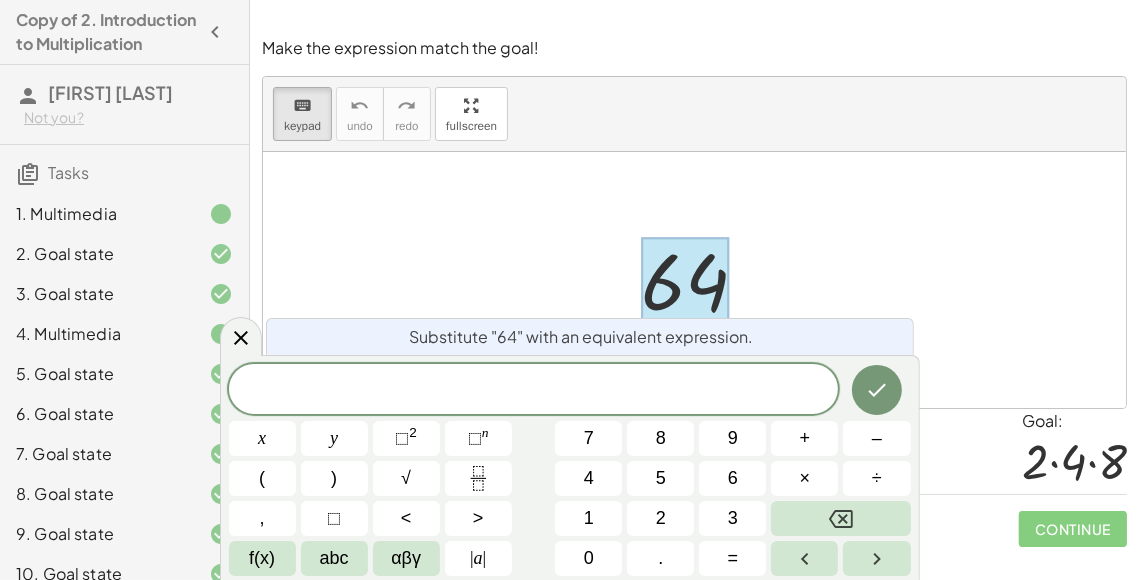 drag, startPoint x: 865, startPoint y: 285, endPoint x: 860, endPoint y: 298, distance: 13.928389 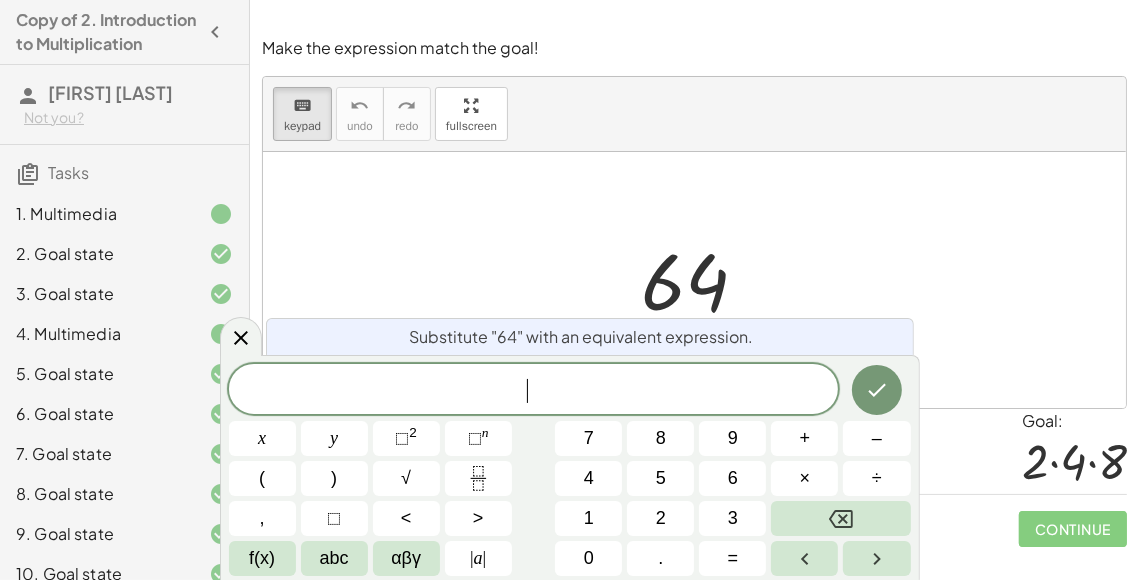 drag, startPoint x: 955, startPoint y: 265, endPoint x: 943, endPoint y: 259, distance: 13.416408 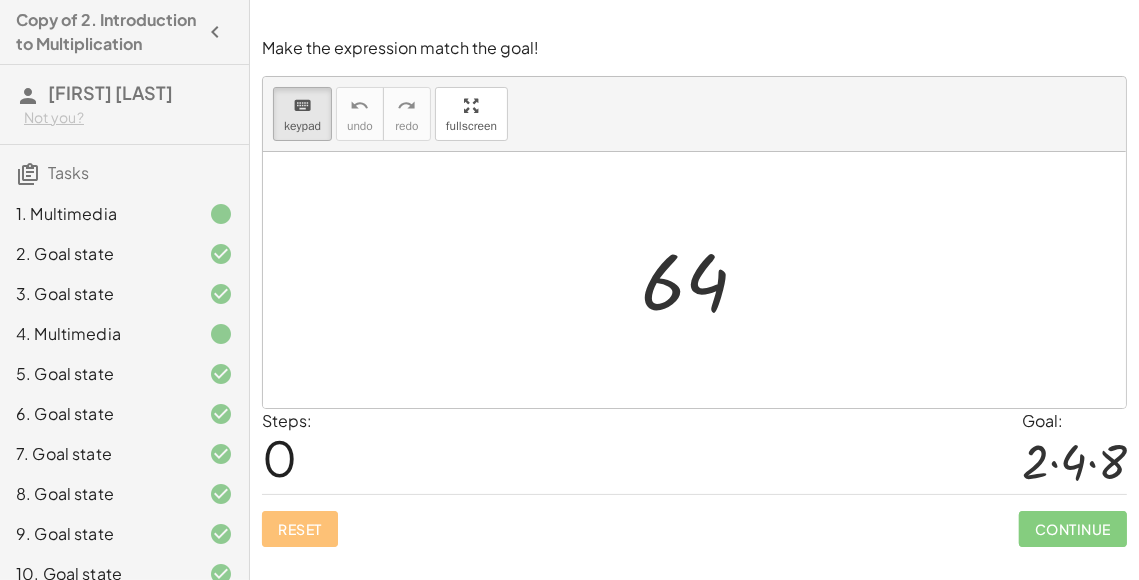 click at bounding box center [694, 280] 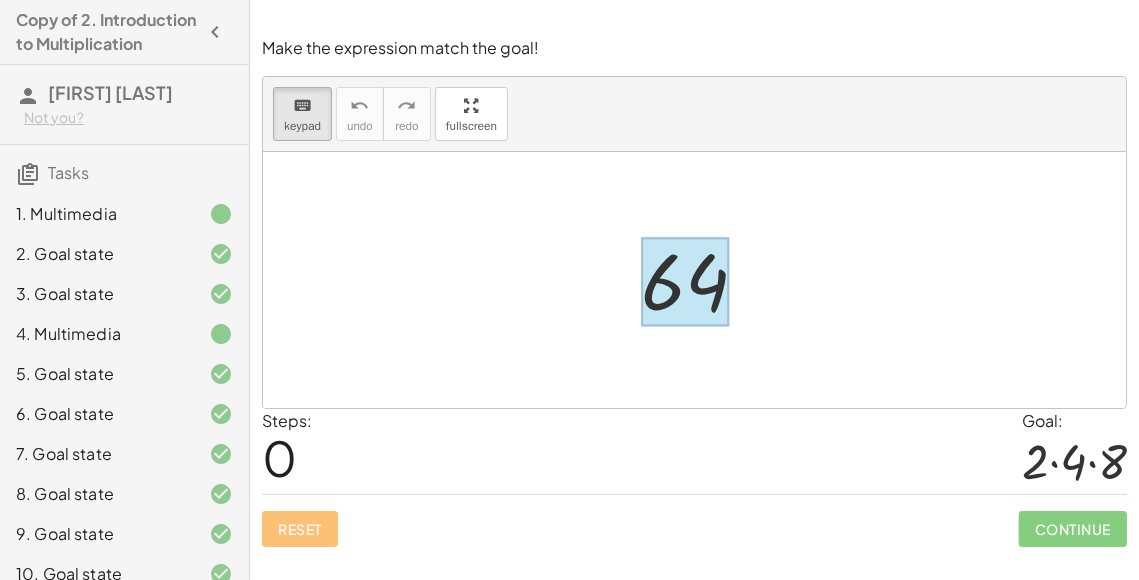 click at bounding box center [685, 282] 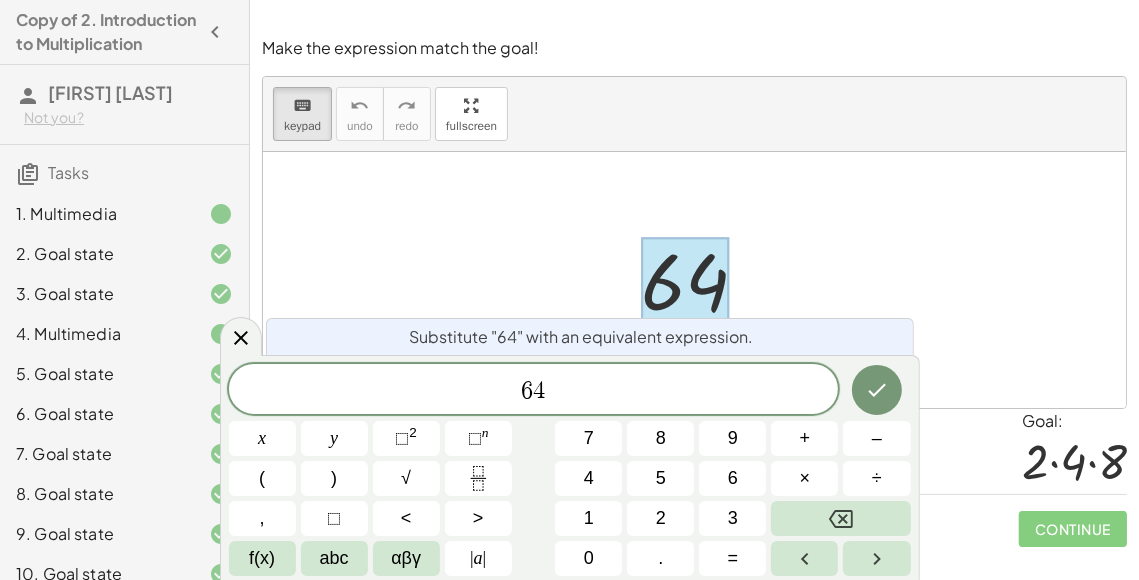 click at bounding box center (685, 282) 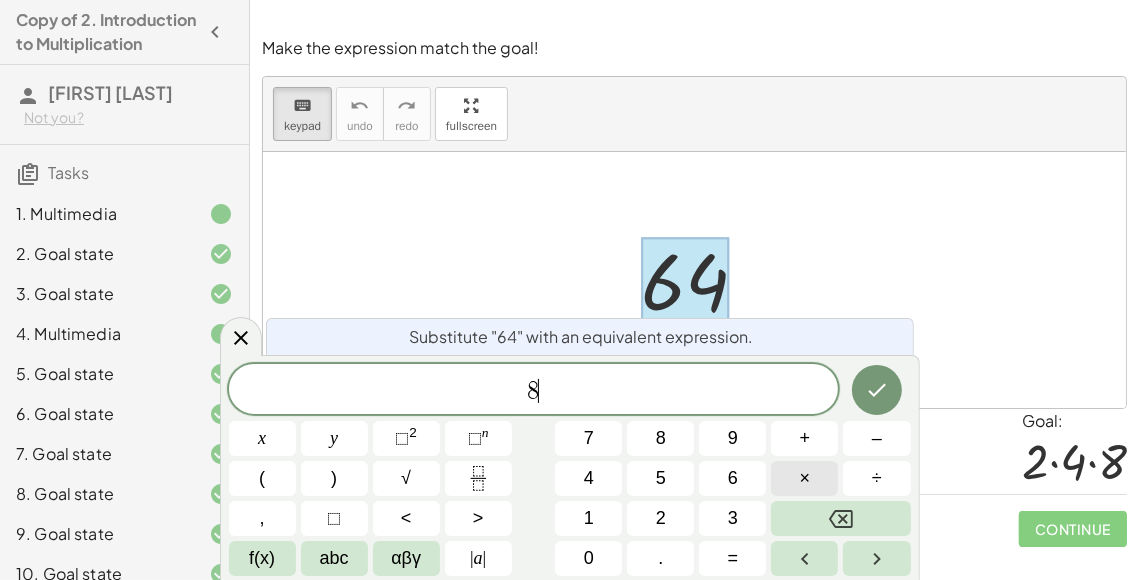 click on "×" at bounding box center [804, 478] 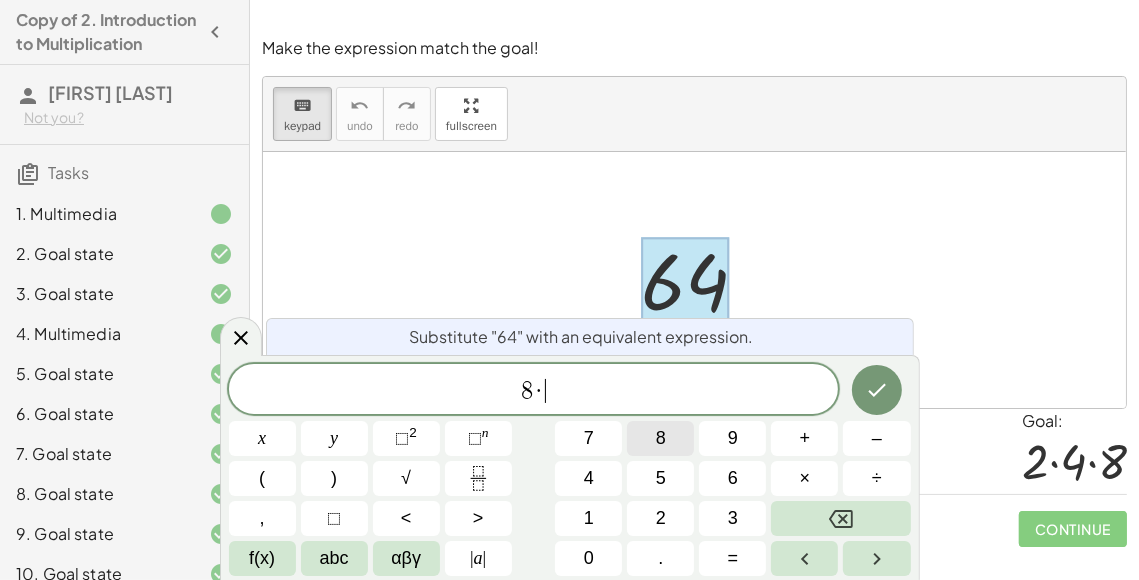 click on "8" at bounding box center (661, 438) 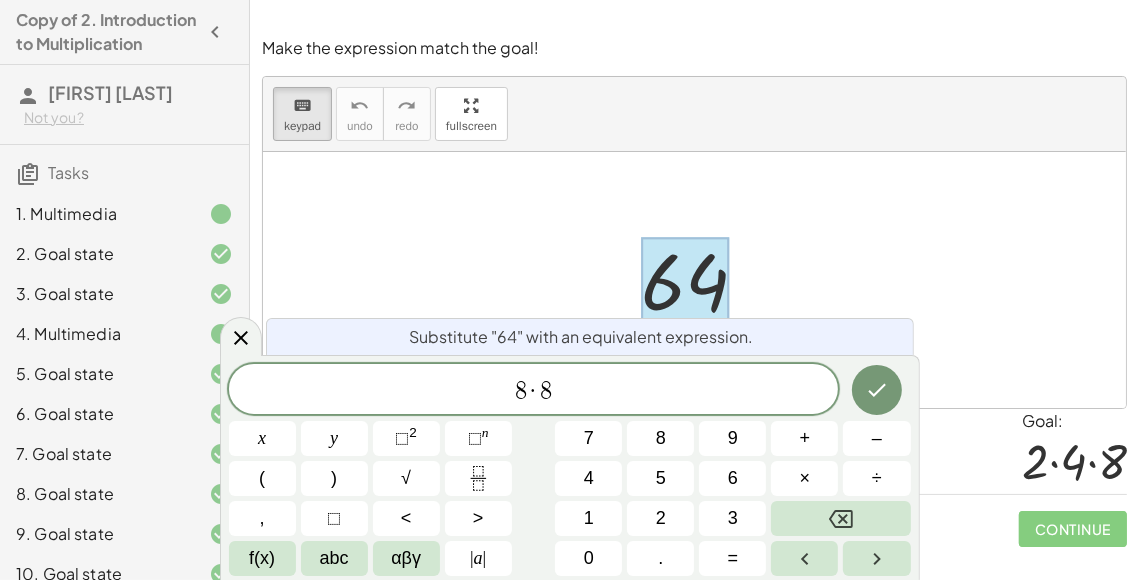 click 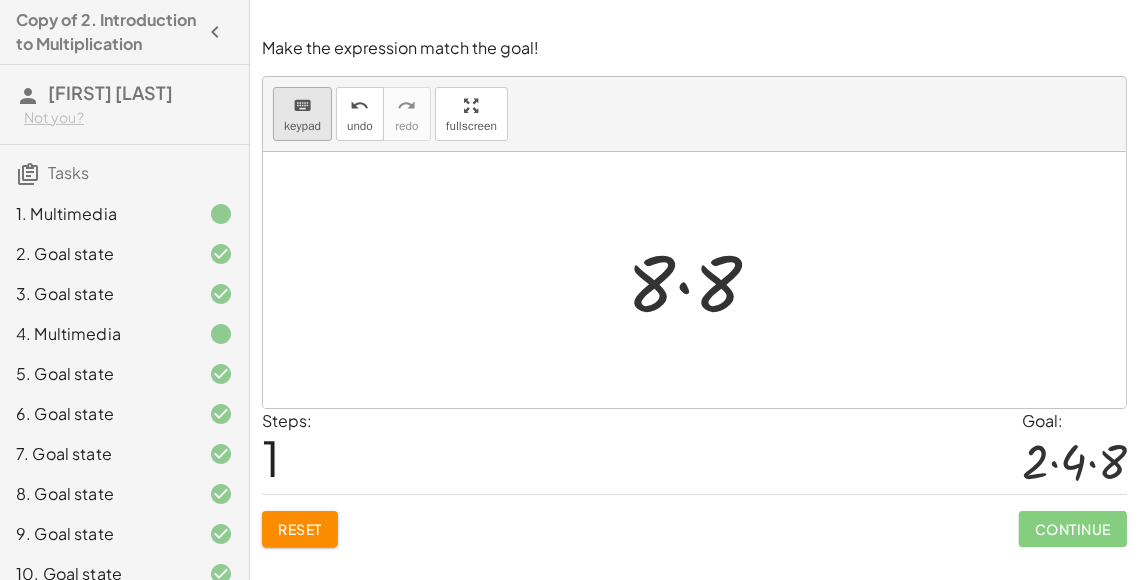 click on "keyboard" at bounding box center [302, 106] 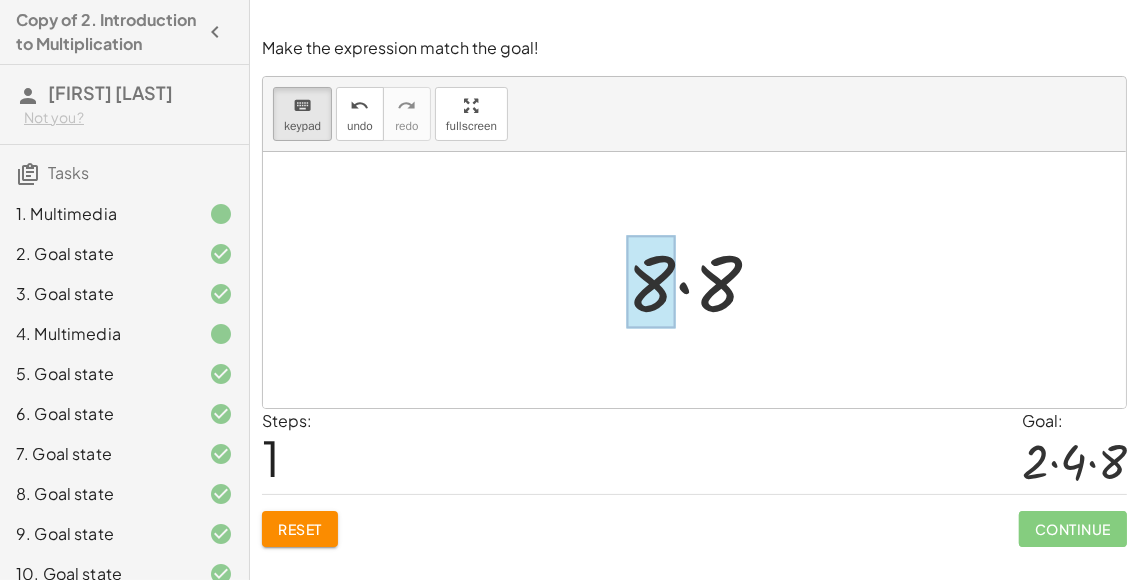 click at bounding box center (651, 282) 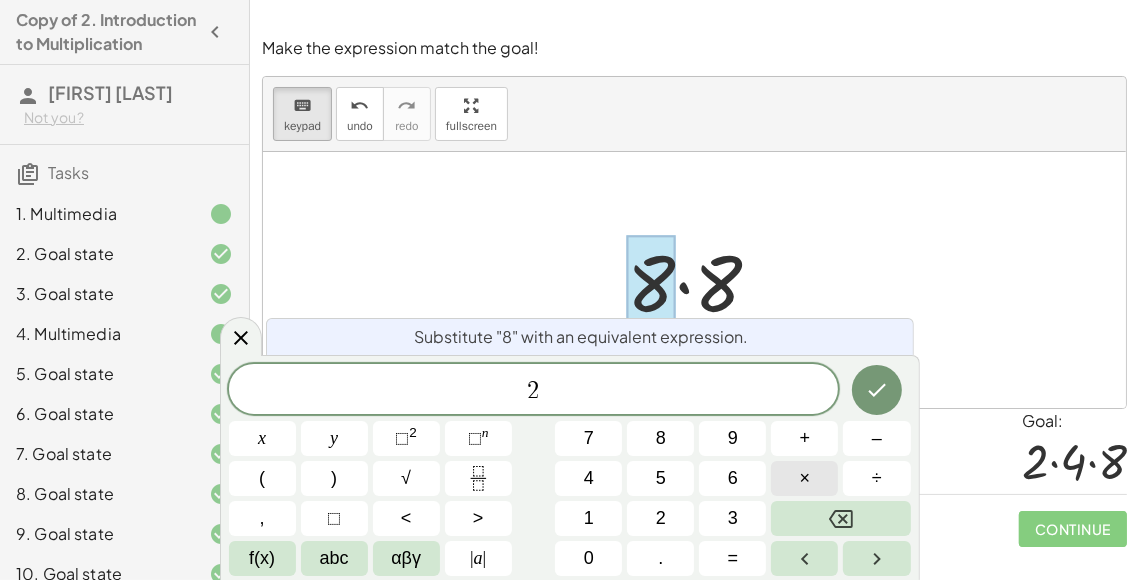 click on "2 ​ x y ⬚ 2 ⬚ n 7 8 9 + – ( ) √ 4 5 6 × ÷ , ⬚ < > 1 2 3 f(x) abc αβγ | a | 0 . =" at bounding box center (570, 470) 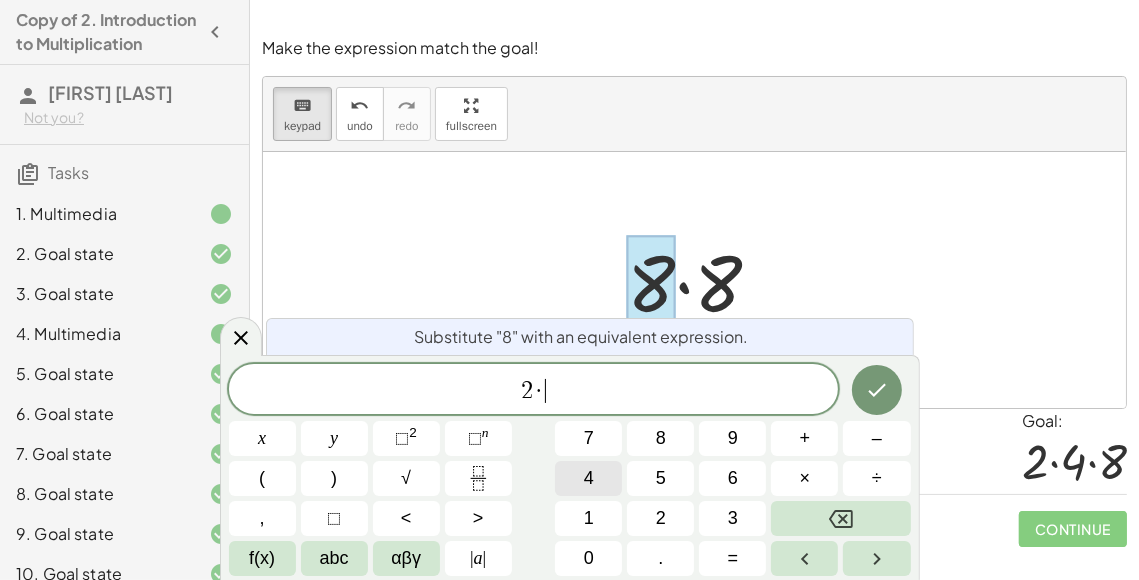 click on "4" at bounding box center [589, 478] 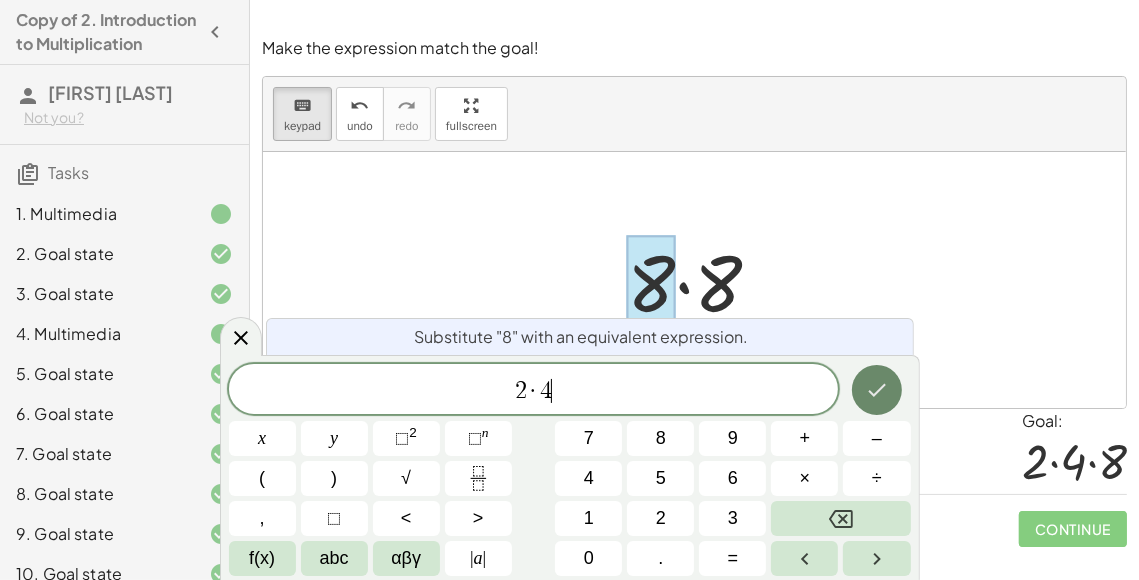 click 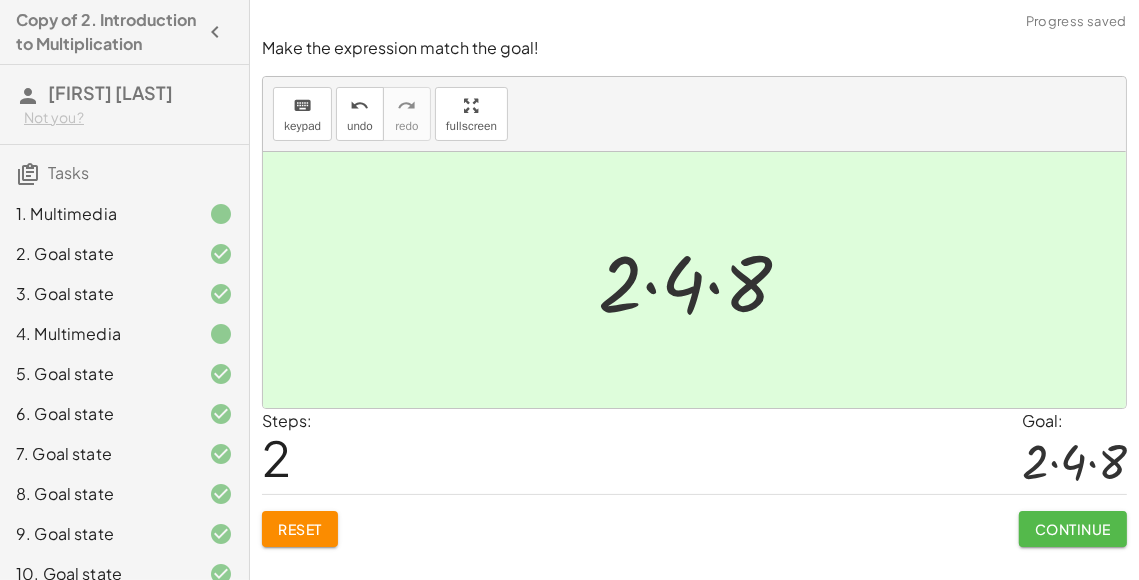 click on "Continue" at bounding box center (1073, 529) 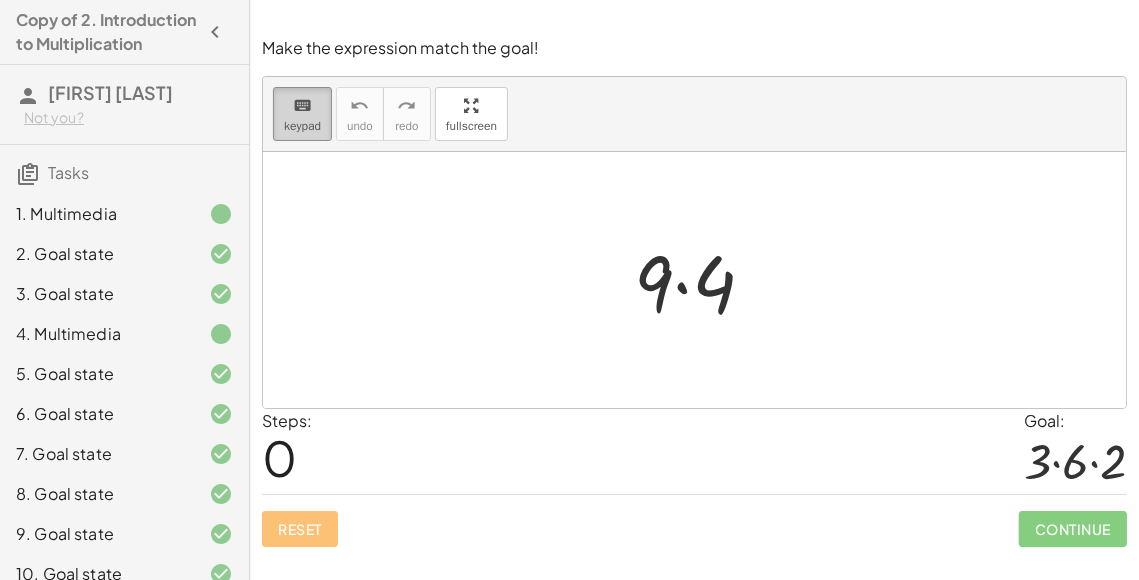 click on "keyboard" at bounding box center [302, 106] 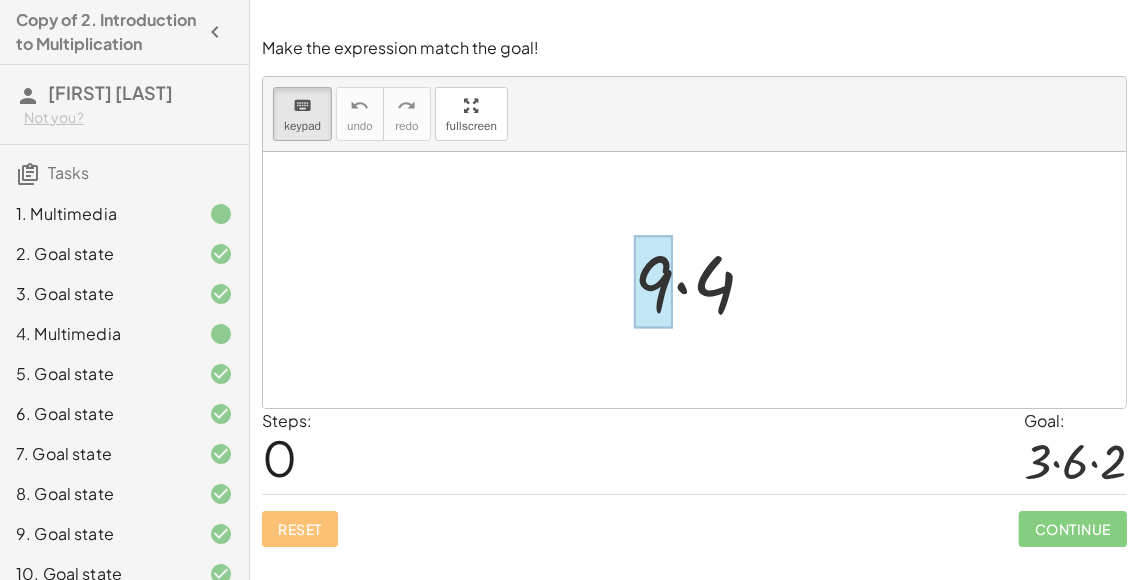 click at bounding box center [653, 282] 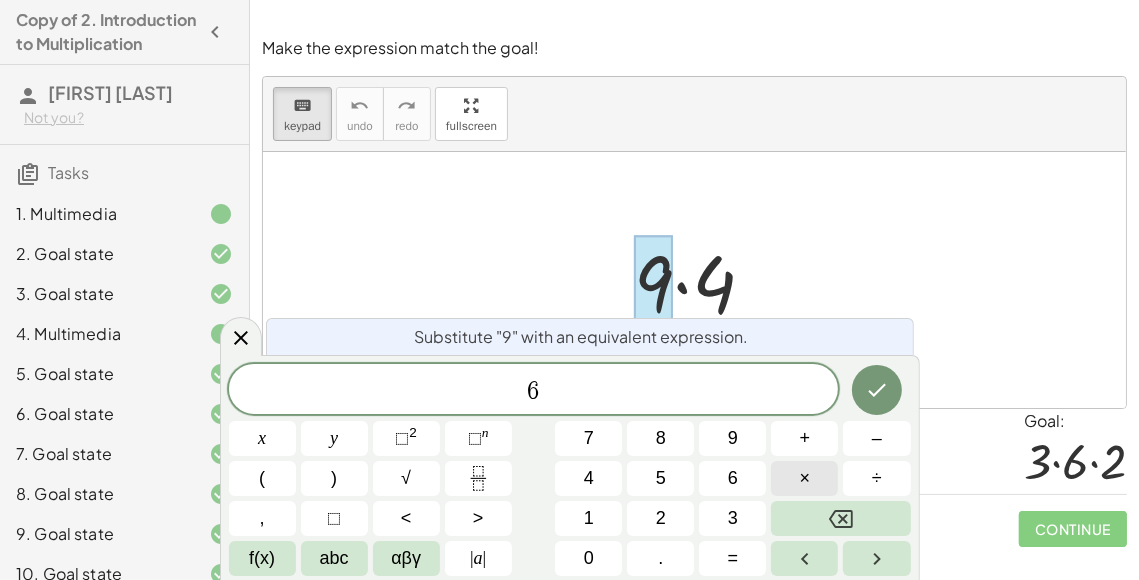 click on "×" at bounding box center (804, 478) 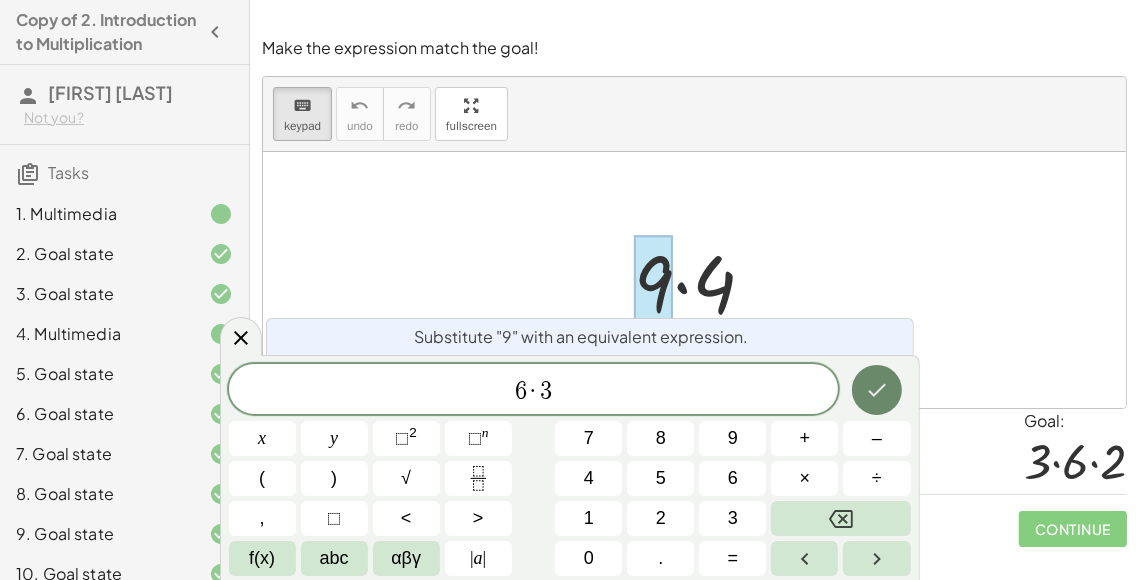 click 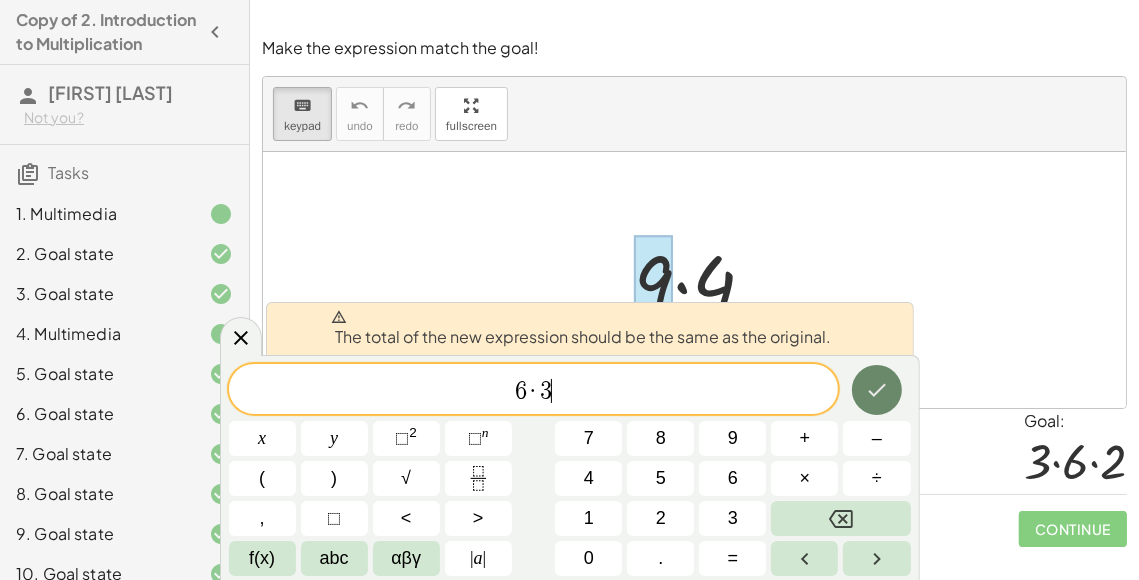 click 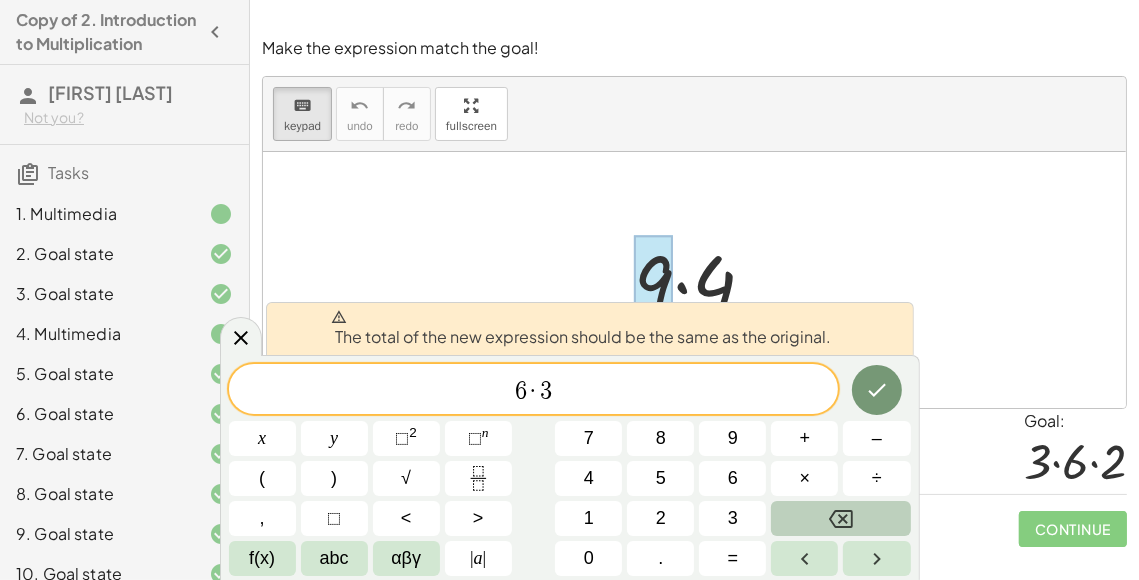 click 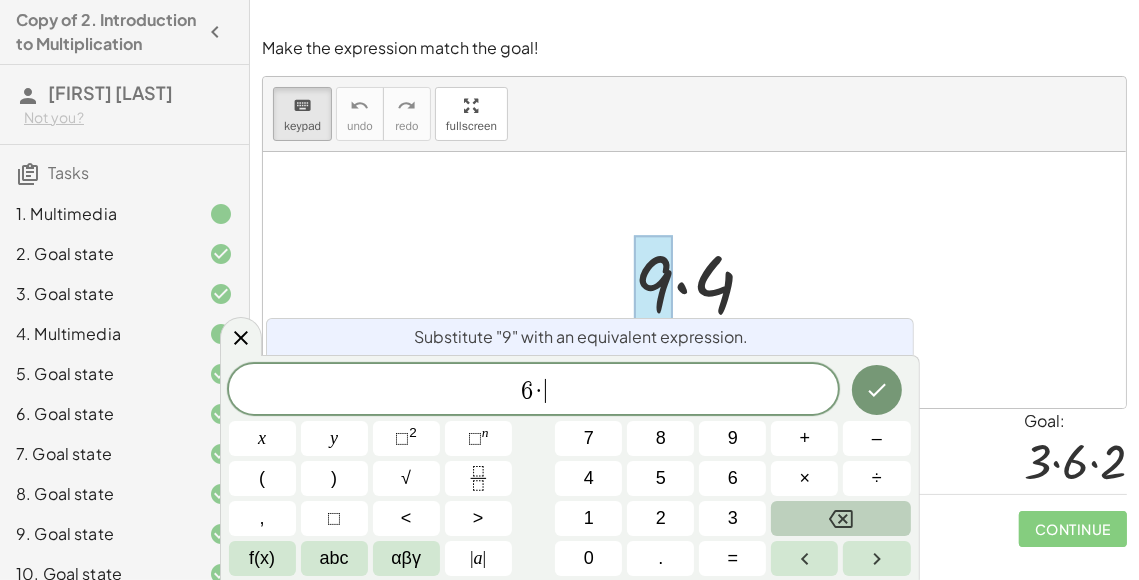 click 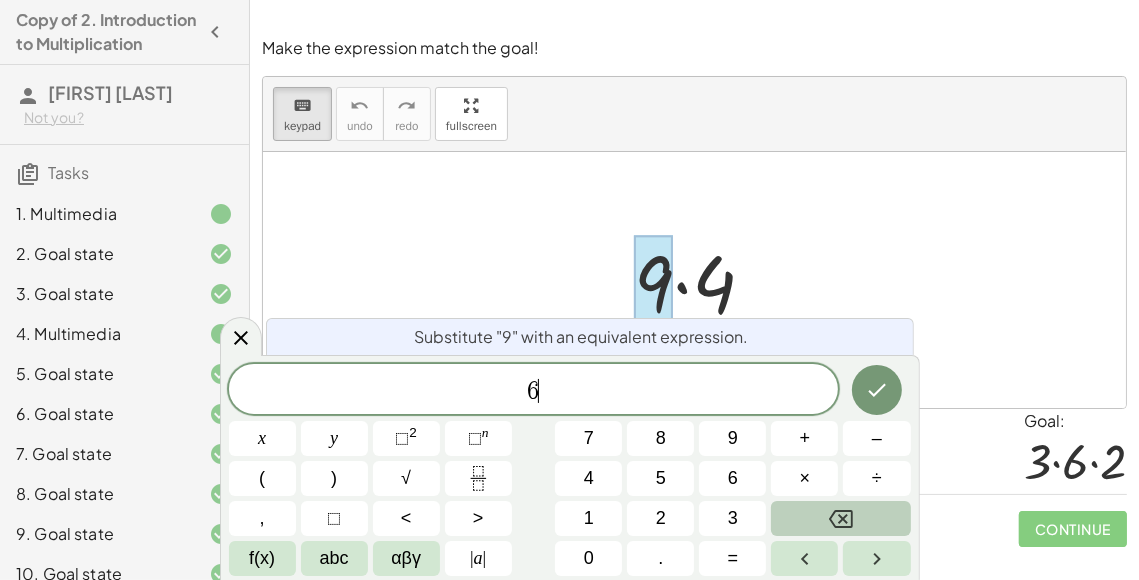 click 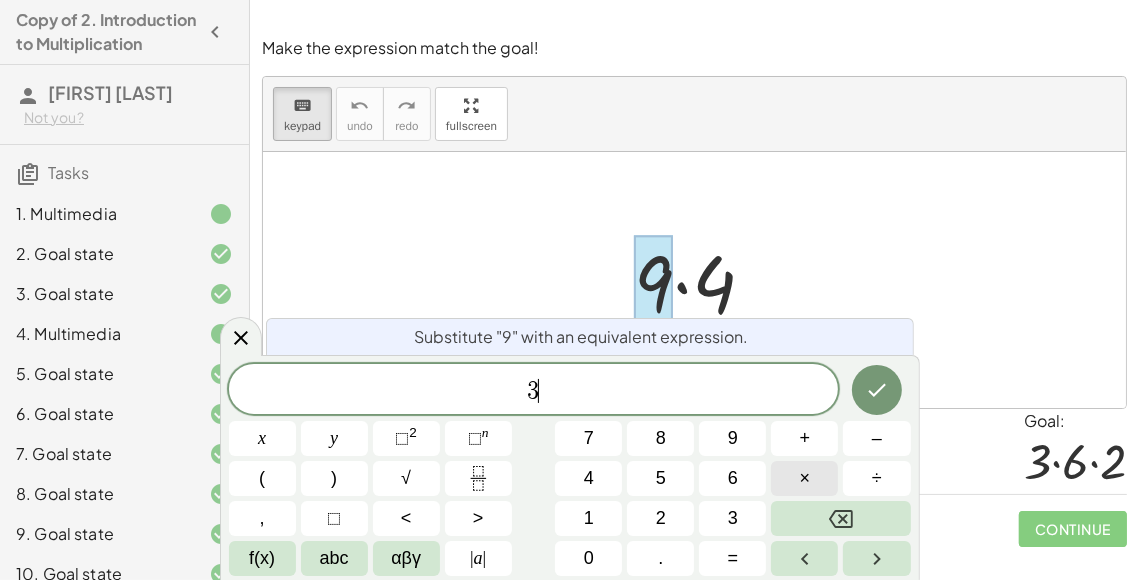 click on "×" at bounding box center [805, 478] 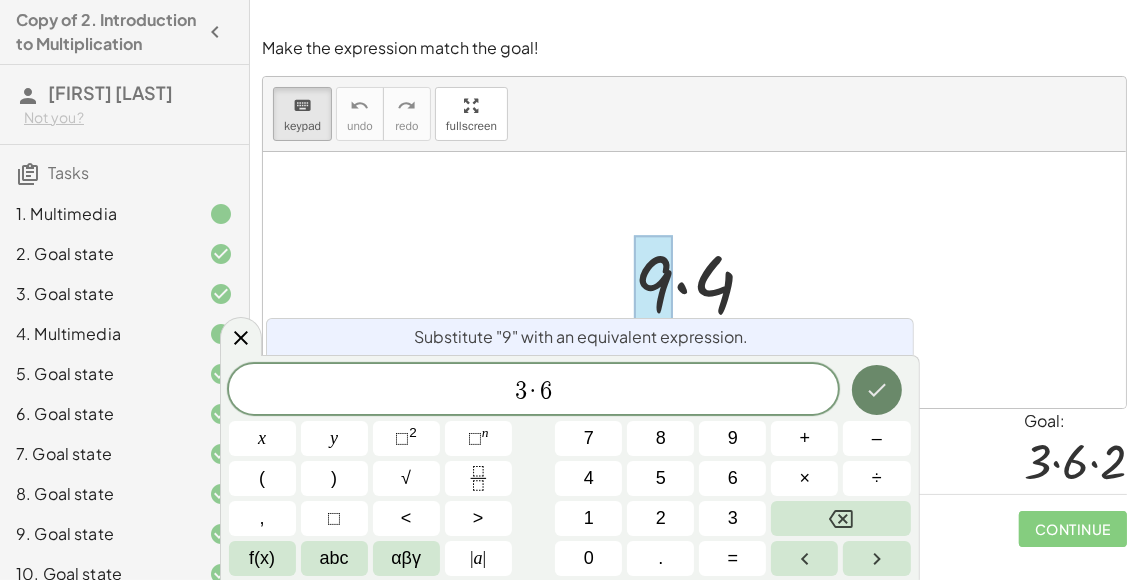 click 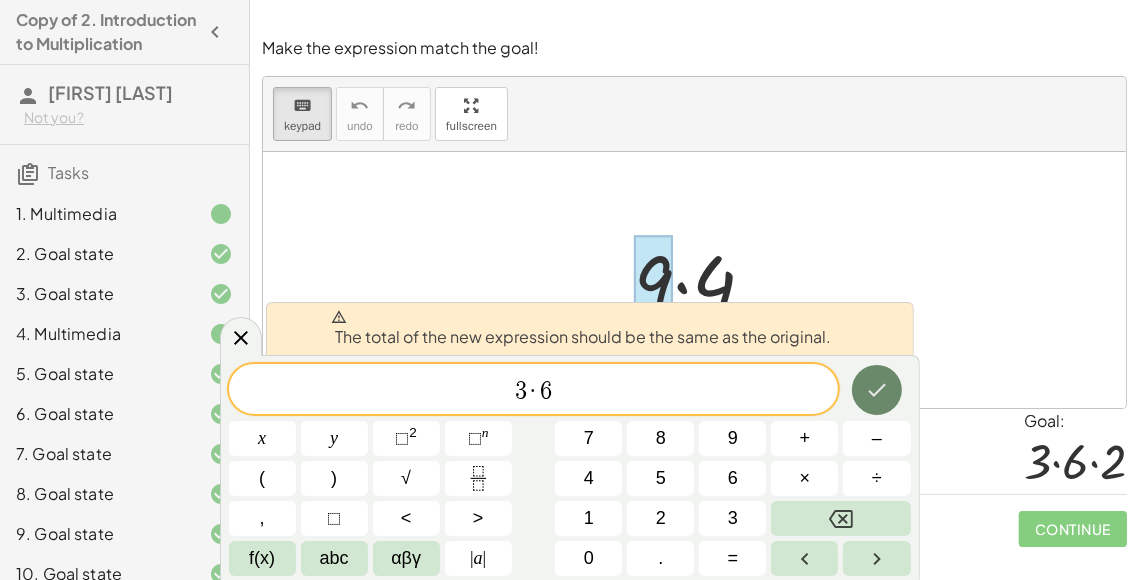 click 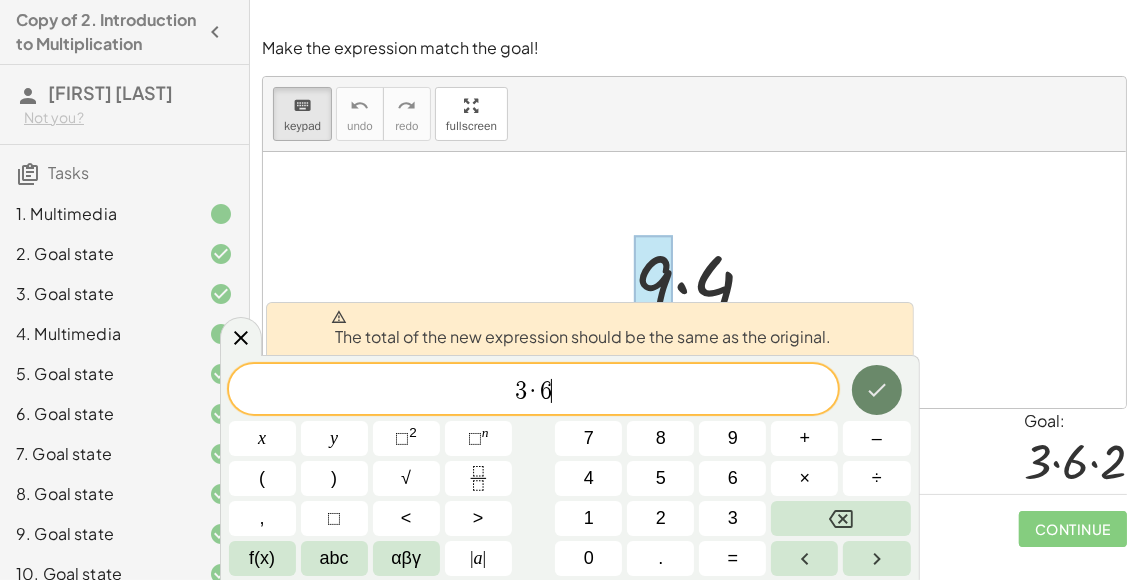 click 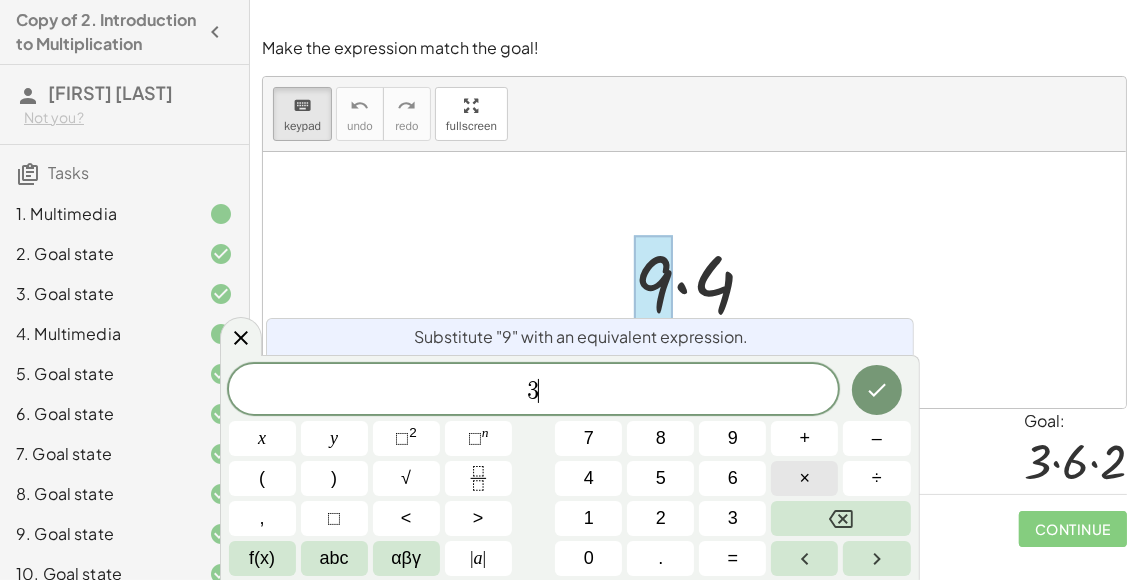 click on "×" at bounding box center (804, 478) 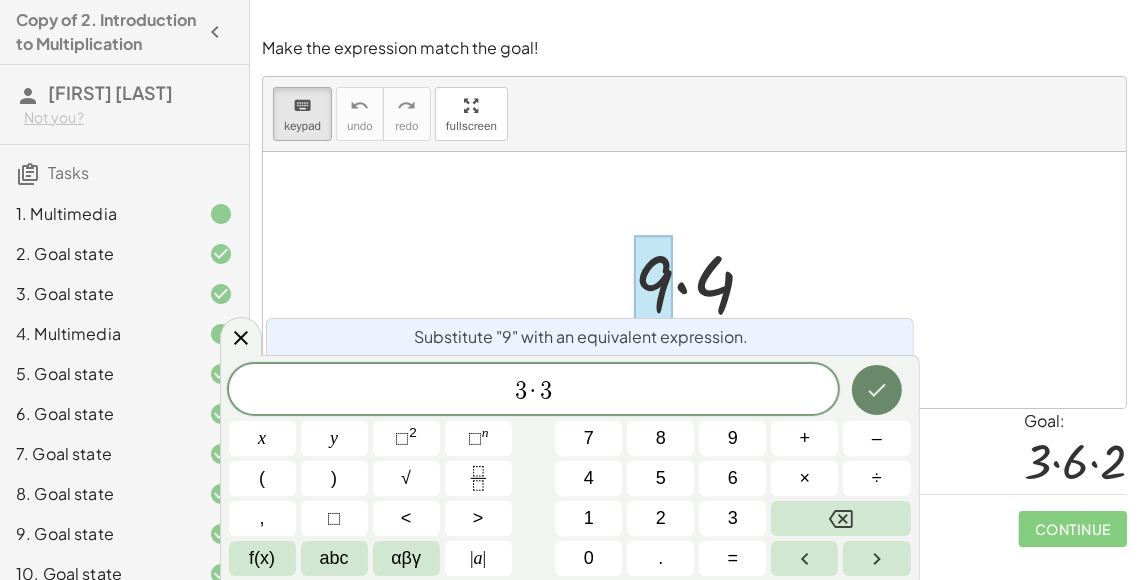 click 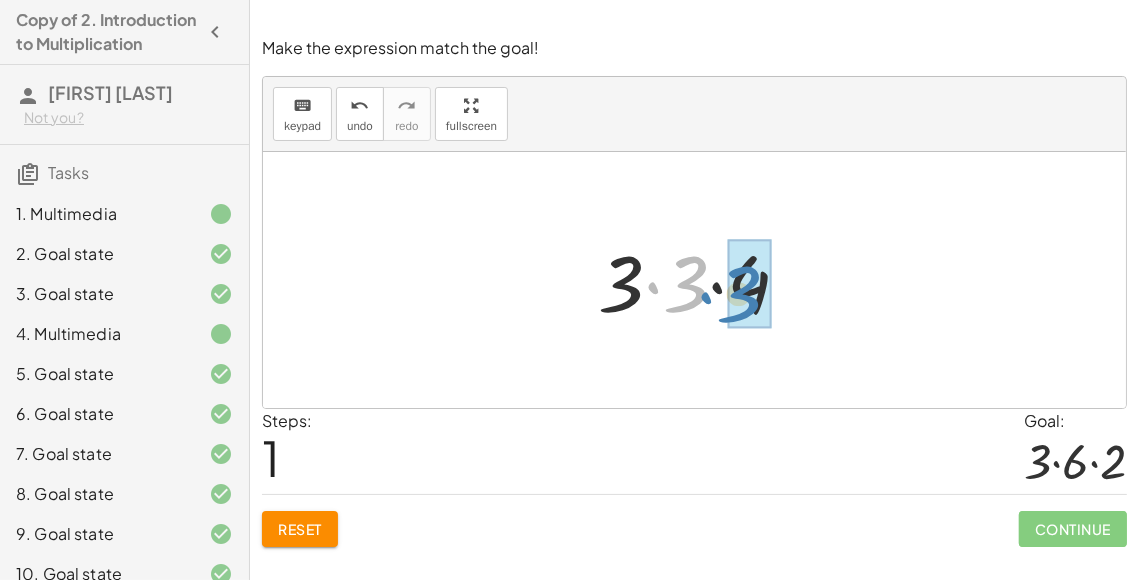 drag, startPoint x: 686, startPoint y: 286, endPoint x: 731, endPoint y: 295, distance: 45.891174 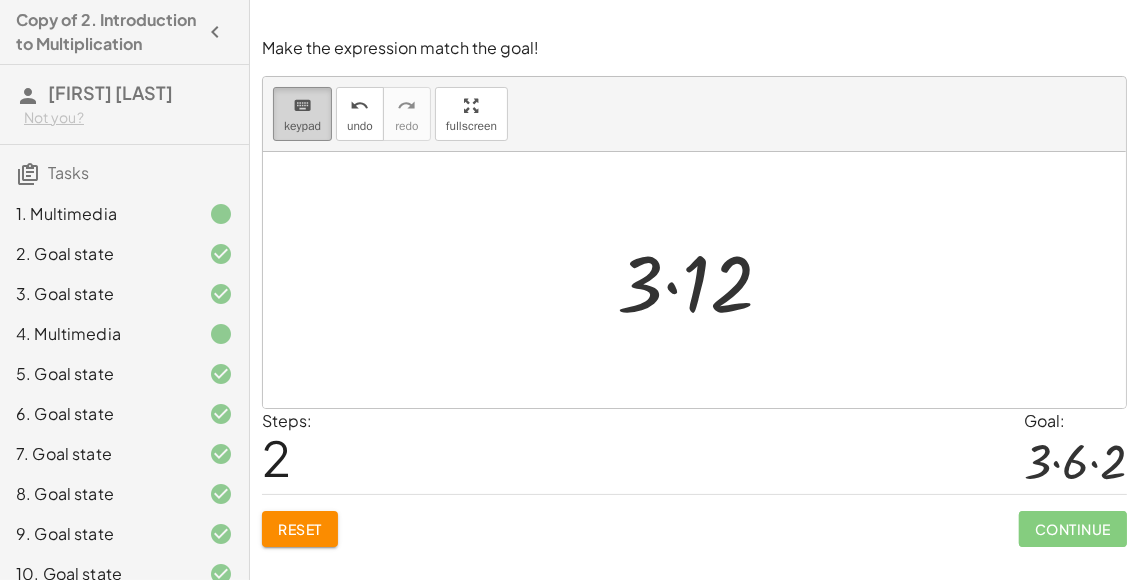 click on "keyboard" at bounding box center (302, 106) 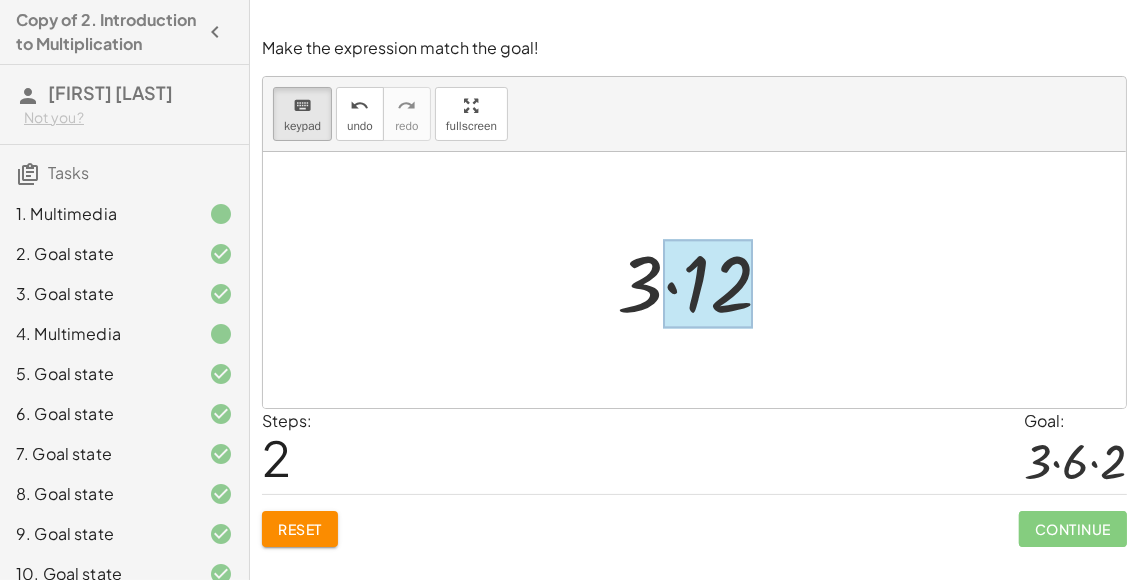 click at bounding box center [708, 284] 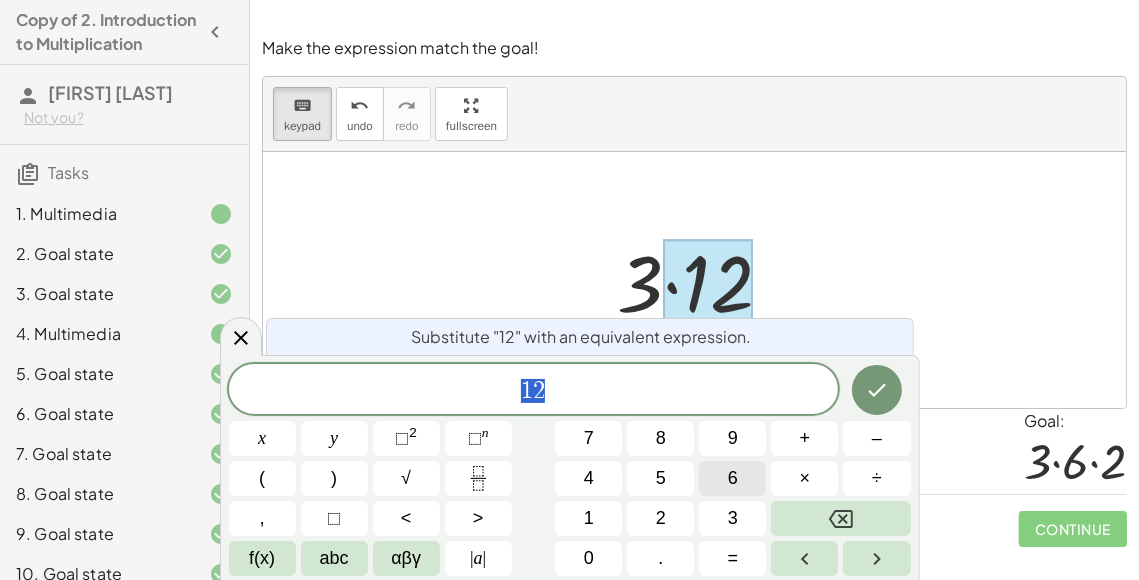 click on "6" at bounding box center [732, 478] 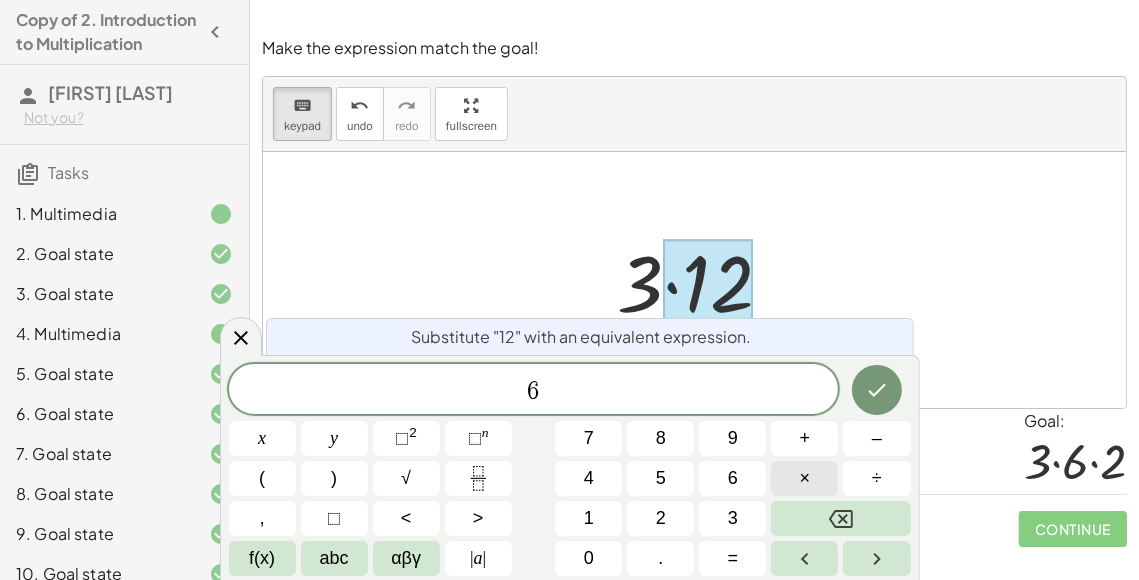 click on "×" at bounding box center (805, 478) 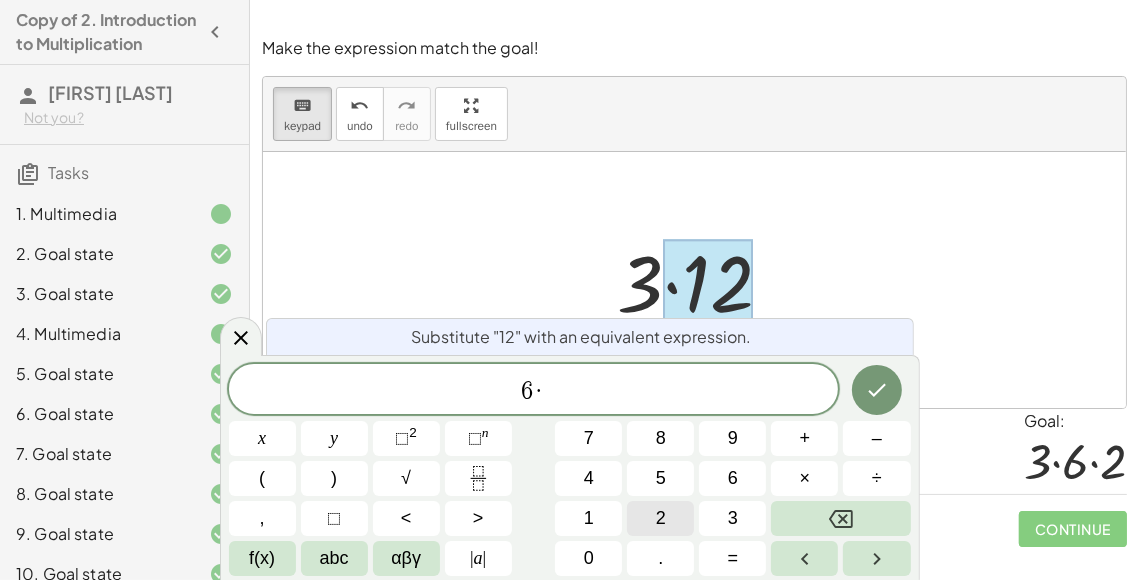 click on "2" at bounding box center [660, 518] 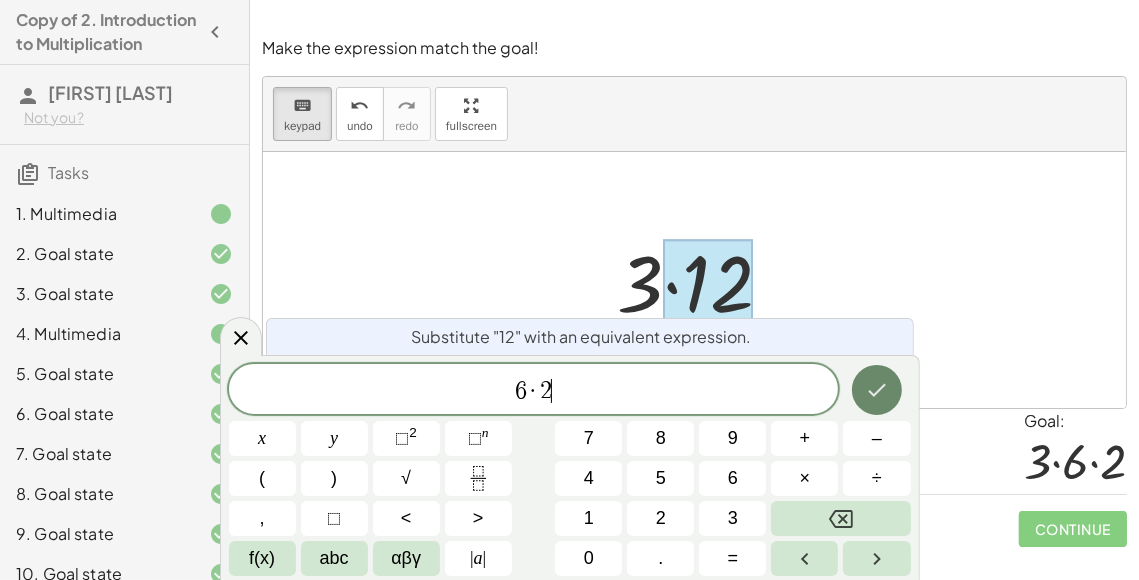 click at bounding box center (877, 390) 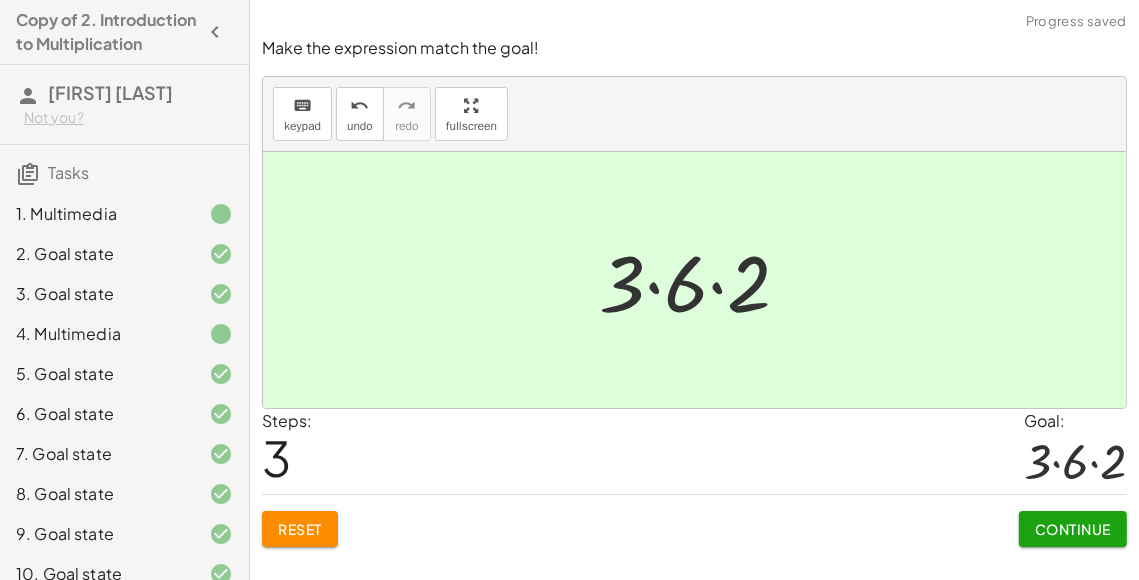click on "Continue" at bounding box center [1073, 529] 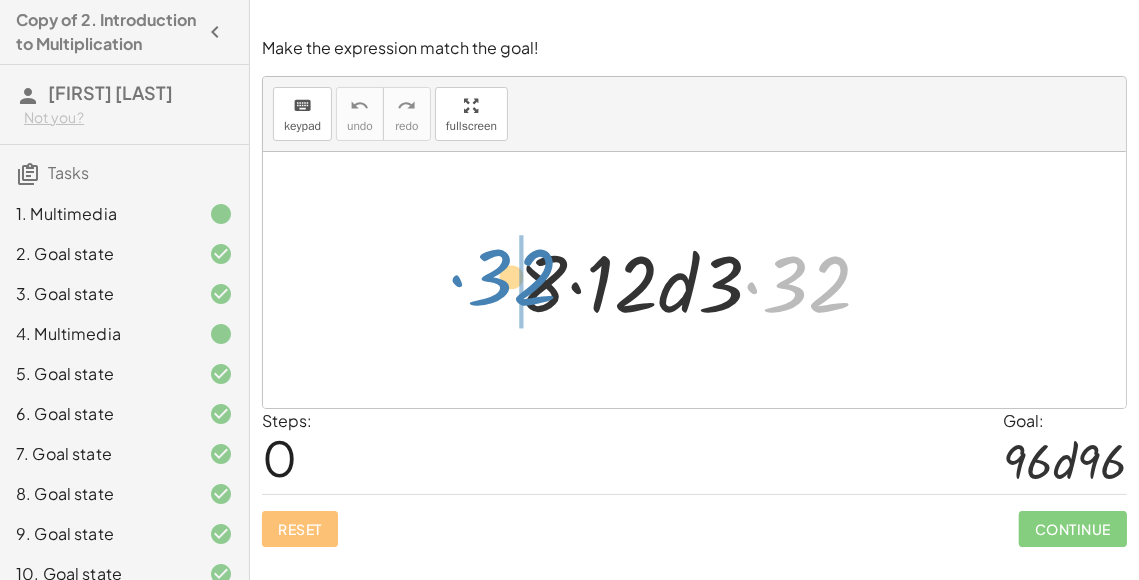 drag, startPoint x: 808, startPoint y: 288, endPoint x: 509, endPoint y: 284, distance: 299.02676 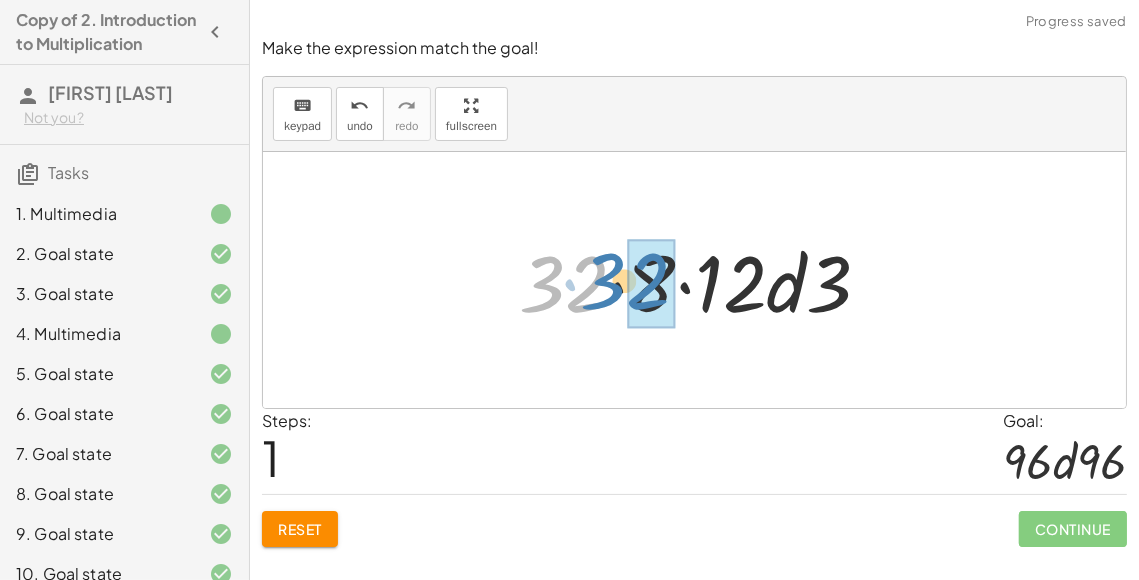 drag, startPoint x: 561, startPoint y: 285, endPoint x: 616, endPoint y: 282, distance: 55.081757 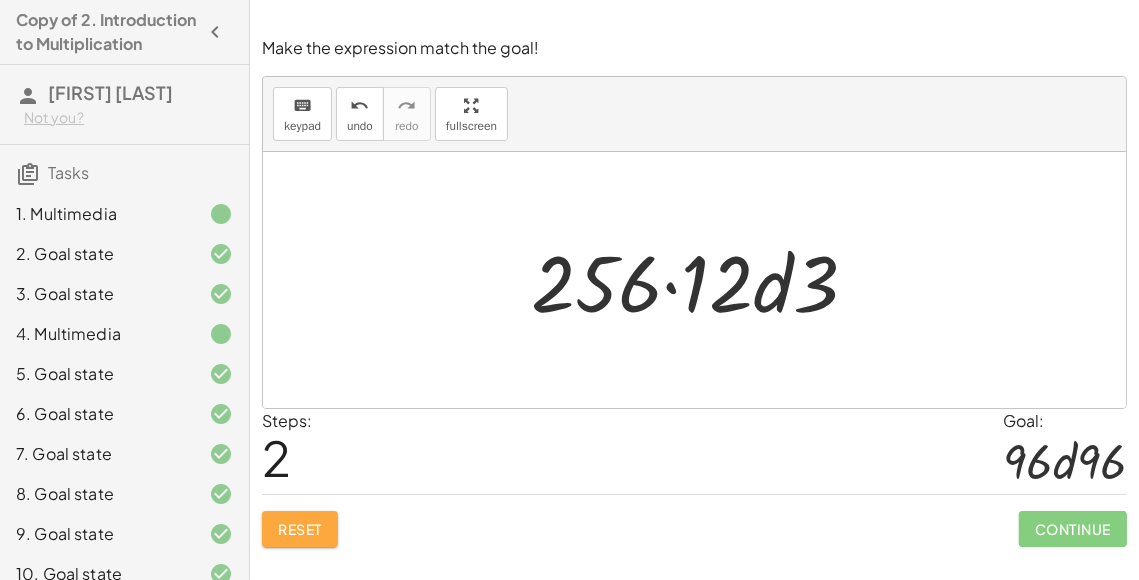 click on "Reset" 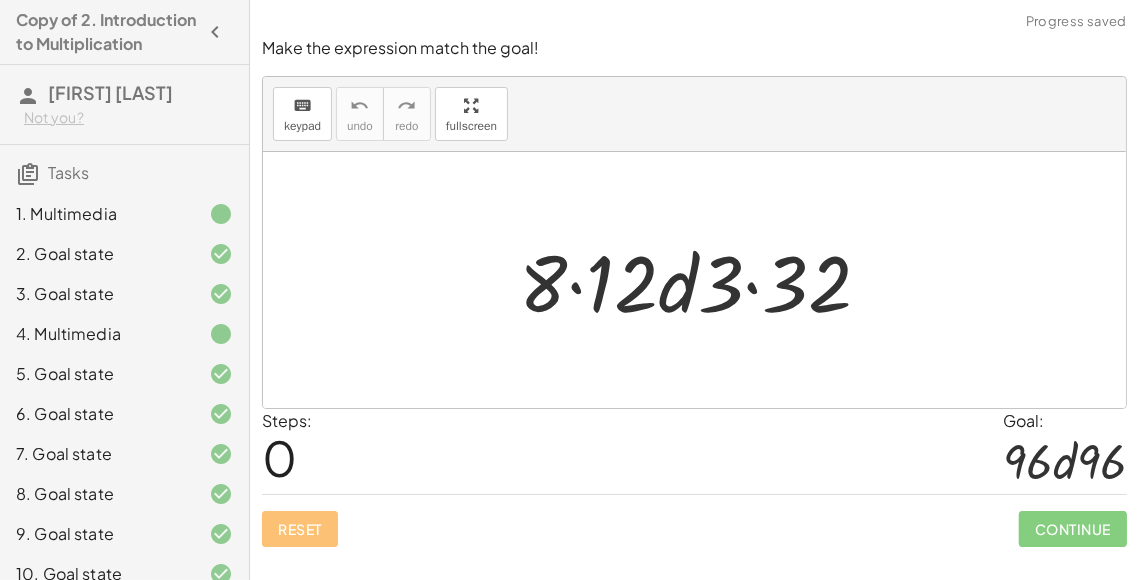 click at bounding box center (703, 280) 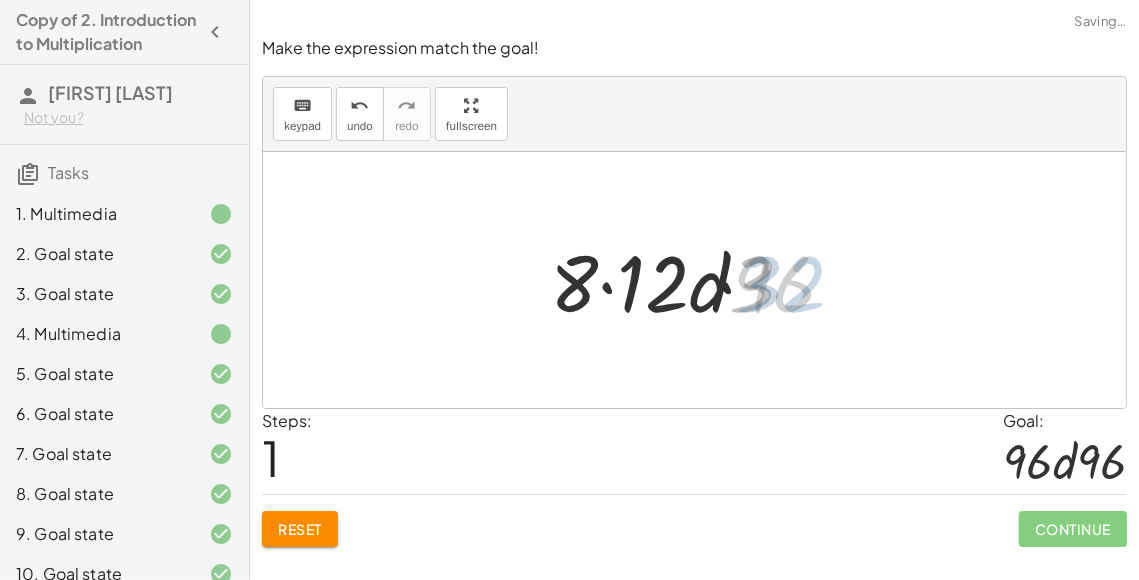 click at bounding box center (702, 280) 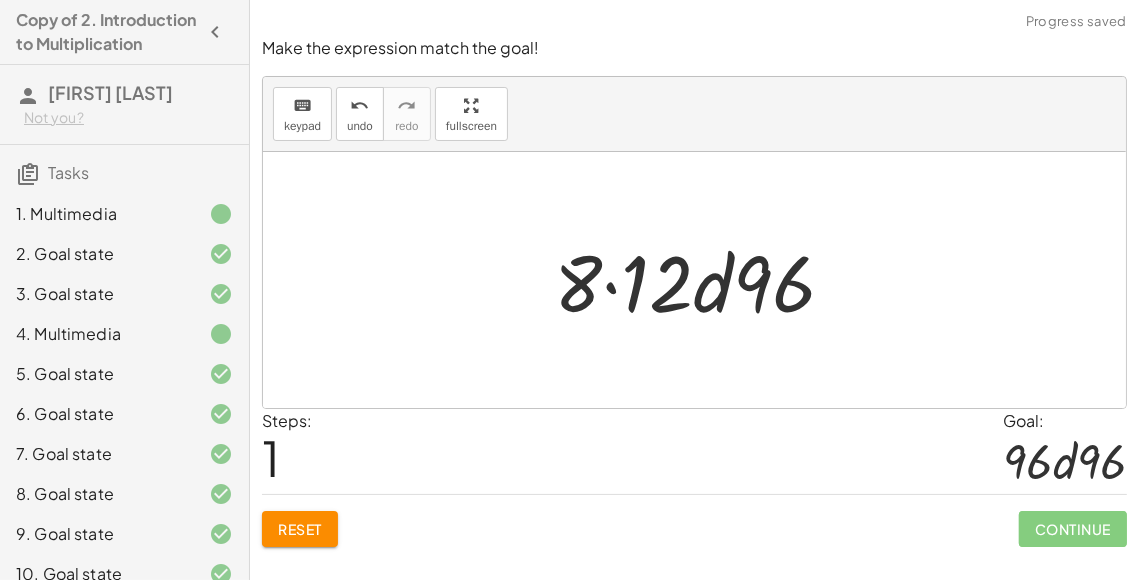 click at bounding box center [702, 280] 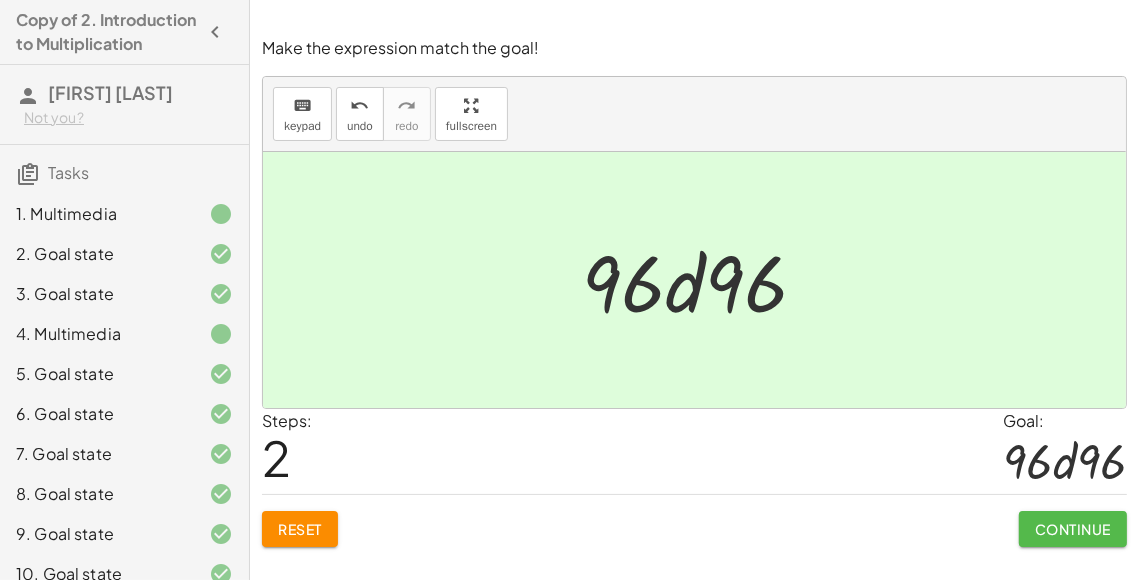 drag, startPoint x: 1057, startPoint y: 526, endPoint x: 1038, endPoint y: 534, distance: 20.615528 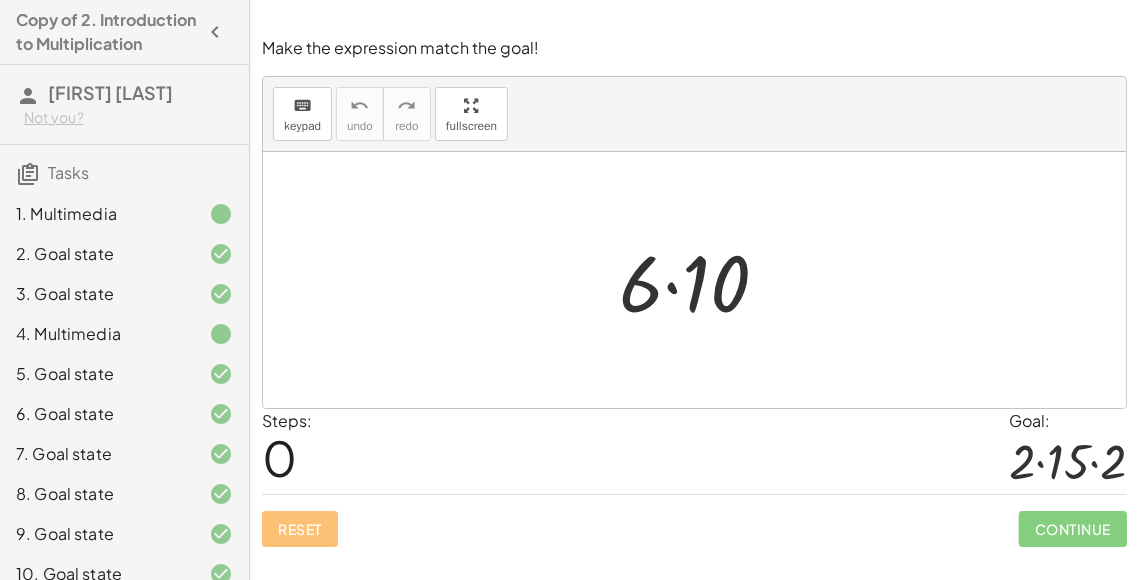 drag, startPoint x: 674, startPoint y: 291, endPoint x: 669, endPoint y: 328, distance: 37.336308 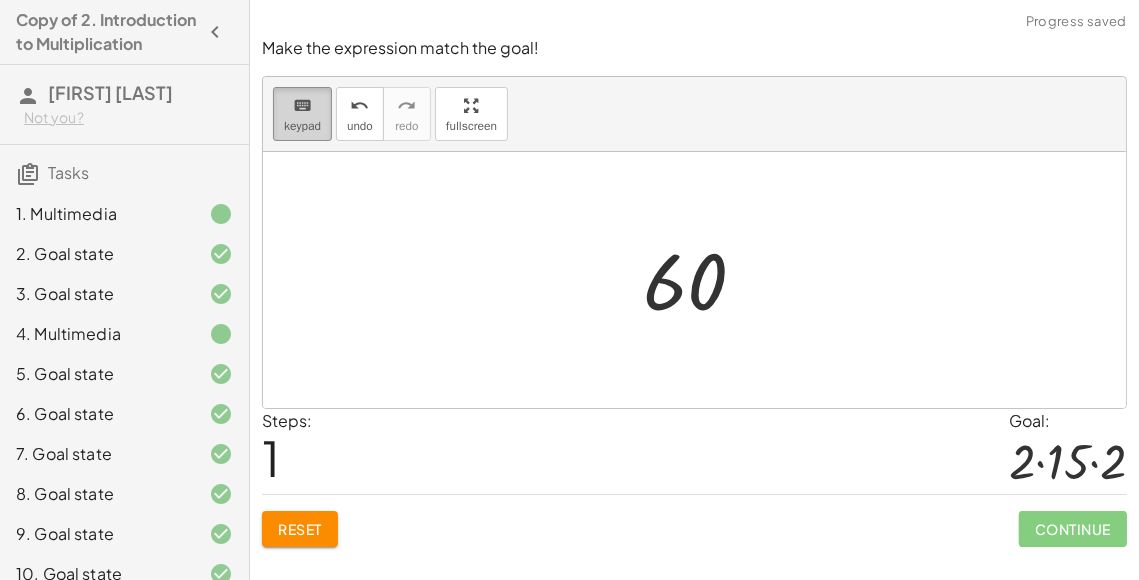 click on "keyboard keypad" at bounding box center (302, 114) 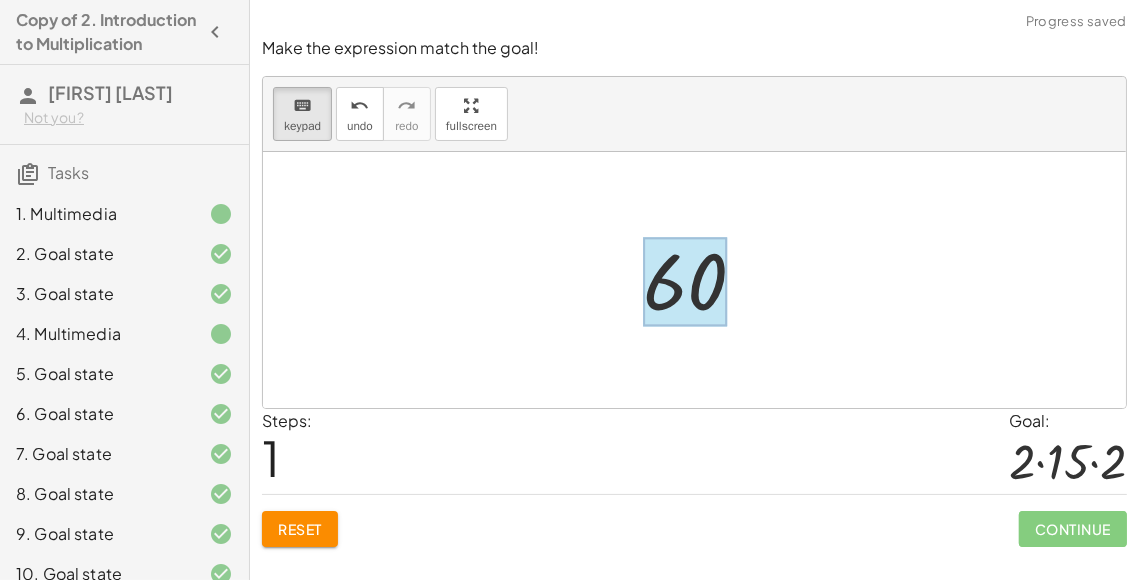 click at bounding box center [685, 282] 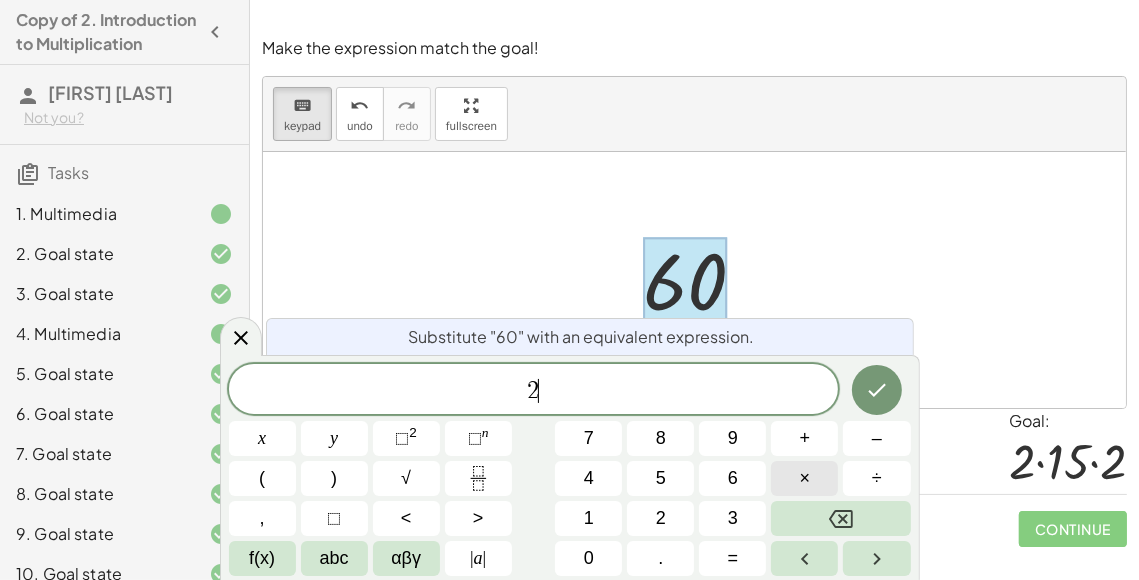 click on "×" at bounding box center (805, 478) 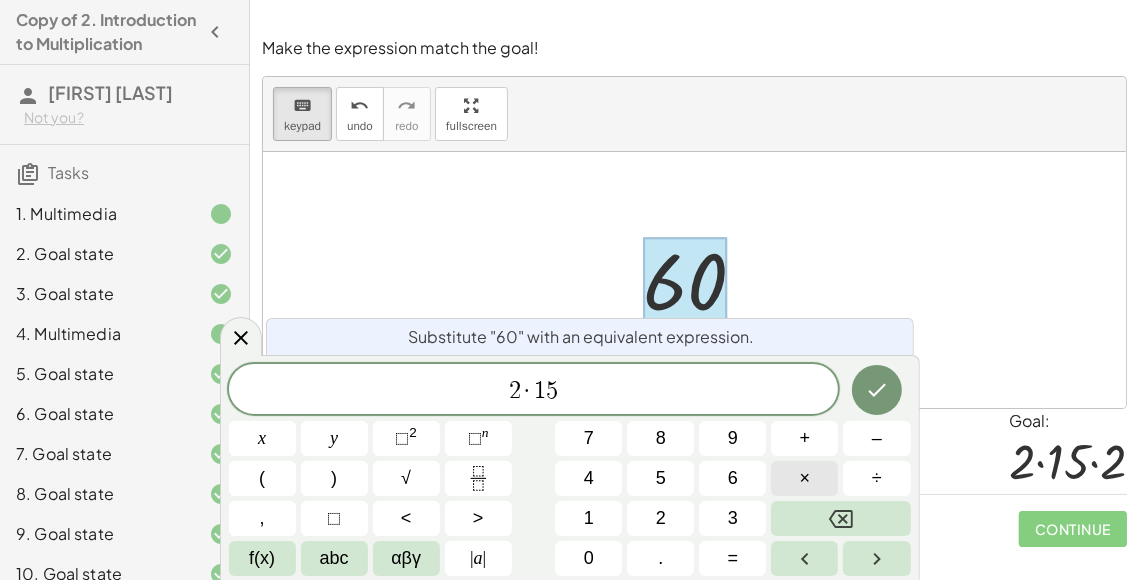 click on "2 · 1 5 ​ x y ⬚ 2 ⬚ n 7 8 9 + – ( ) √ 4 5 6 × ÷ , ⬚ < > 1 2 3 f(x) abc αβγ | a | 0 . =" at bounding box center (570, 470) 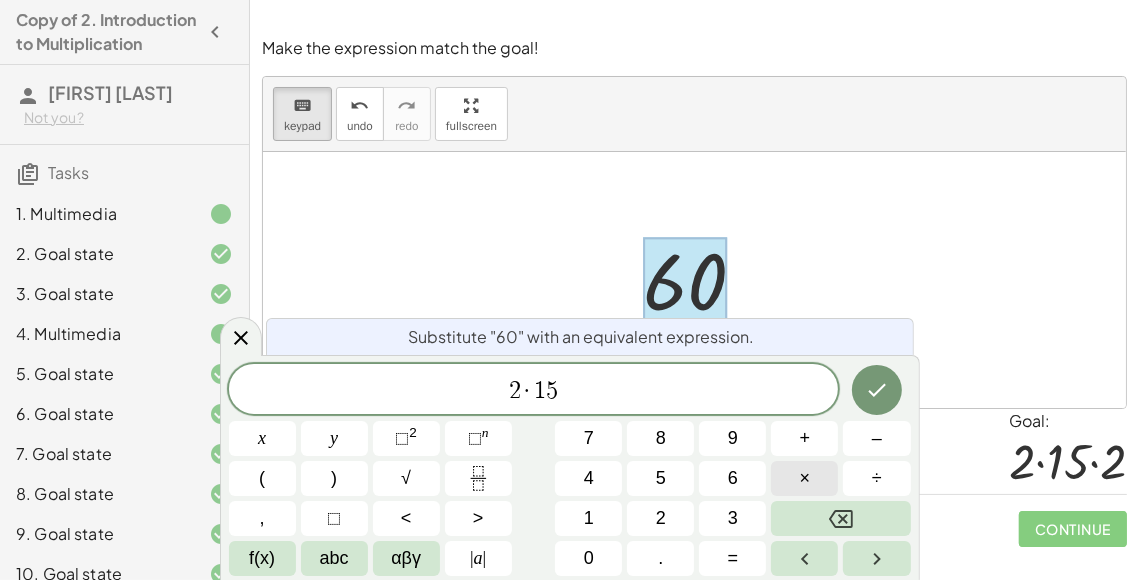 click on "×" at bounding box center (804, 478) 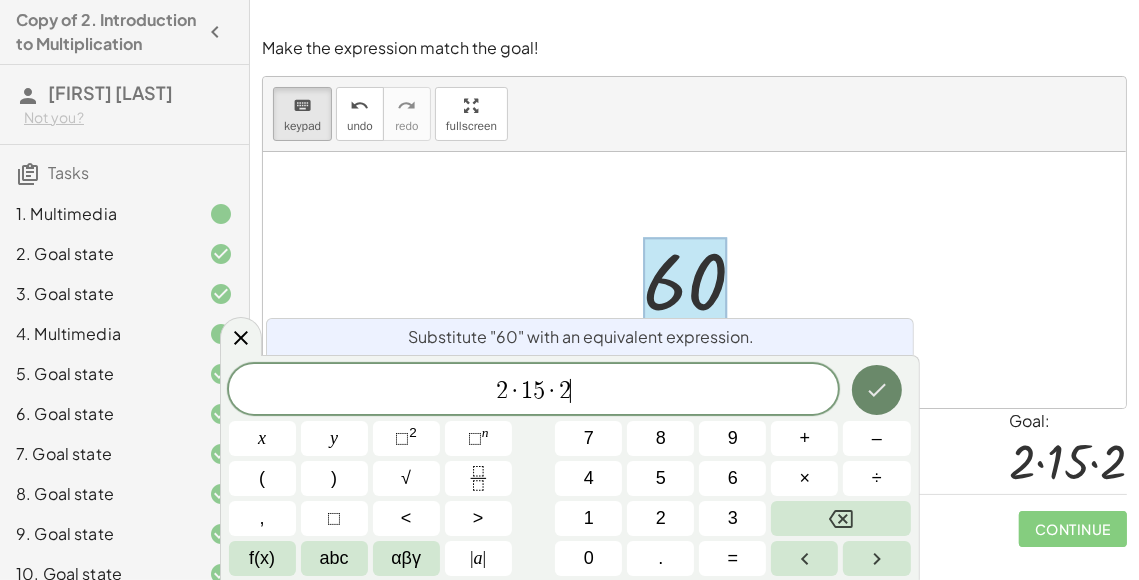 click 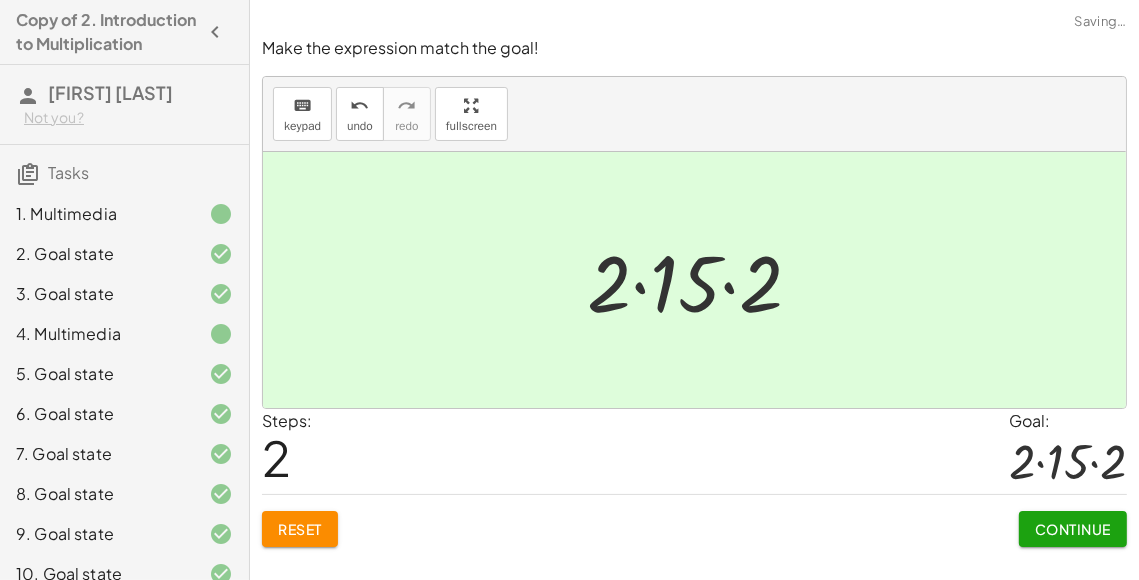 click on "Continue" 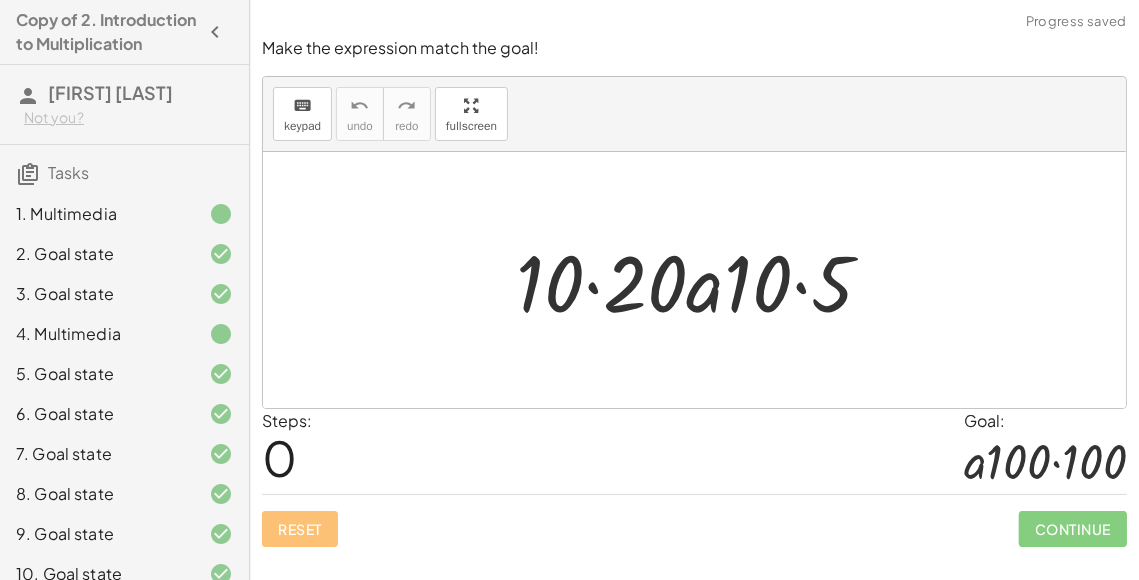 click at bounding box center [702, 280] 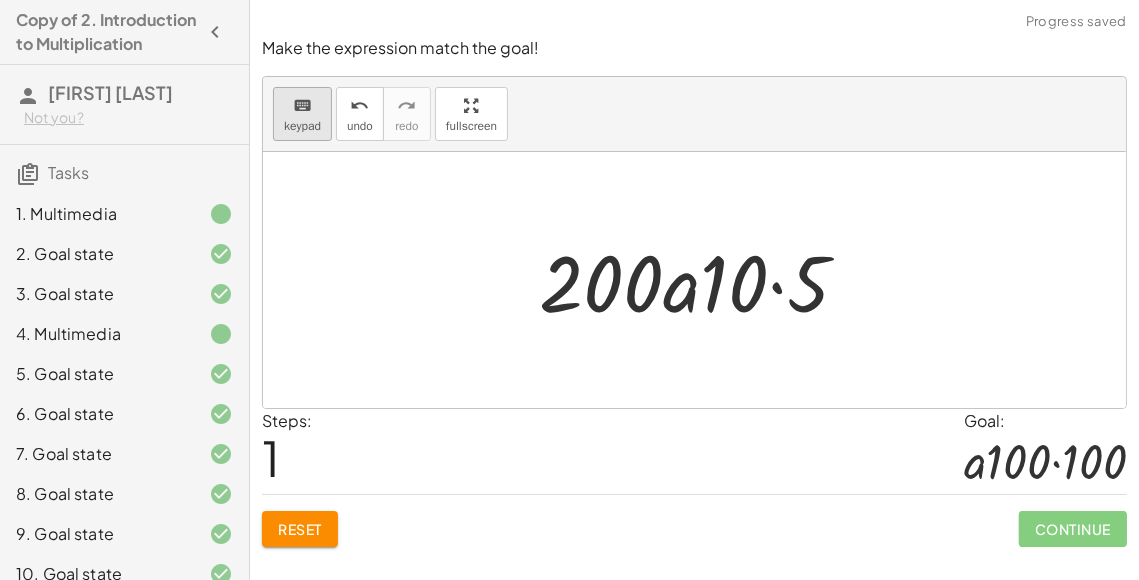 click on "keypad" at bounding box center (302, 126) 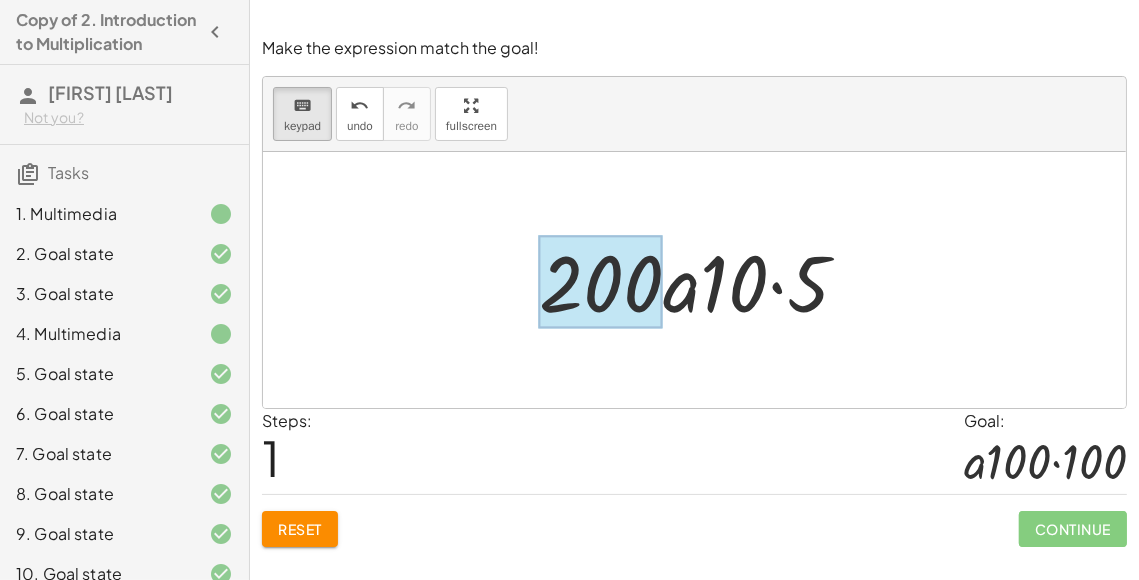 click at bounding box center (601, 282) 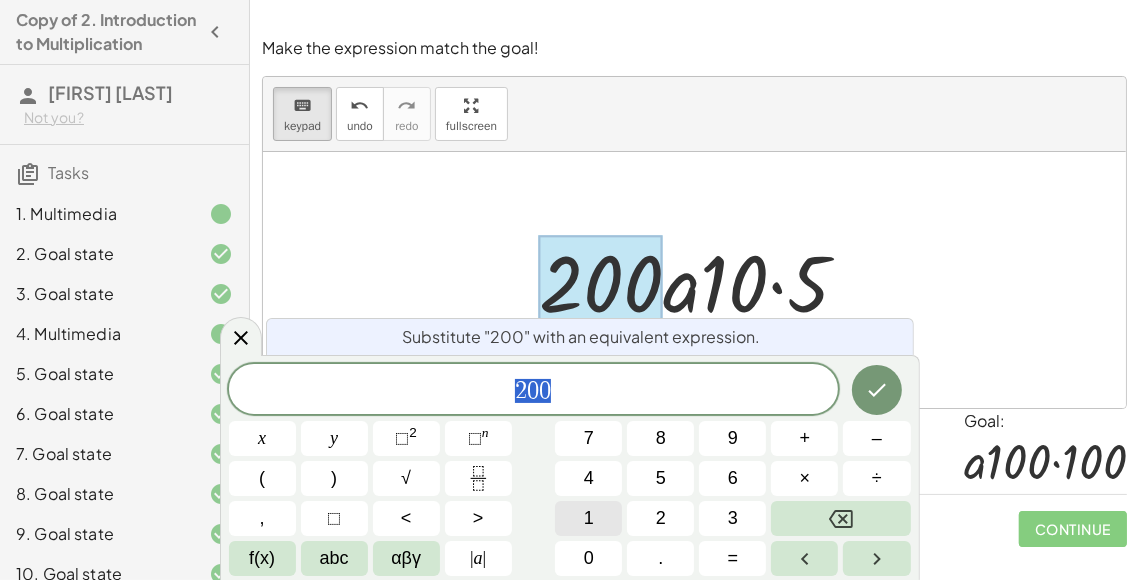click on "1" at bounding box center (588, 518) 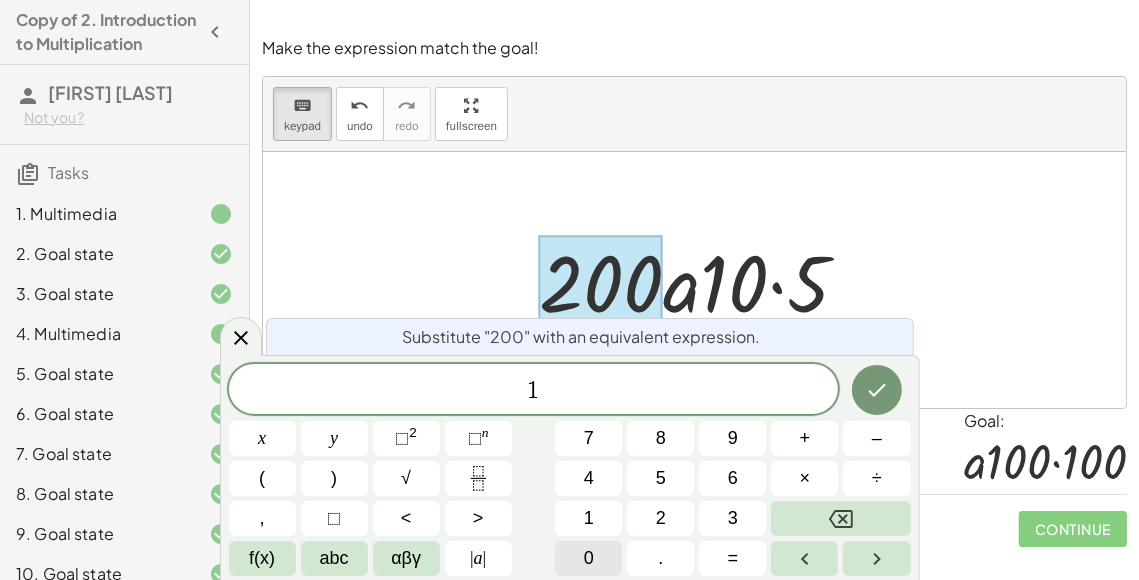 click on "0" at bounding box center (589, 558) 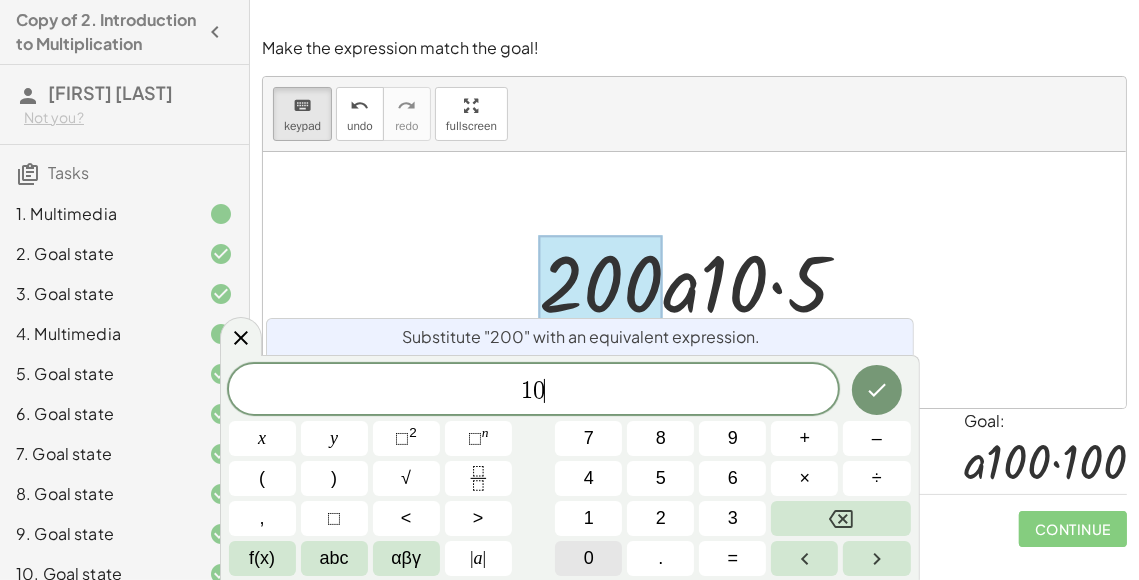 click on "0" at bounding box center (589, 558) 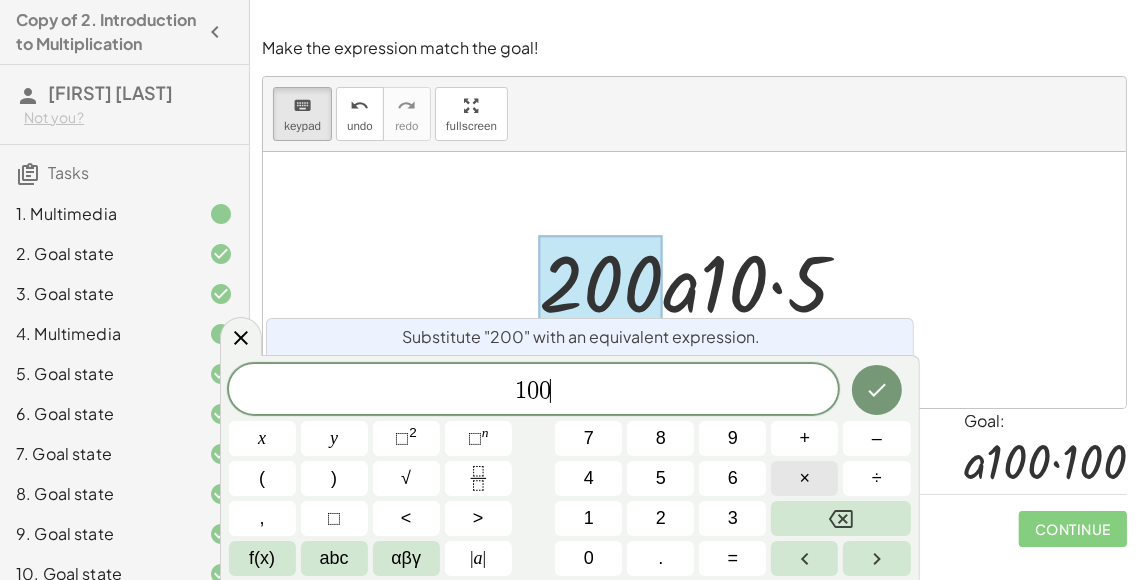 click on "×" at bounding box center [804, 478] 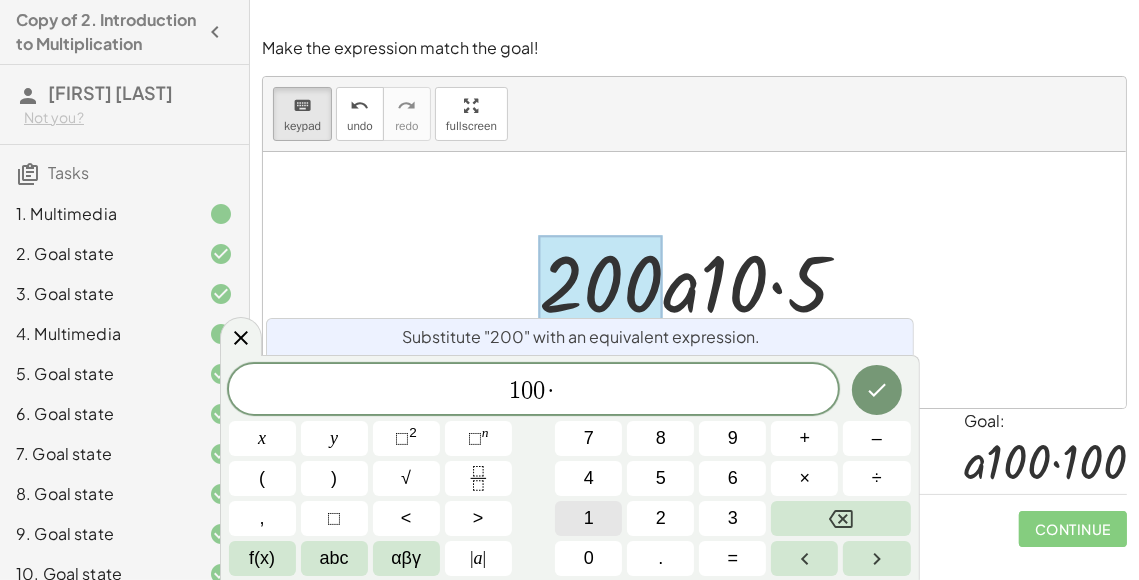click on "1" at bounding box center (589, 518) 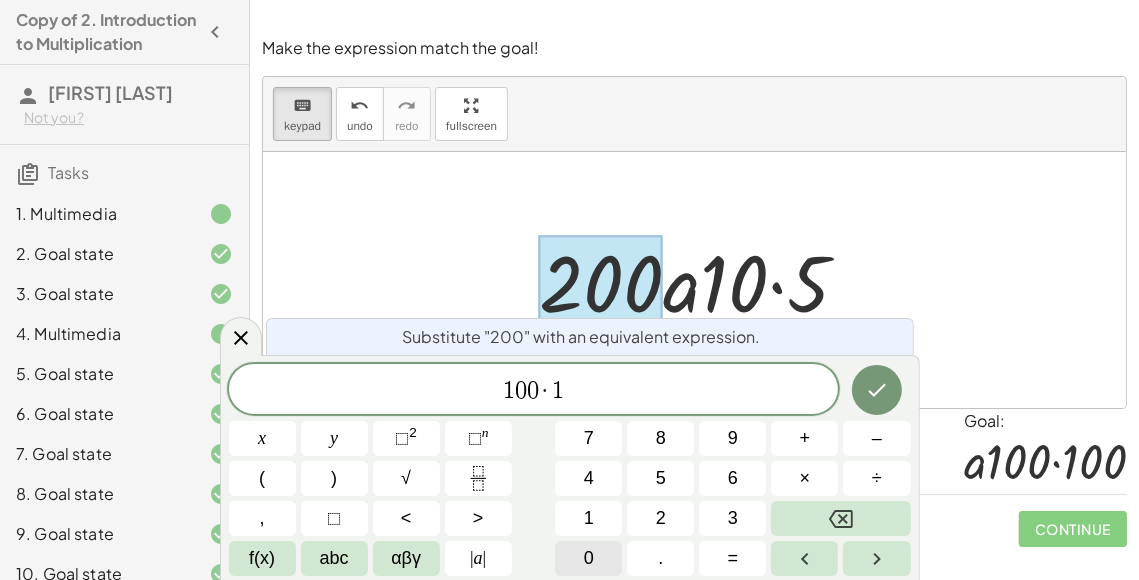 click on "0" at bounding box center [588, 558] 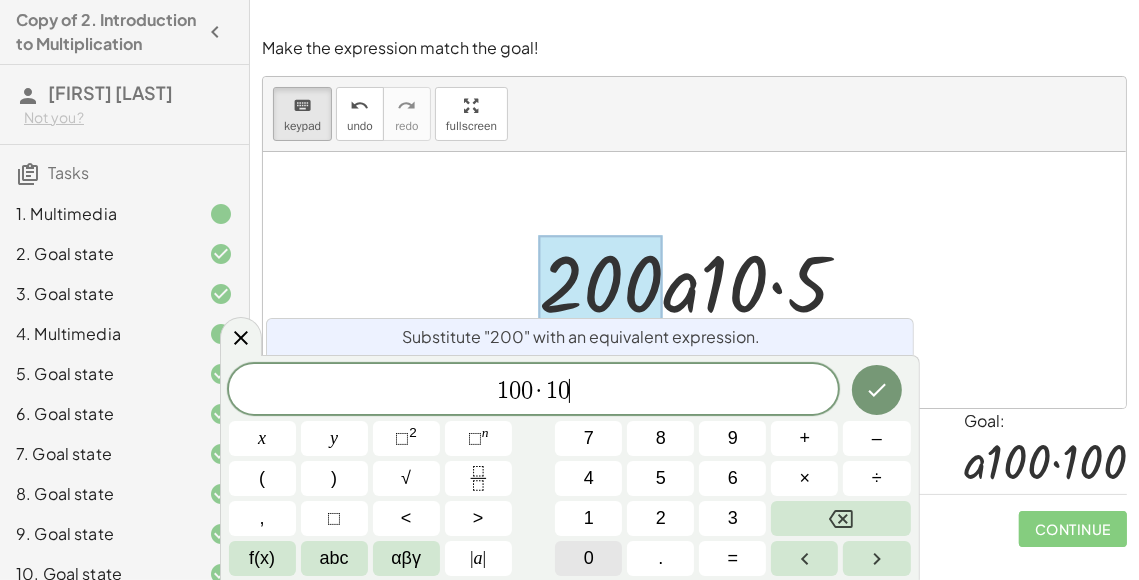 click on "0" at bounding box center (588, 558) 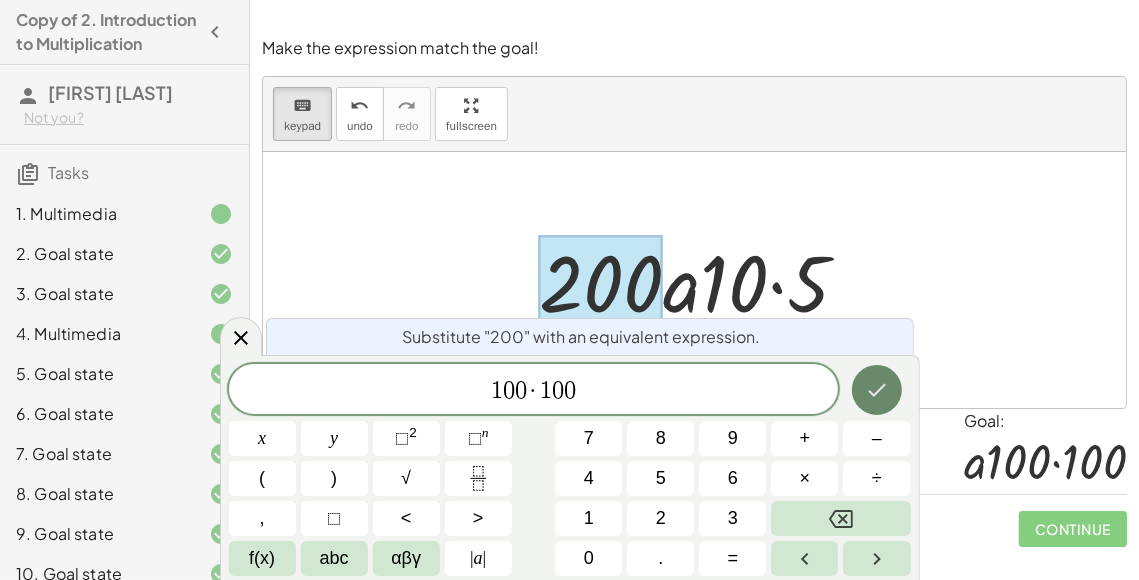 click 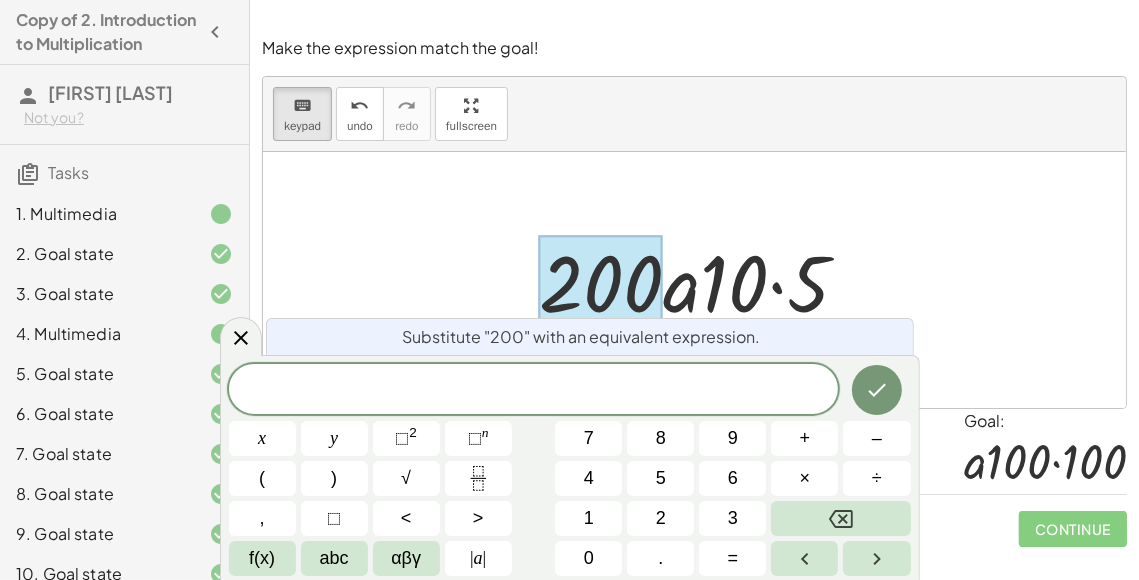 drag, startPoint x: 1017, startPoint y: 224, endPoint x: 1004, endPoint y: 229, distance: 13.928389 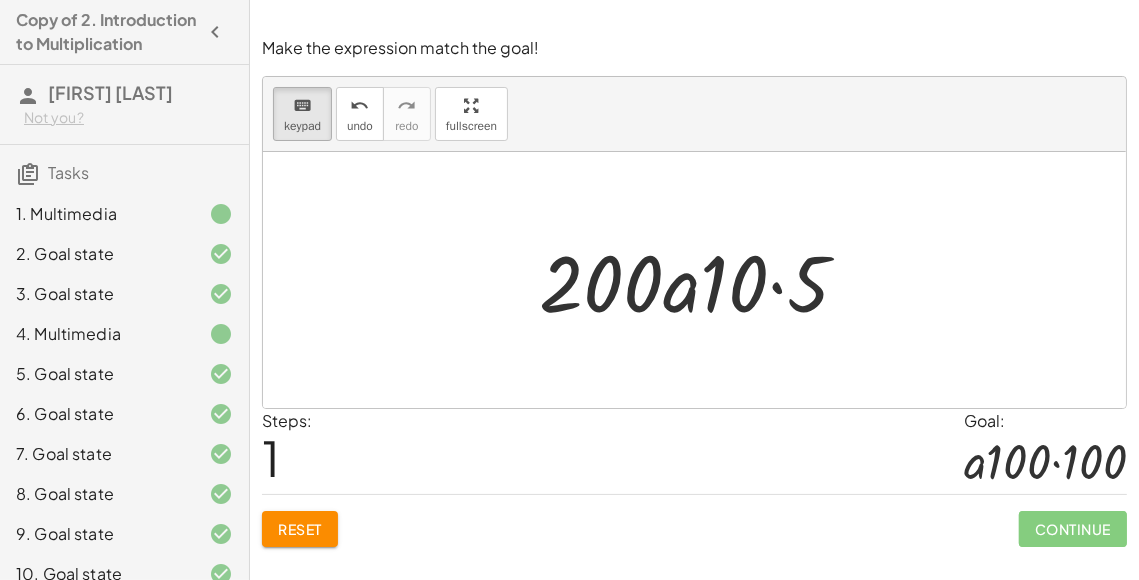 click on "Reset" 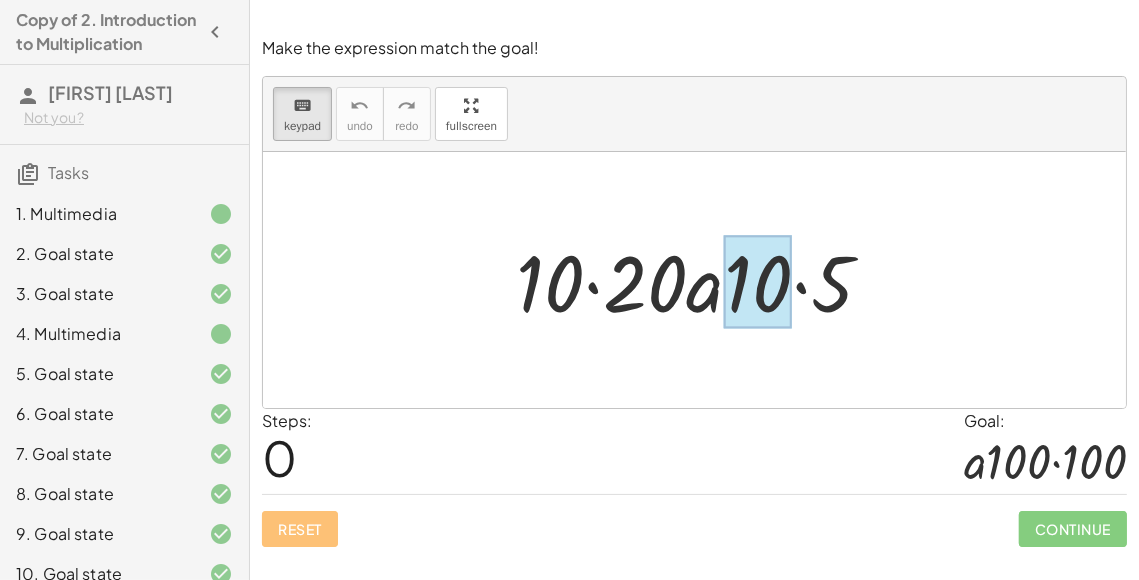 drag, startPoint x: 548, startPoint y: 273, endPoint x: 748, endPoint y: 286, distance: 200.42206 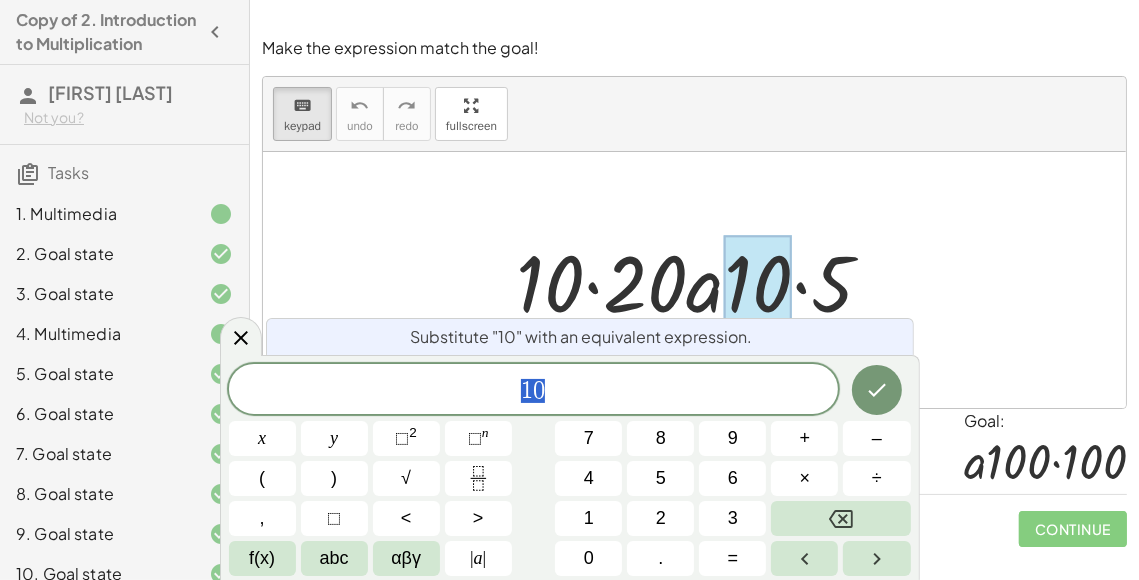 drag, startPoint x: 948, startPoint y: 328, endPoint x: 935, endPoint y: 334, distance: 14.3178215 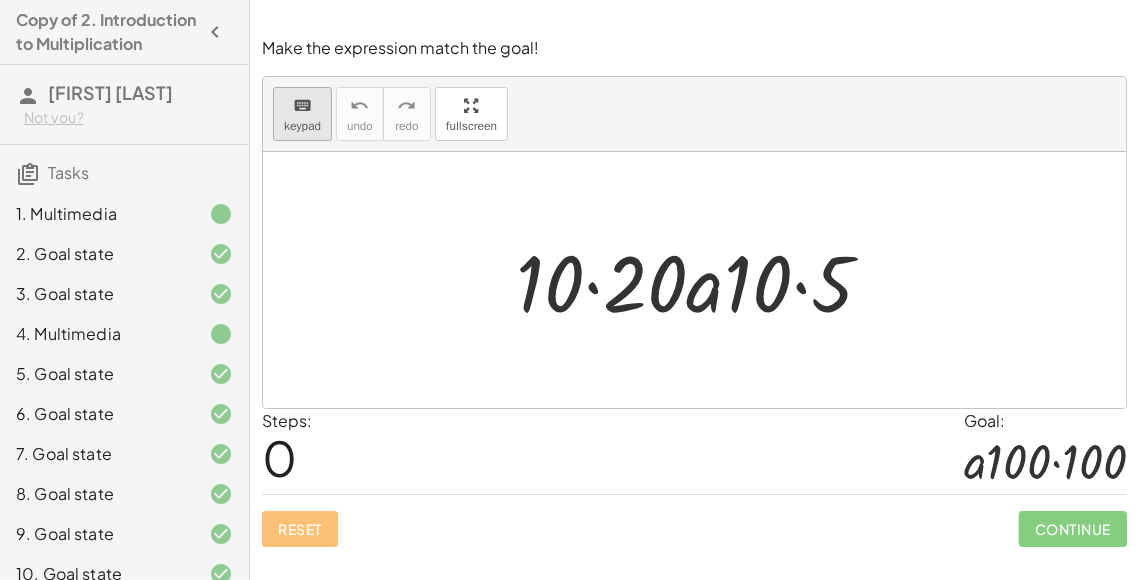 click on "keypad" at bounding box center [302, 126] 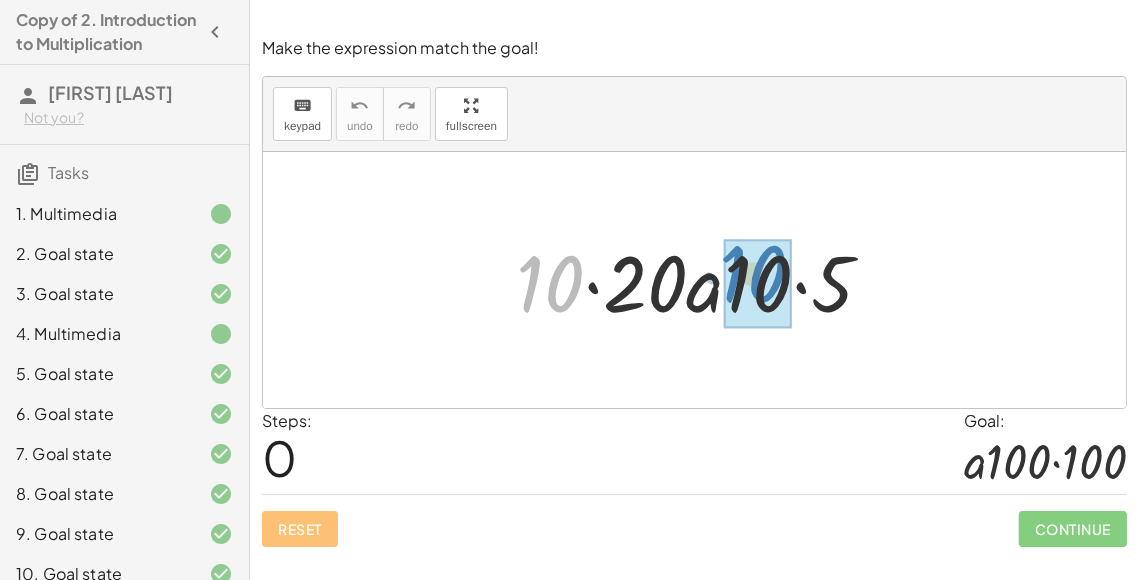 drag, startPoint x: 543, startPoint y: 275, endPoint x: 740, endPoint y: 265, distance: 197.25365 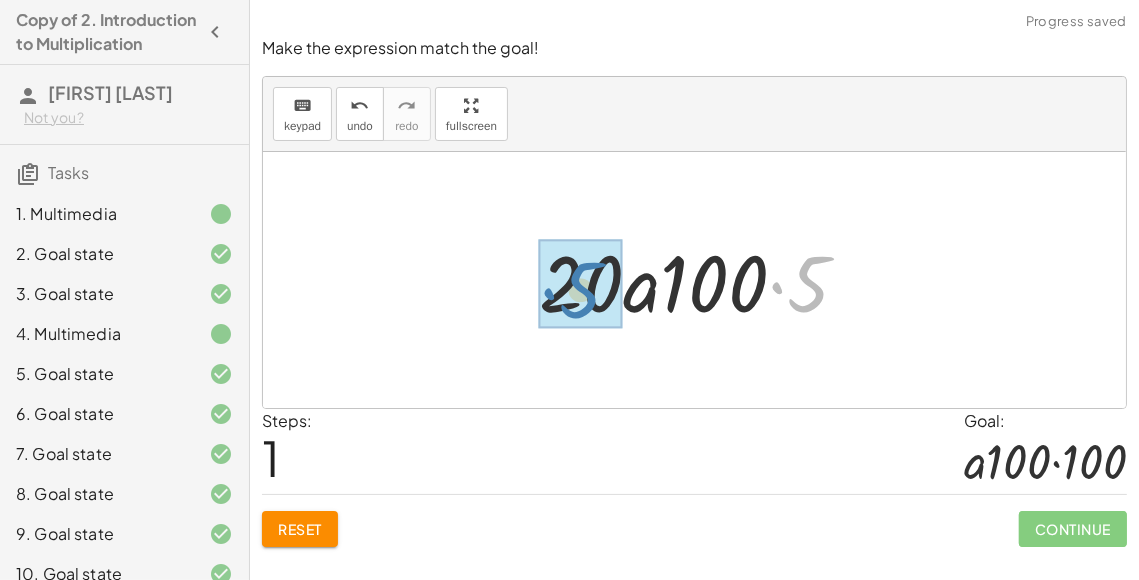 drag, startPoint x: 805, startPoint y: 282, endPoint x: 580, endPoint y: 289, distance: 225.10886 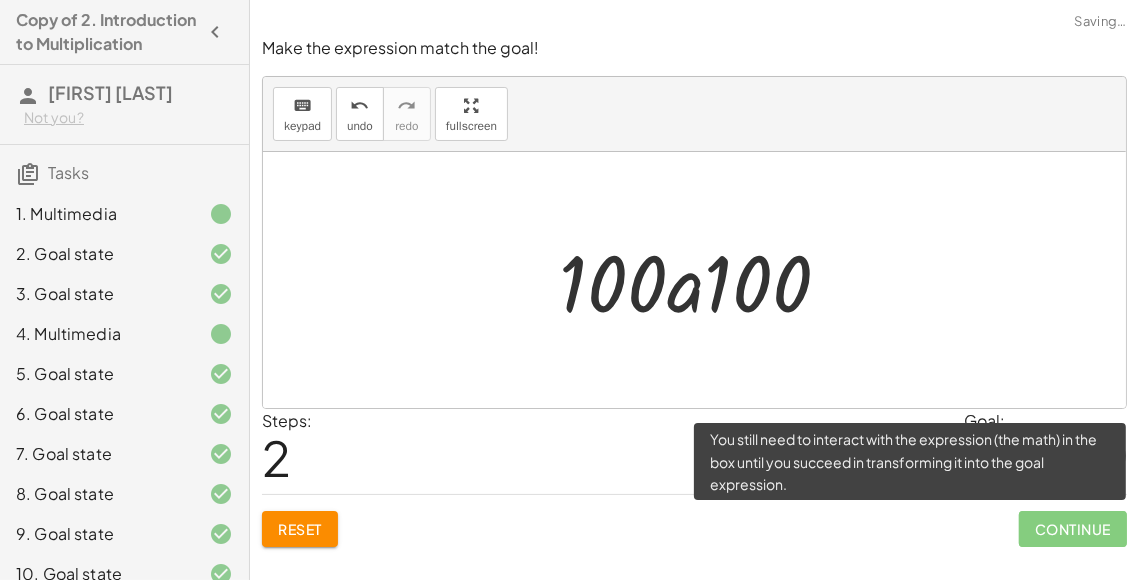click on "Continue" 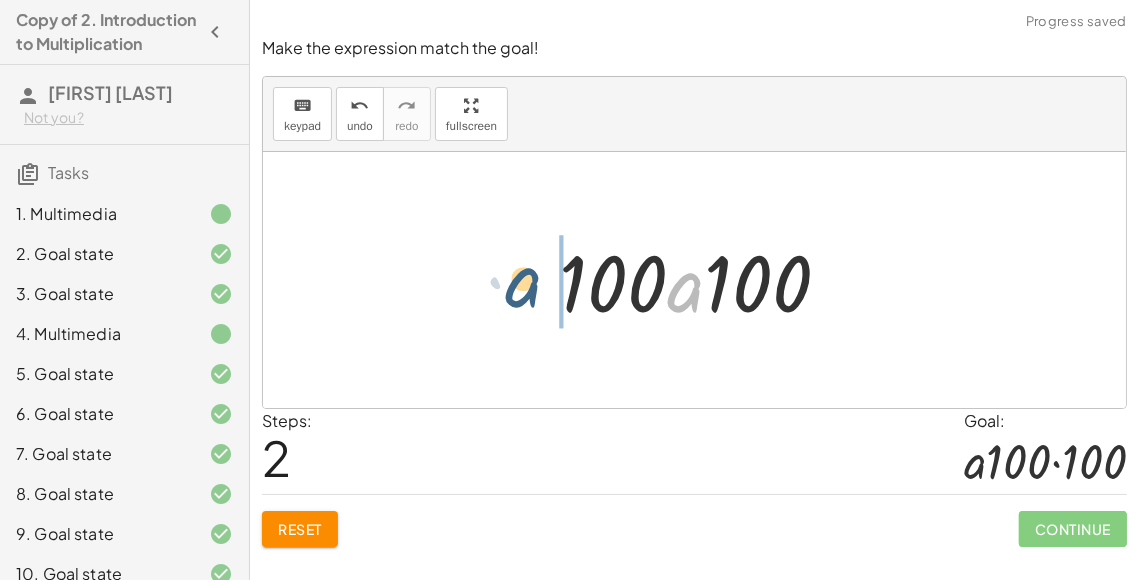 drag, startPoint x: 675, startPoint y: 292, endPoint x: 523, endPoint y: 291, distance: 152.0033 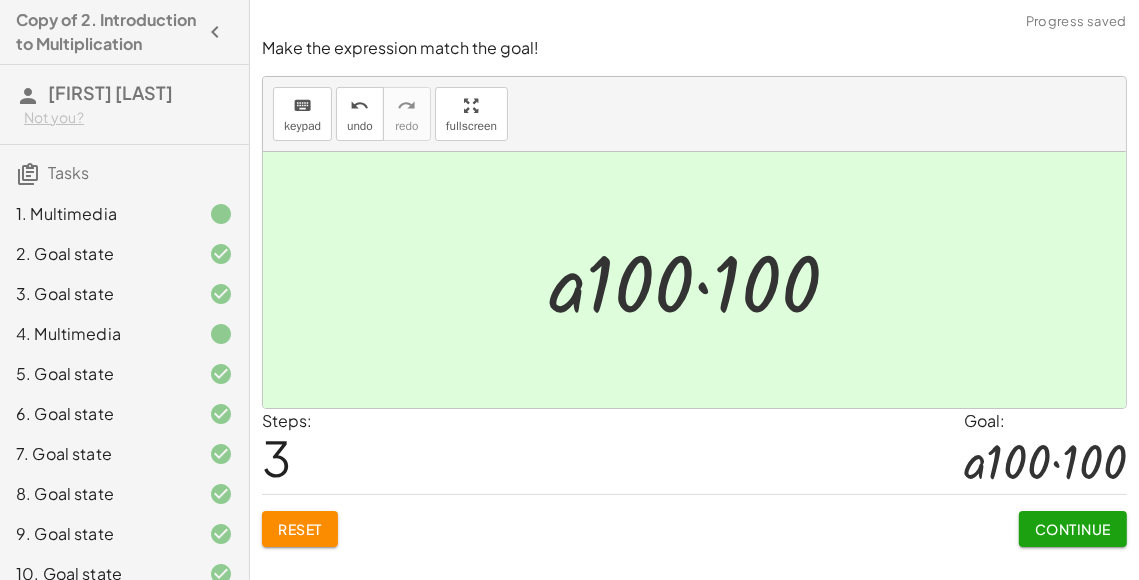 click on "Continue" 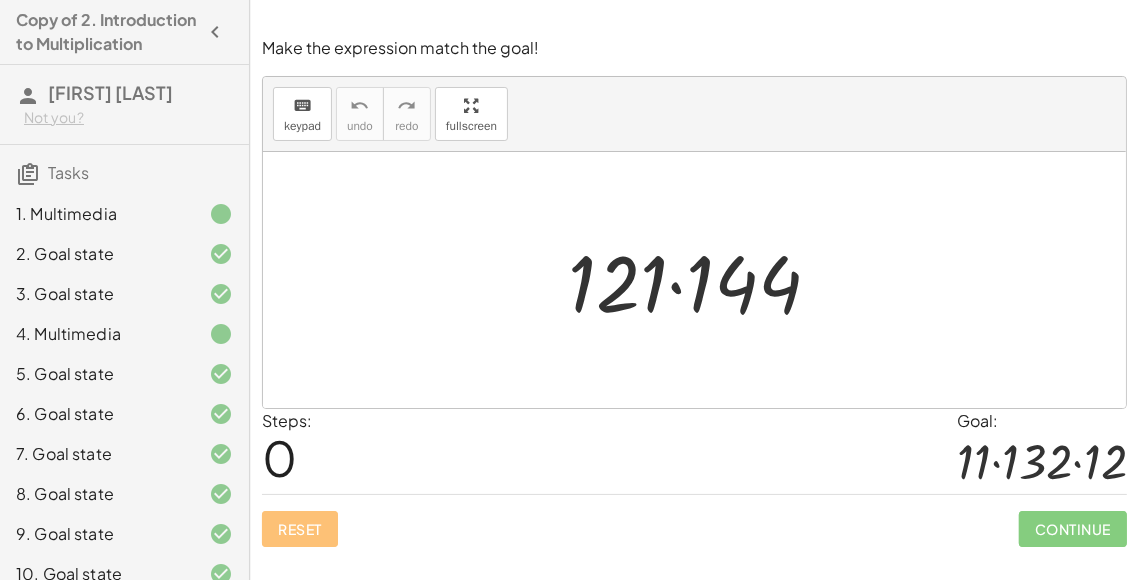 click at bounding box center (702, 280) 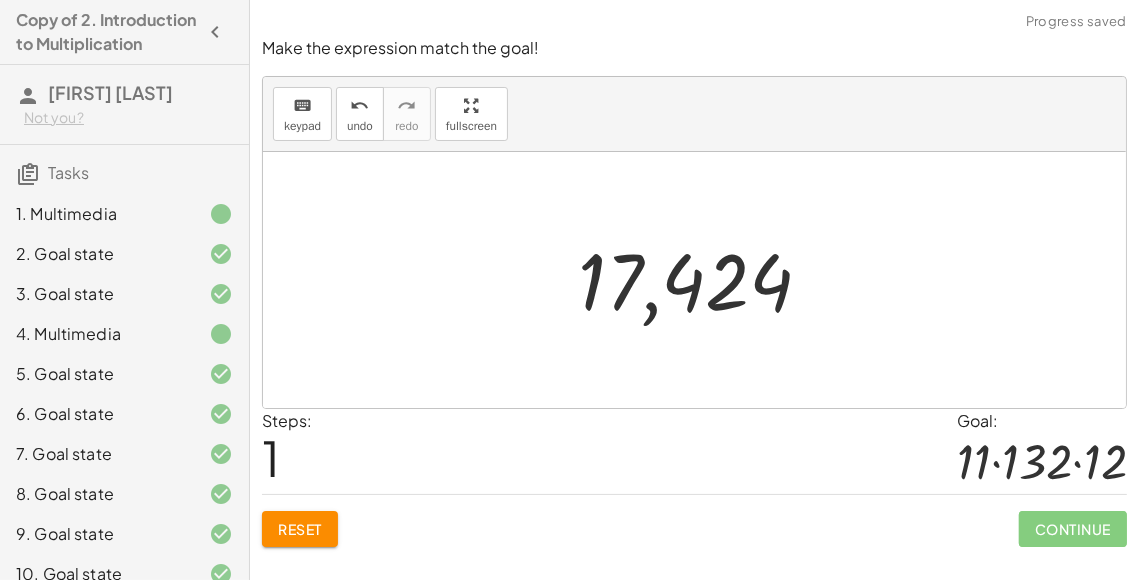 click at bounding box center [703, 280] 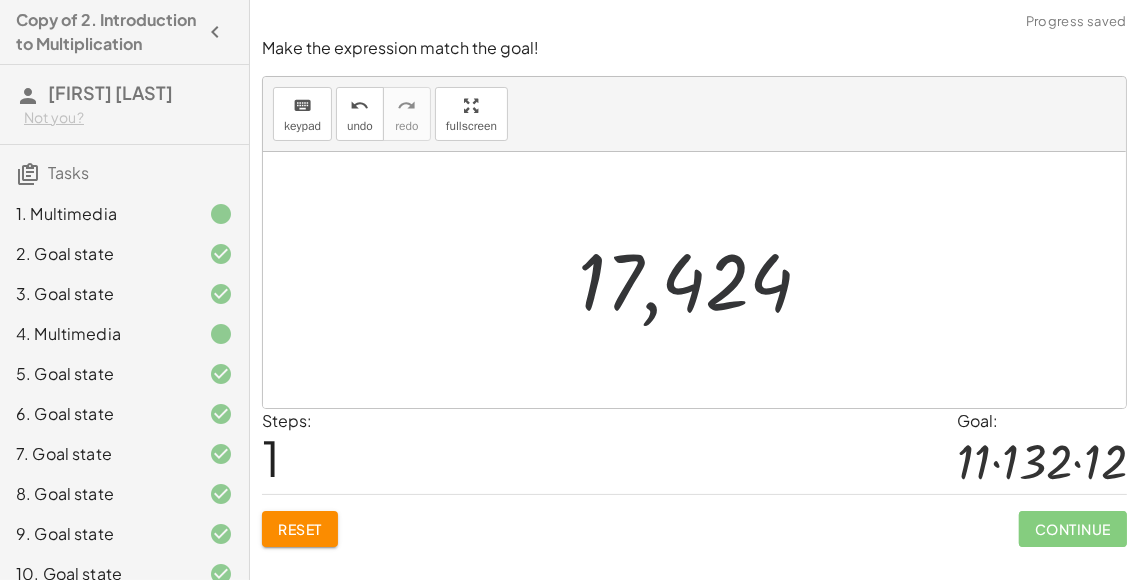 click at bounding box center [703, 280] 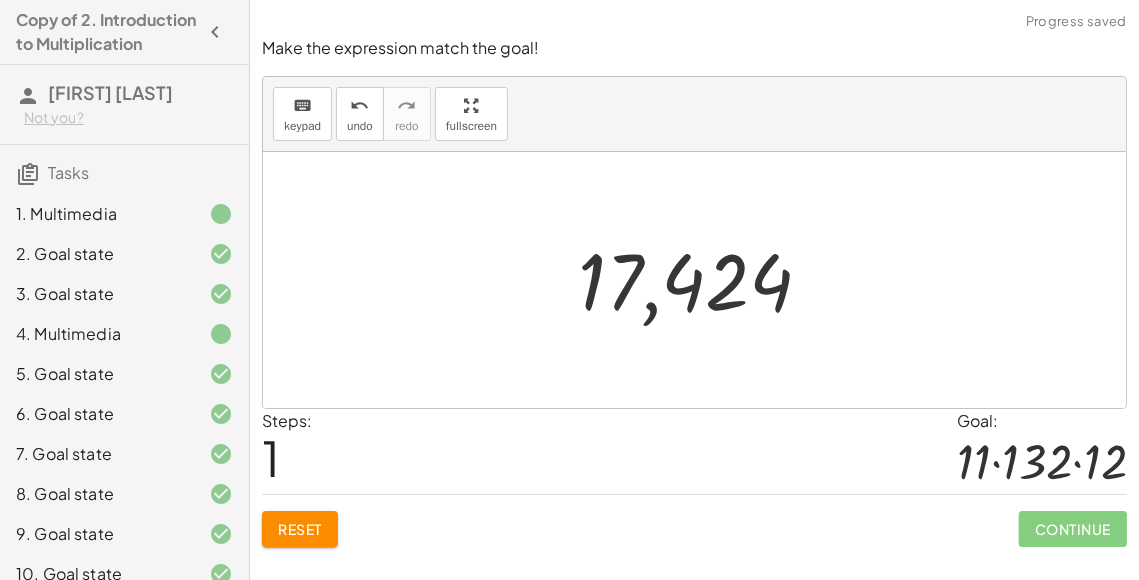 click at bounding box center (703, 280) 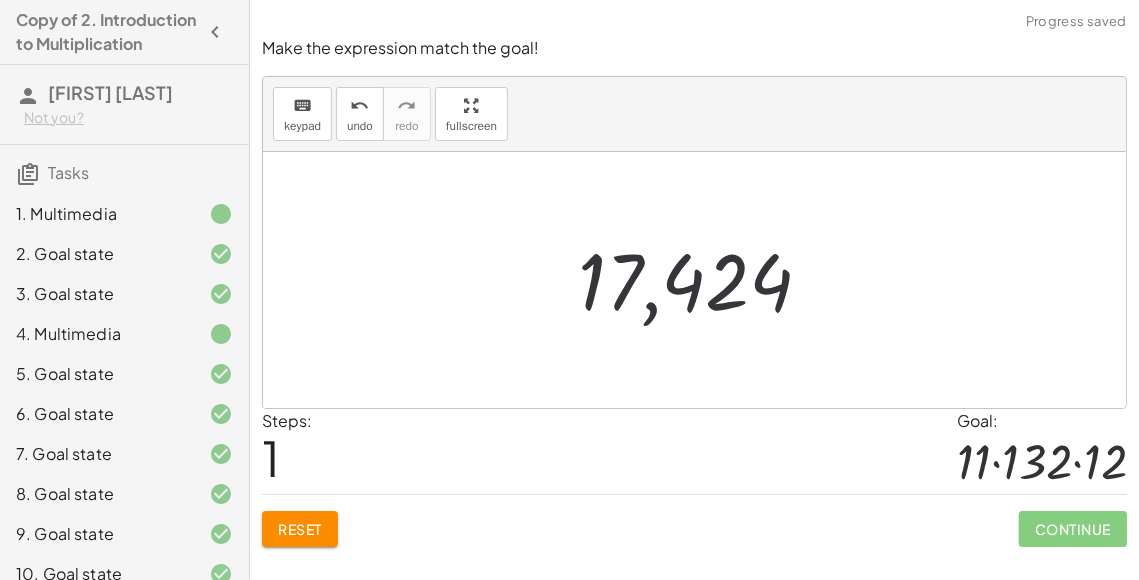 click at bounding box center [703, 280] 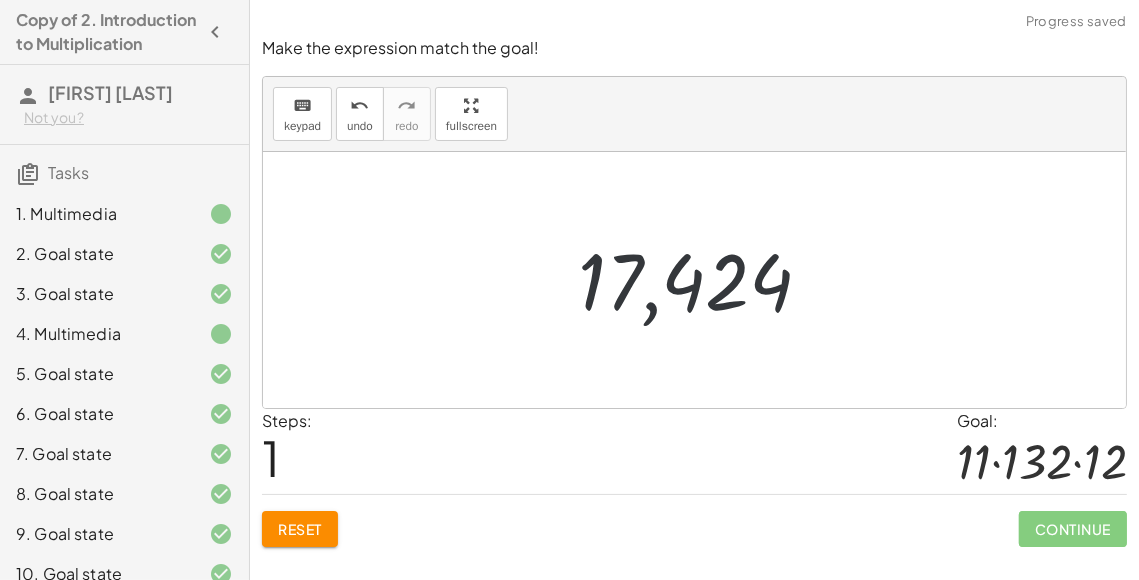 drag, startPoint x: 674, startPoint y: 298, endPoint x: 454, endPoint y: 340, distance: 223.9732 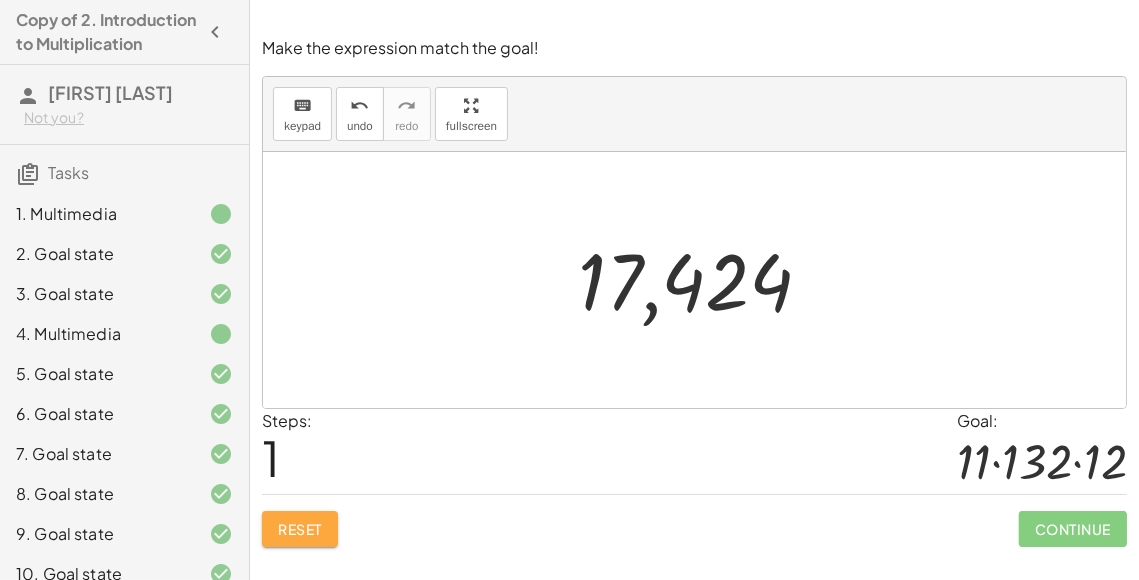 click on "Reset" 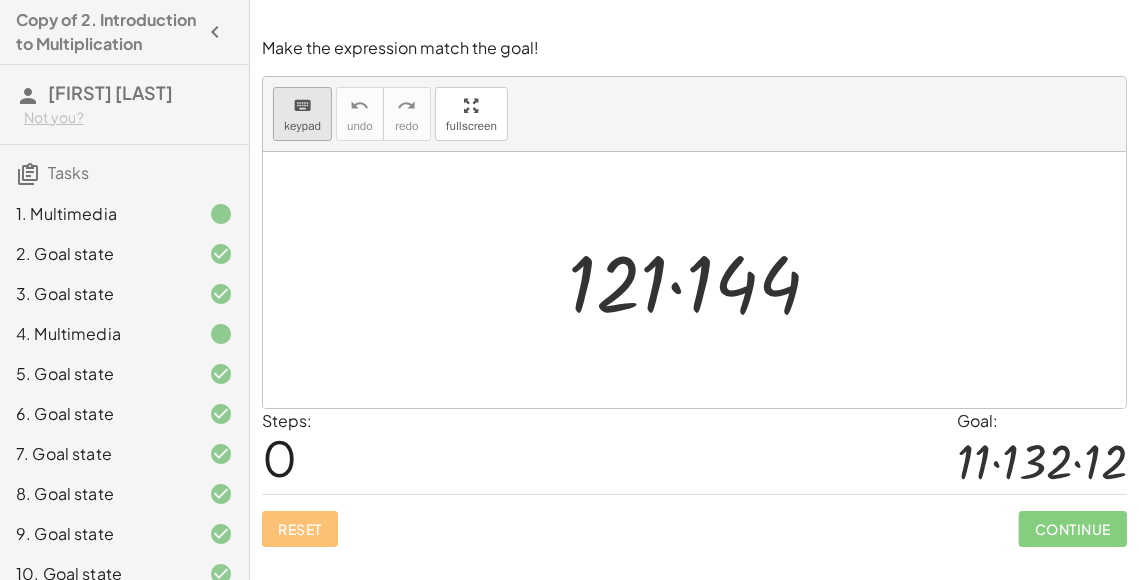 click on "keyboard keypad" at bounding box center [302, 114] 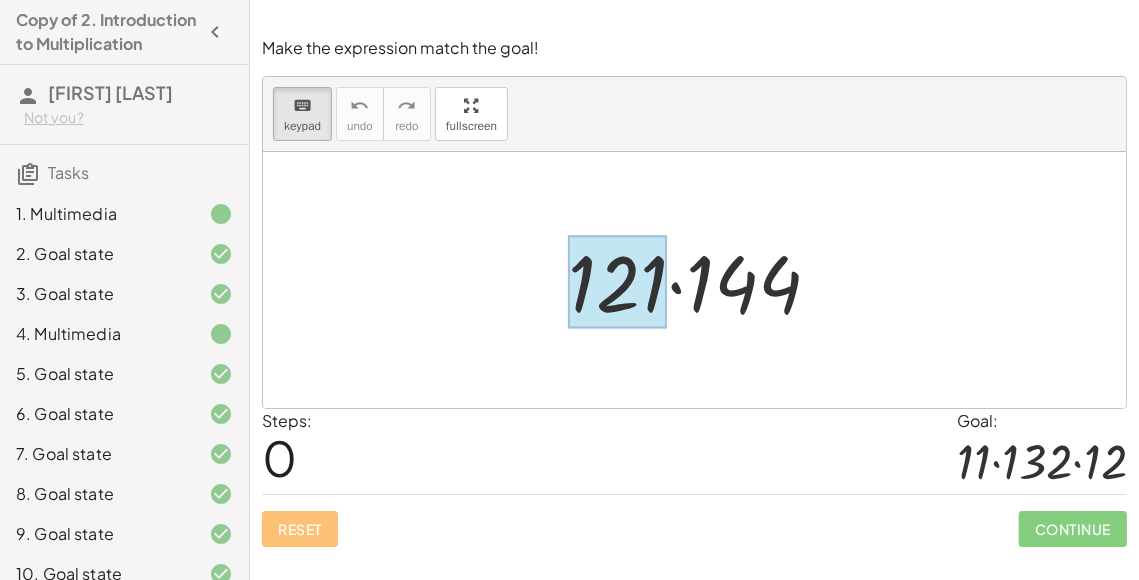 drag, startPoint x: 588, startPoint y: 235, endPoint x: 599, endPoint y: 271, distance: 37.64306 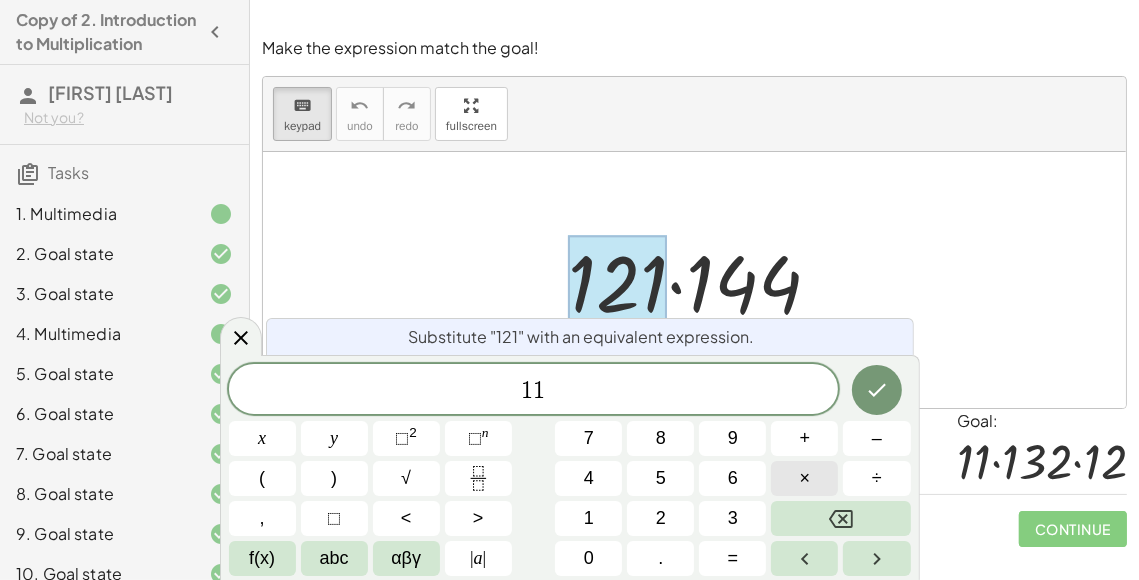click on "×" at bounding box center (805, 478) 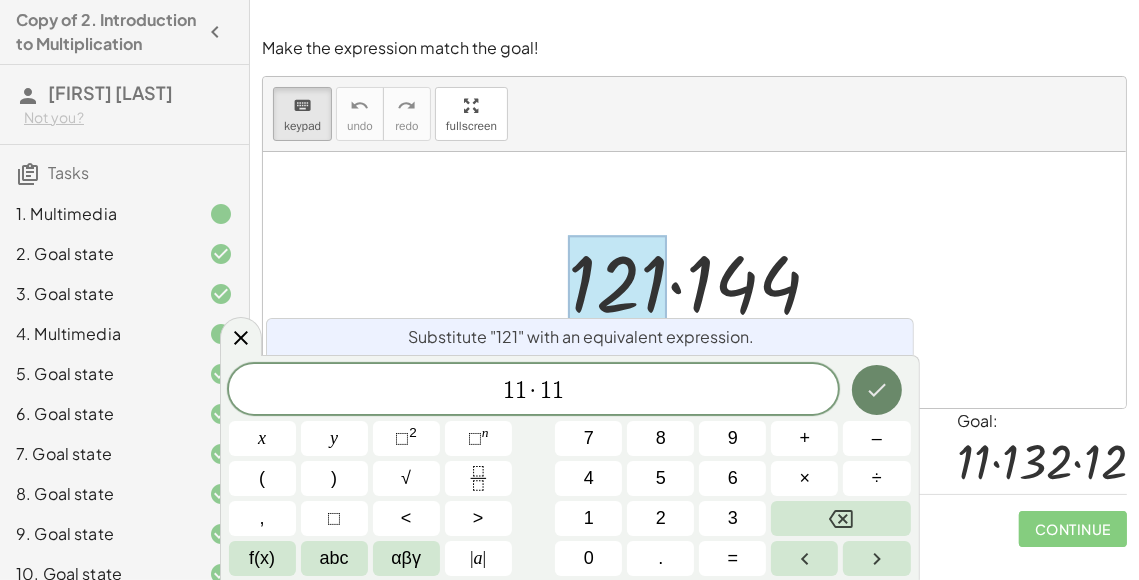 click at bounding box center [877, 390] 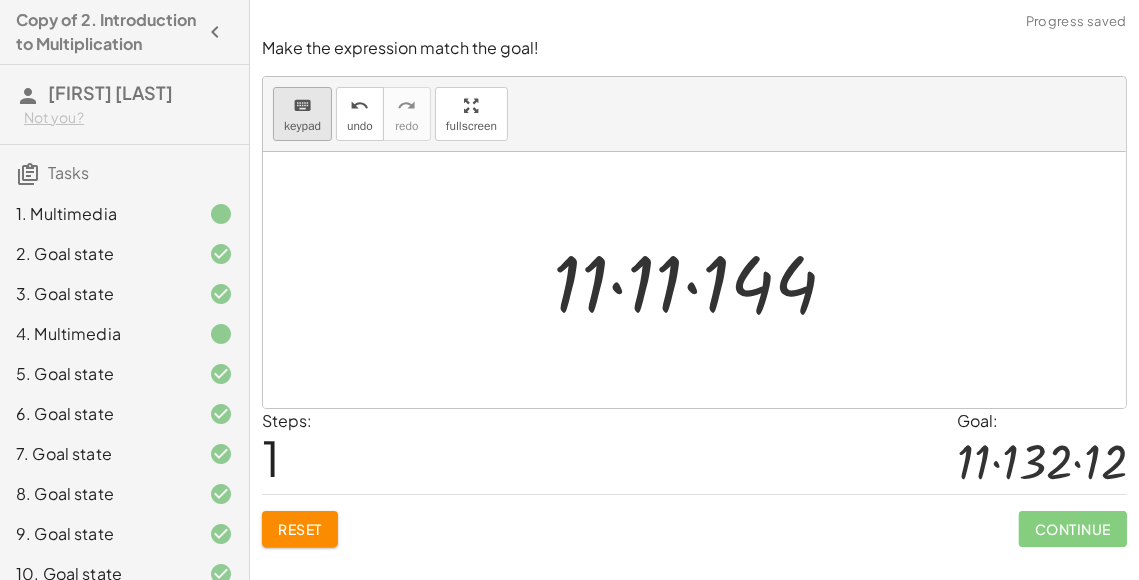 click on "keyboard keypad" at bounding box center [302, 114] 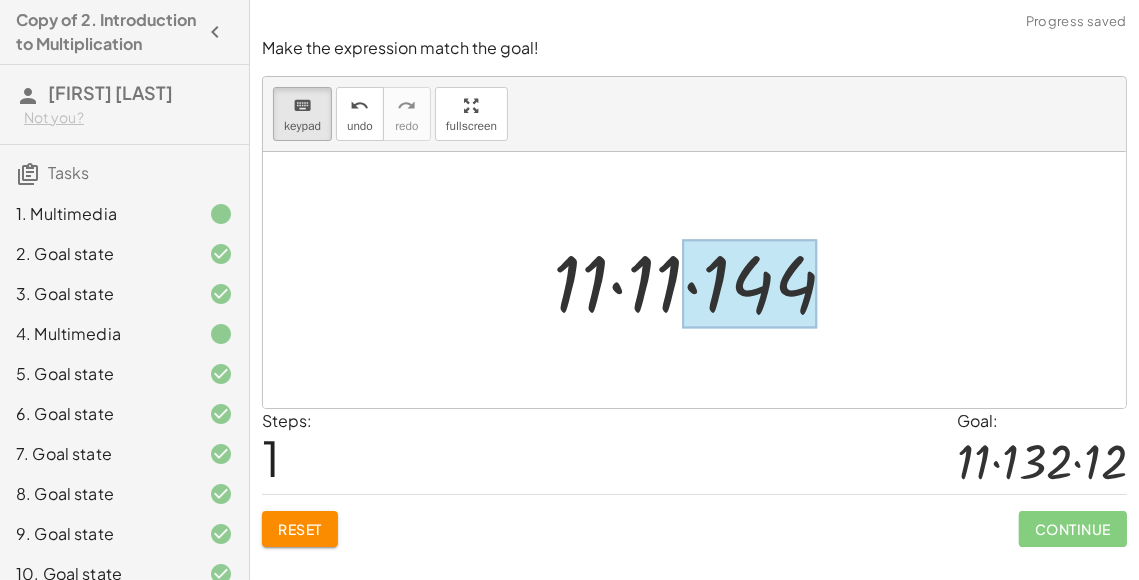 drag, startPoint x: 740, startPoint y: 302, endPoint x: 726, endPoint y: 317, distance: 20.518284 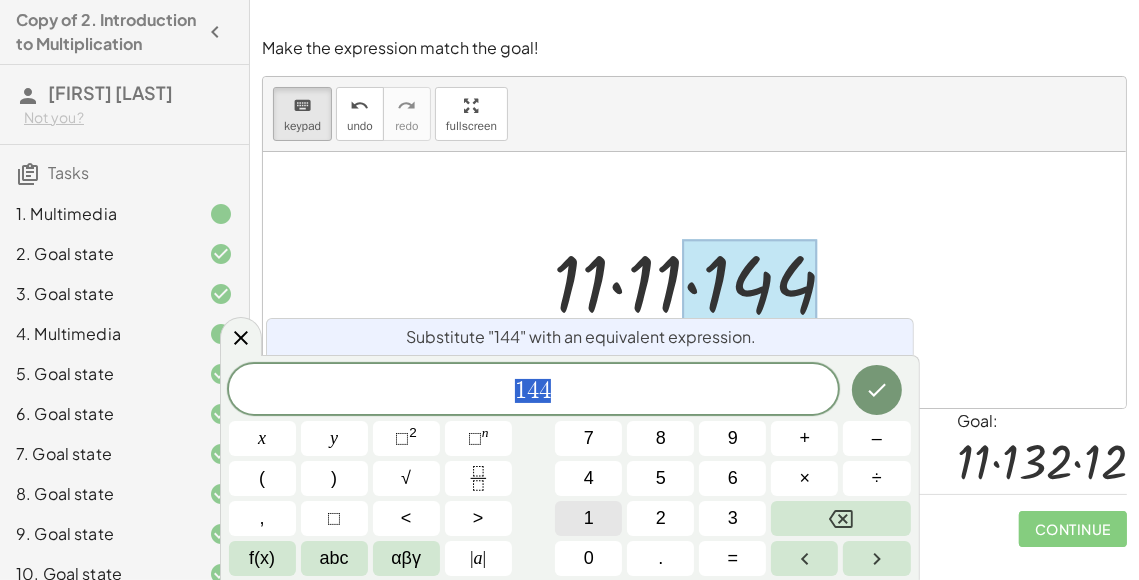 click on "1" at bounding box center (588, 518) 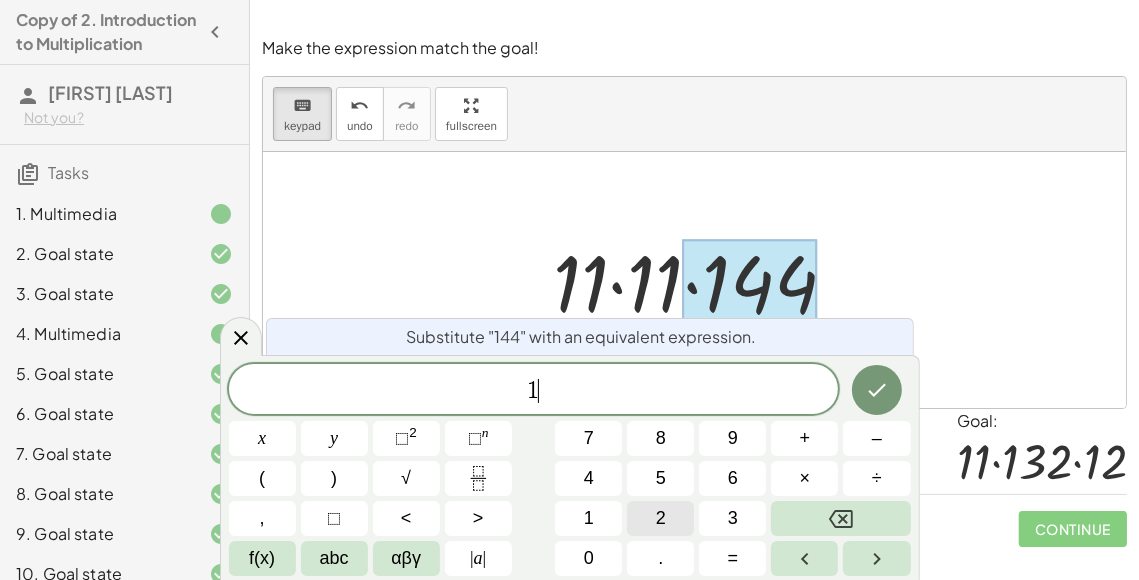 click on "2" at bounding box center (660, 518) 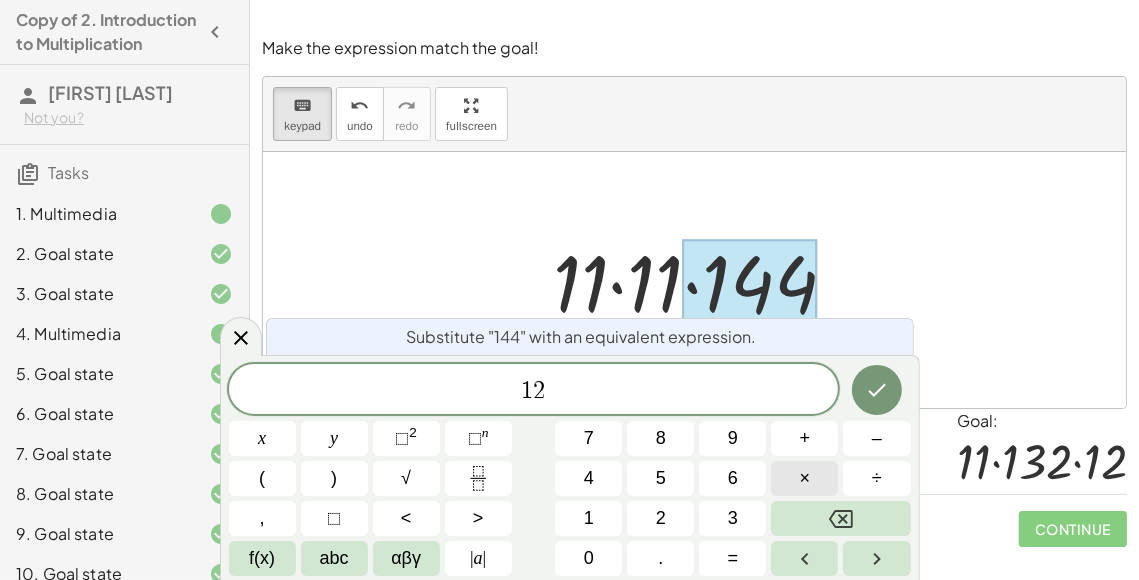click on "×" at bounding box center [804, 478] 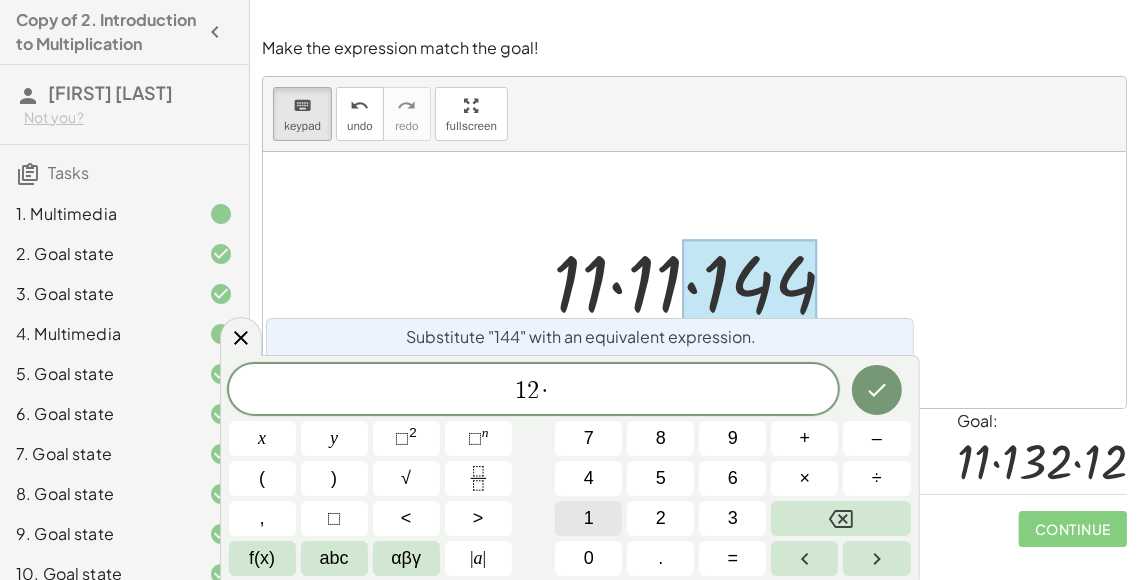 click on "1" at bounding box center [589, 518] 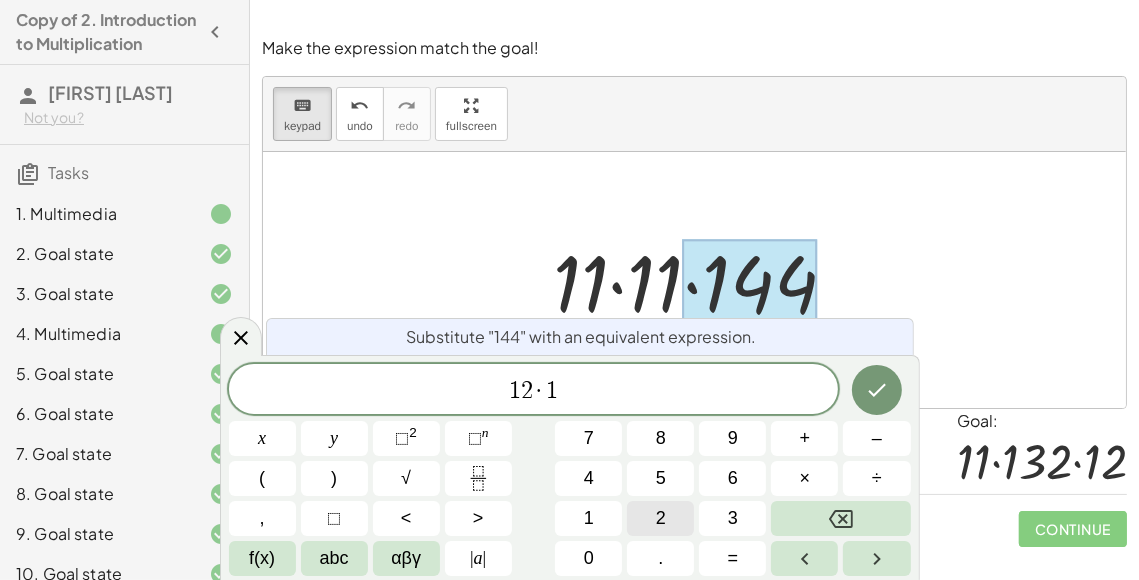 click on "2" at bounding box center (660, 518) 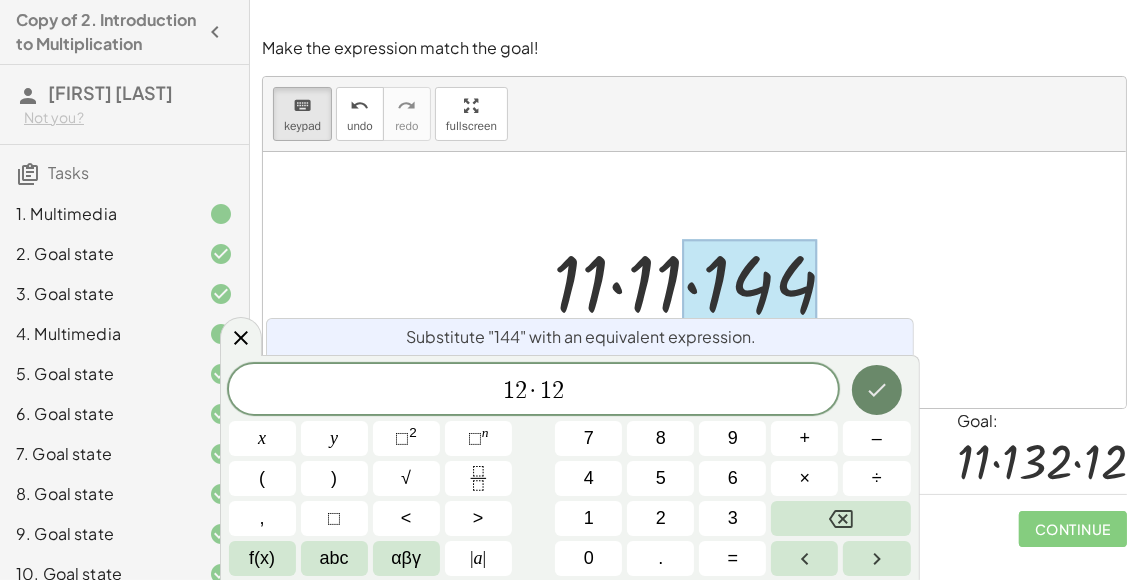 click at bounding box center [877, 390] 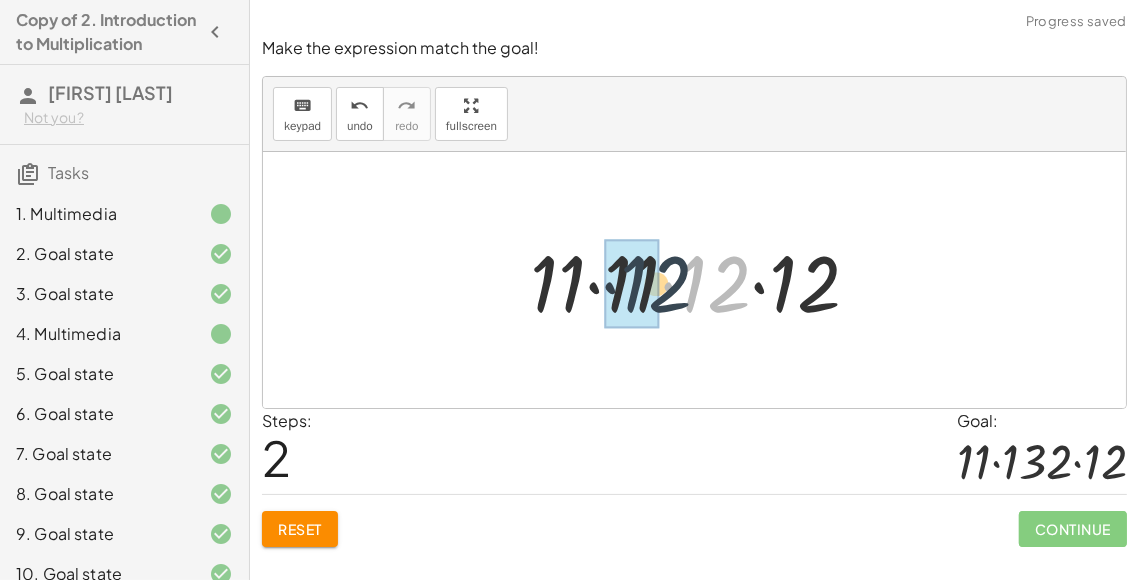 drag, startPoint x: 719, startPoint y: 301, endPoint x: 654, endPoint y: 307, distance: 65.27634 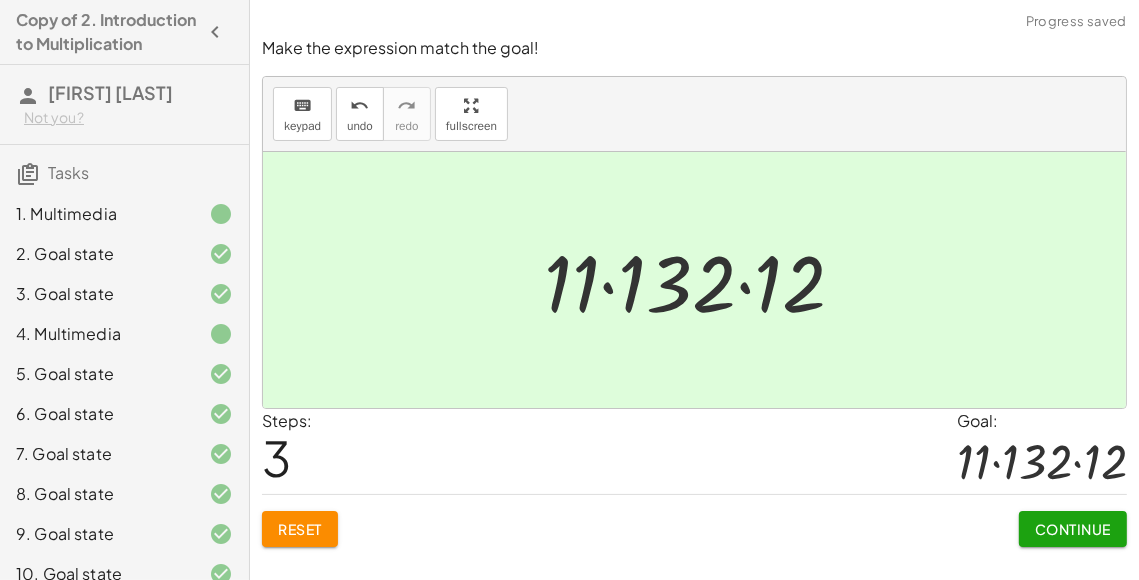 click on "Continue" 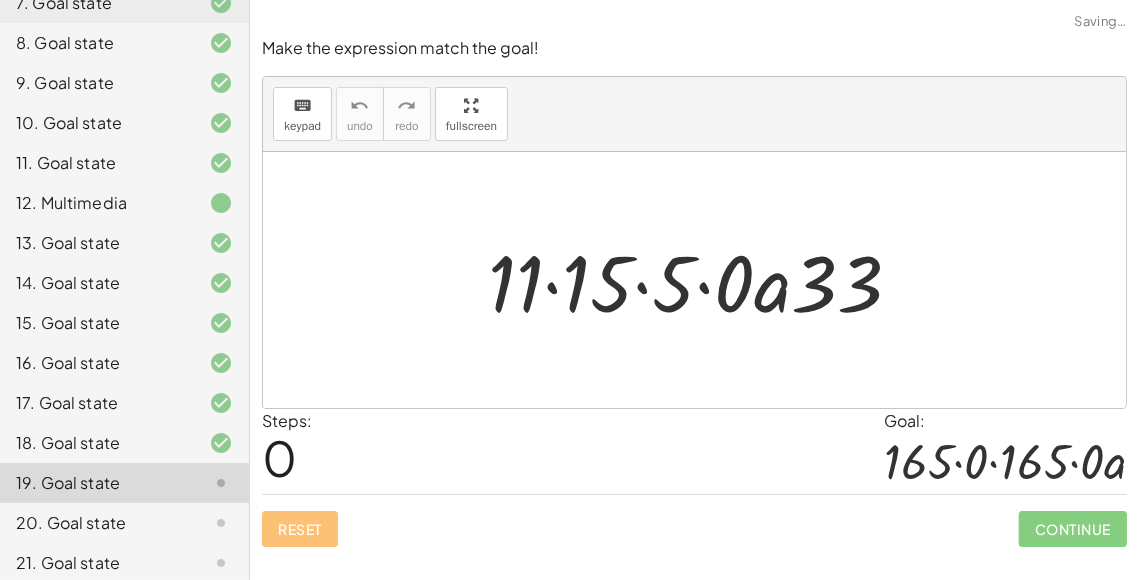 scroll, scrollTop: 460, scrollLeft: 0, axis: vertical 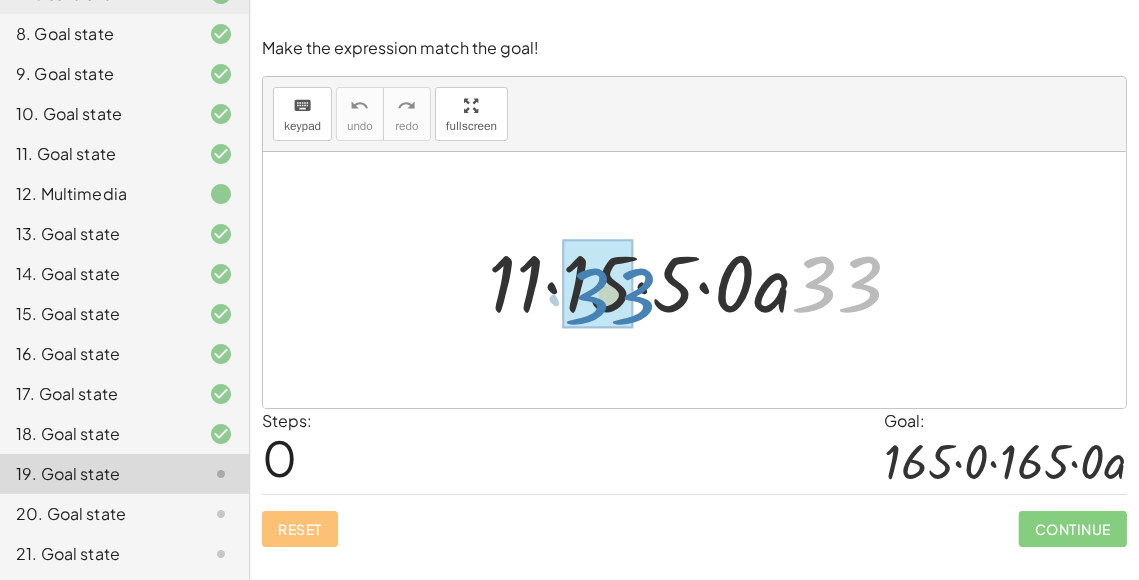 drag, startPoint x: 841, startPoint y: 308, endPoint x: 635, endPoint y: 316, distance: 206.15529 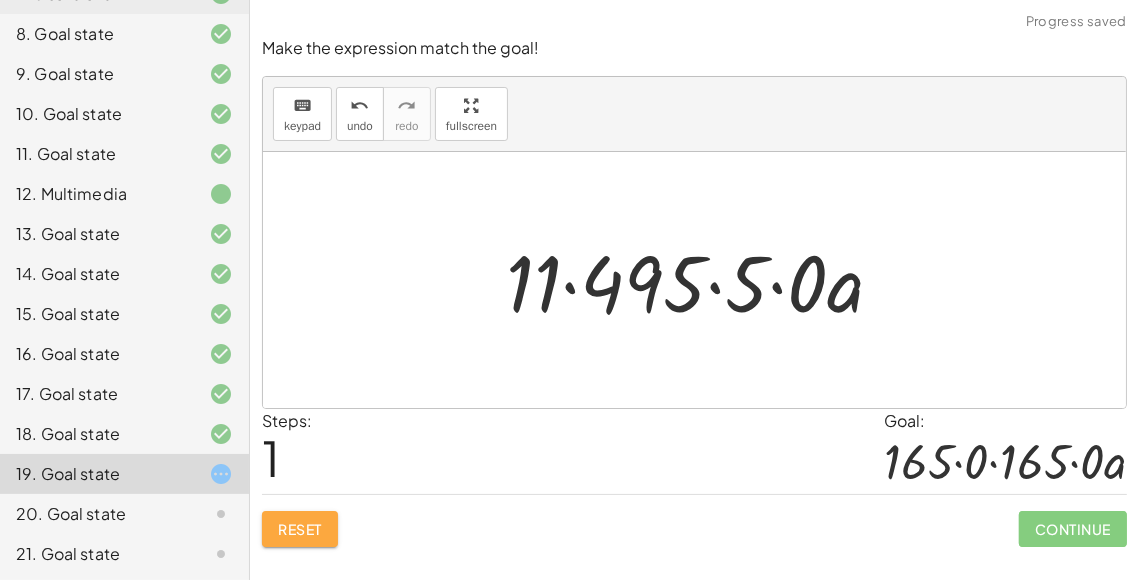 drag, startPoint x: 304, startPoint y: 524, endPoint x: 317, endPoint y: 524, distance: 13 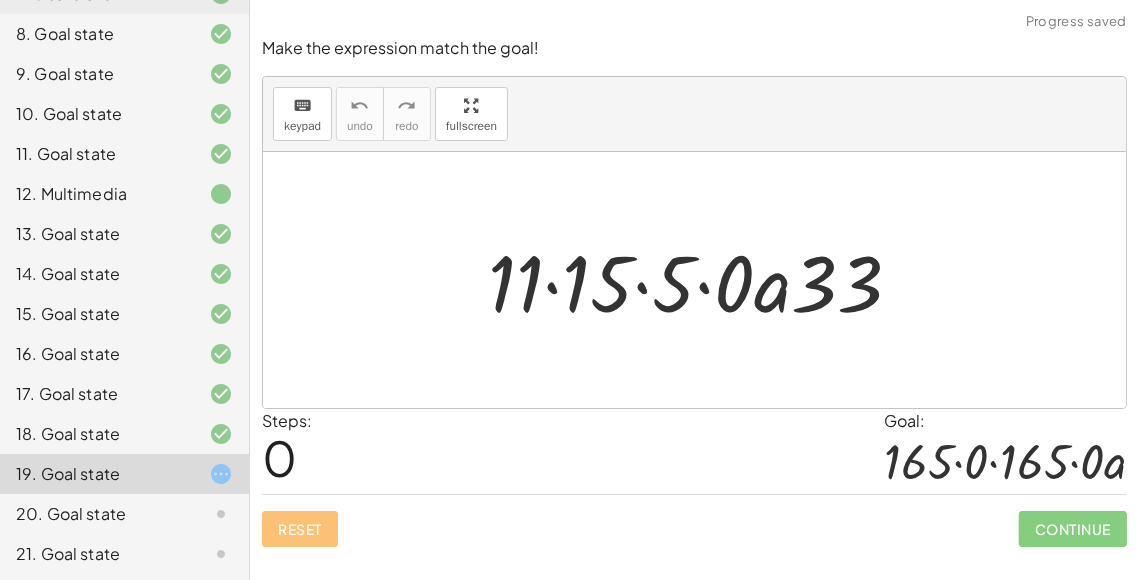 click at bounding box center (703, 280) 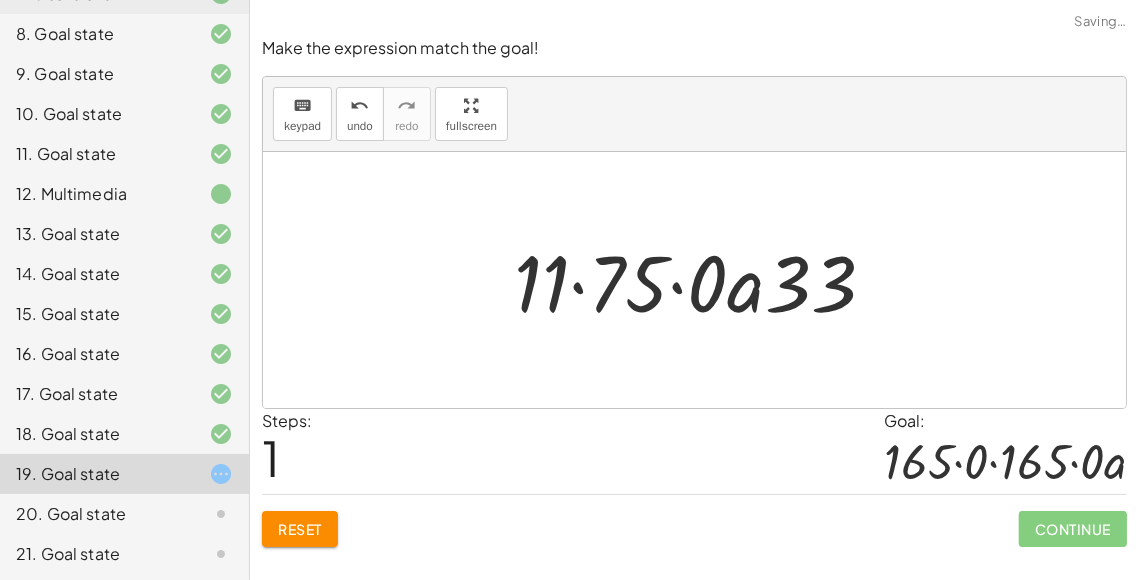 click at bounding box center (702, 280) 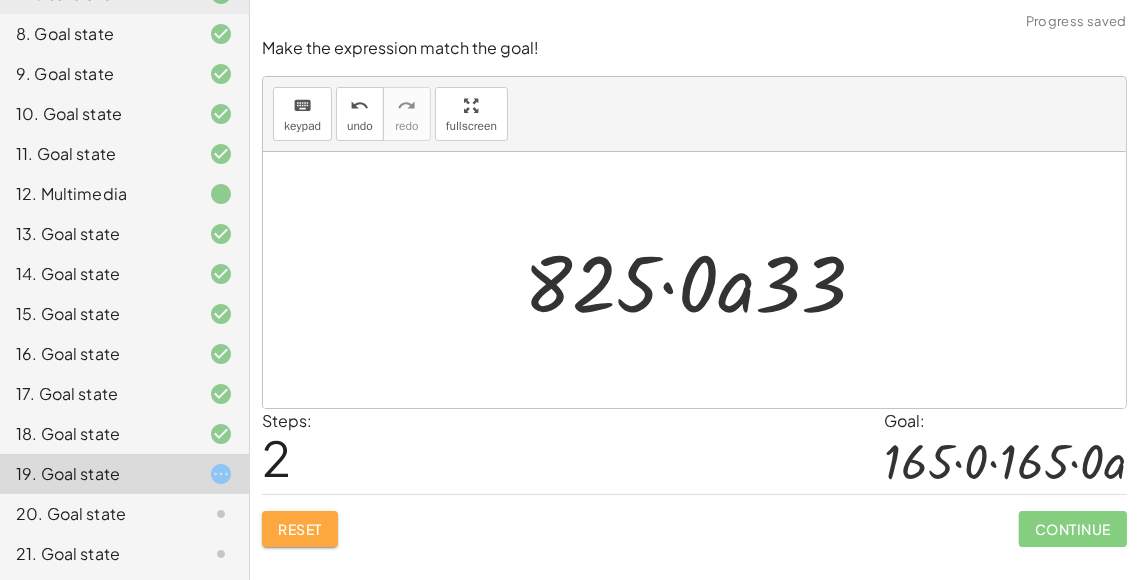 click on "Reset" at bounding box center [300, 529] 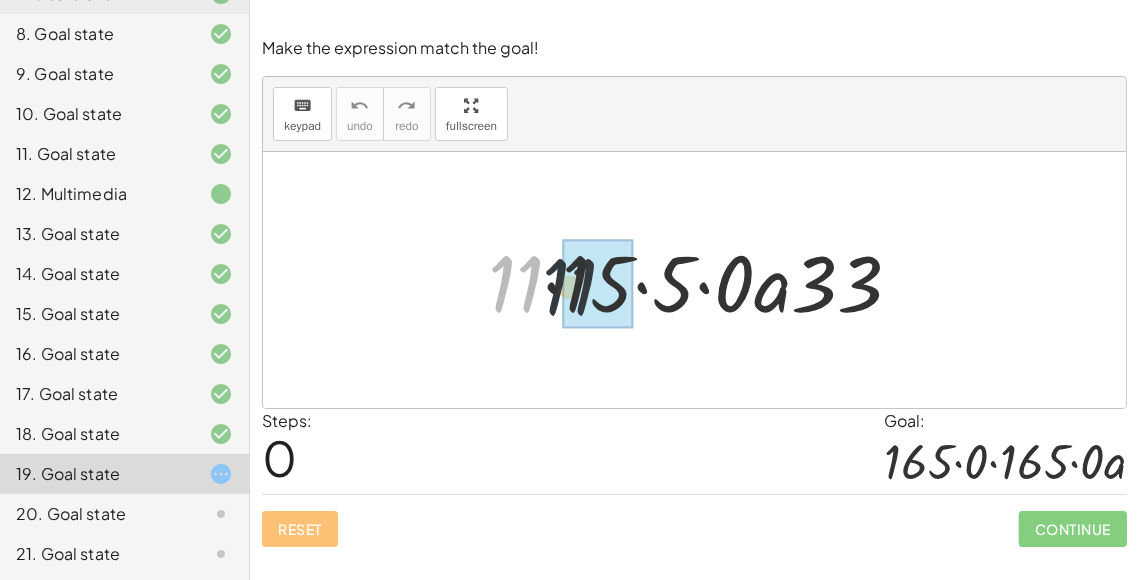 drag, startPoint x: 508, startPoint y: 295, endPoint x: 574, endPoint y: 297, distance: 66.0303 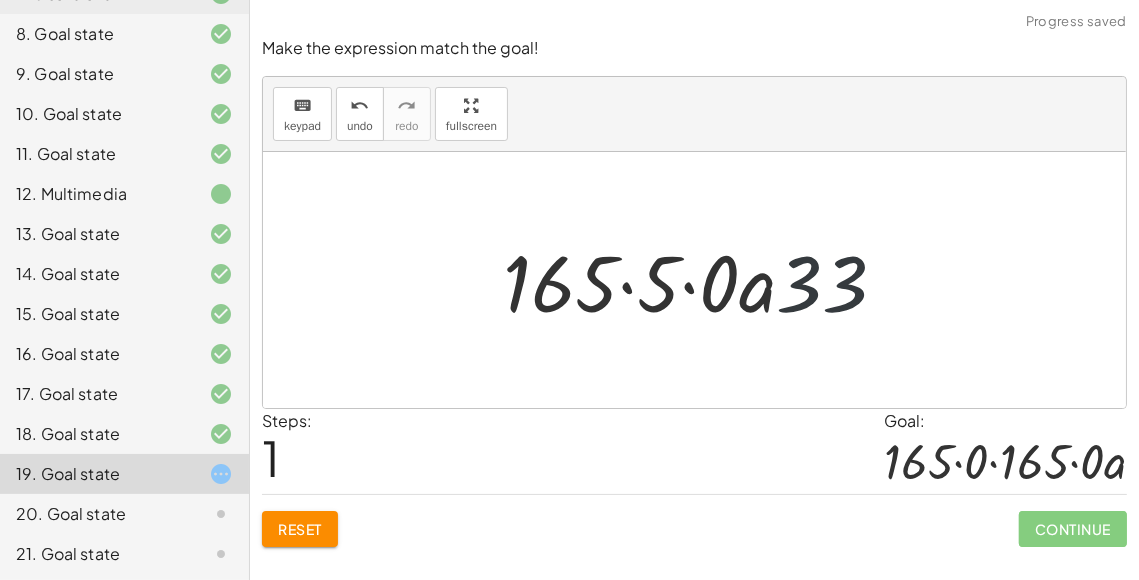 click at bounding box center [703, 280] 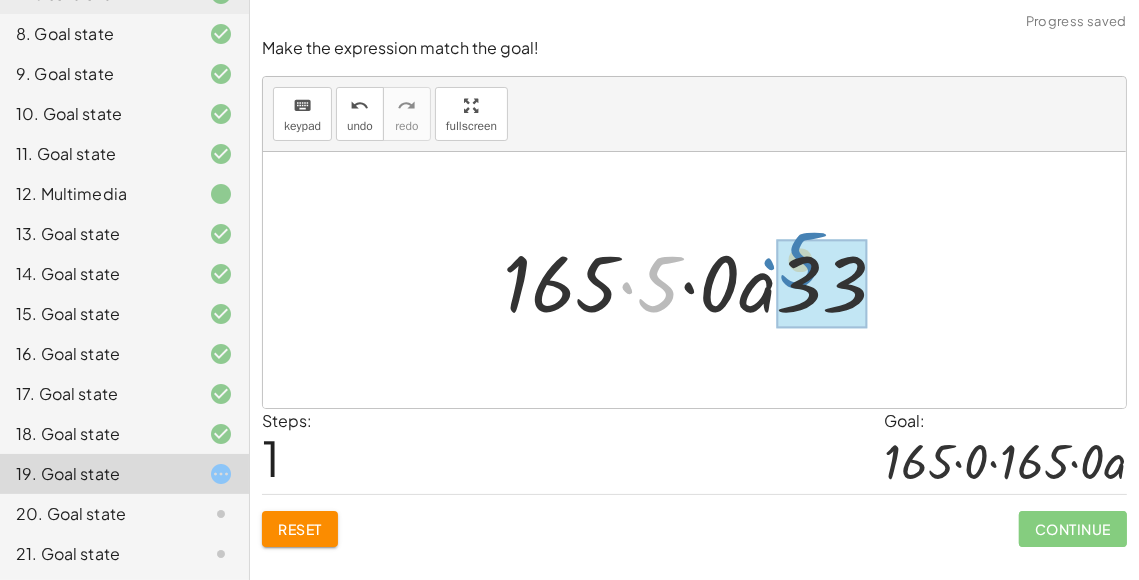drag, startPoint x: 647, startPoint y: 278, endPoint x: 789, endPoint y: 260, distance: 143.13629 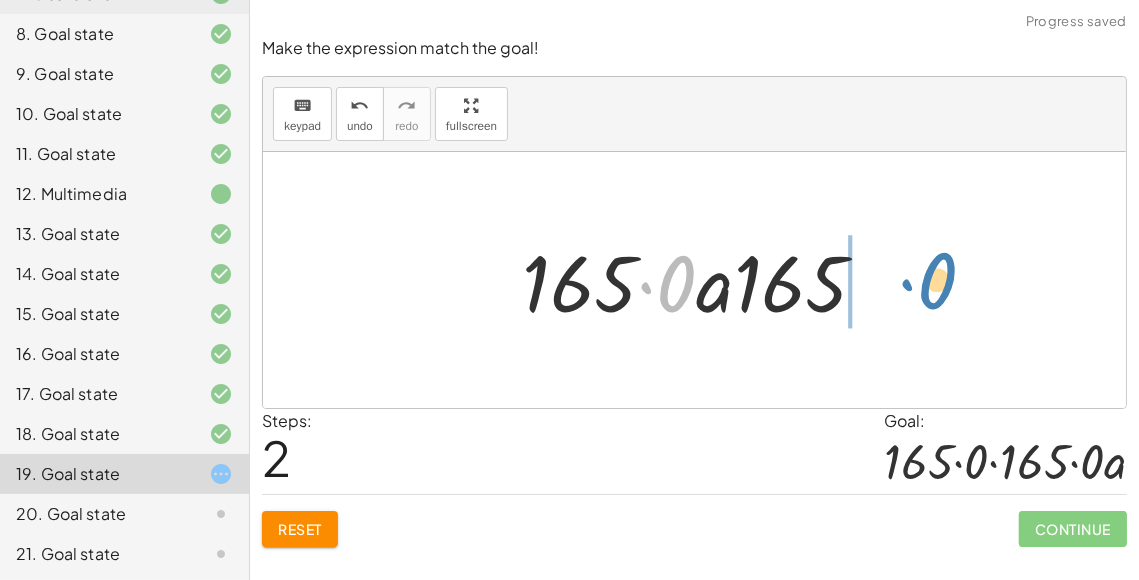 drag, startPoint x: 681, startPoint y: 269, endPoint x: 942, endPoint y: 266, distance: 261.01724 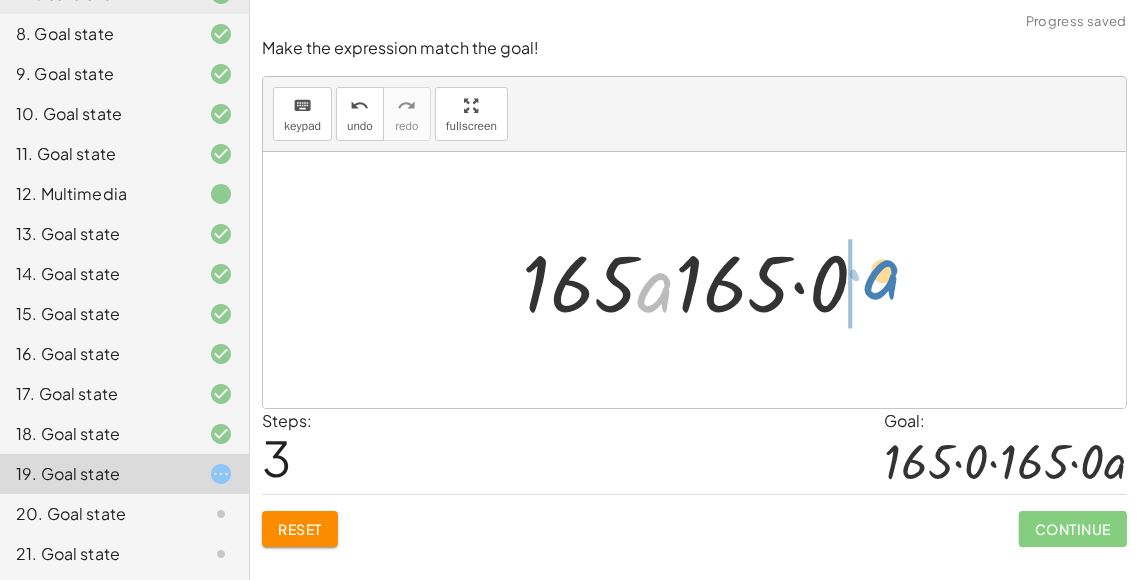 drag, startPoint x: 653, startPoint y: 280, endPoint x: 880, endPoint y: 271, distance: 227.17834 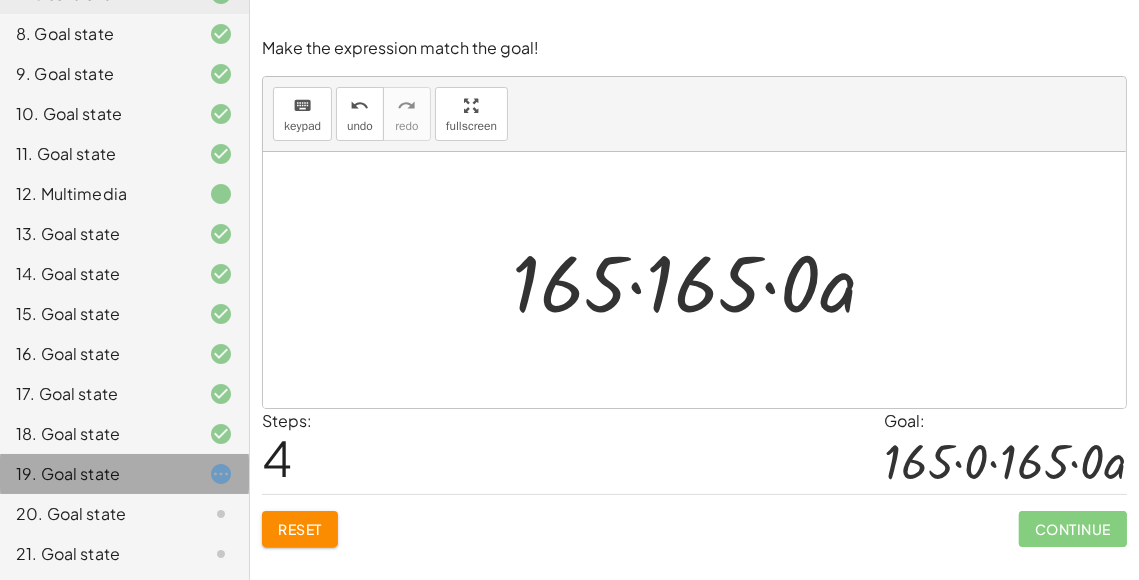 click 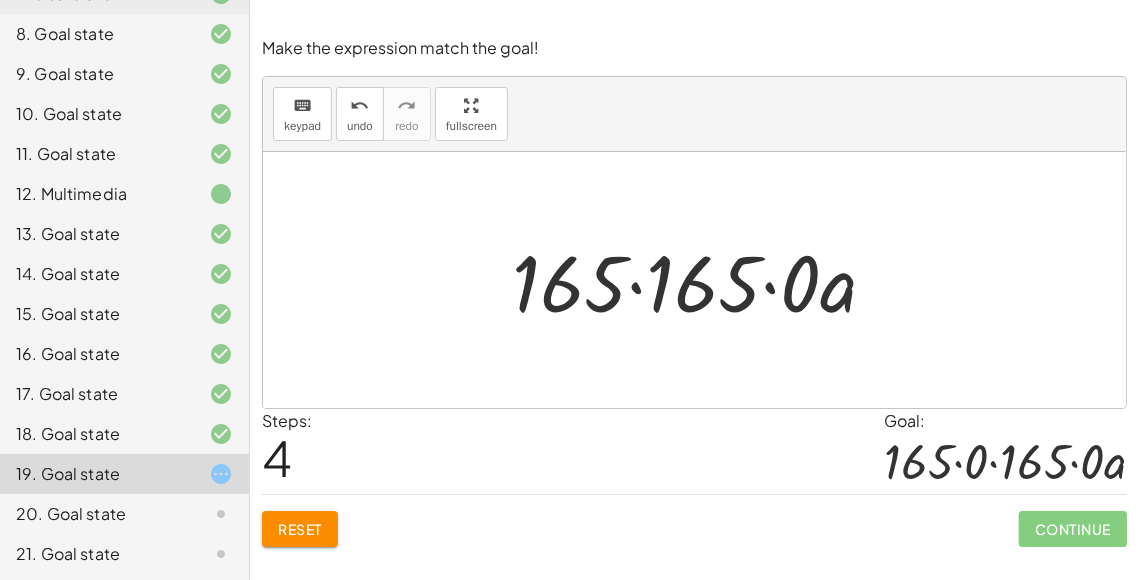 click on "keyboard keypad undo undo redo redo fullscreen" at bounding box center [694, 114] 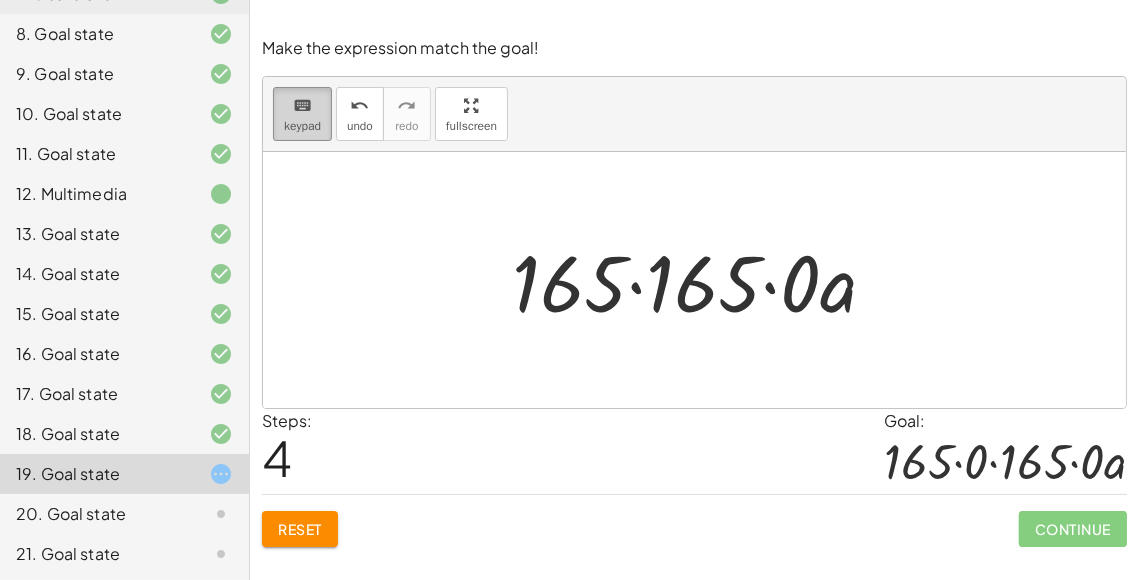 click on "keypad" at bounding box center [302, 126] 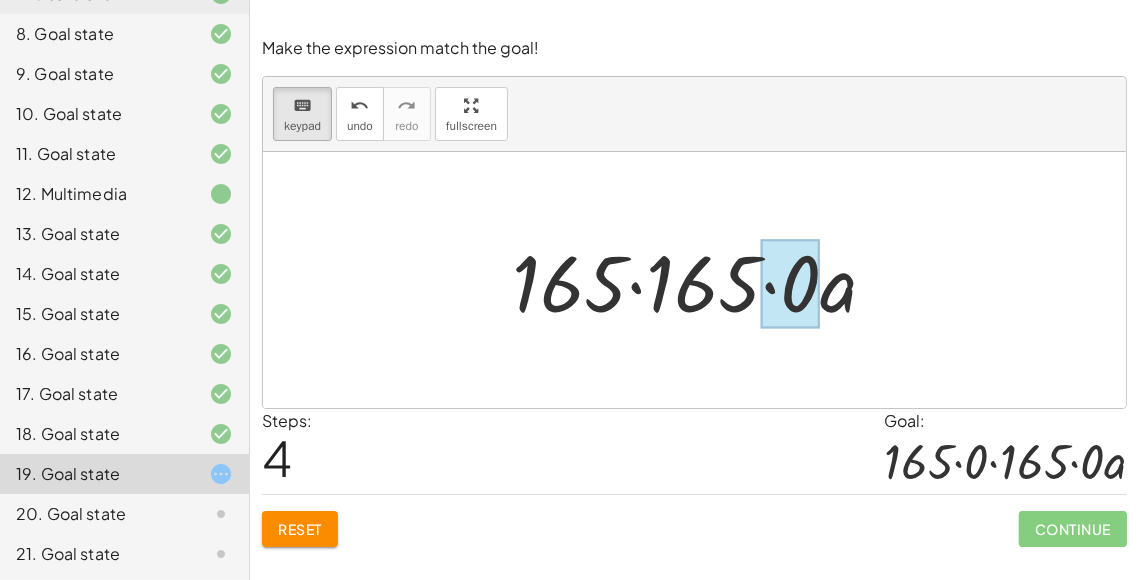 click at bounding box center (790, 284) 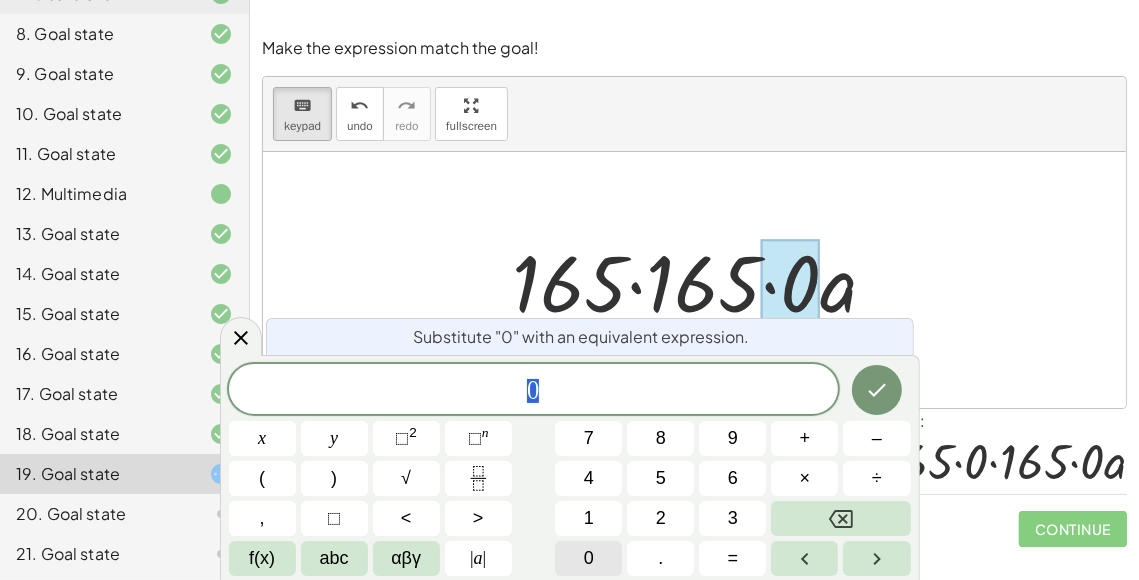 click on "0" at bounding box center [588, 558] 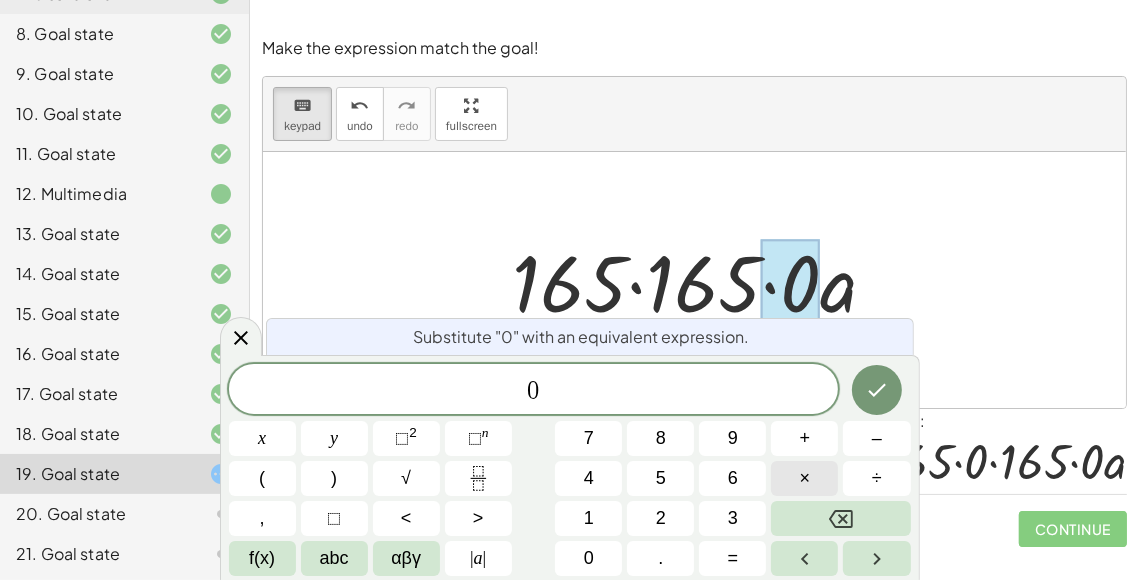 click on "×" at bounding box center [804, 478] 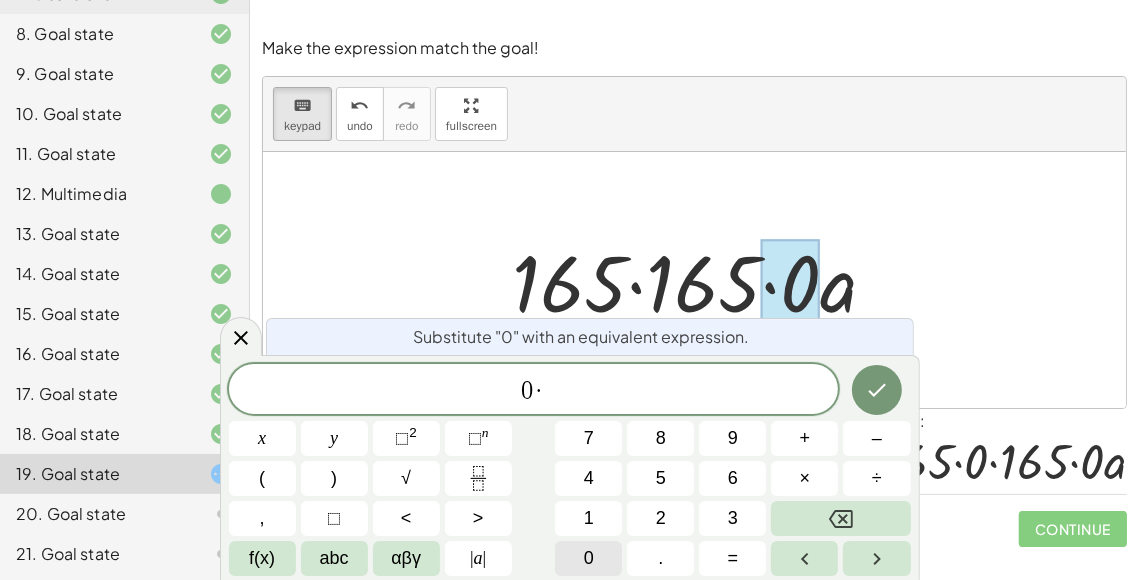 click on "0" at bounding box center (588, 558) 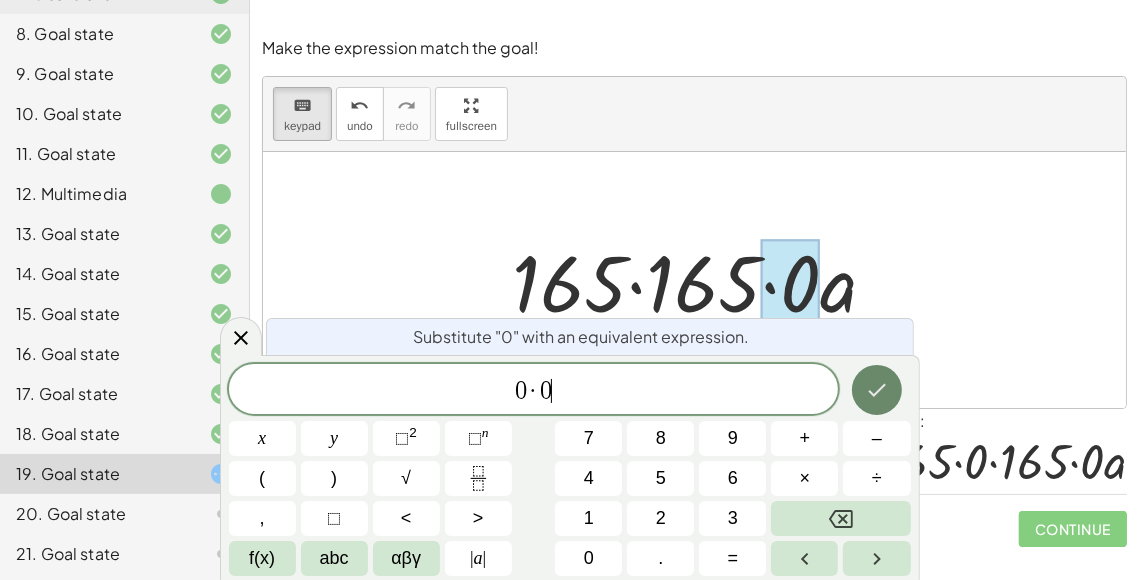 click 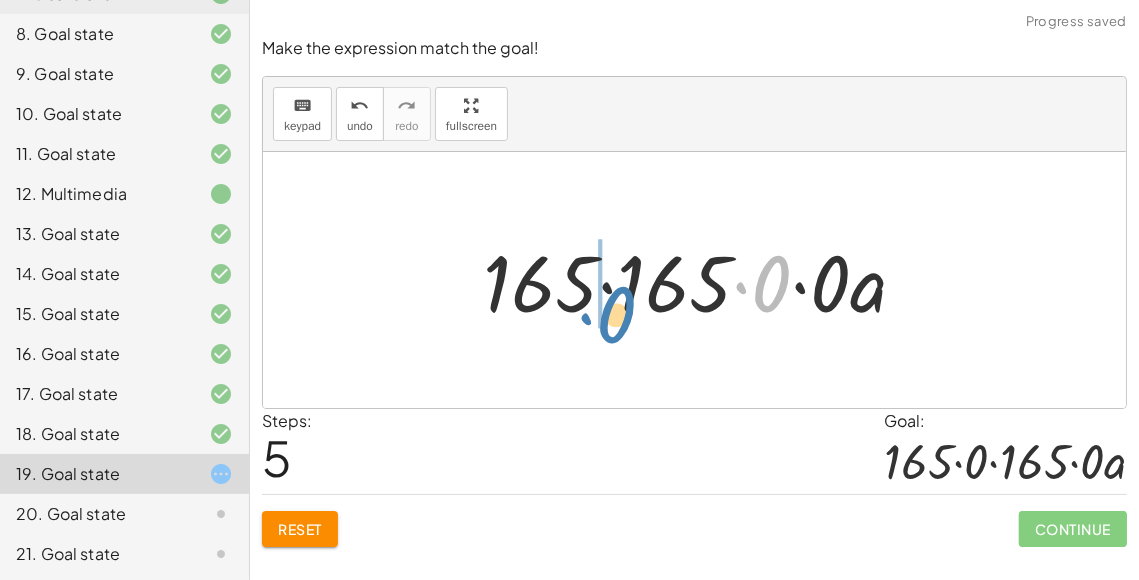 drag, startPoint x: 775, startPoint y: 287, endPoint x: 620, endPoint y: 318, distance: 158.06961 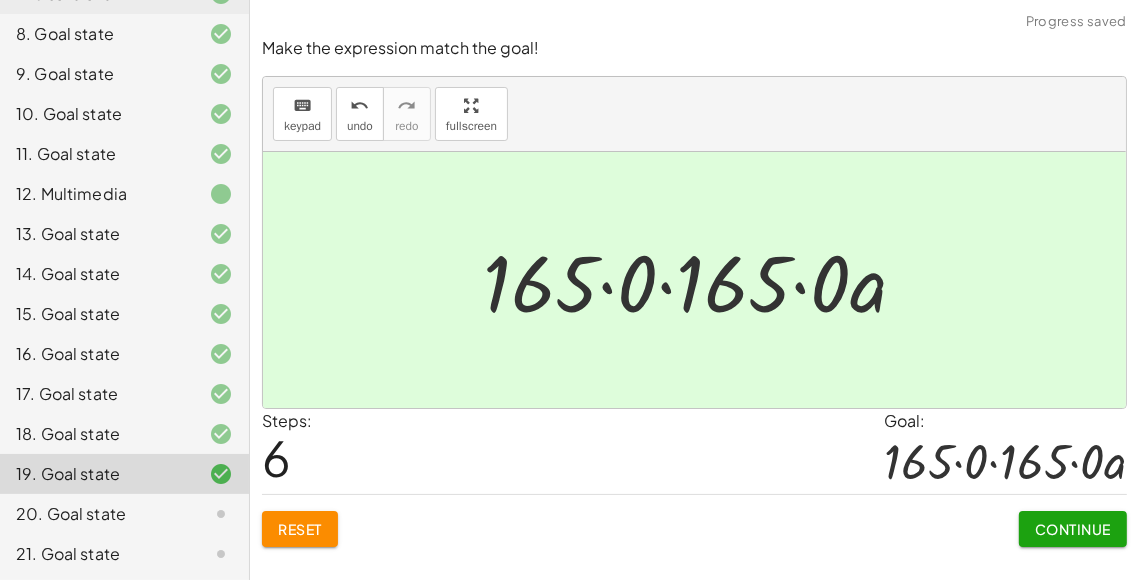 click on "Continue" 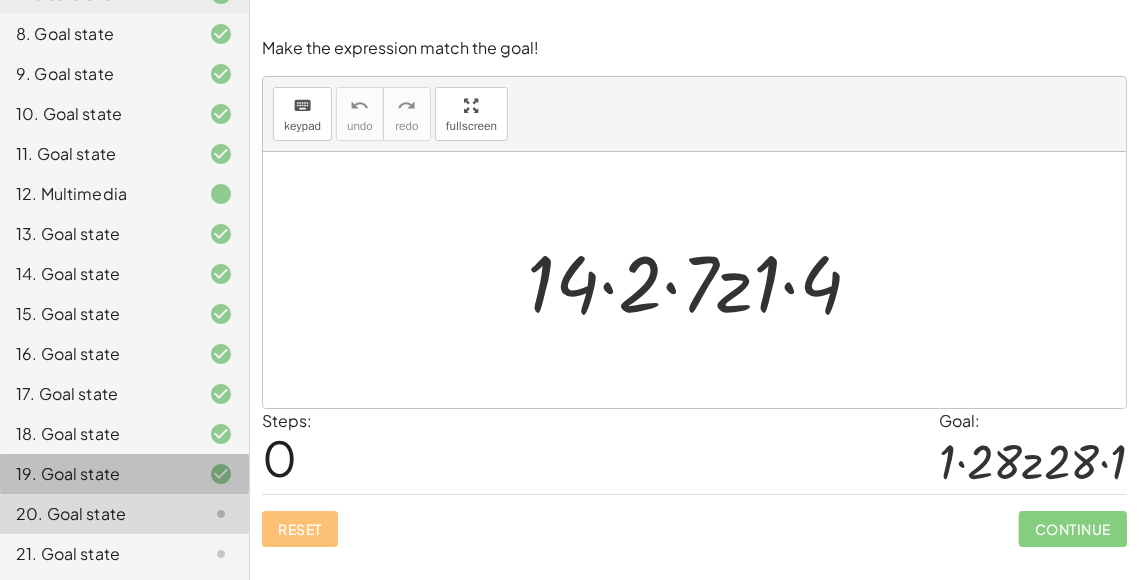 click 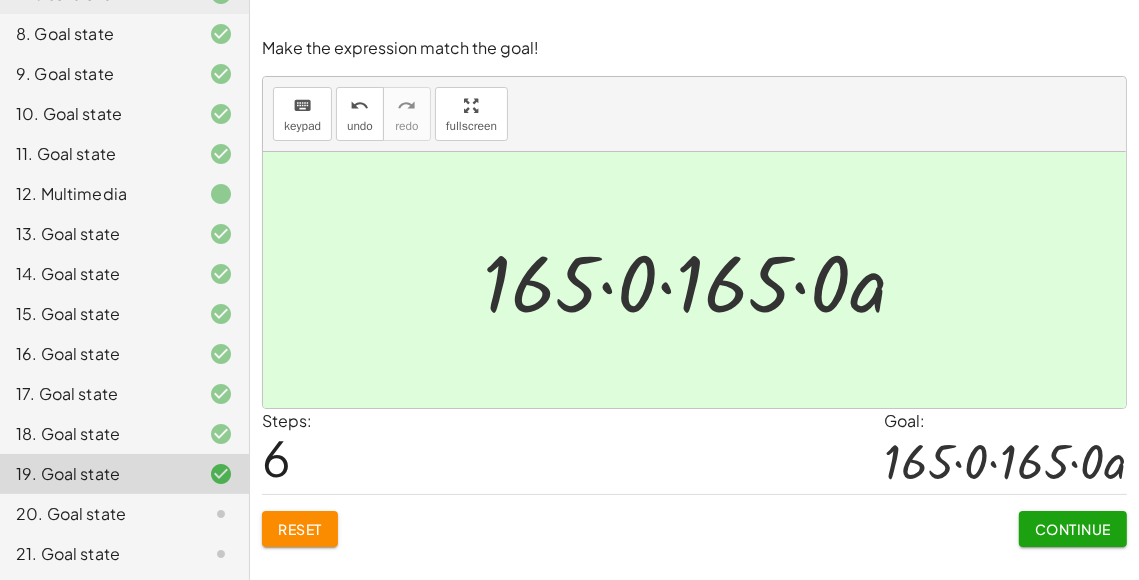 click on "Continue" 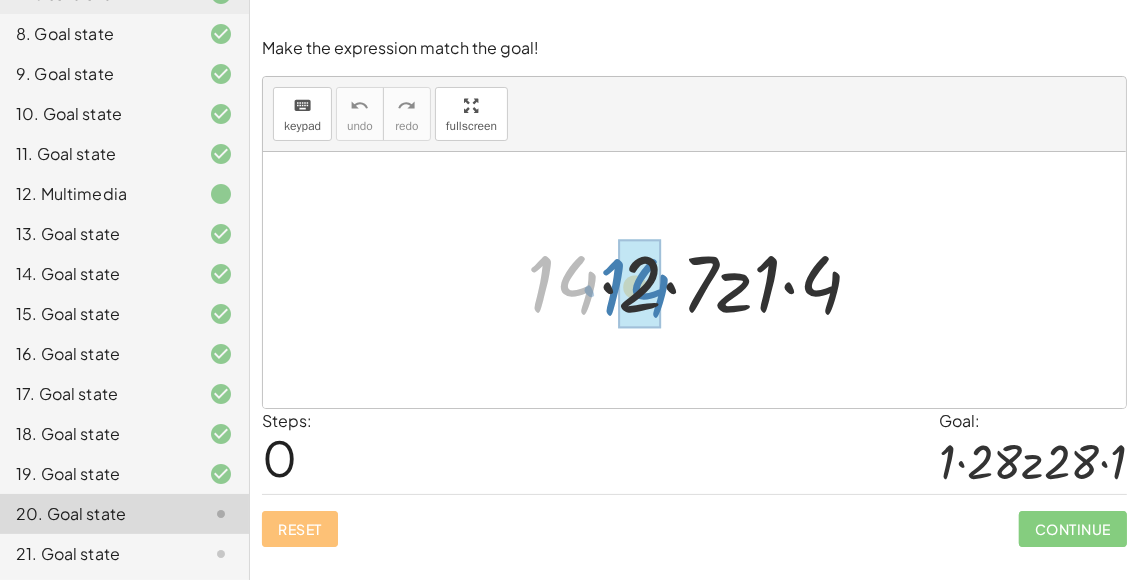 drag, startPoint x: 568, startPoint y: 300, endPoint x: 642, endPoint y: 303, distance: 74.06078 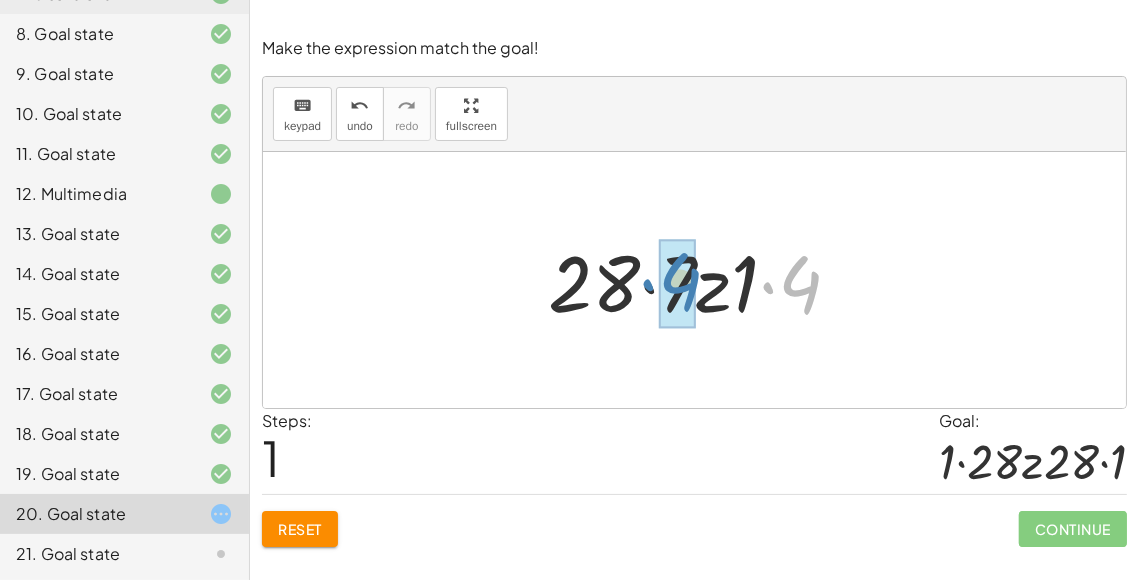 drag, startPoint x: 807, startPoint y: 294, endPoint x: 687, endPoint y: 291, distance: 120.03749 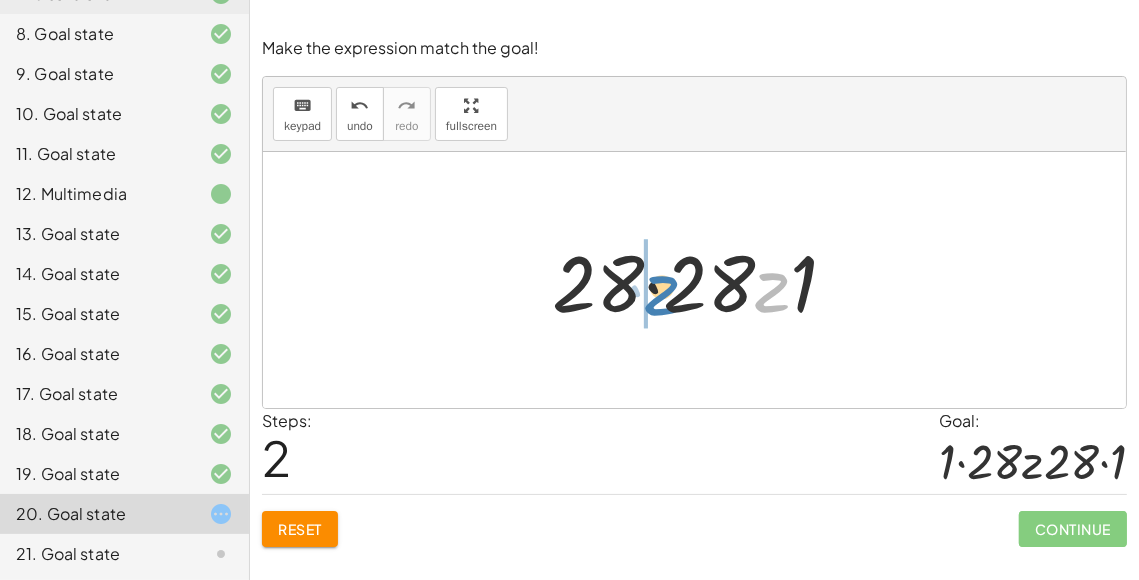 drag, startPoint x: 758, startPoint y: 295, endPoint x: 648, endPoint y: 298, distance: 110.0409 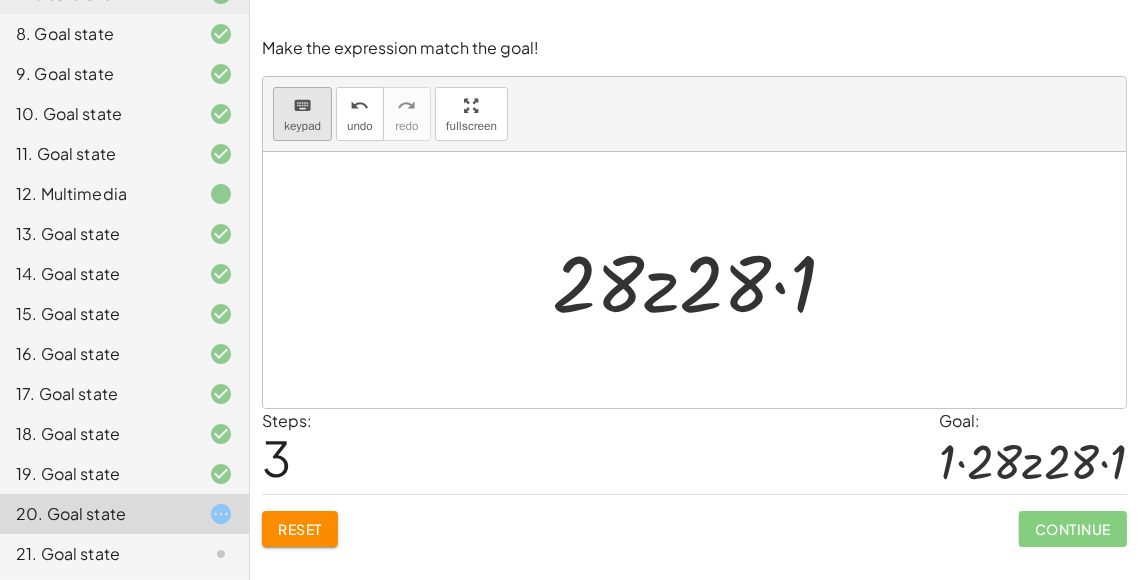 click on "keyboard keypad undo undo redo redo fullscreen" at bounding box center (694, 114) 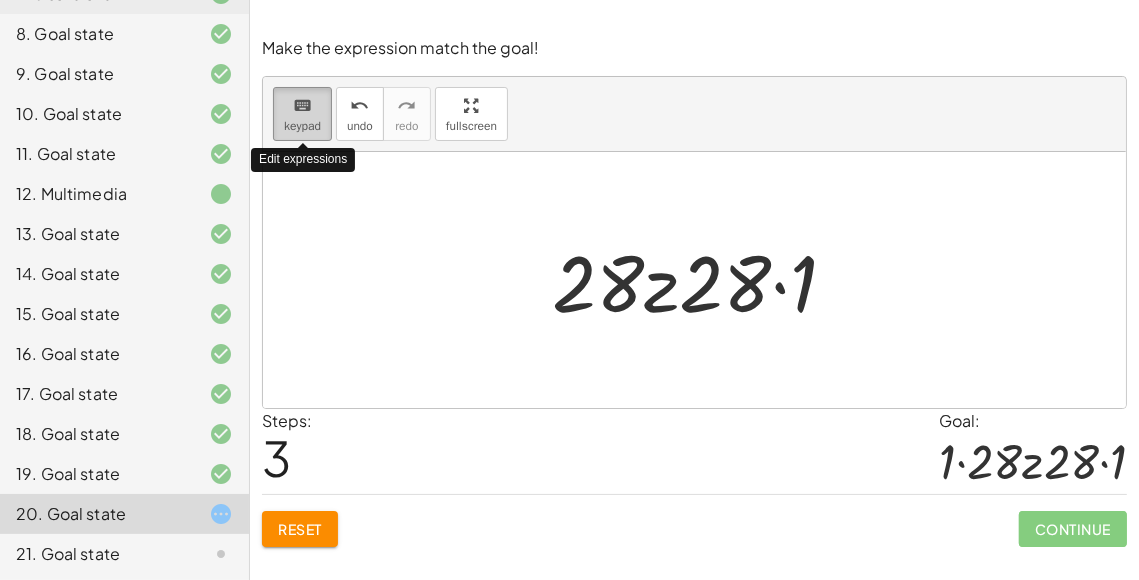 click on "keypad" at bounding box center (302, 126) 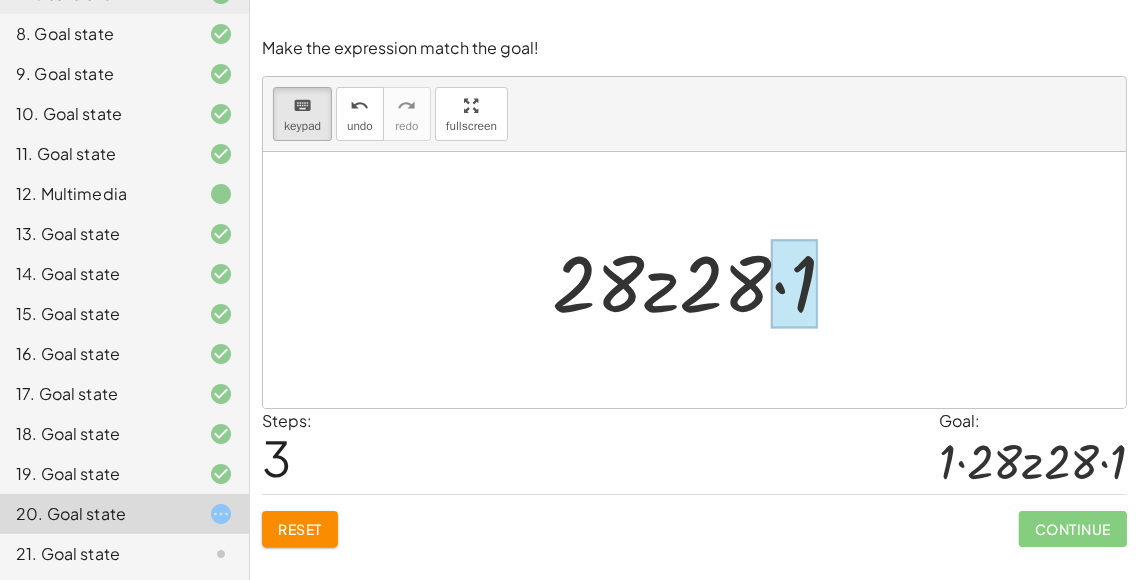 click at bounding box center [794, 284] 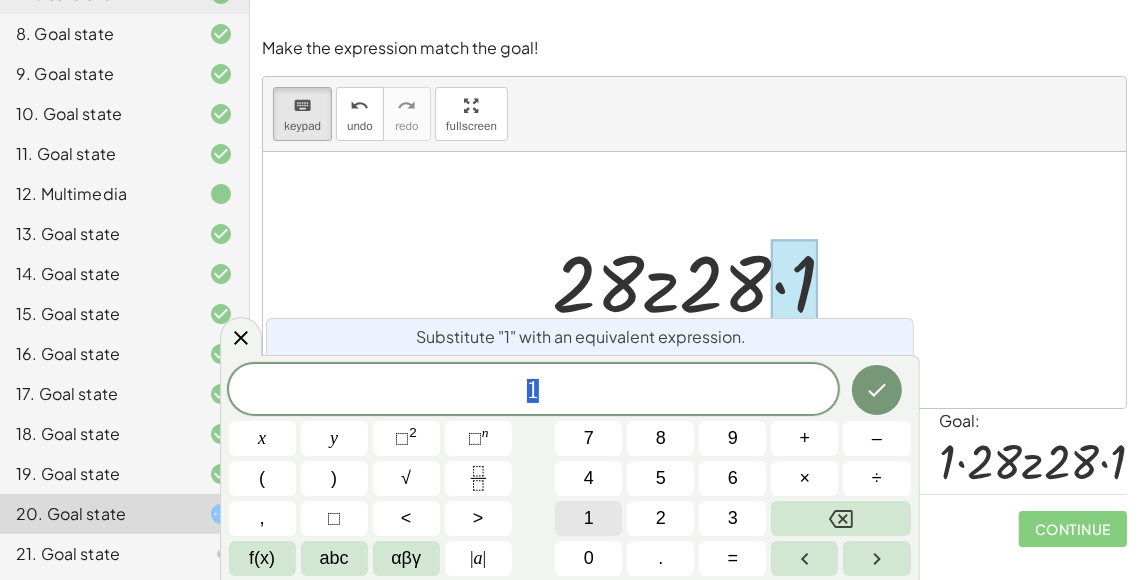 click on "1" at bounding box center [588, 518] 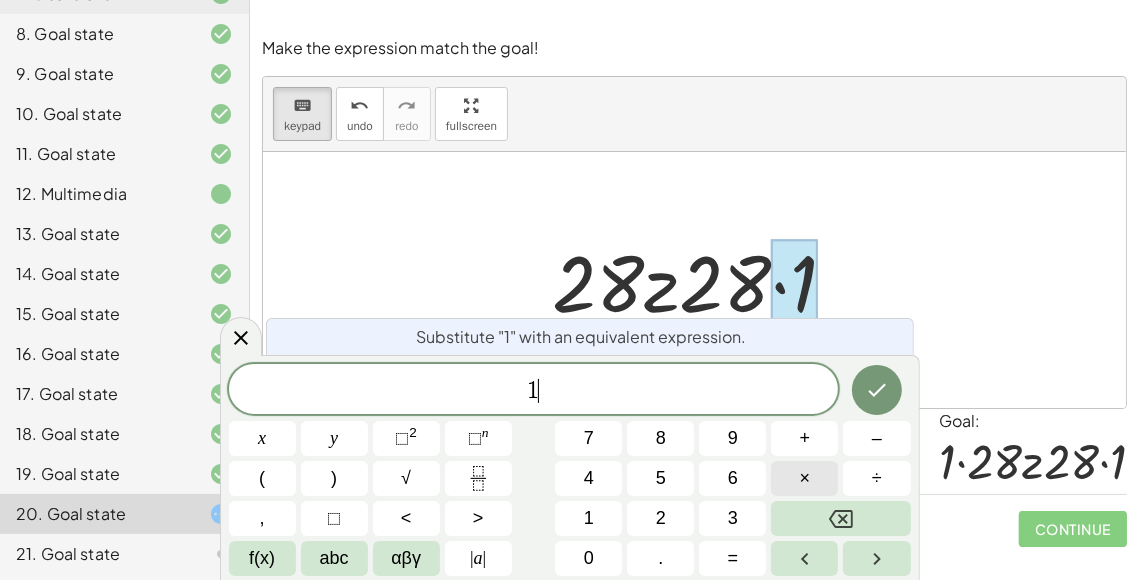 click on "×" at bounding box center (804, 478) 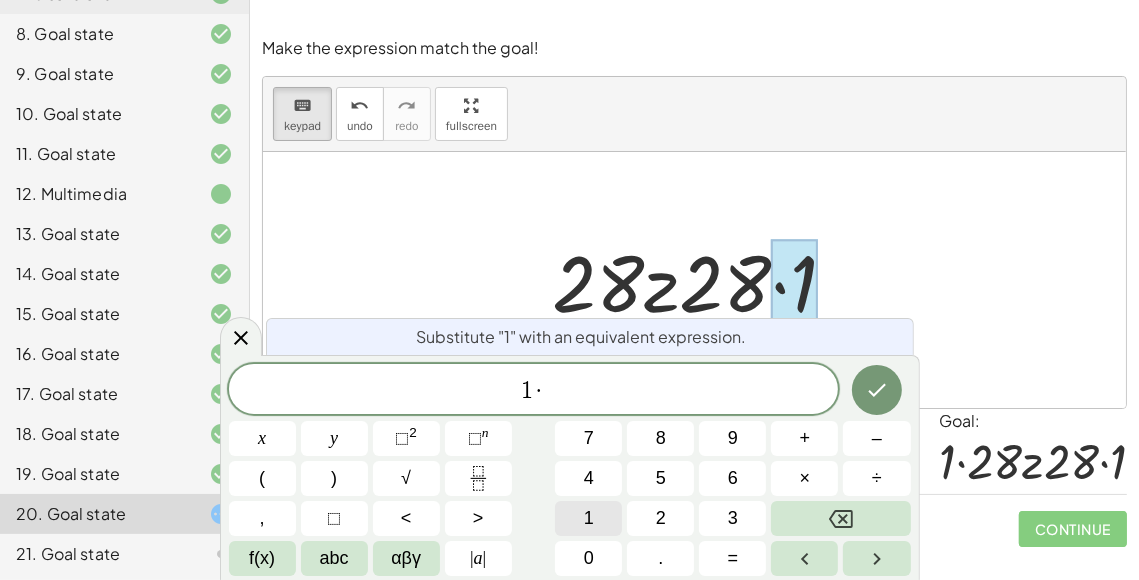 click on "1" at bounding box center [588, 518] 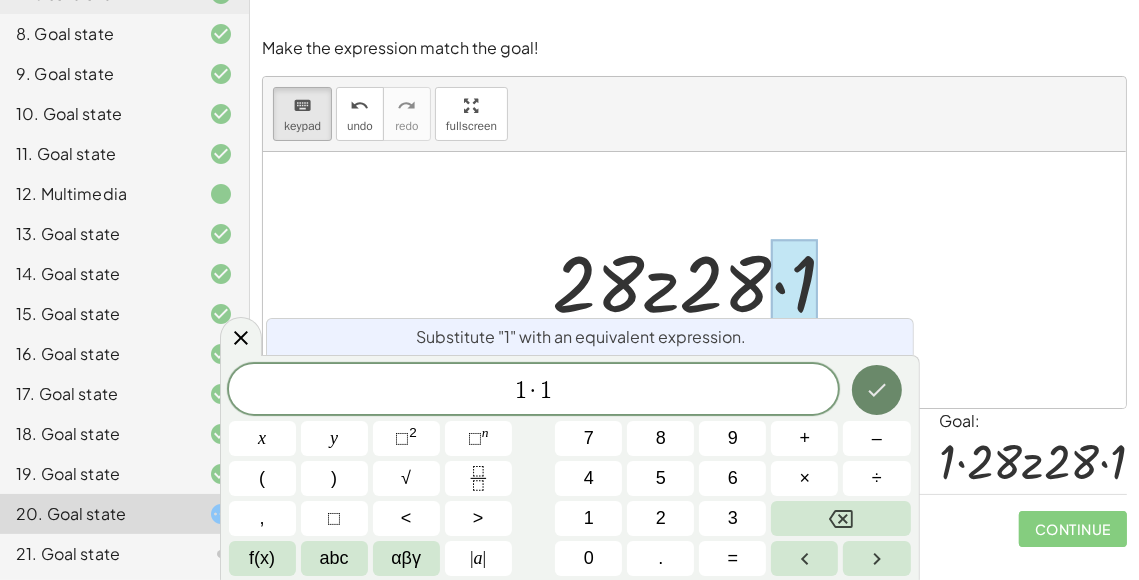 click 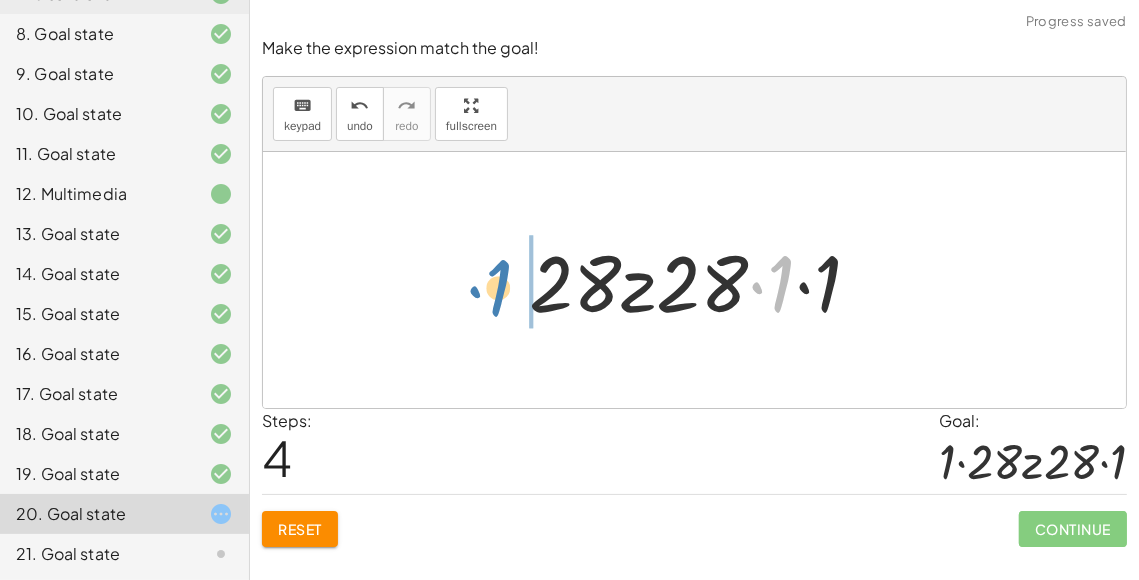 drag, startPoint x: 781, startPoint y: 296, endPoint x: 501, endPoint y: 300, distance: 280.02856 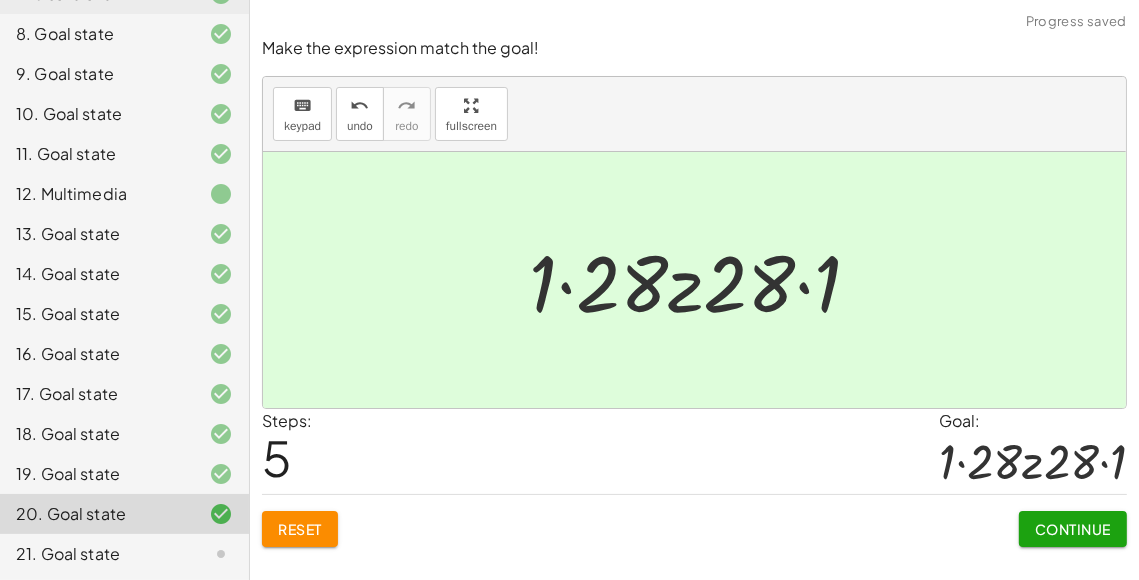 click on "Continue" at bounding box center [1073, 529] 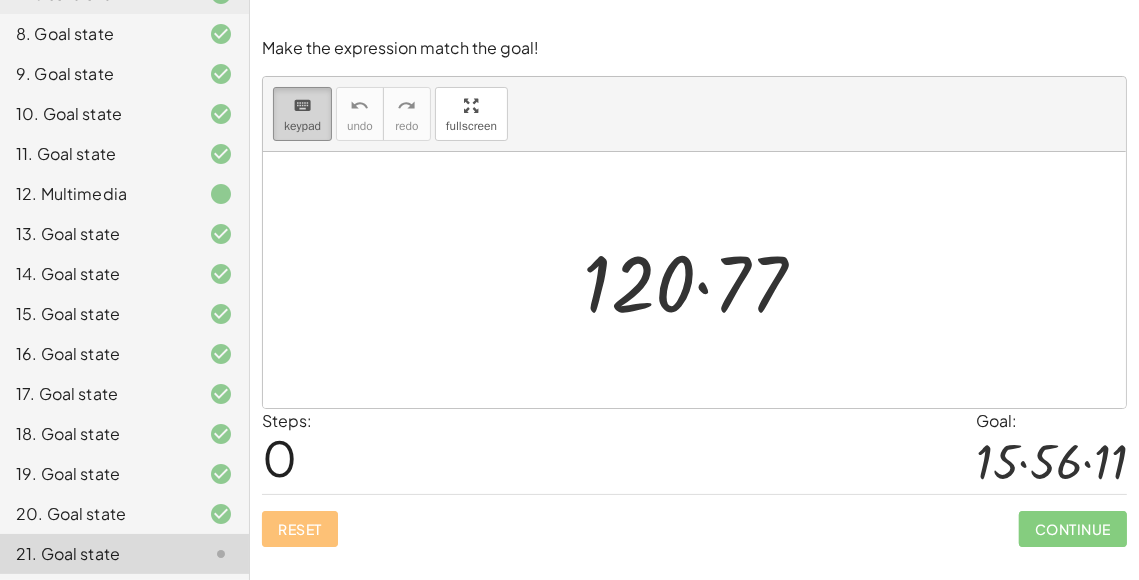 click on "keypad" at bounding box center (302, 126) 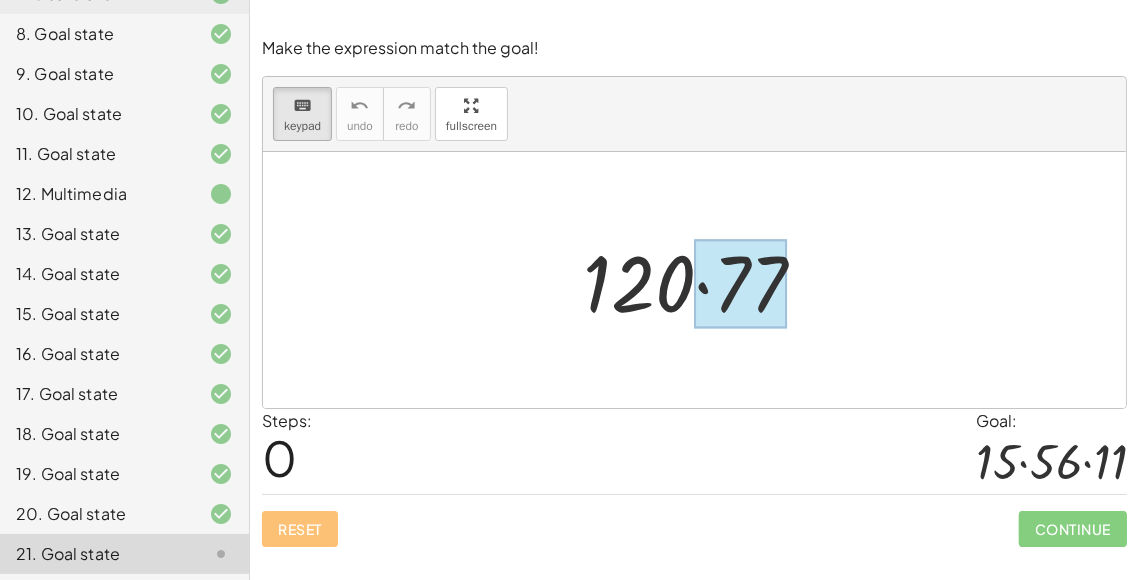click at bounding box center [741, 284] 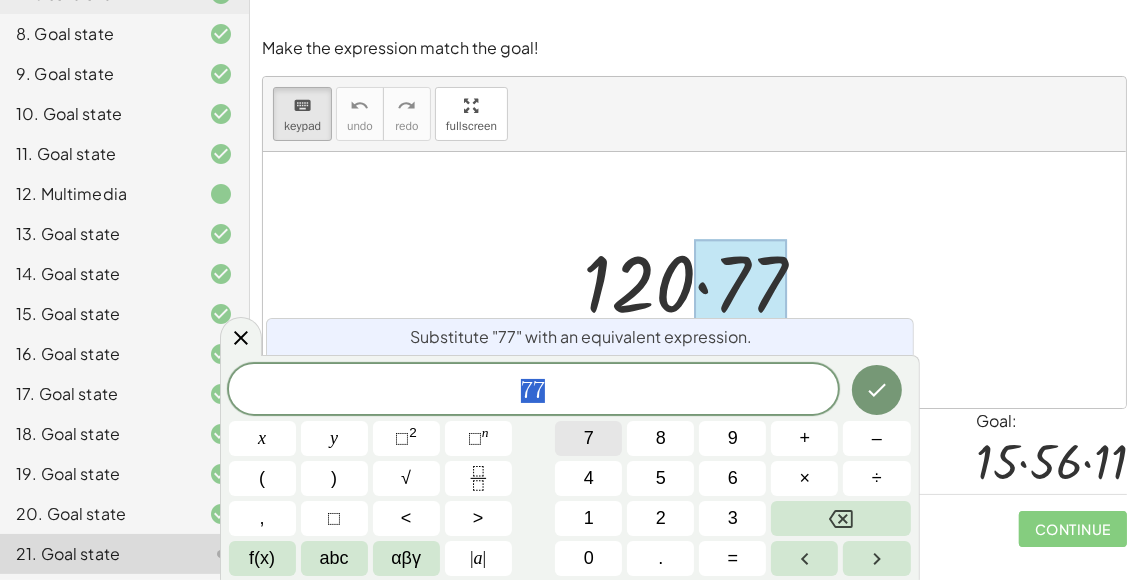click on "7" at bounding box center (588, 438) 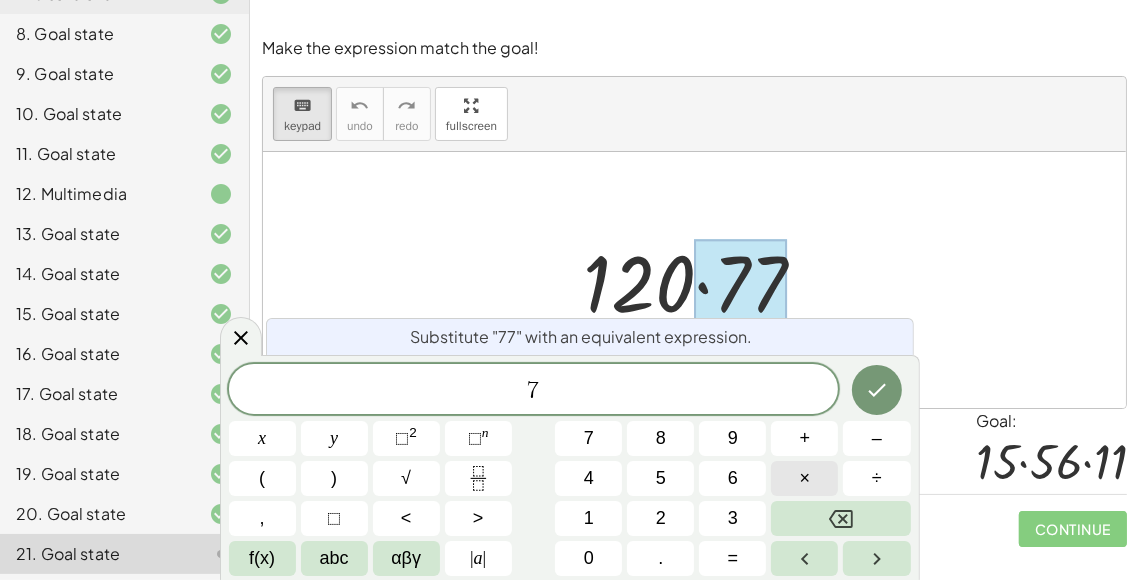 click on "×" at bounding box center [804, 478] 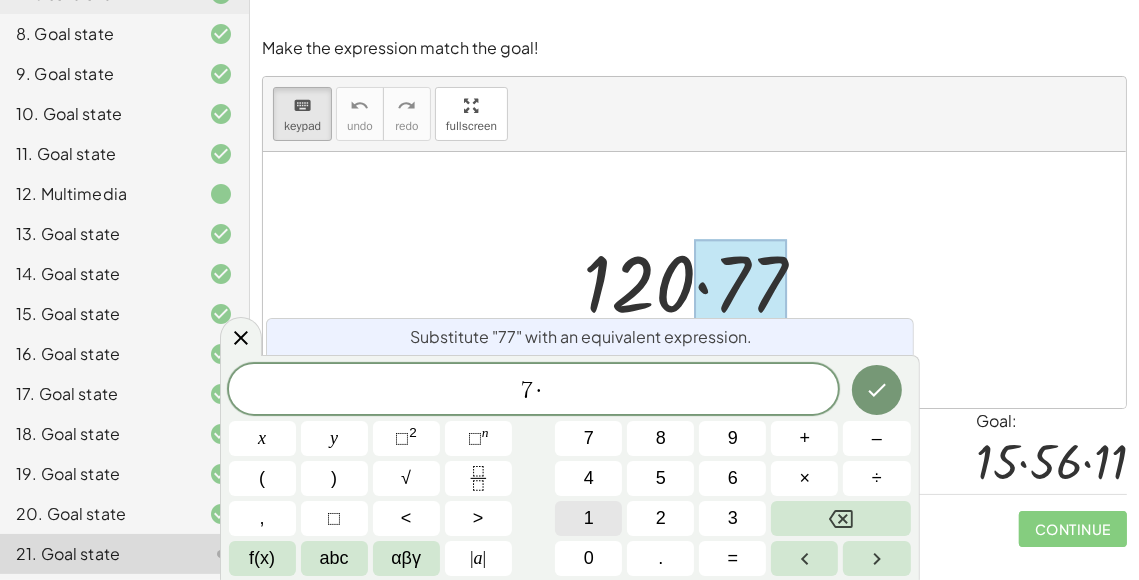 click on "1" at bounding box center (589, 518) 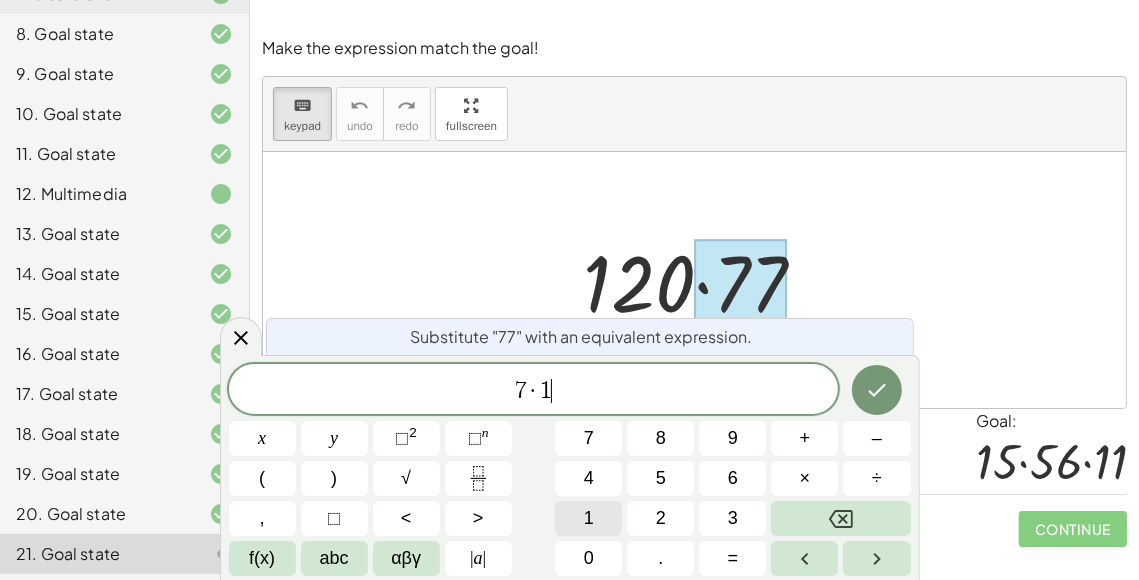 click on "1" at bounding box center (589, 518) 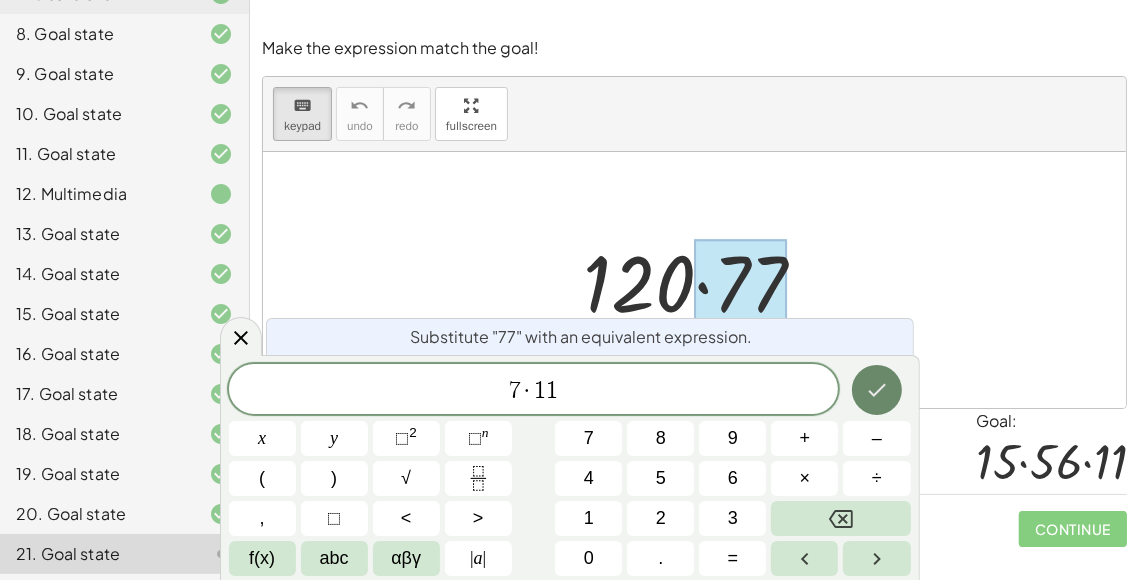 click at bounding box center [877, 390] 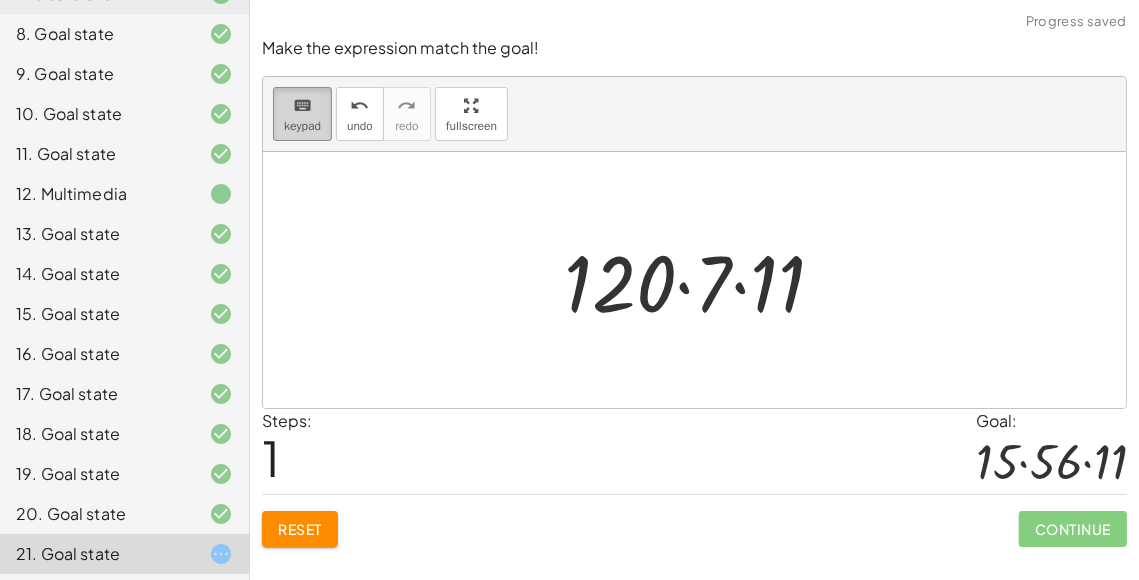click on "keypad" at bounding box center (302, 126) 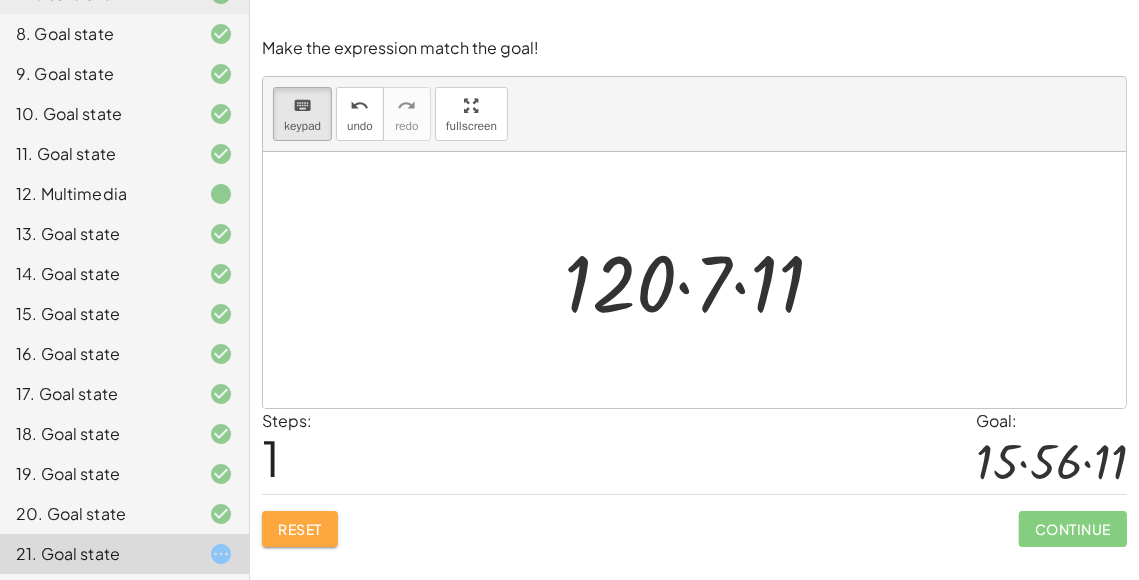 click on "Reset" 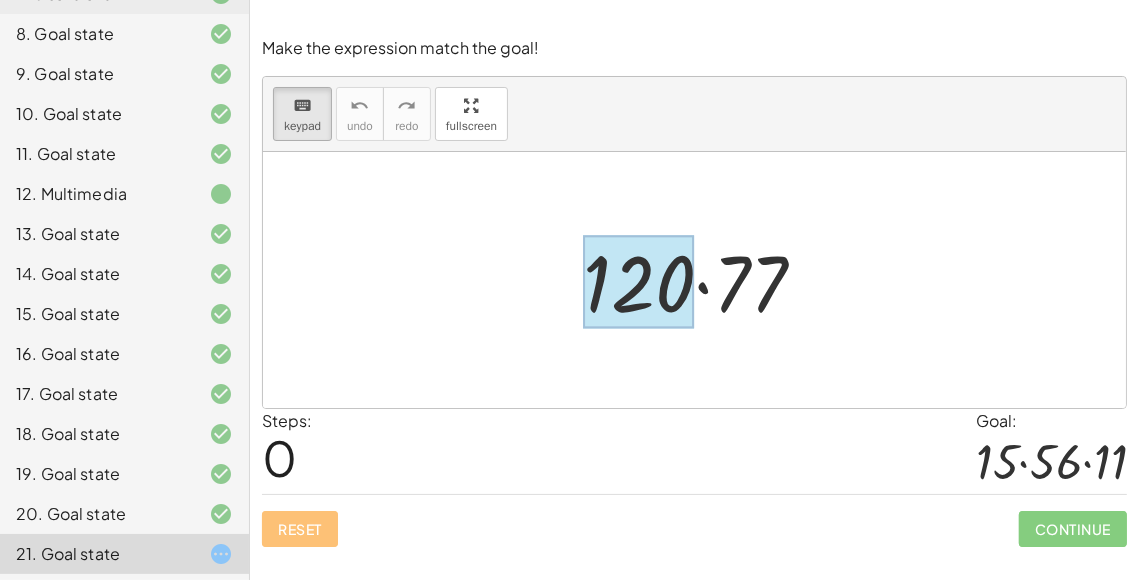 click at bounding box center [639, 282] 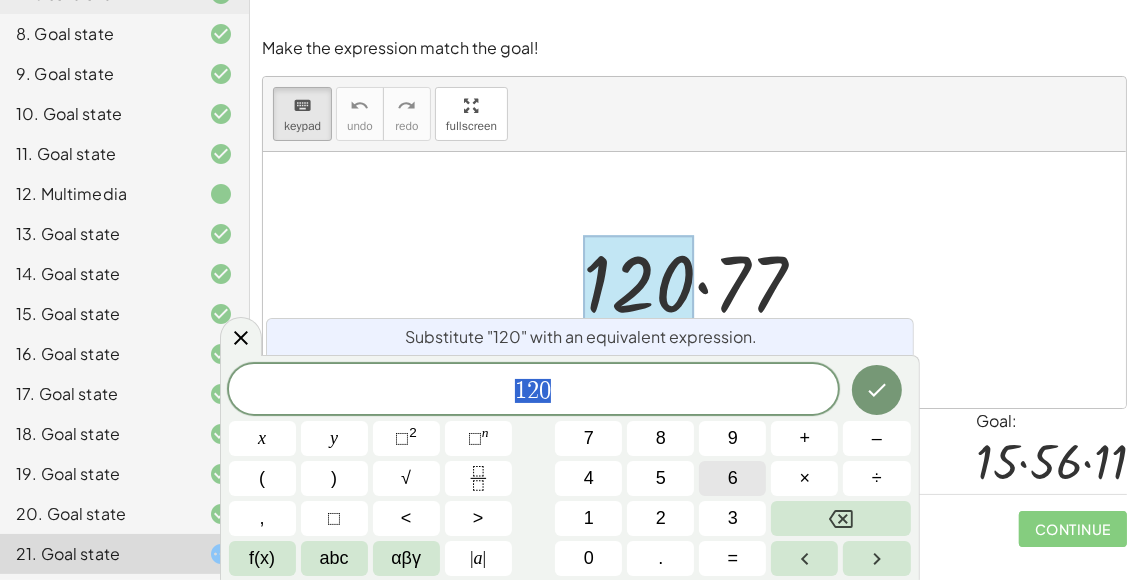click on "6" at bounding box center (733, 478) 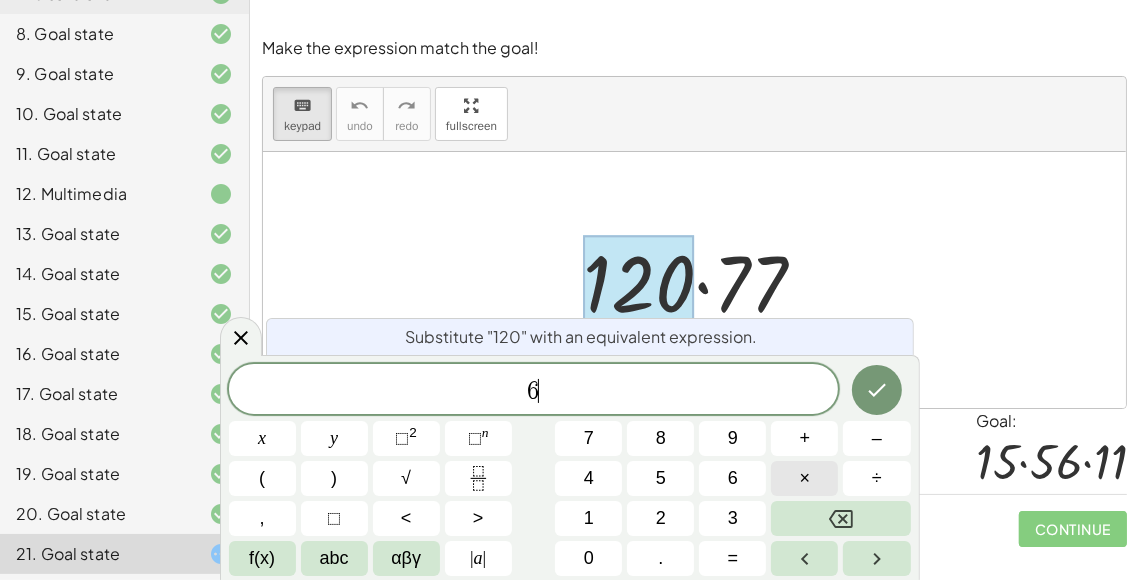 click on "×" at bounding box center (805, 478) 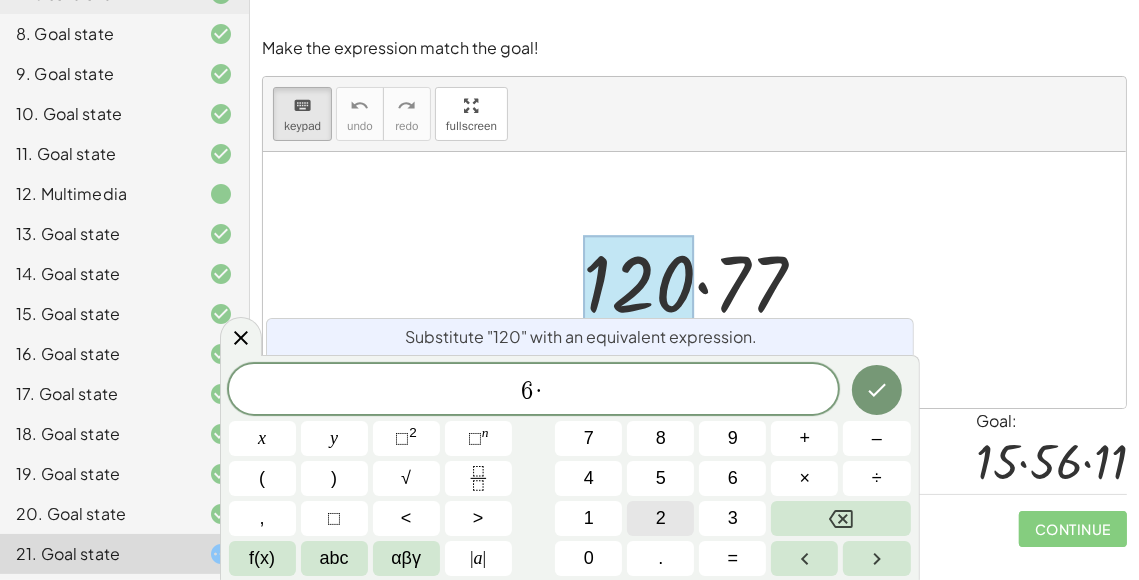 click on "2" at bounding box center [660, 518] 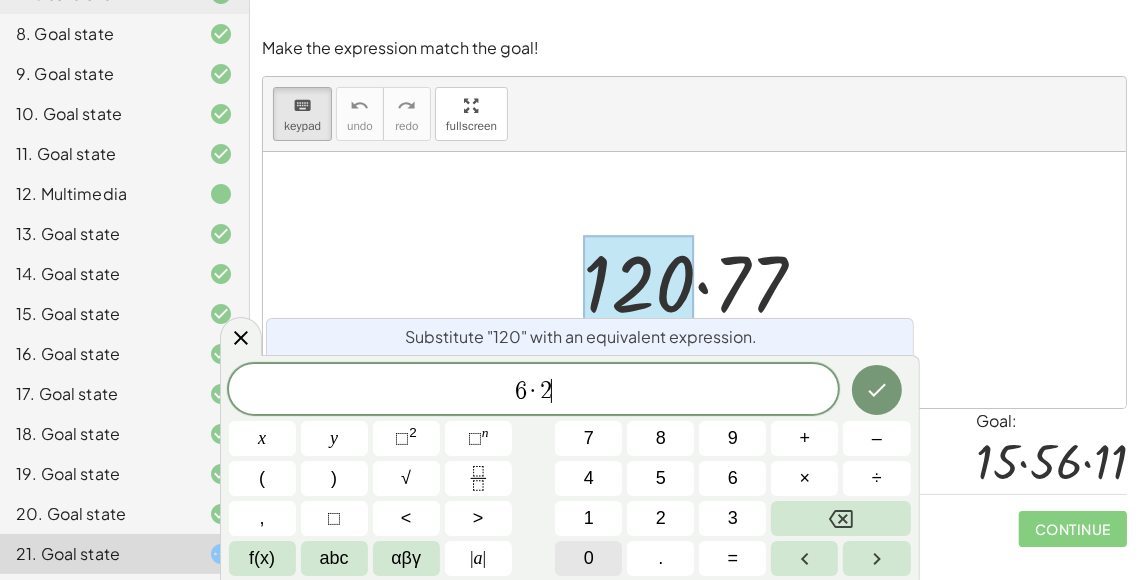 click on "0" at bounding box center (589, 558) 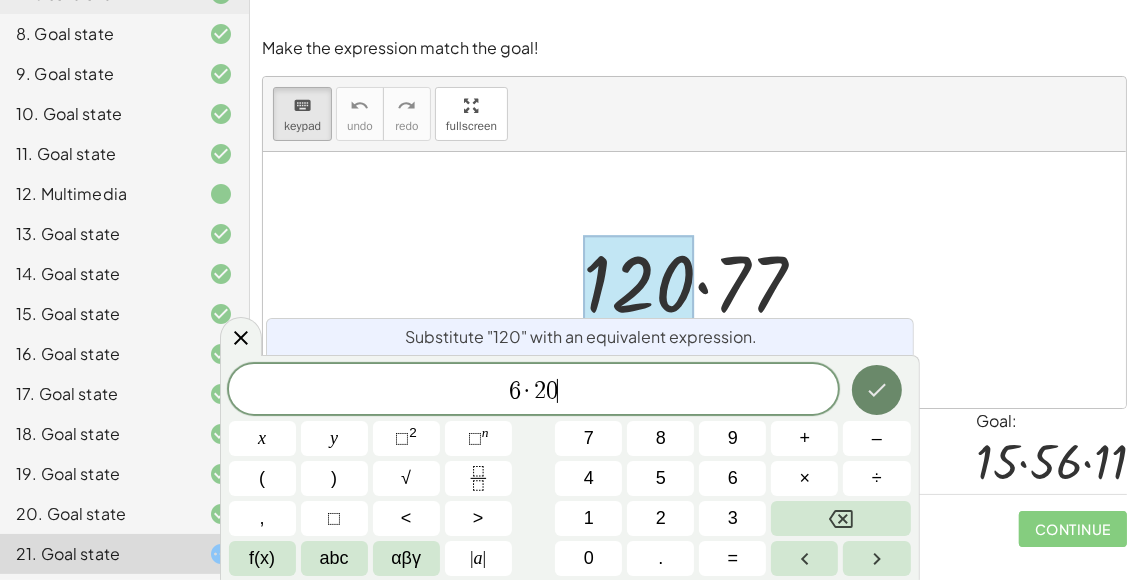 click at bounding box center [877, 390] 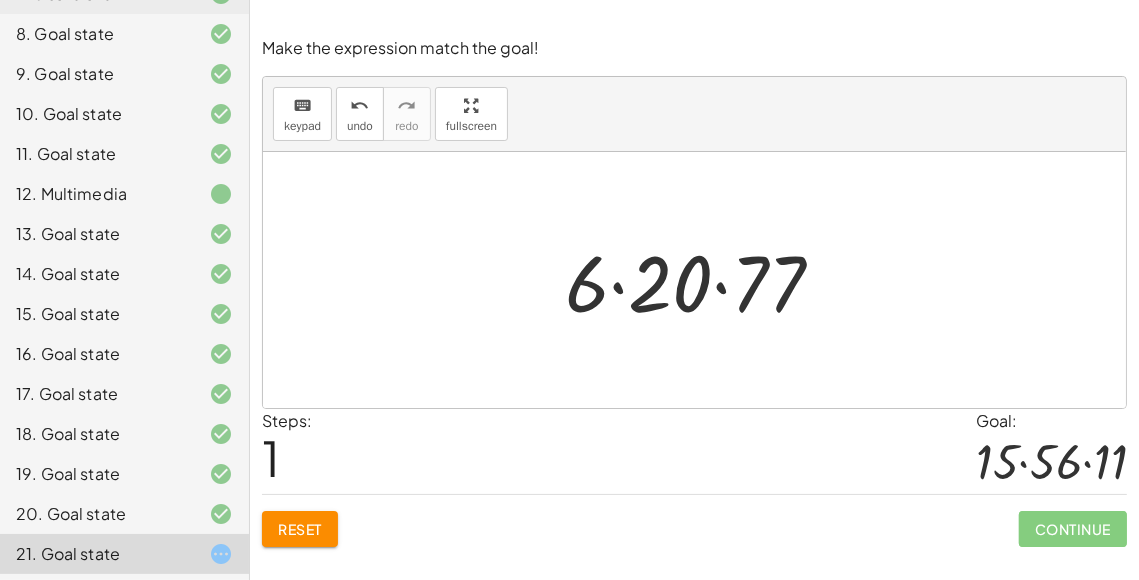 click on "keyboard keypad undo undo redo redo fullscreen" at bounding box center [694, 114] 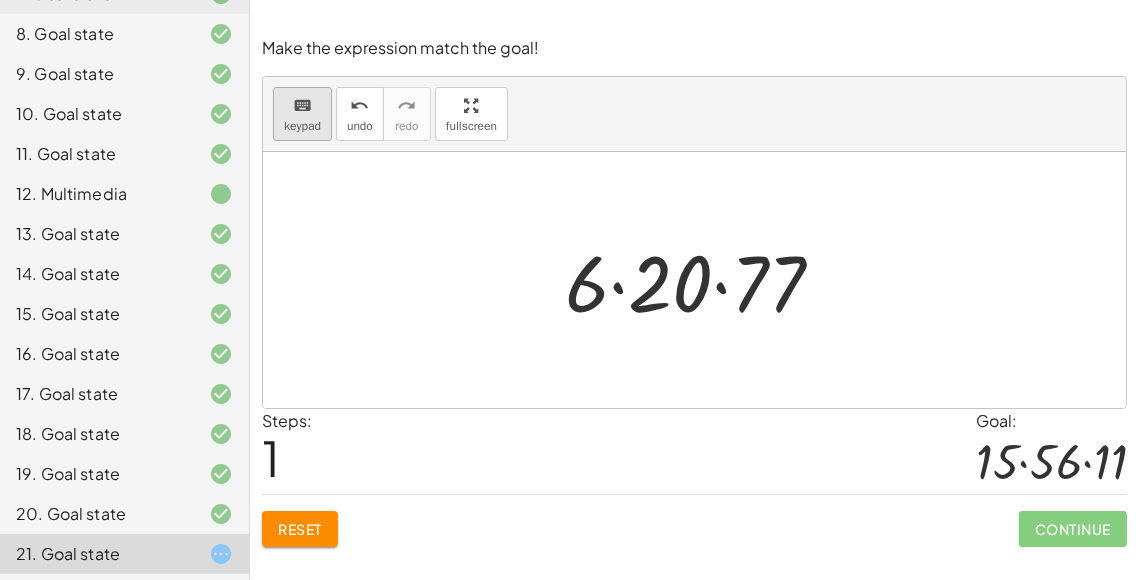 click on "keyboard" at bounding box center (302, 106) 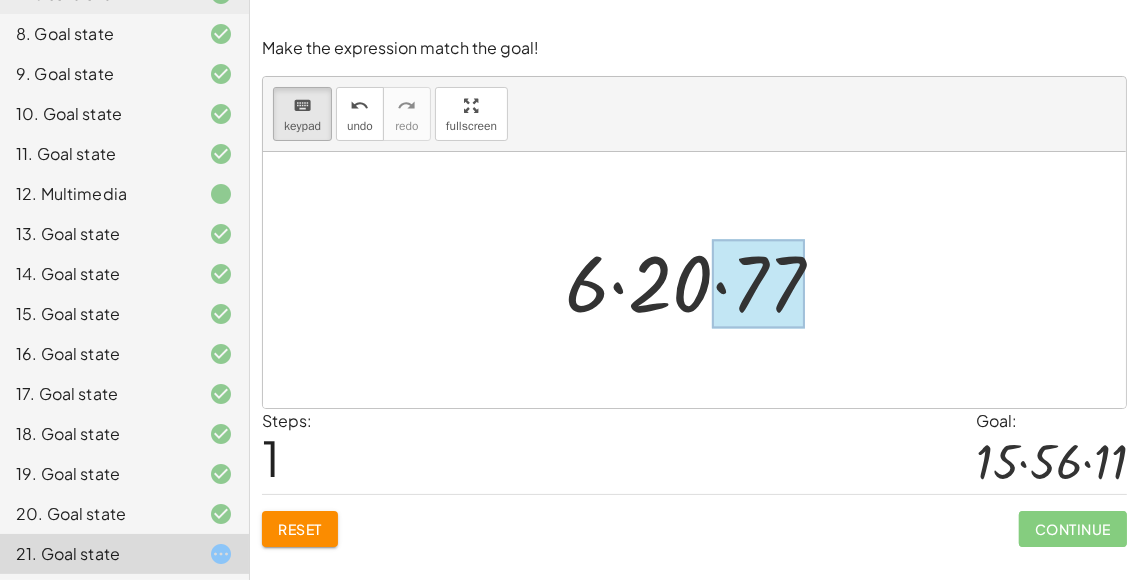 click at bounding box center [758, 284] 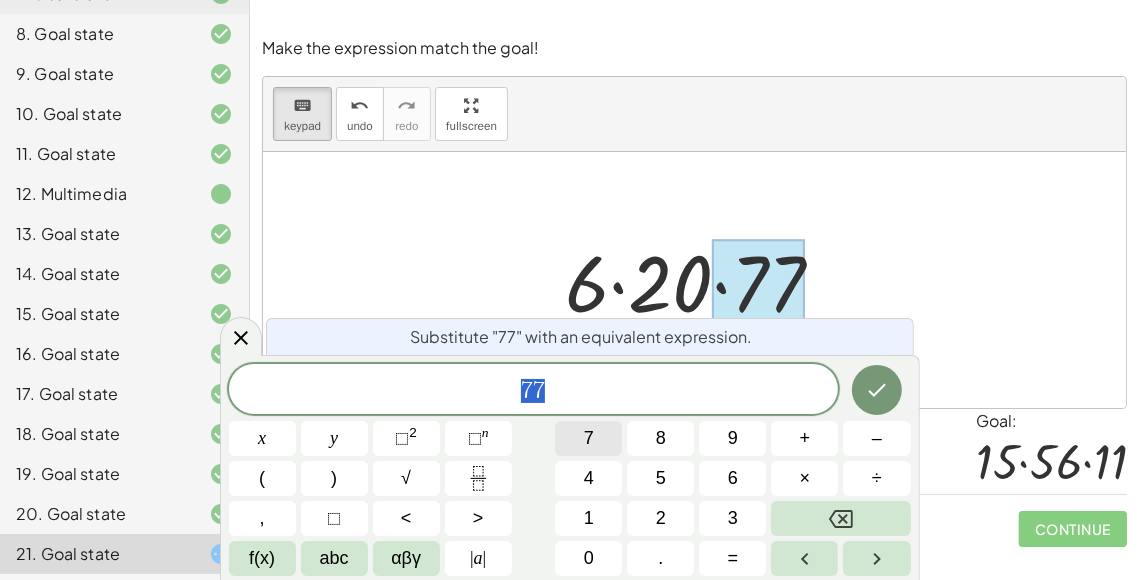 click on "7" at bounding box center [589, 438] 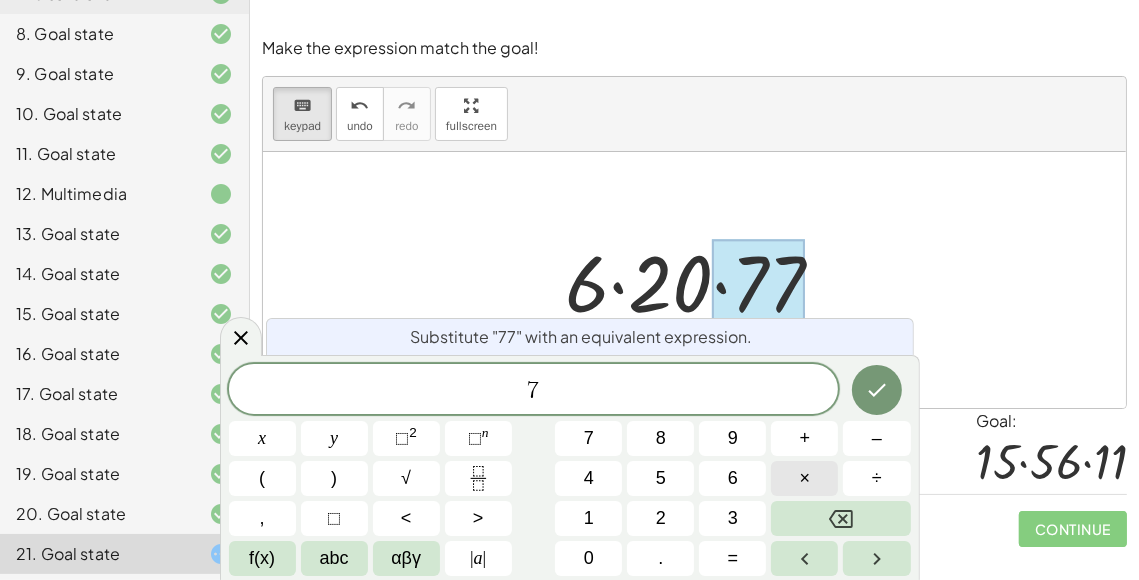 click on "×" at bounding box center [804, 478] 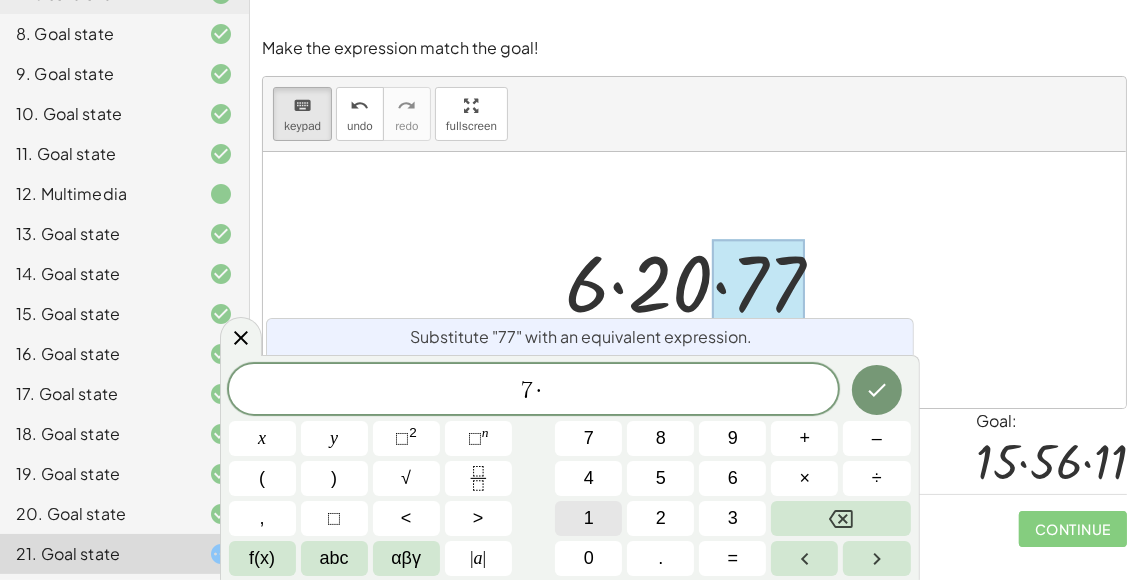 click on "1" at bounding box center [588, 518] 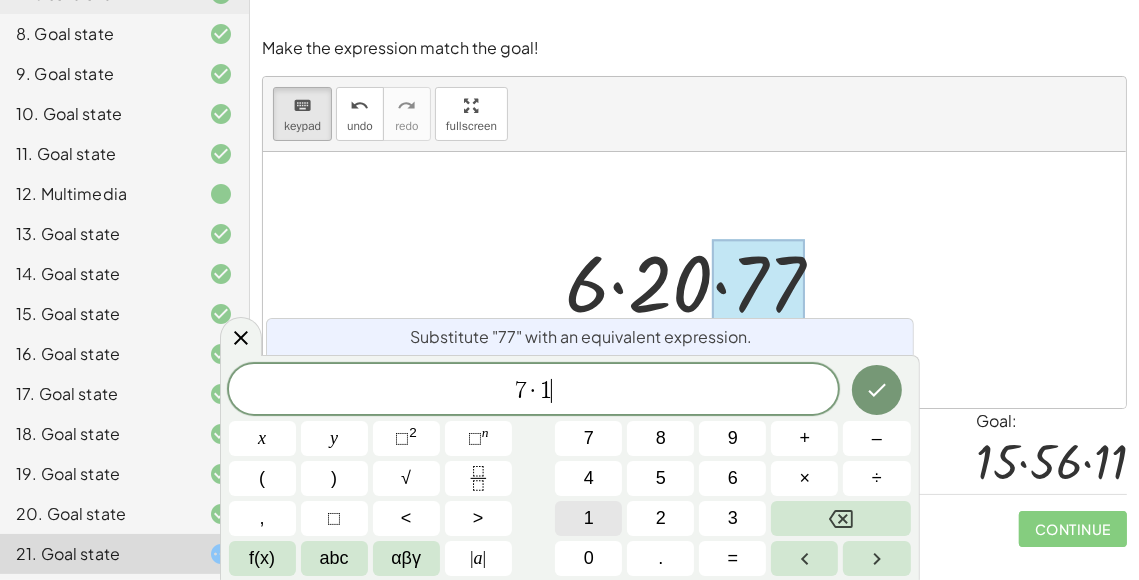 click on "1" at bounding box center [588, 518] 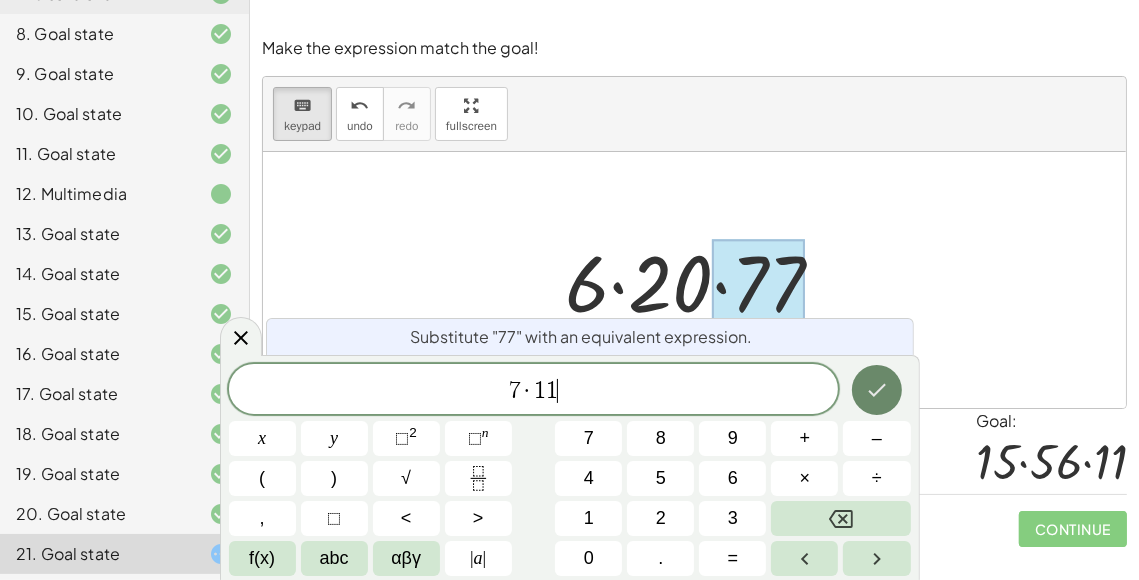 click at bounding box center [877, 390] 